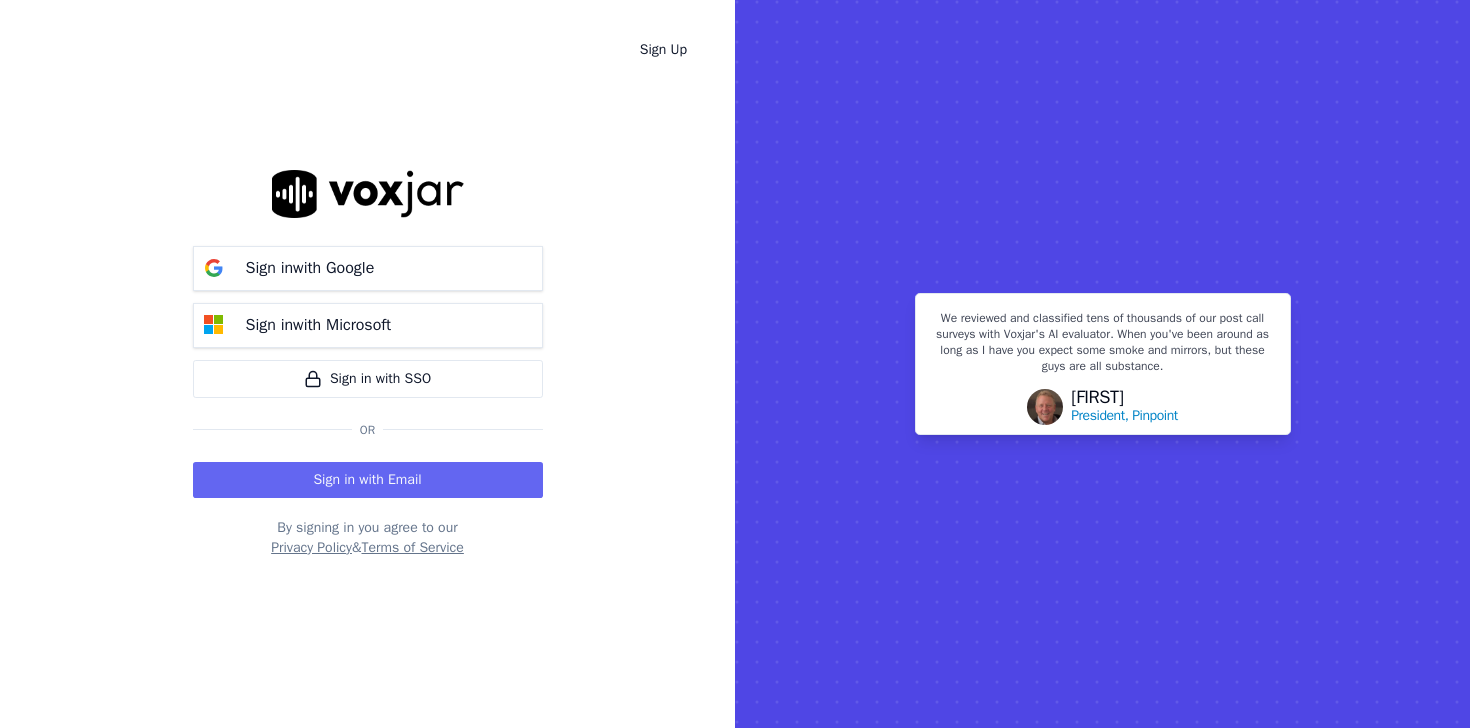 scroll, scrollTop: 0, scrollLeft: 0, axis: both 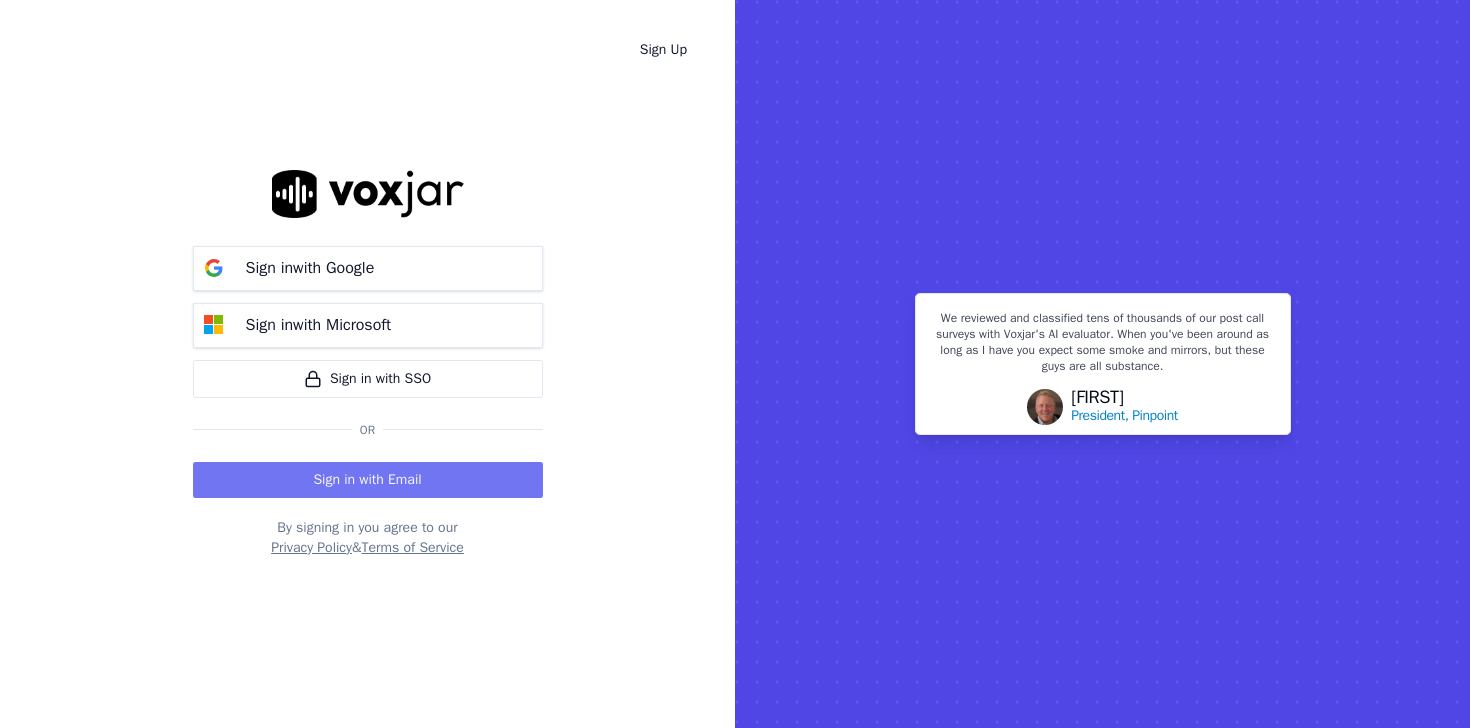 click on "Sign in with Email" at bounding box center [368, 480] 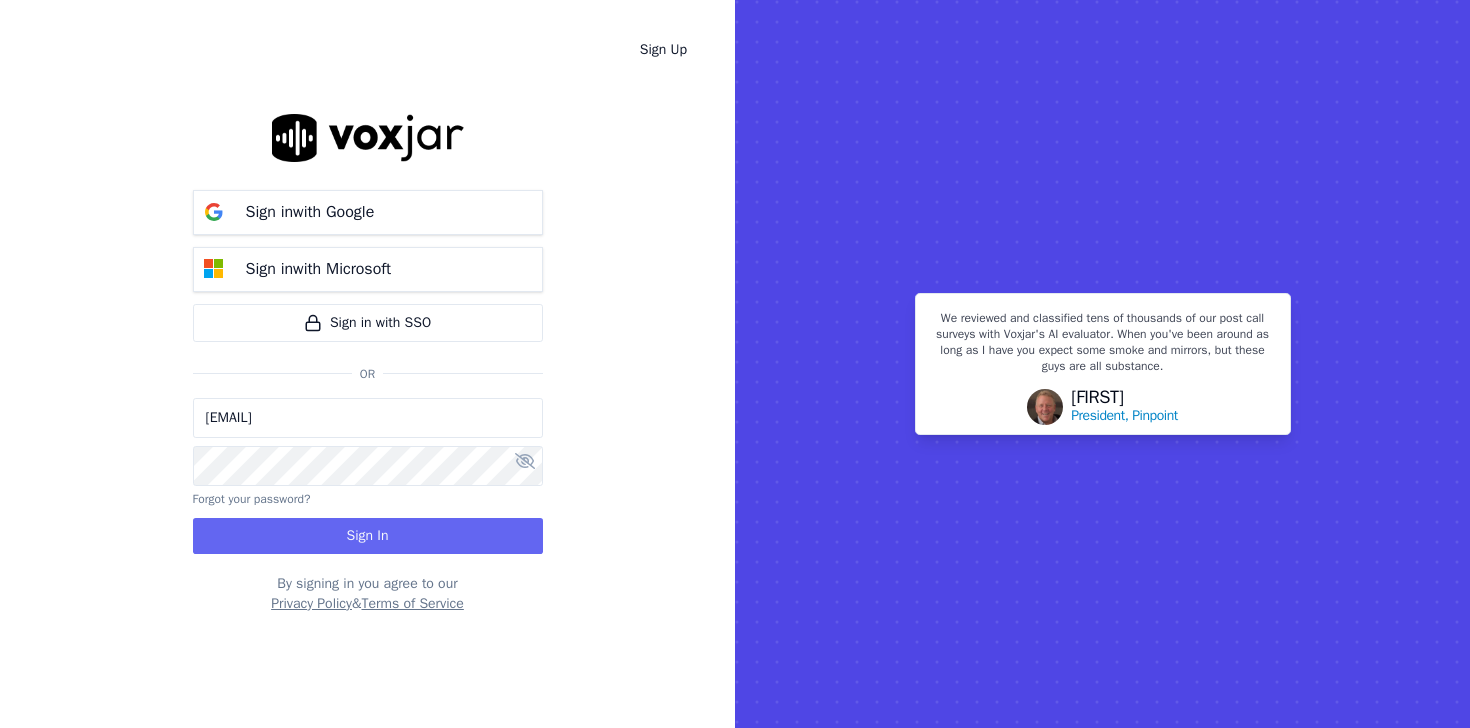 click on "[EMAIL]" at bounding box center (368, 418) 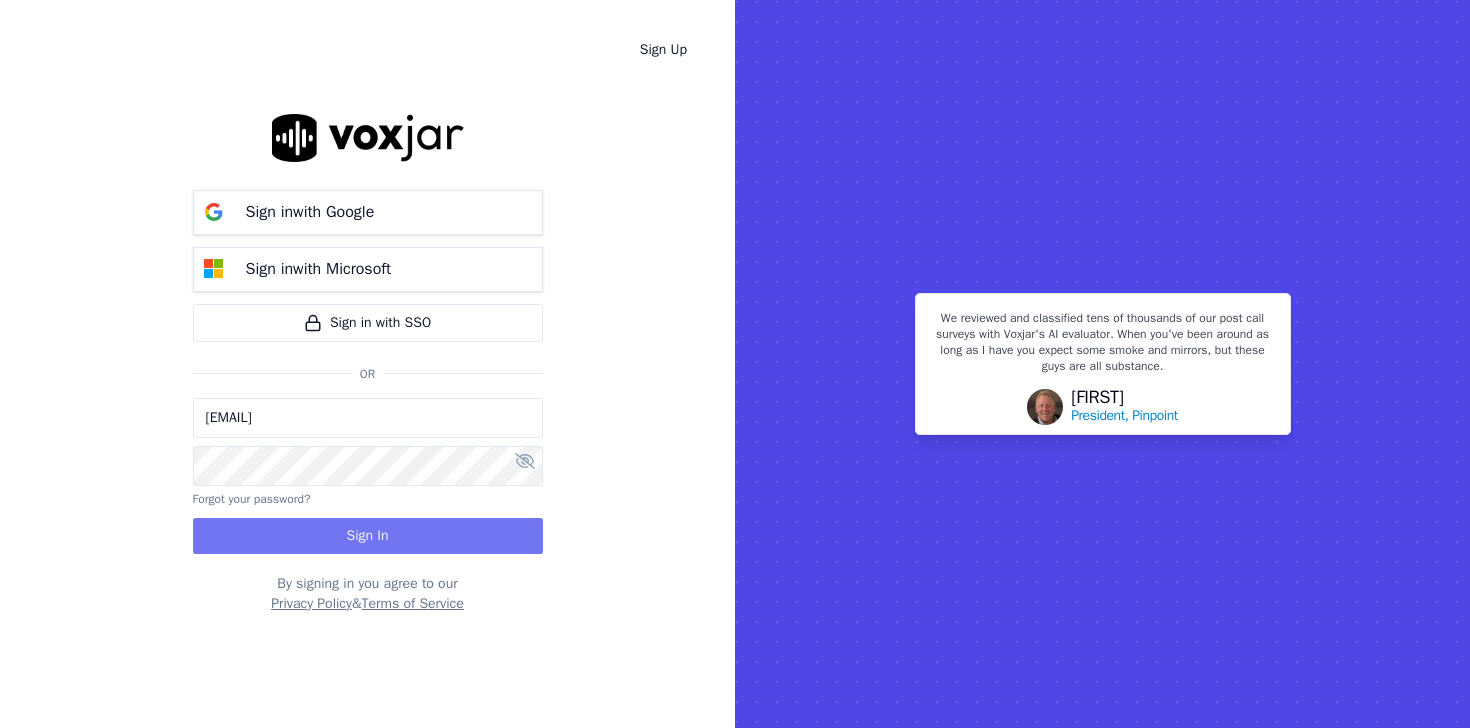 click on "Sign In" at bounding box center [368, 536] 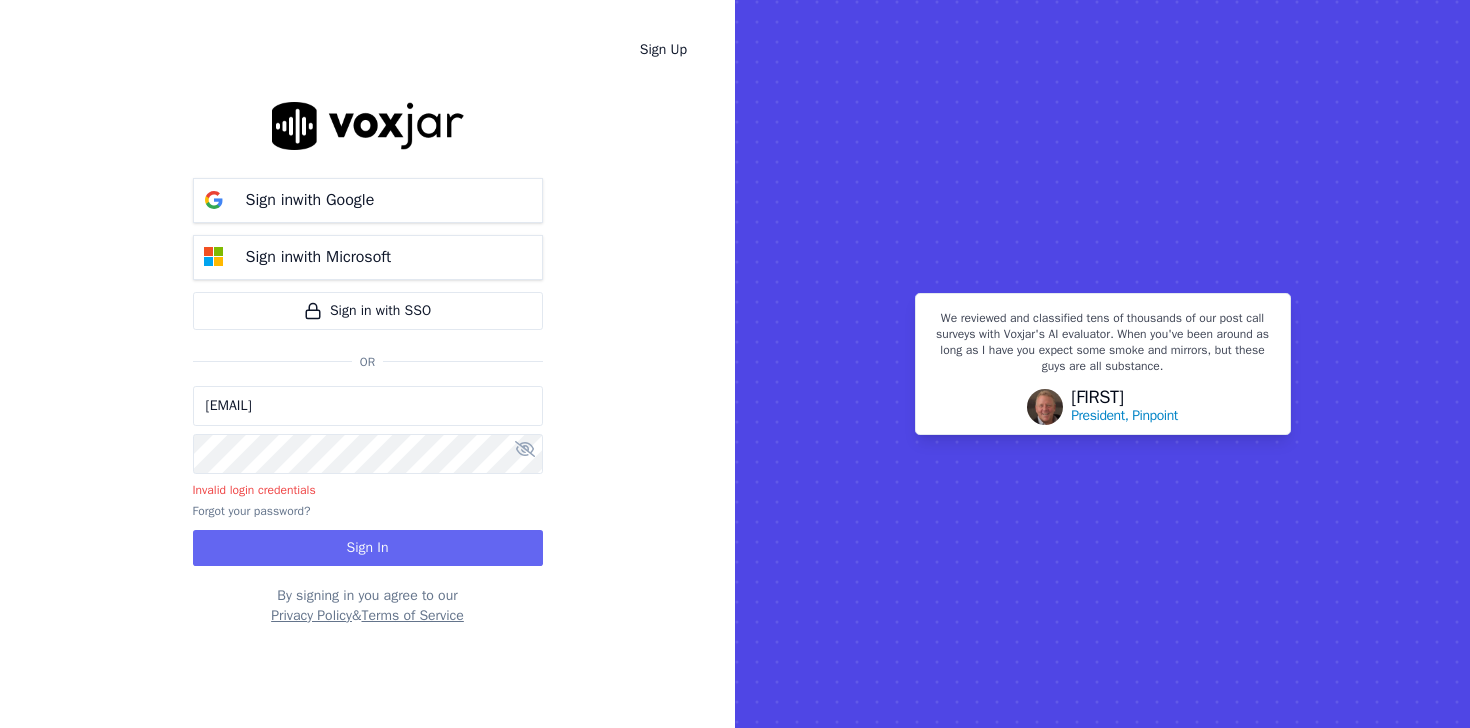 click on "rithikag@outlook.com" at bounding box center (368, 406) 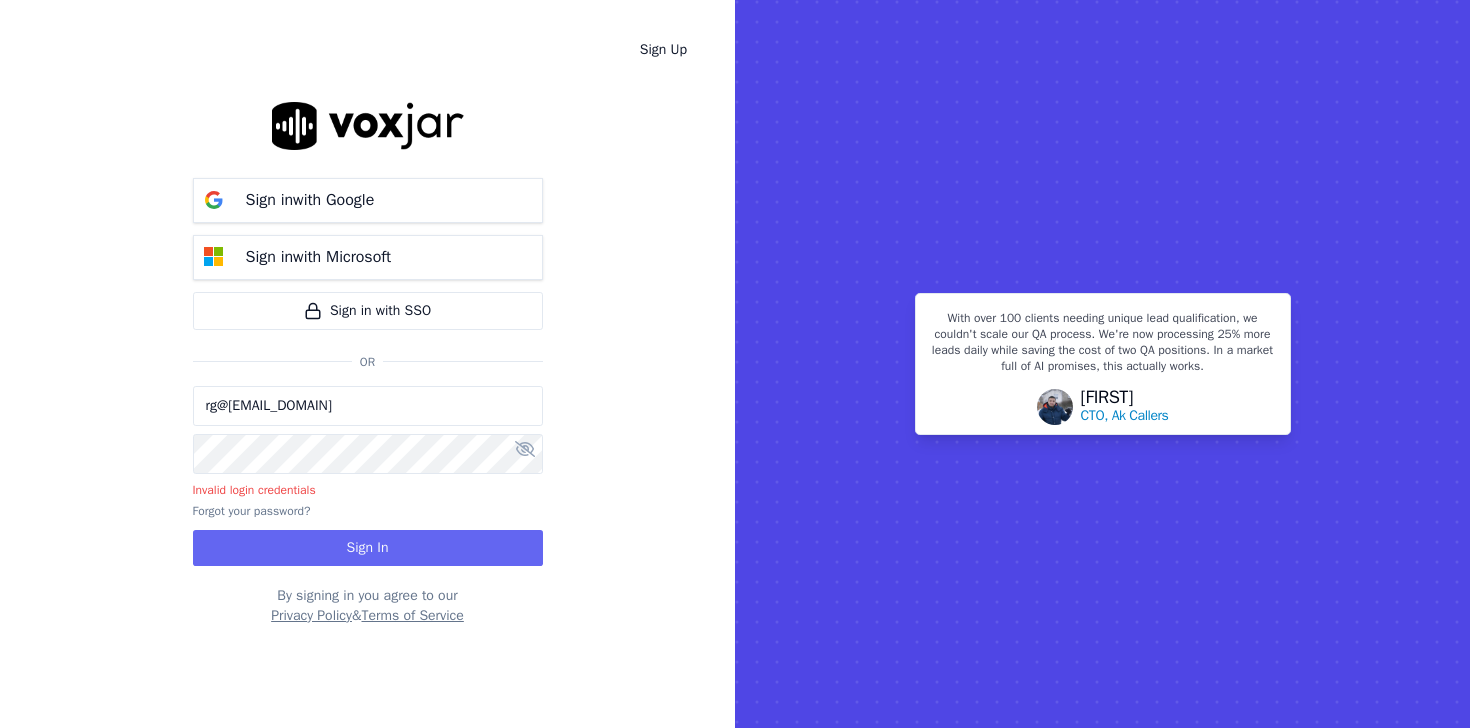 click on "rg@ethoscreditlabs.cmo" at bounding box center [368, 406] 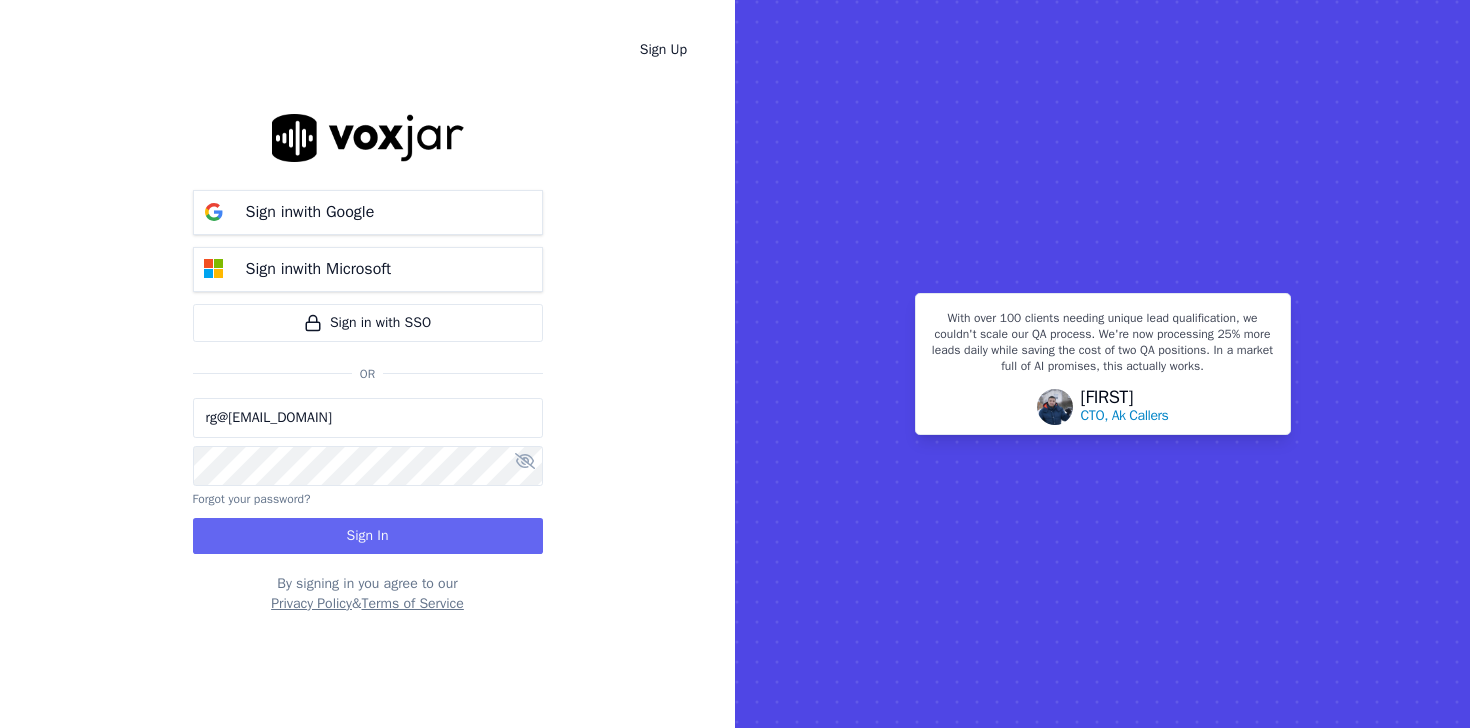 type on "rg@ethoscreditlabs.com" 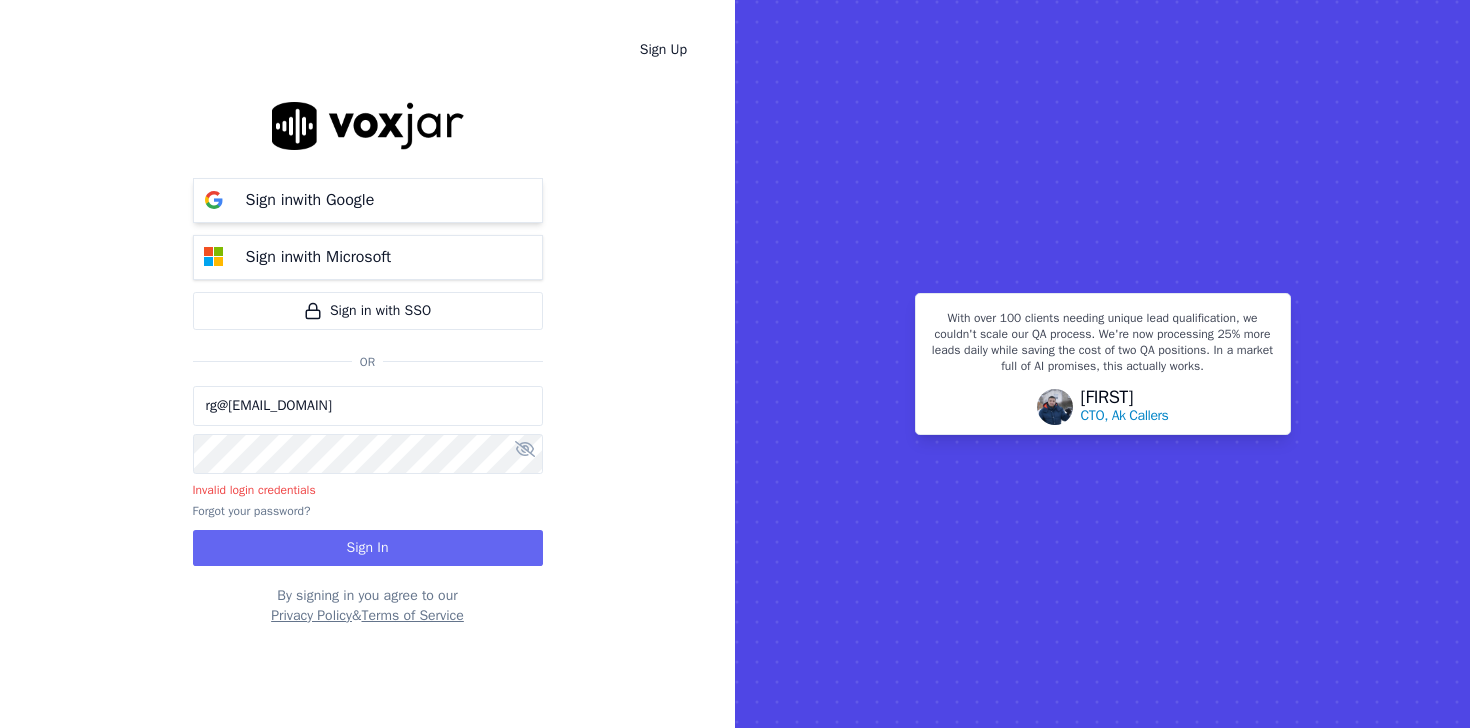 click on "Sign in  with Google" at bounding box center [368, 200] 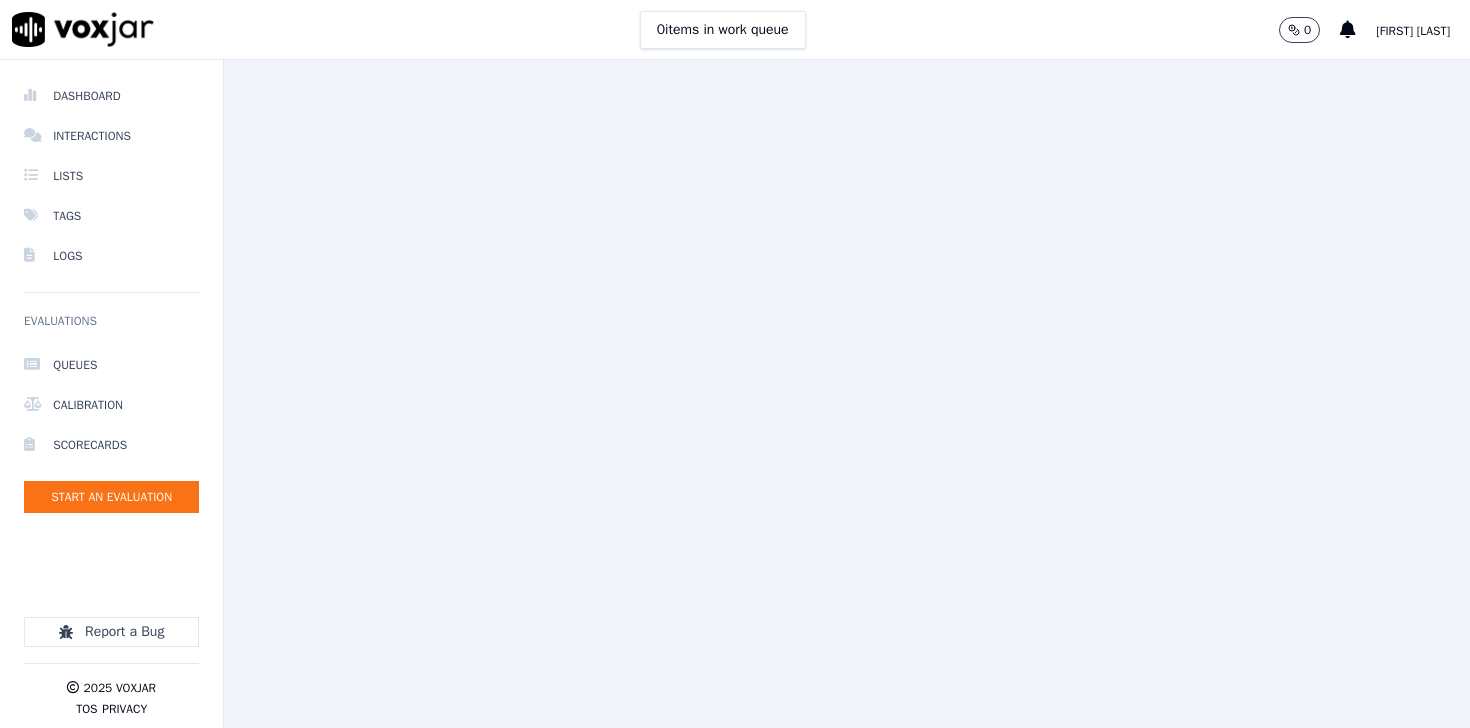 scroll, scrollTop: 0, scrollLeft: 0, axis: both 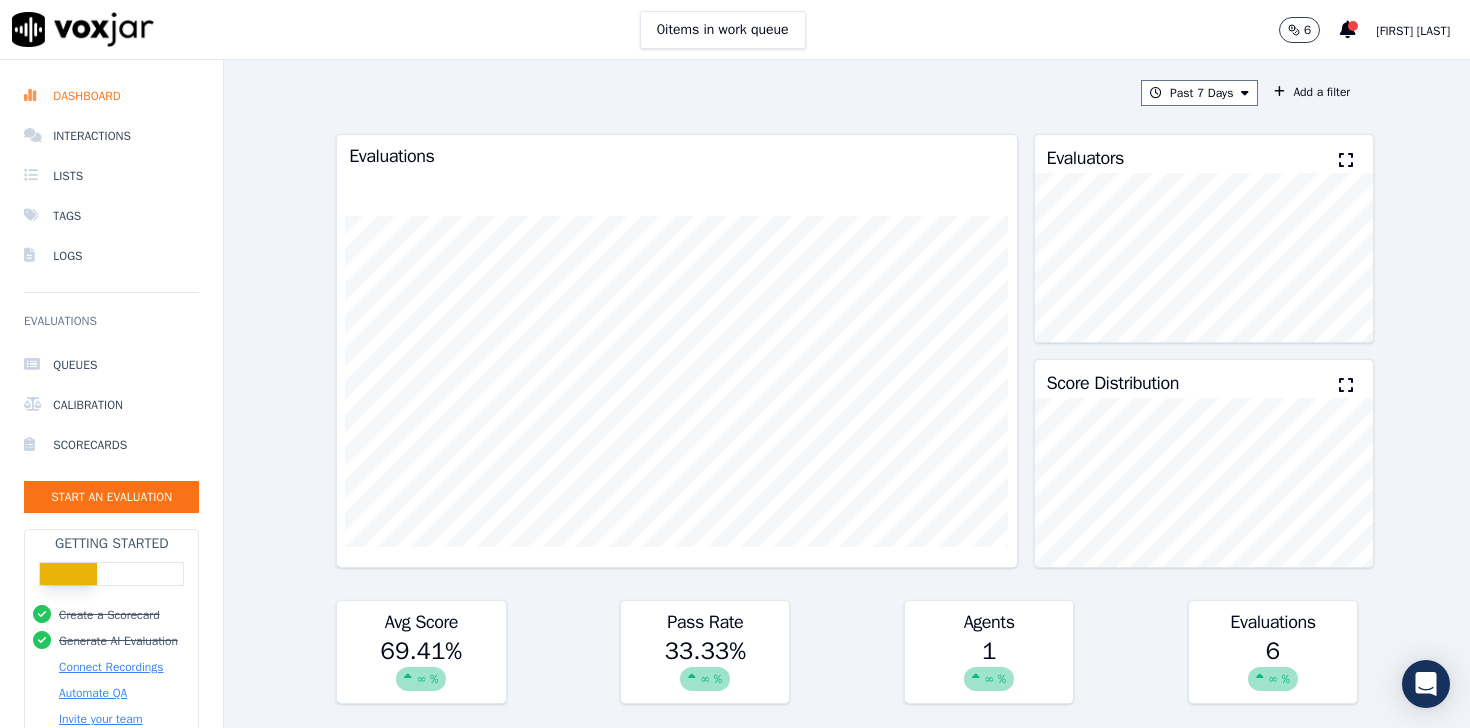 click at bounding box center [676, 381] 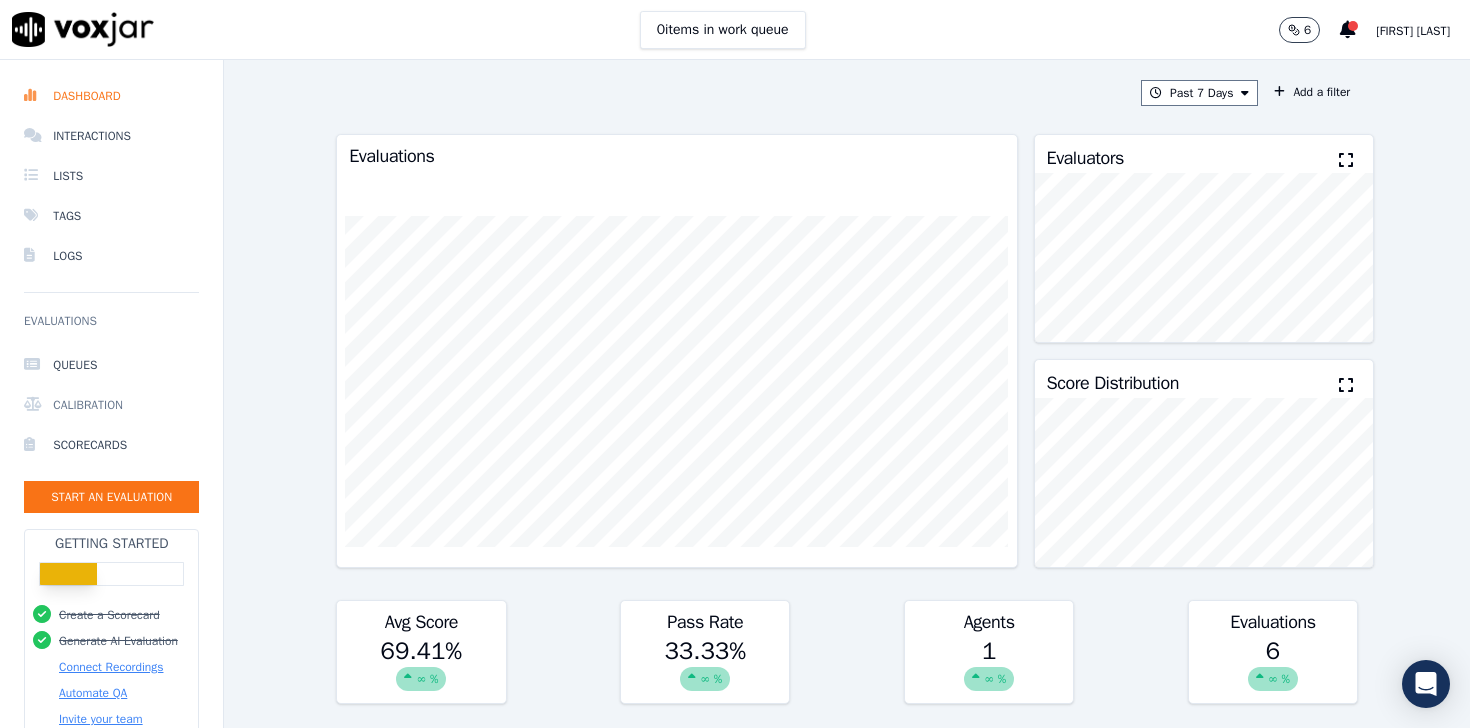 scroll, scrollTop: 124, scrollLeft: 0, axis: vertical 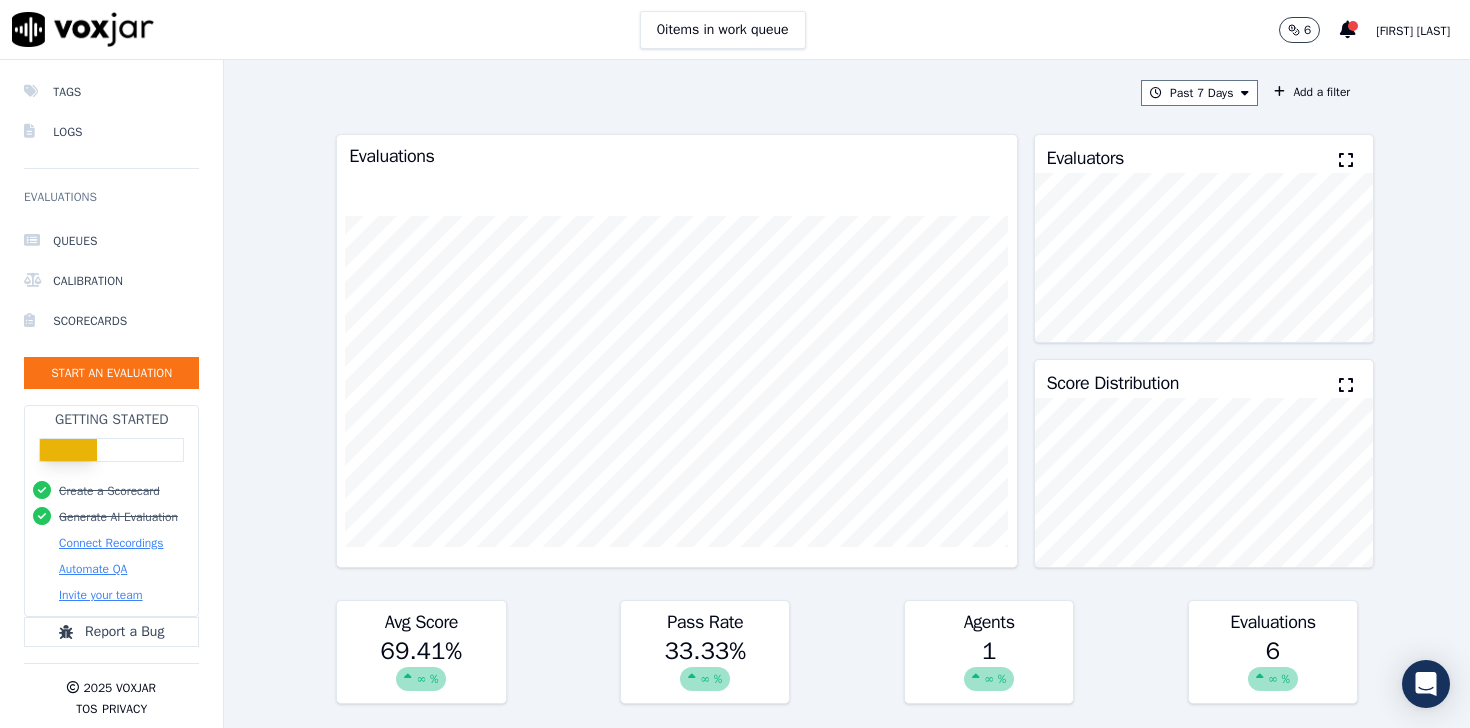 click on "Connect Recordings" at bounding box center [111, 543] 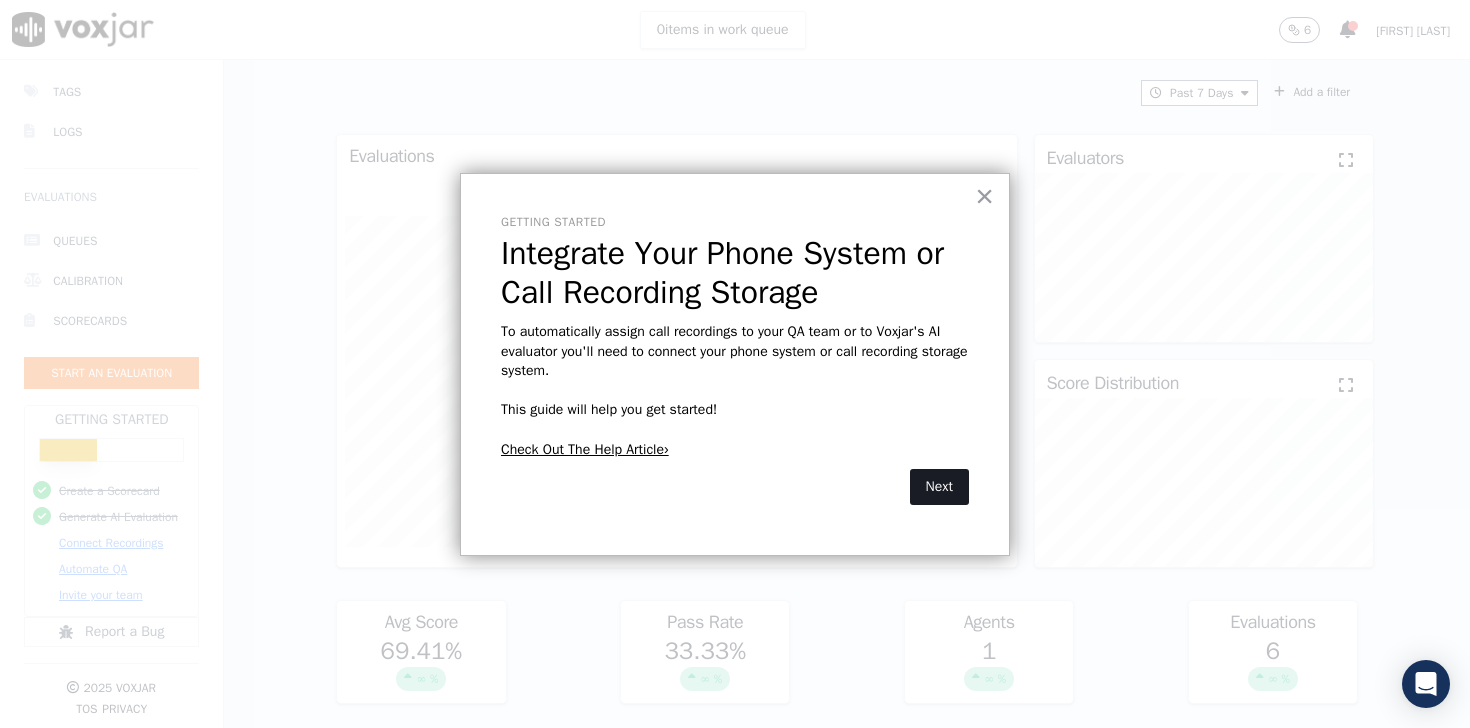click on "Next" at bounding box center (939, 487) 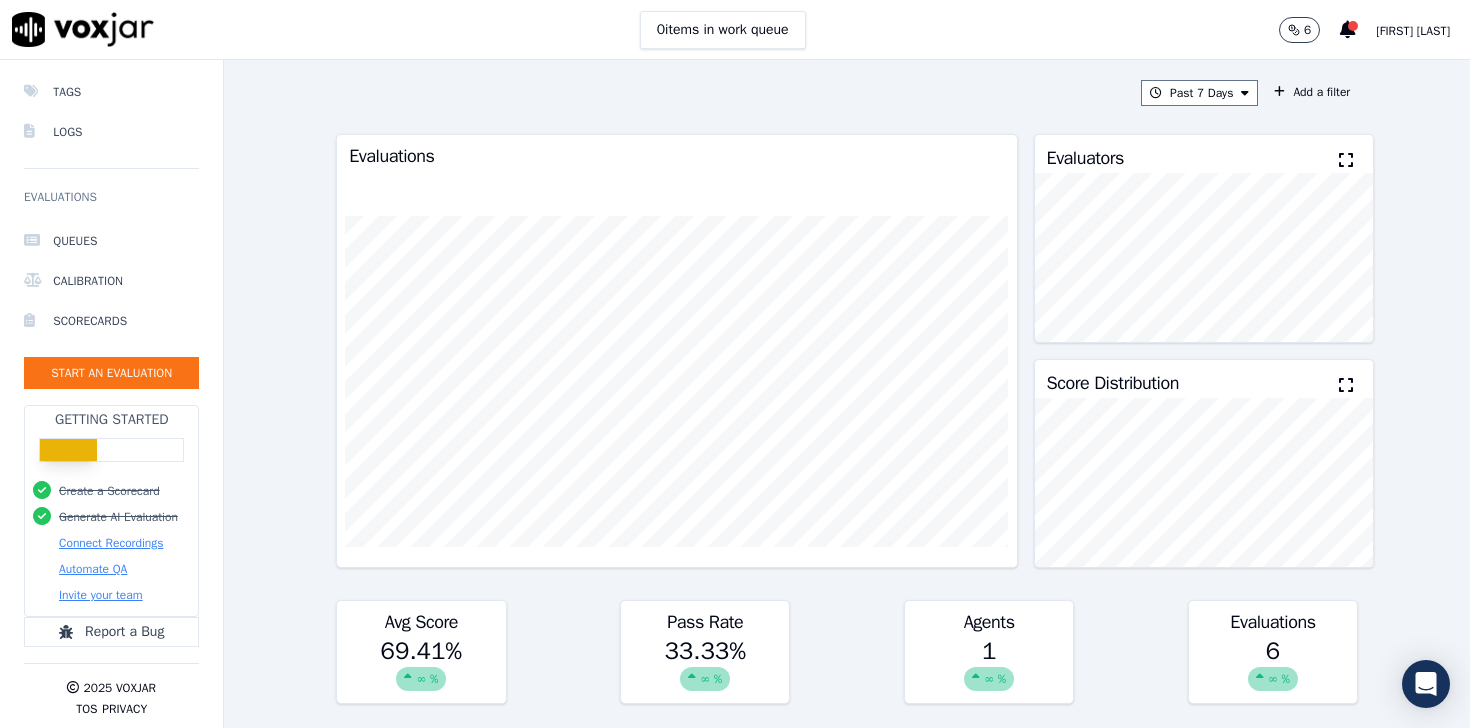 click on "Connect Recordings" at bounding box center (111, 543) 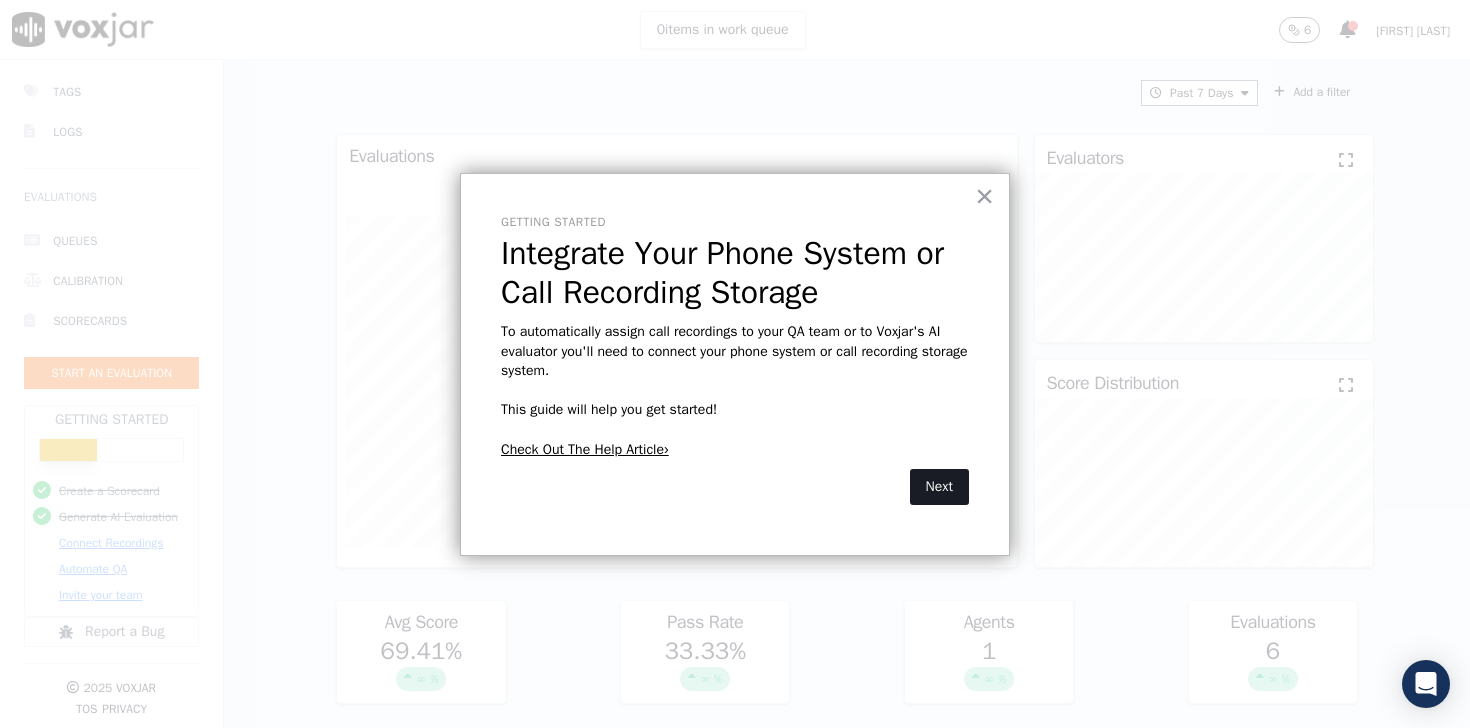 click on "Next" at bounding box center (939, 487) 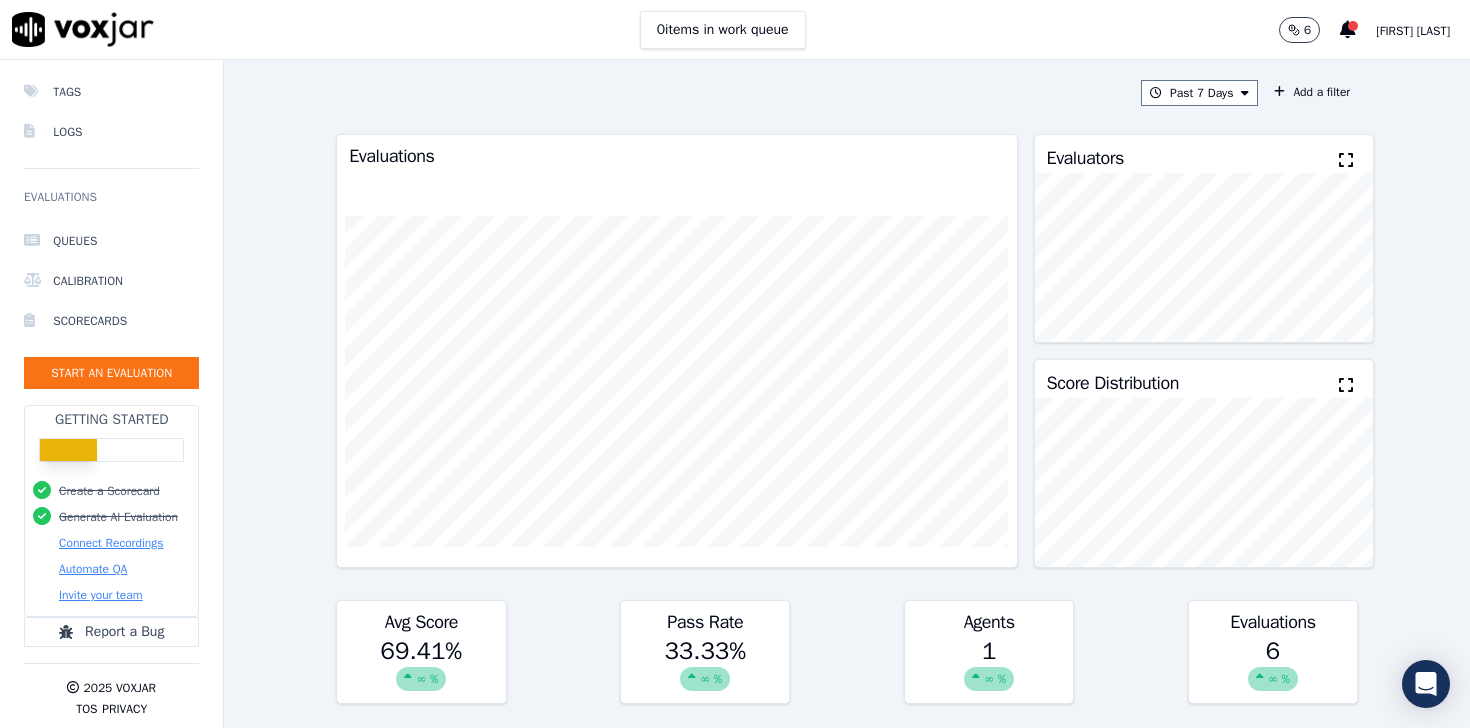 click on "Automate QA" at bounding box center [93, 569] 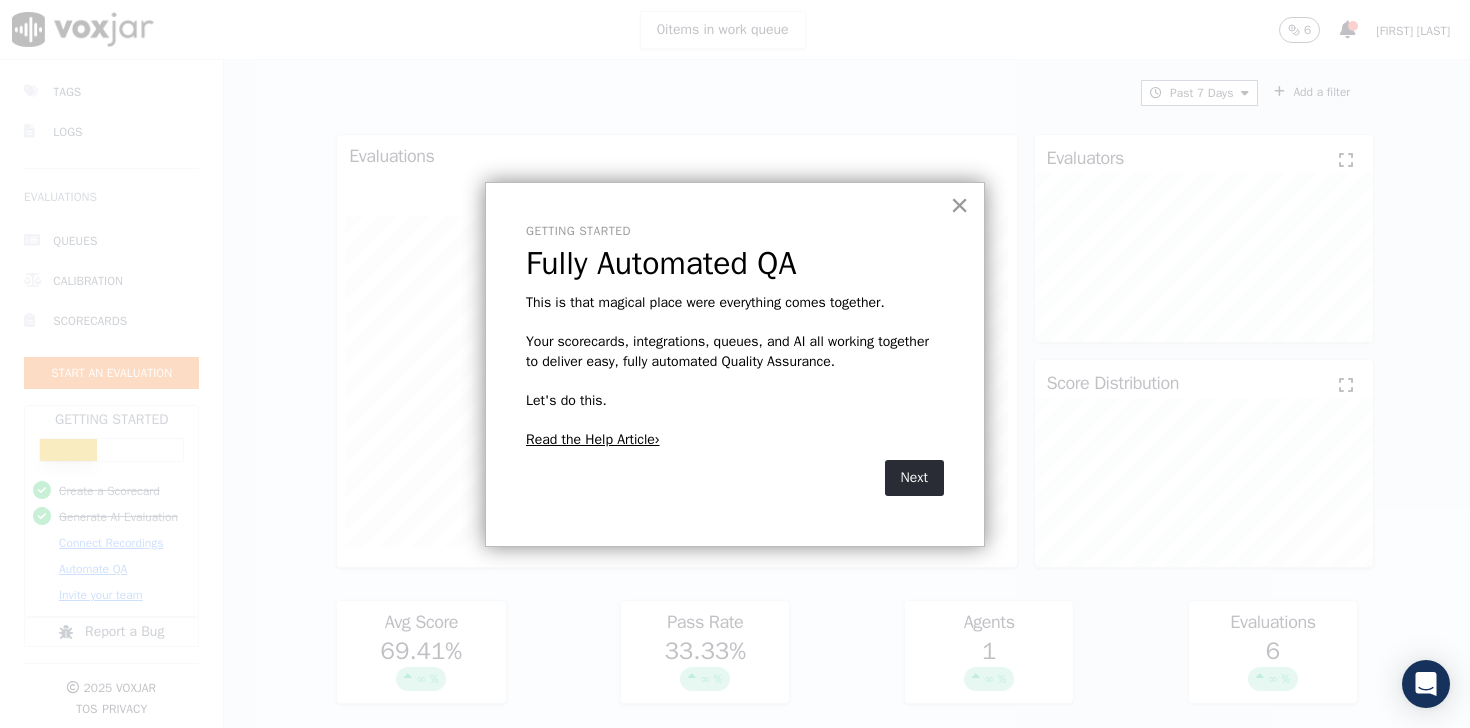 click on "×" at bounding box center (959, 205) 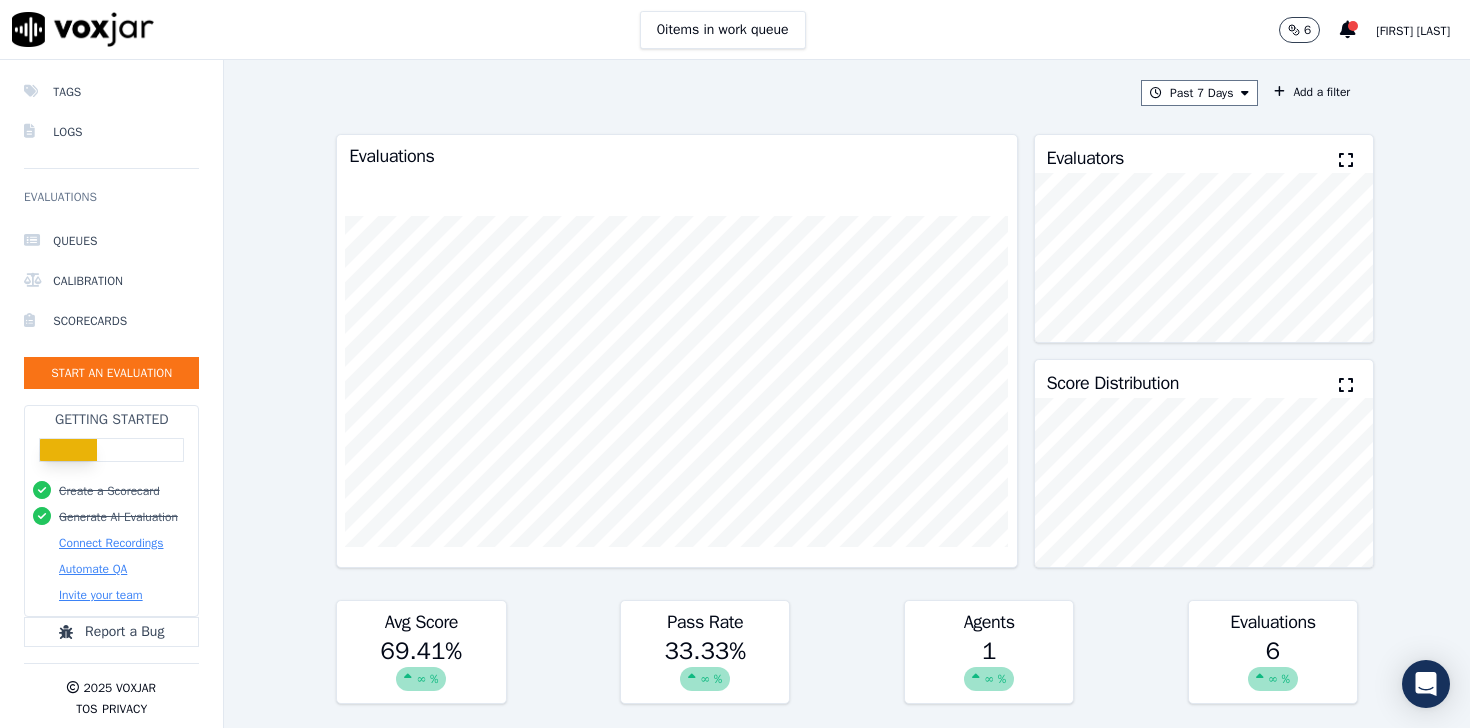 click on "Invite your team" at bounding box center [101, 595] 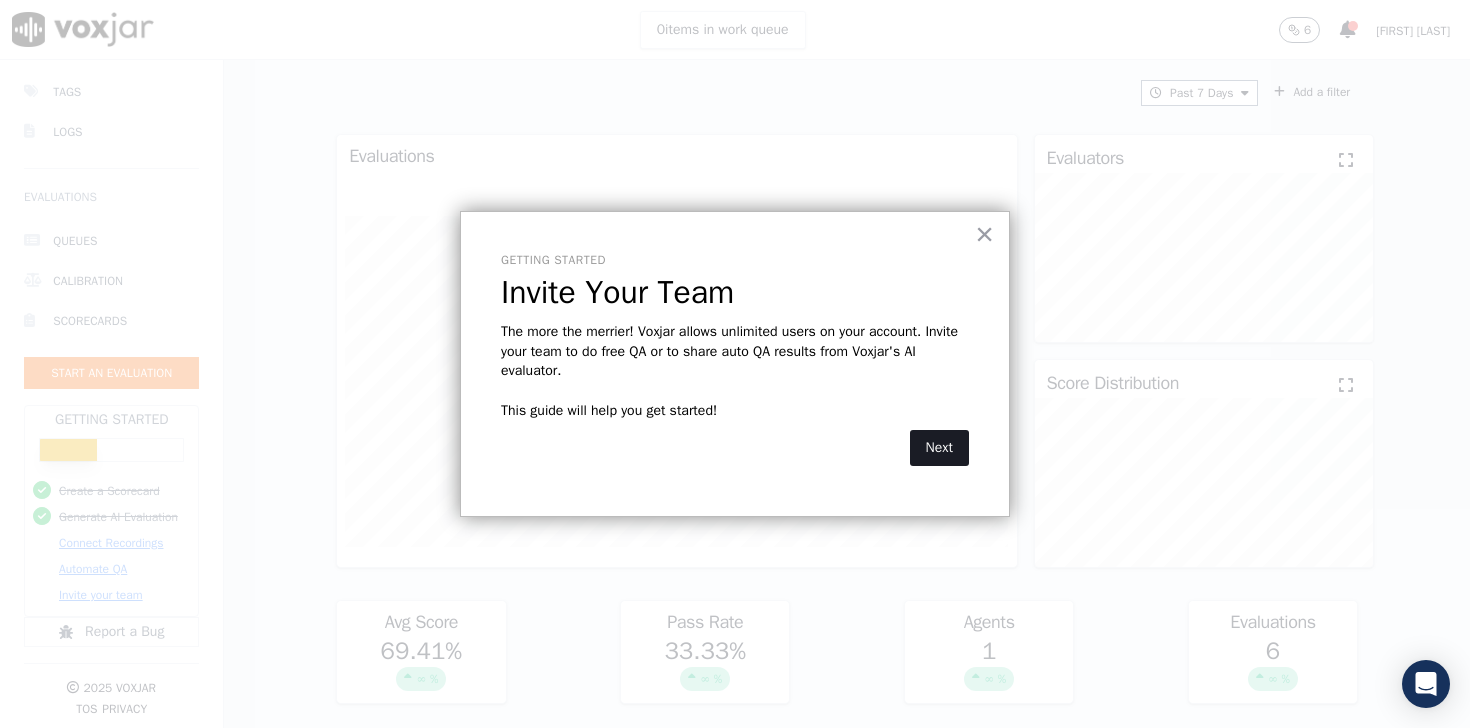 click on "Next" at bounding box center [939, 448] 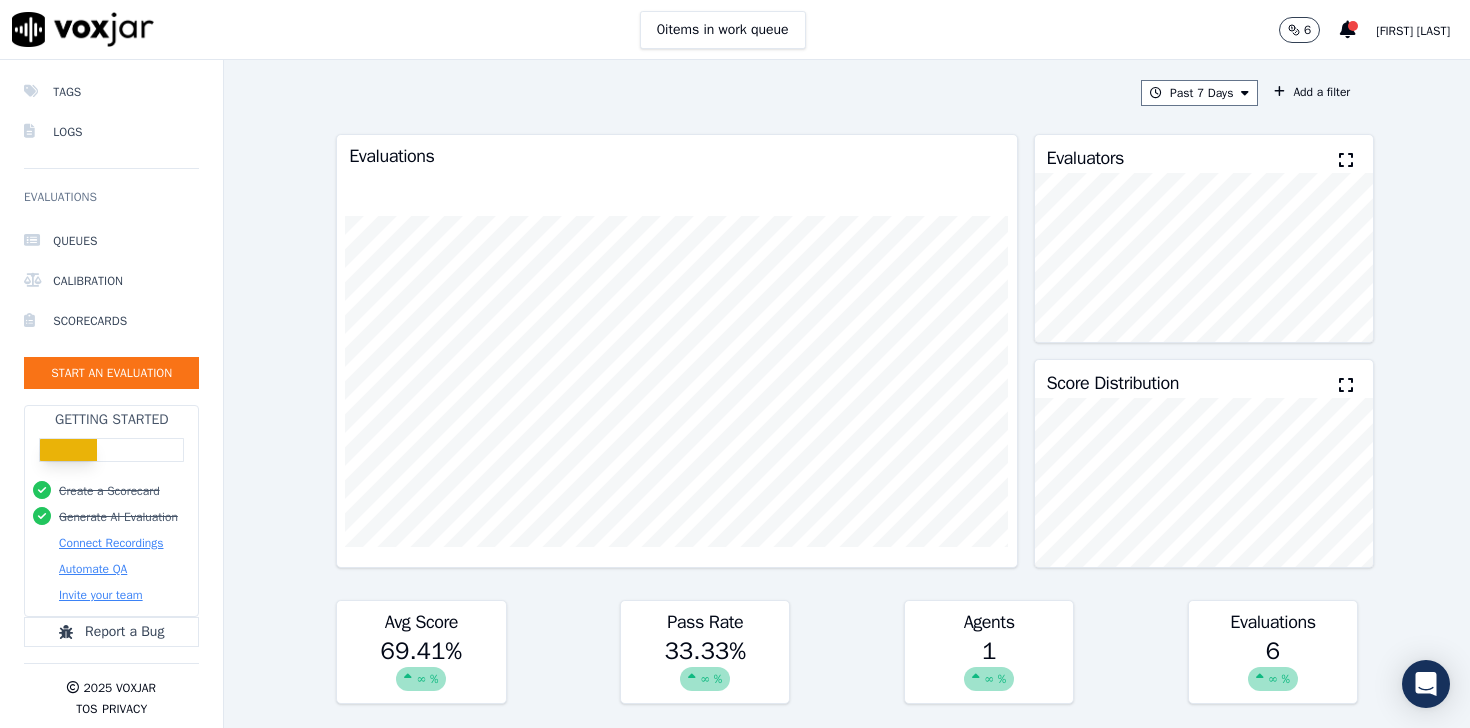 scroll, scrollTop: 509, scrollLeft: 0, axis: vertical 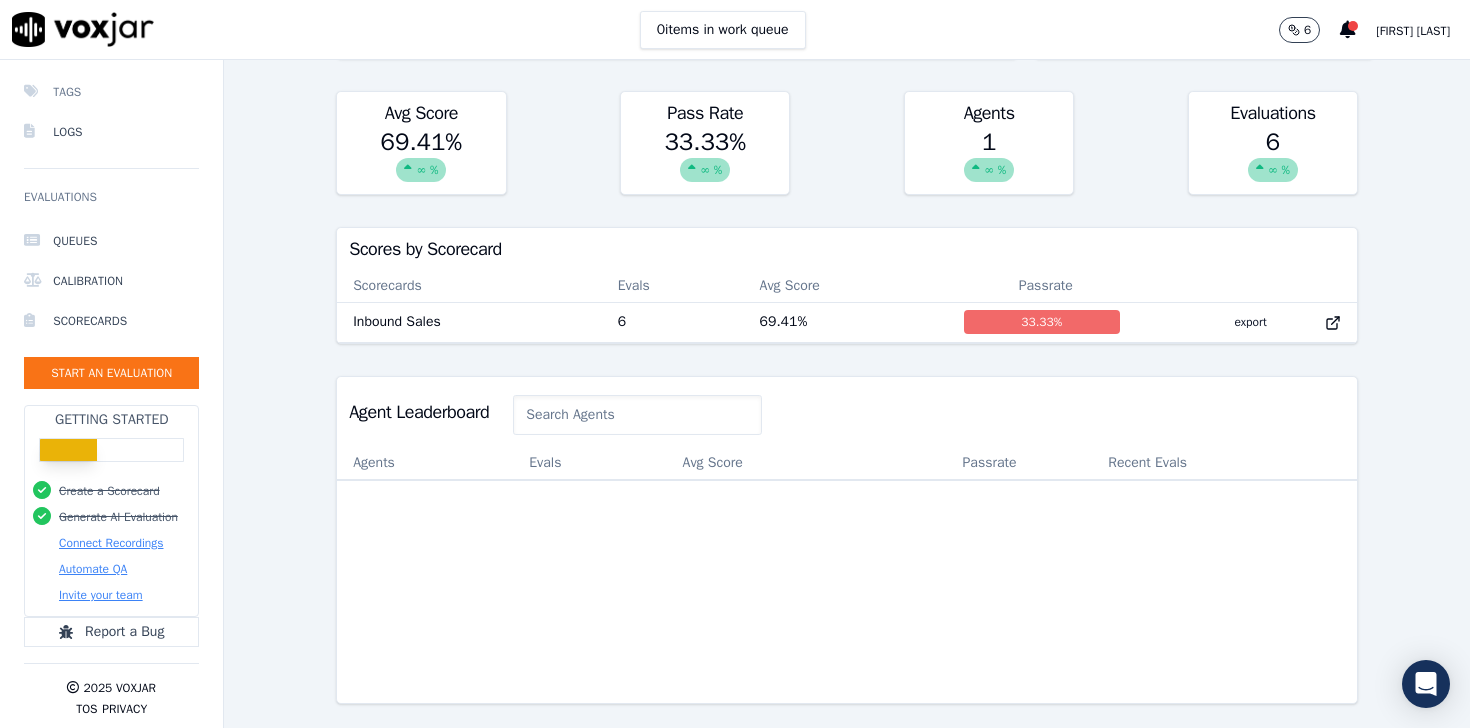 click on "Tags" at bounding box center (111, 92) 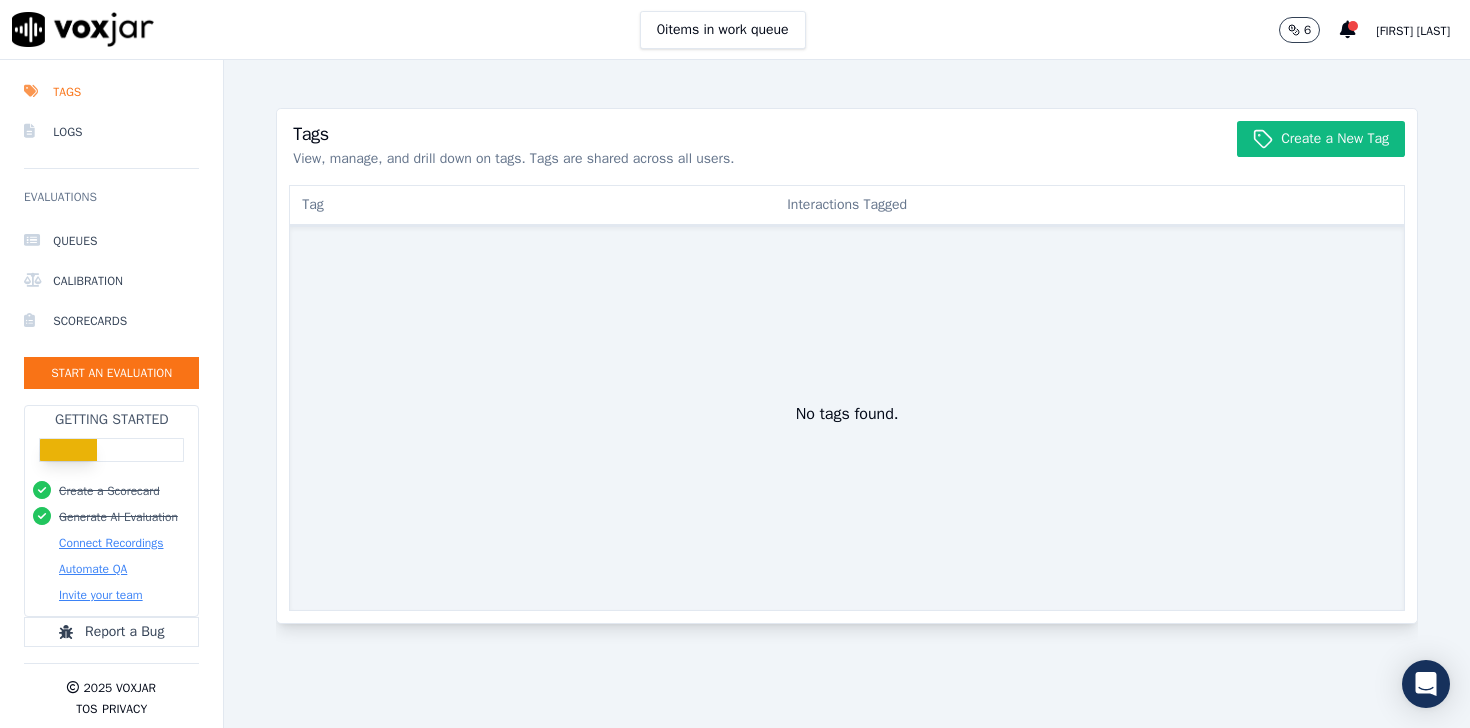 scroll, scrollTop: 0, scrollLeft: 0, axis: both 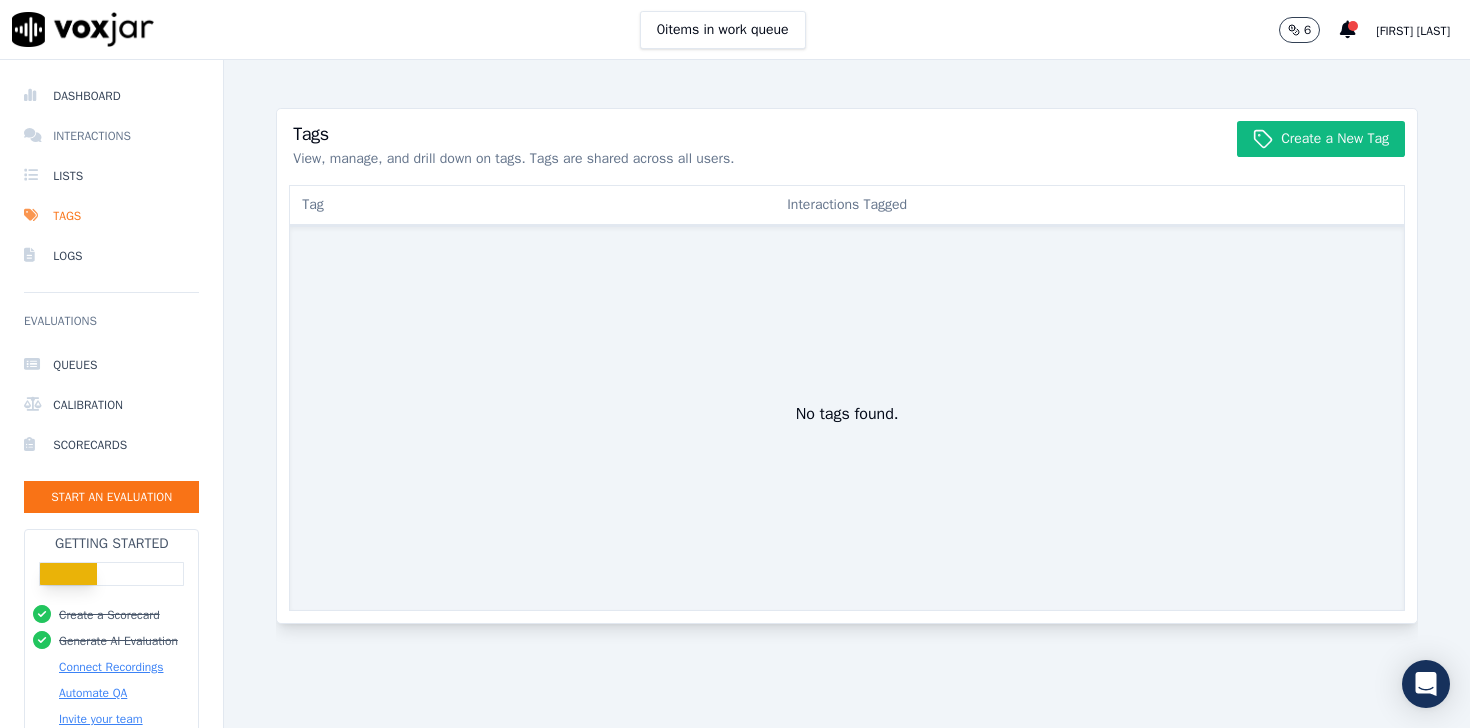 click on "Interactions" at bounding box center [111, 136] 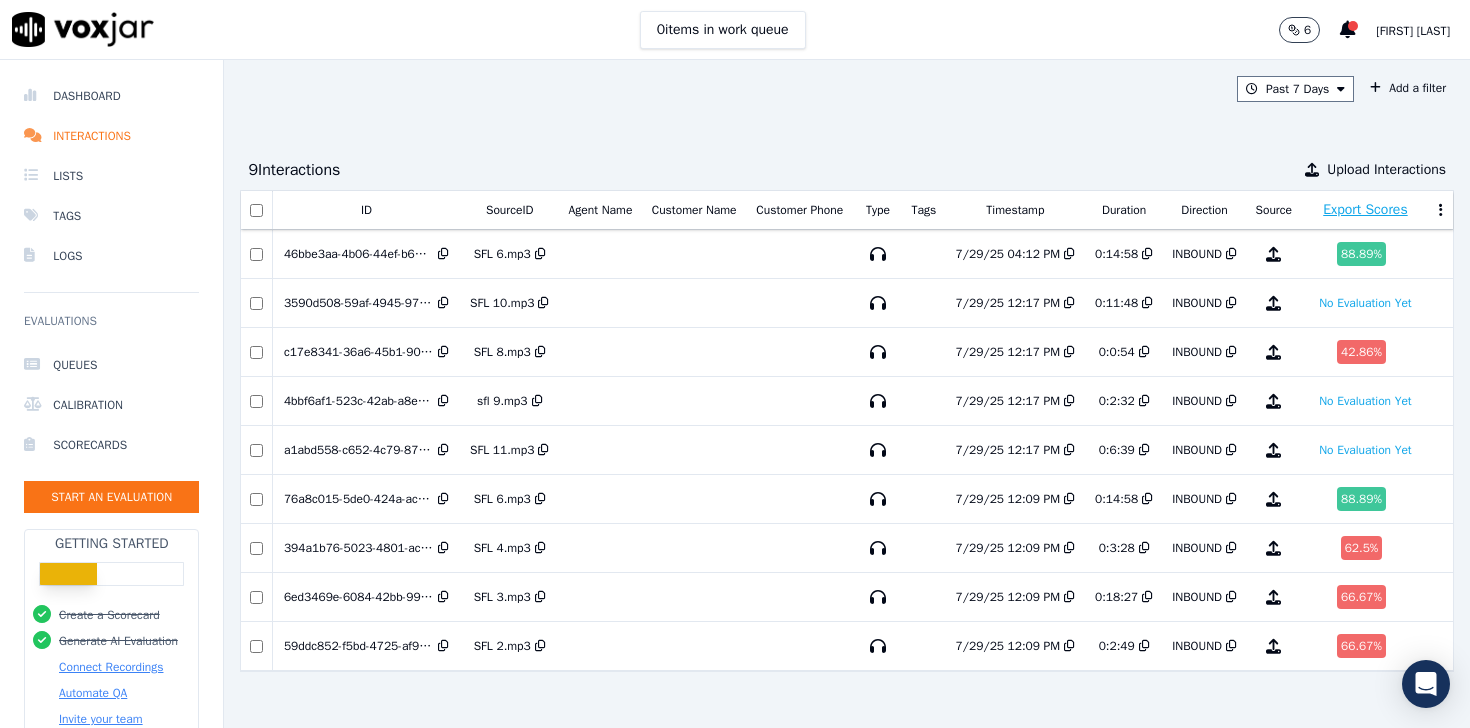click on "6         Rithika Gaddam" 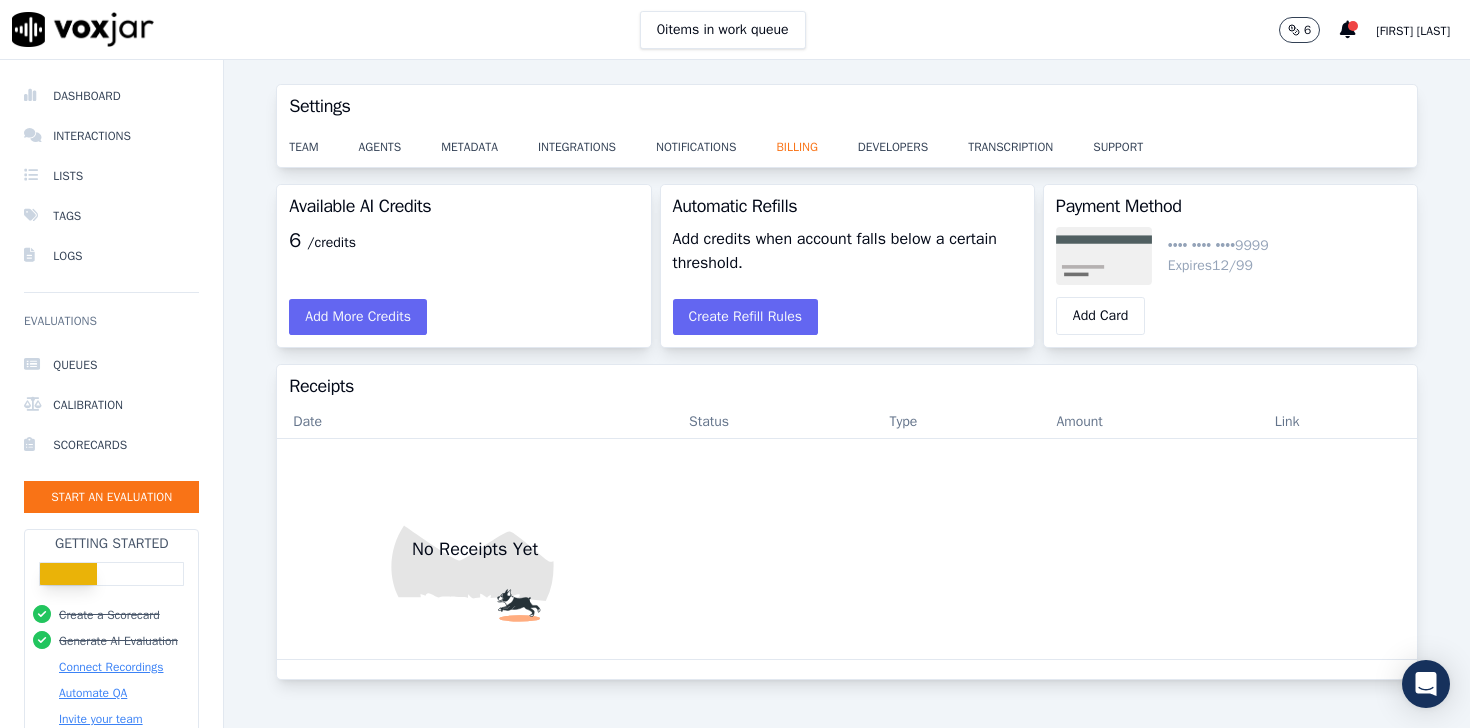 click on "team agents metadata integrations notifications billing developers transcription support" at bounding box center (847, 147) 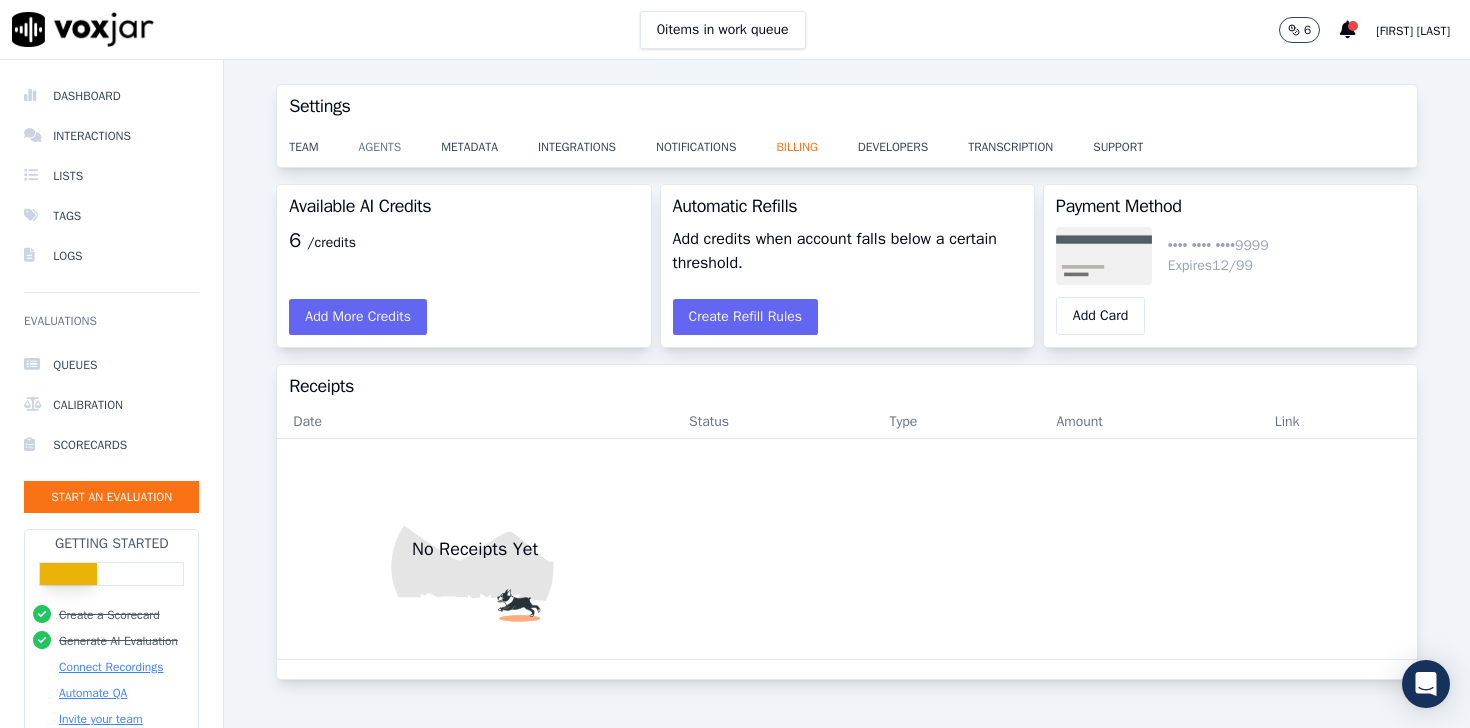 click on "agents" at bounding box center [400, 141] 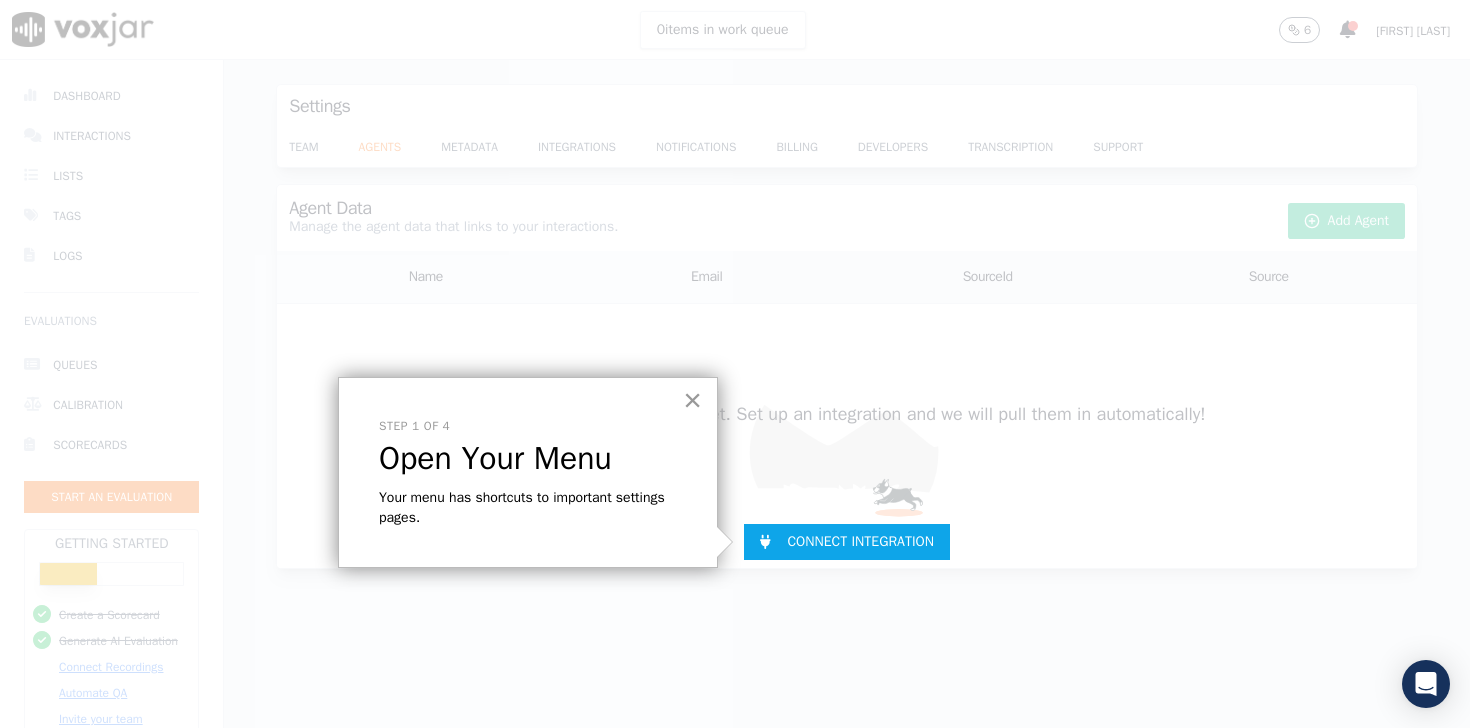 click on "×" at bounding box center [692, 400] 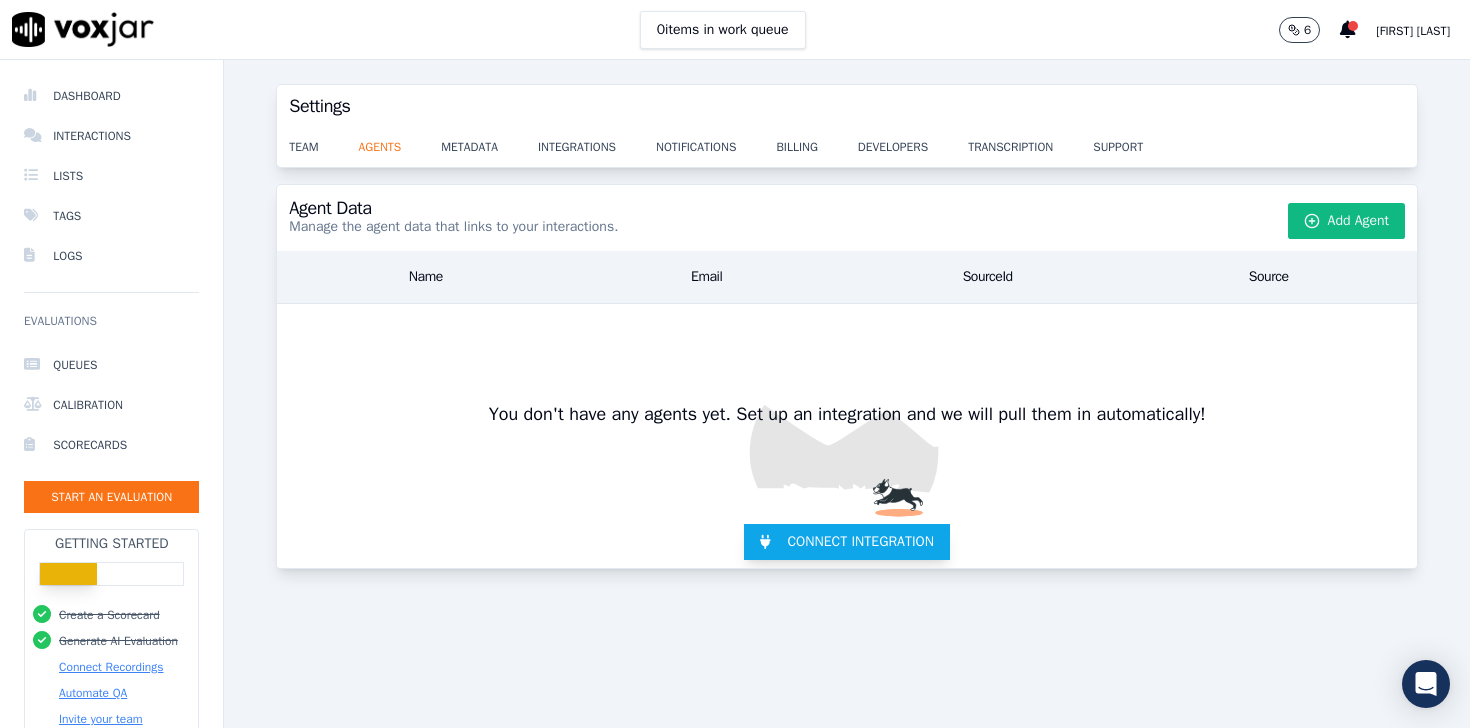 click on "Connect Integration" at bounding box center [860, 542] 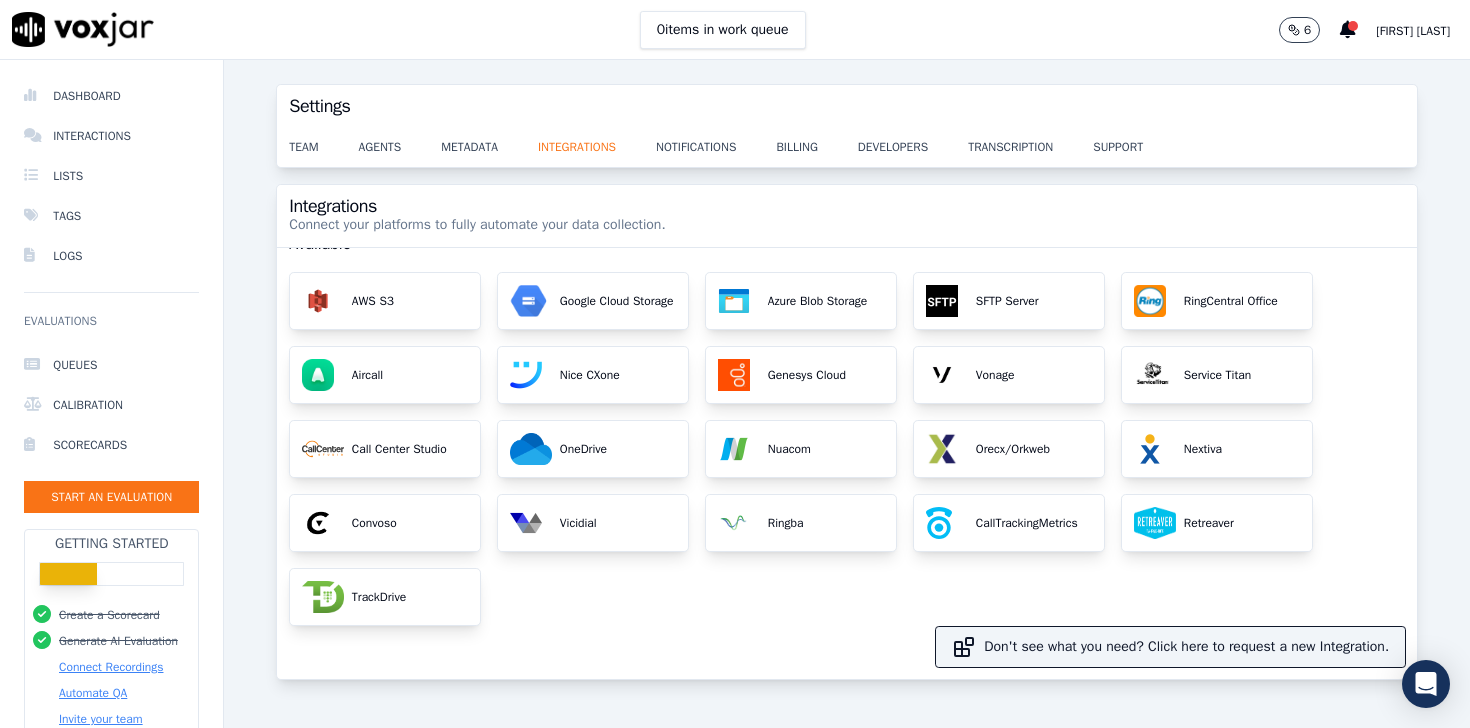 scroll, scrollTop: 0, scrollLeft: 0, axis: both 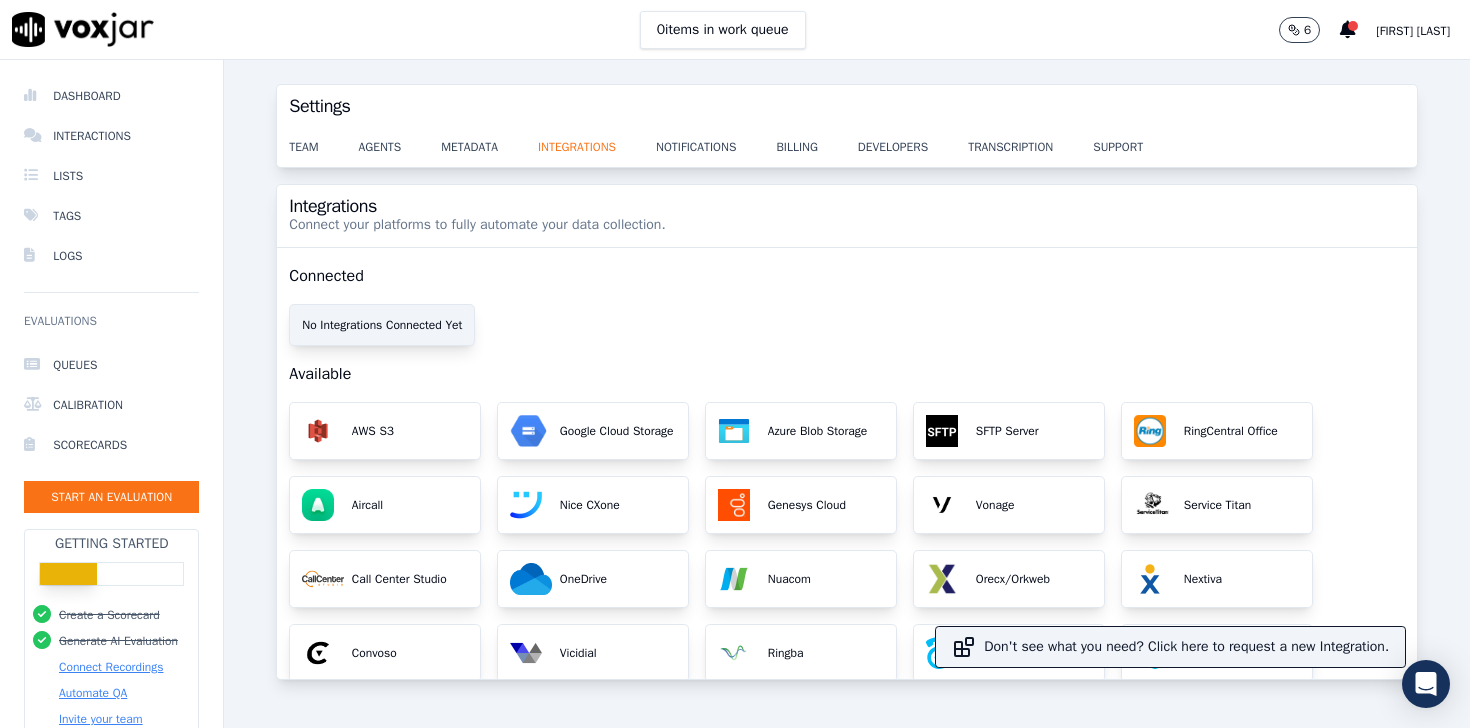click on "No Integrations Connected Yet" at bounding box center [382, 325] 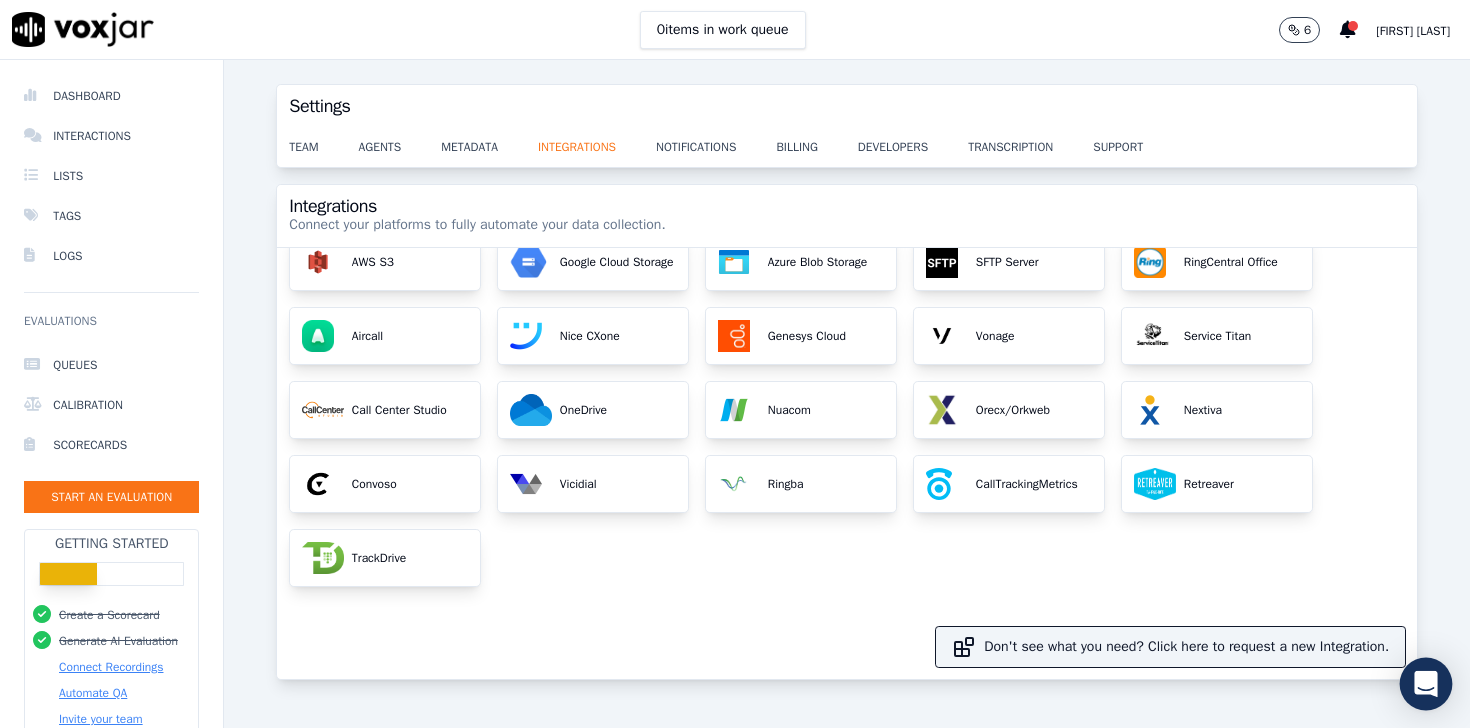 click 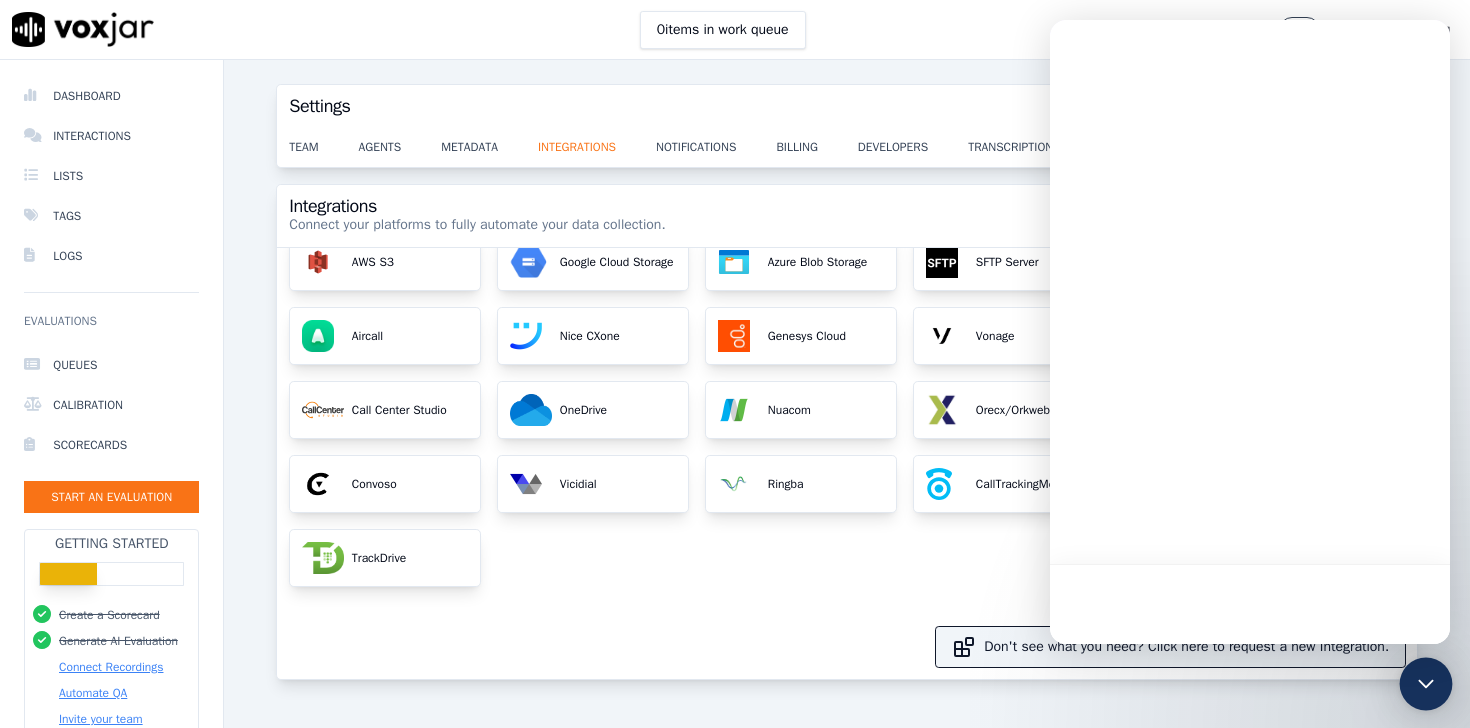 scroll, scrollTop: 0, scrollLeft: 0, axis: both 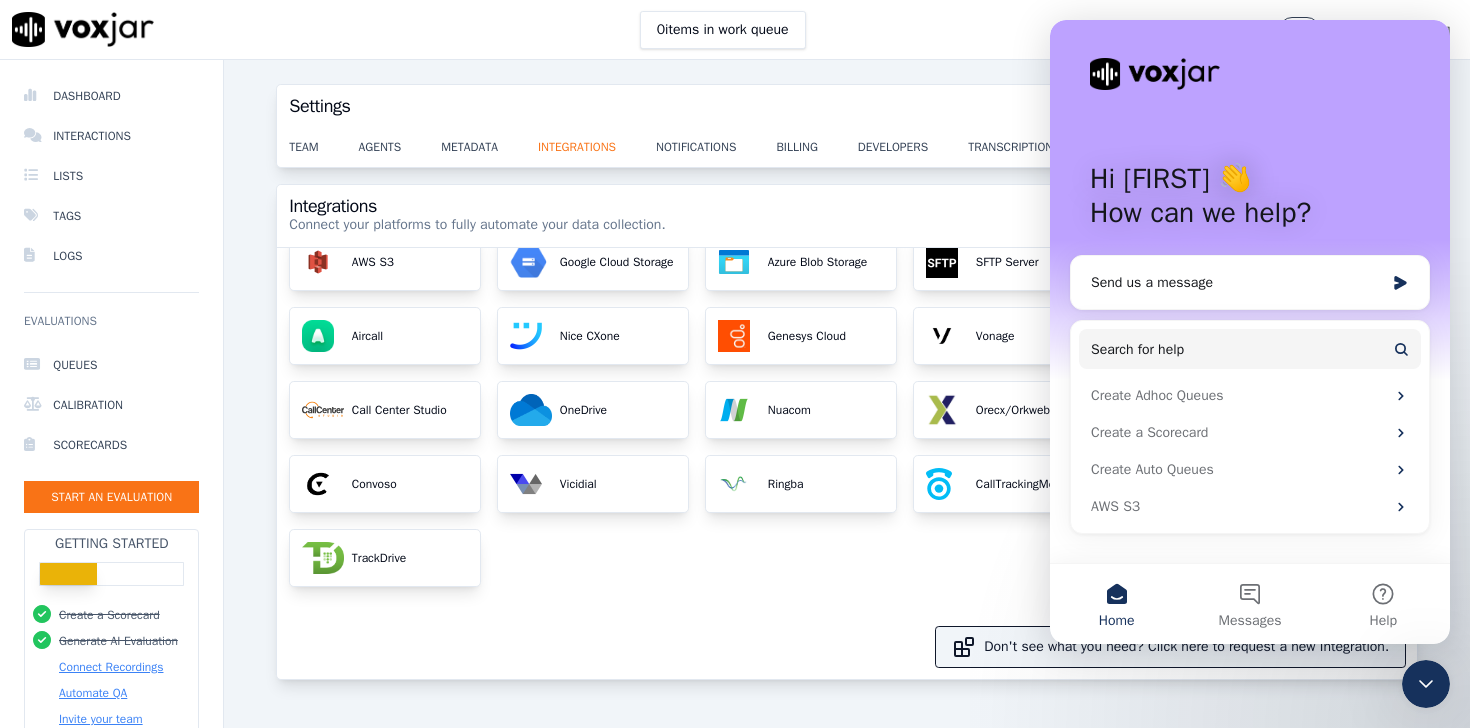 click on "AWS S3       Google Cloud Storage       Azure Blob Storage       SFTP Server       RingCentral Office       Aircall       Nice CXone       Genesys Cloud       Vonage       Service Titan       Call Center Studio       OneDrive       Nuacom       Orecx/Orkweb       Nextiva       Convoso       Vicidial       Ringba       CallTrackingMetrics       Retreaver       TrackDrive" 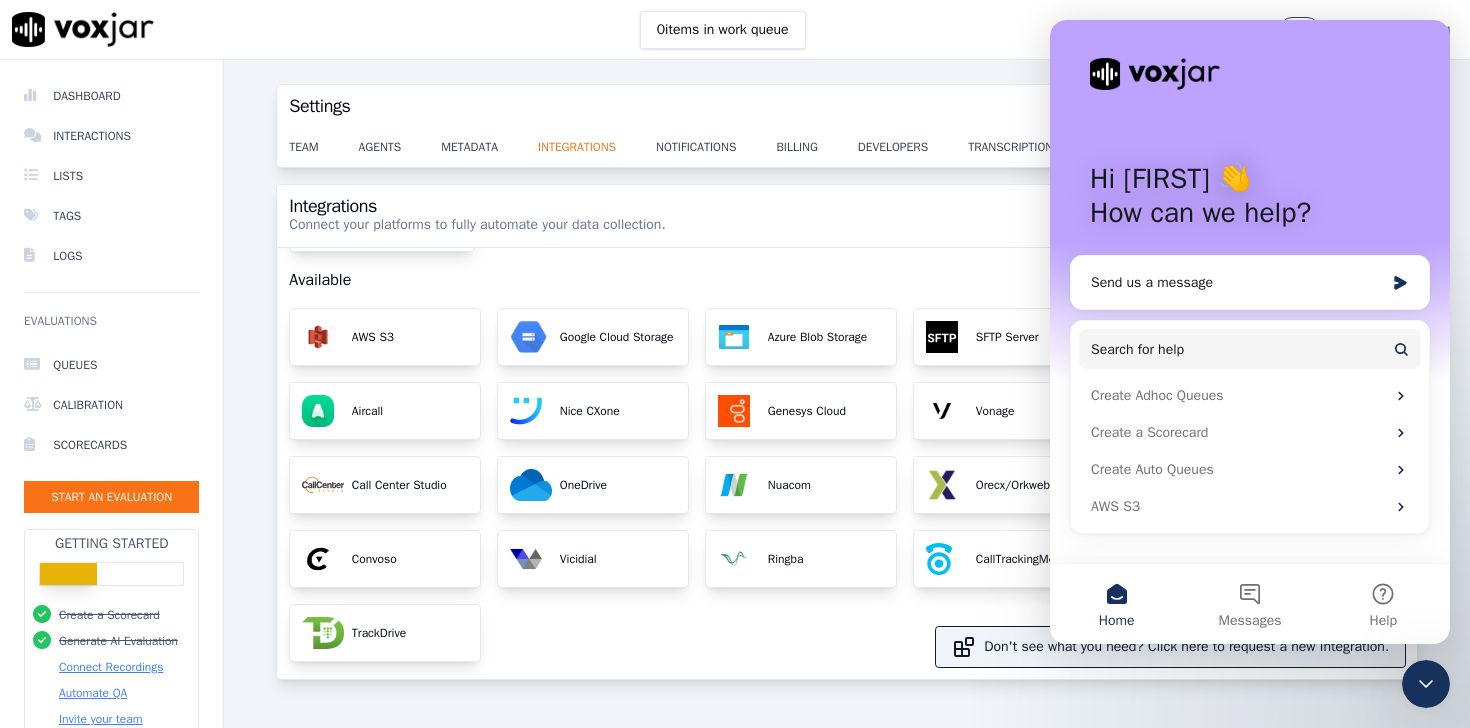 scroll, scrollTop: 0, scrollLeft: 0, axis: both 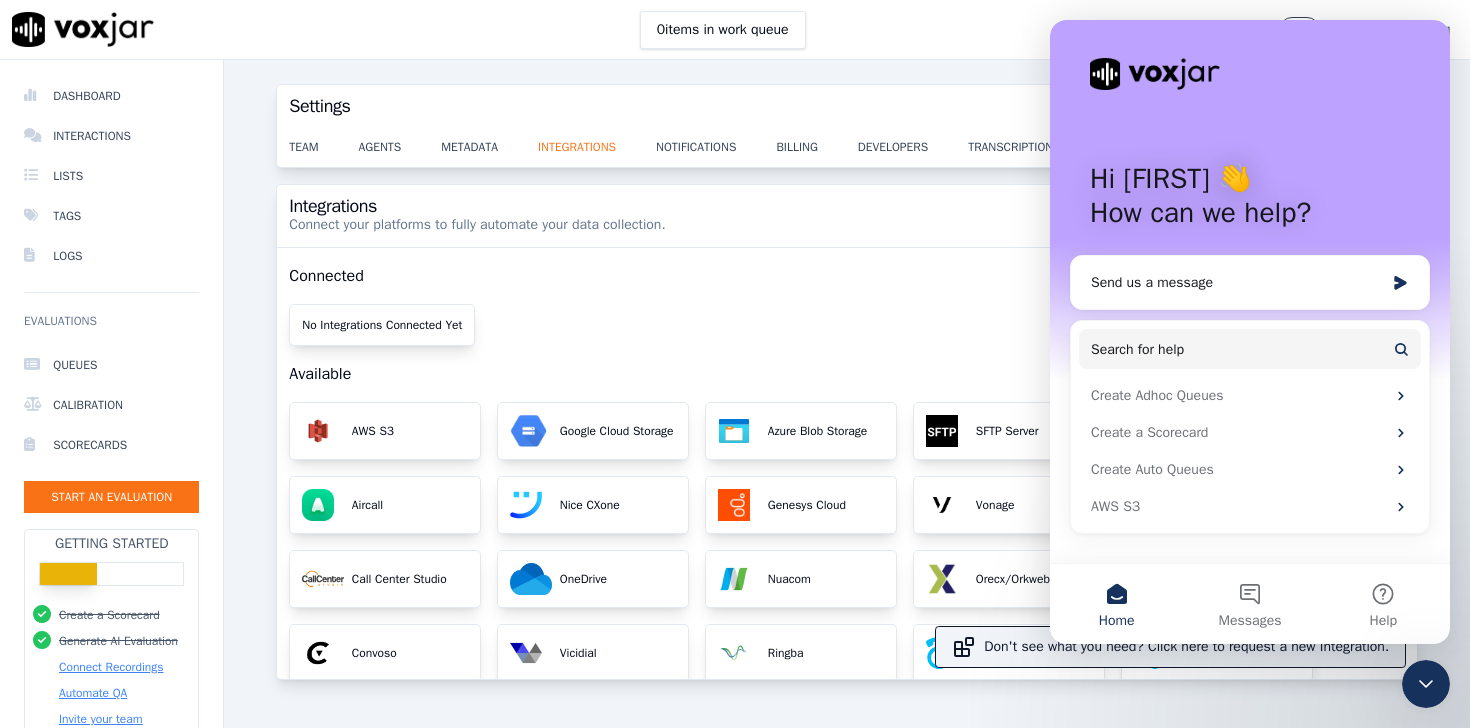click on "Connected" at bounding box center (847, 276) 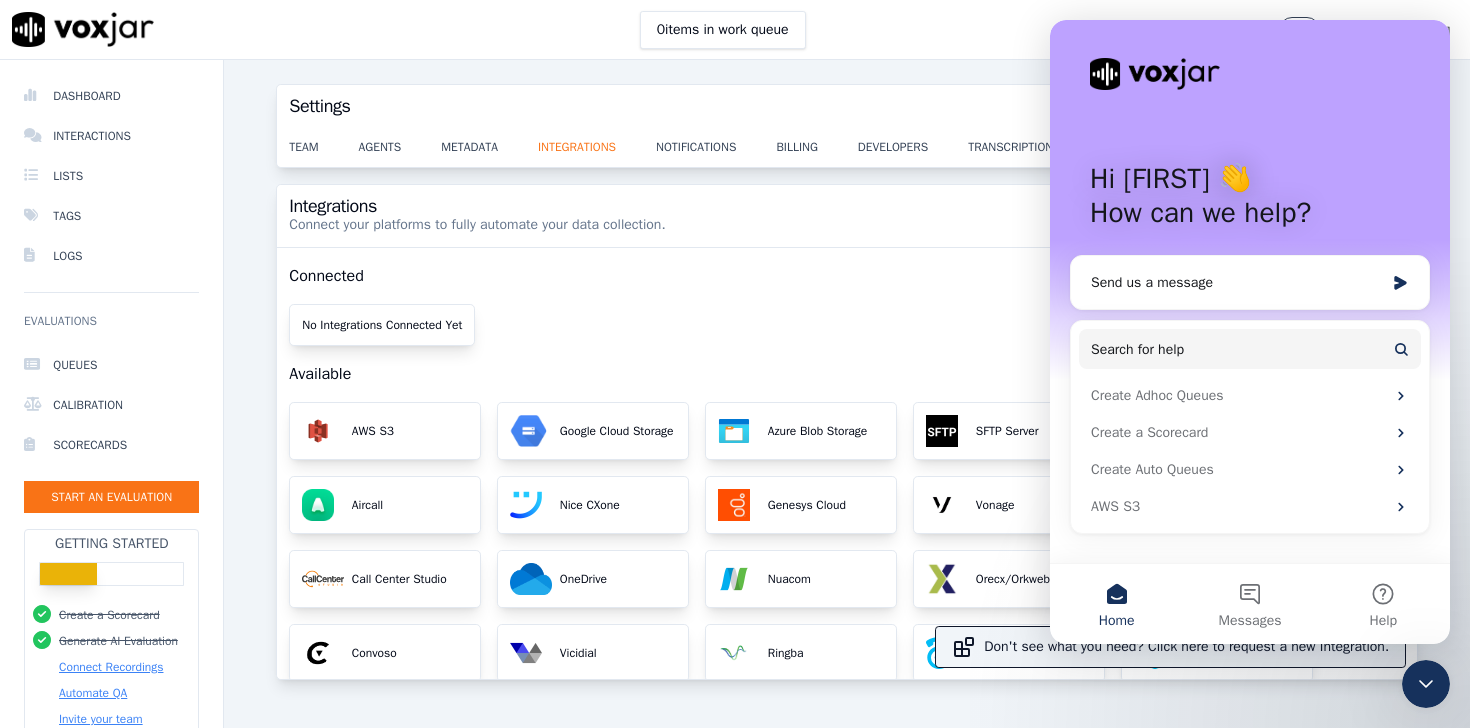 click at bounding box center [1250, 72] 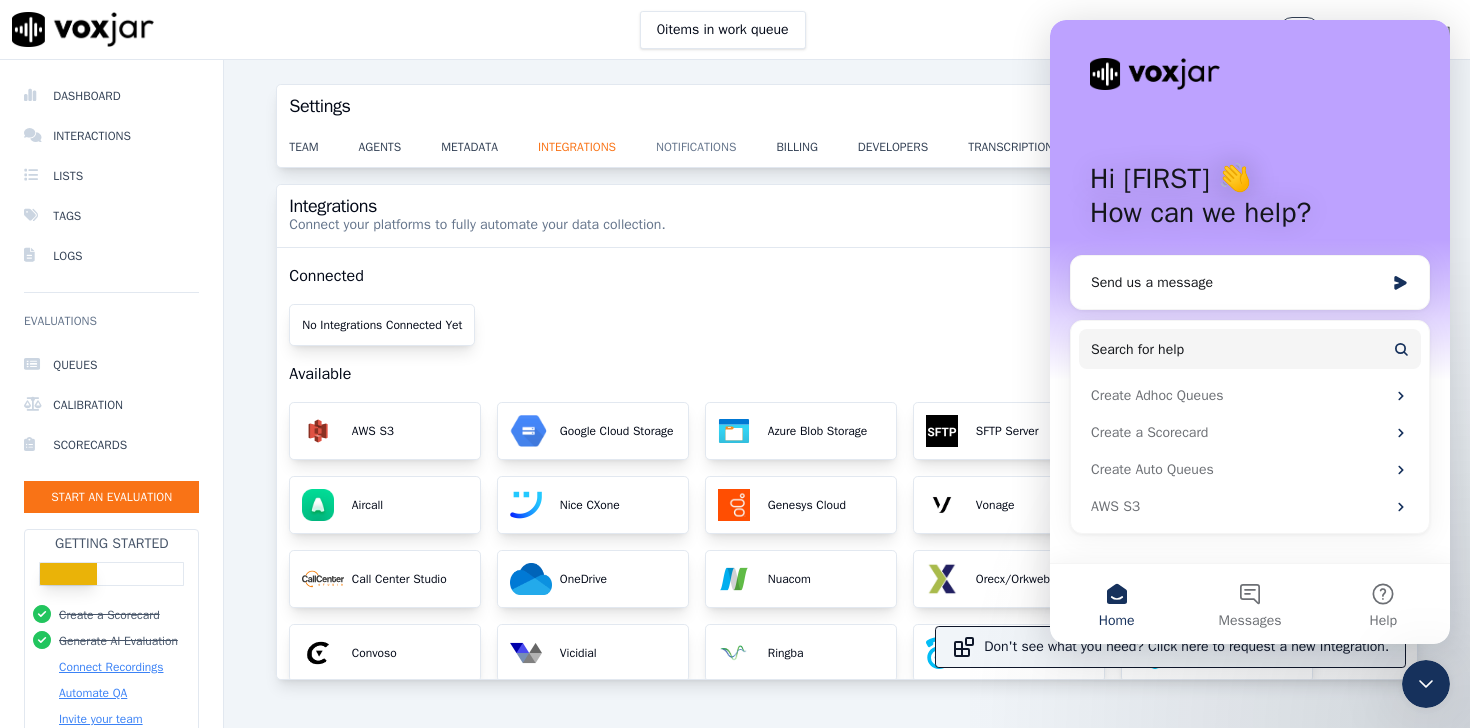click on "notifications" at bounding box center [716, 141] 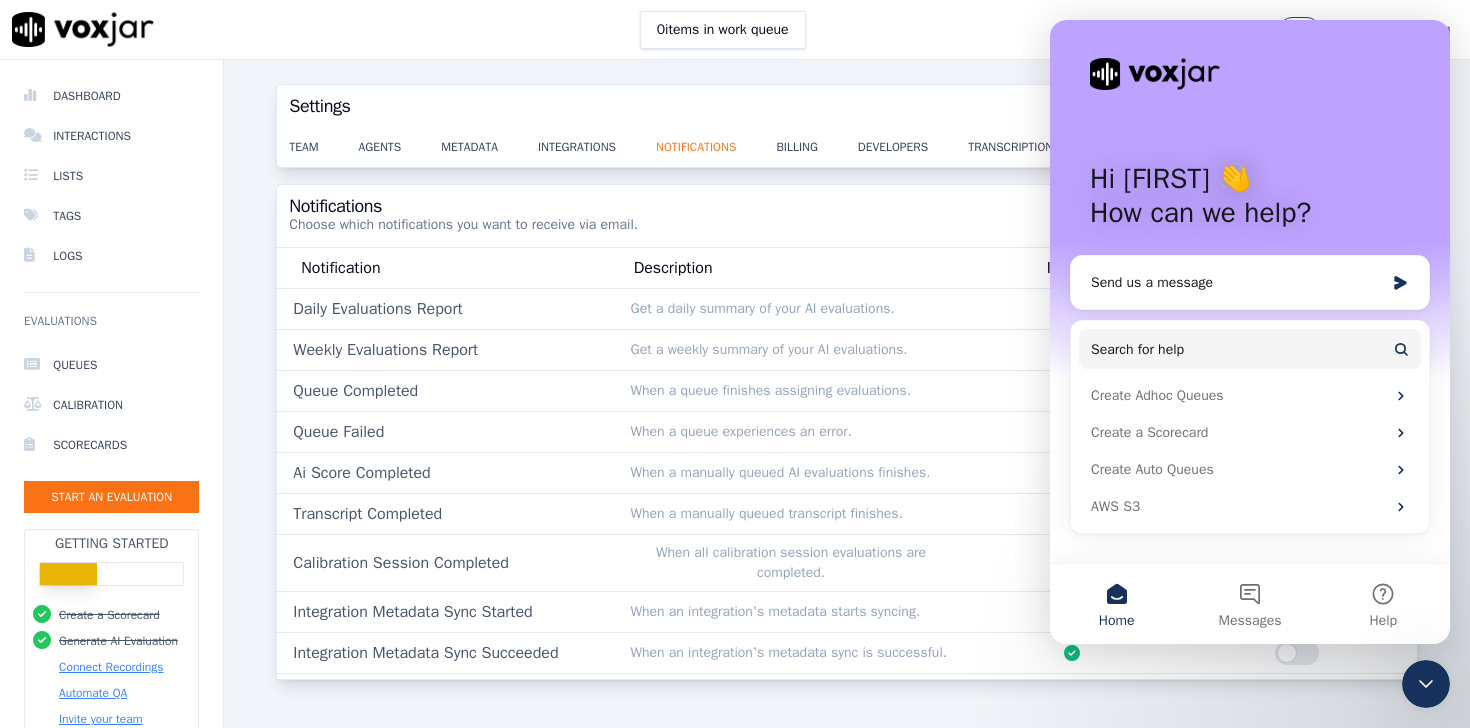 click 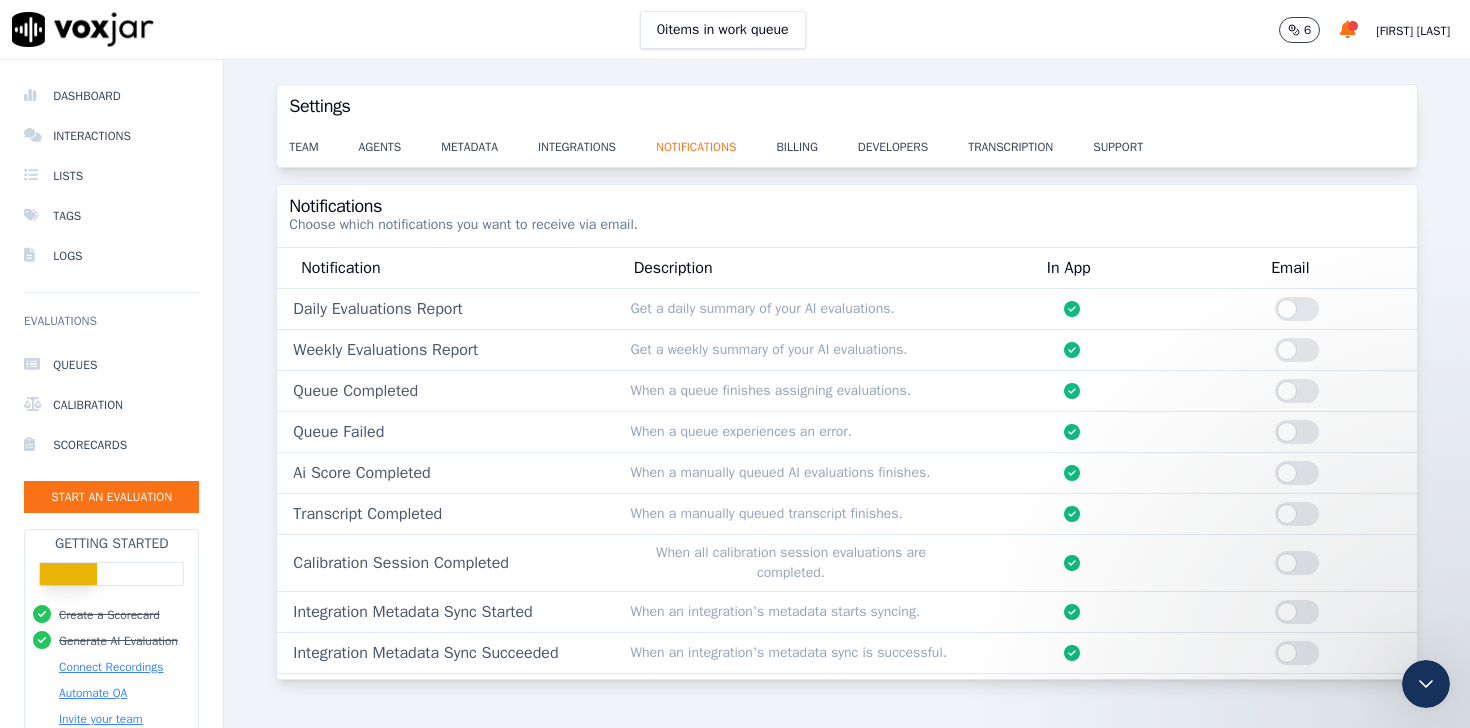 scroll, scrollTop: 0, scrollLeft: 0, axis: both 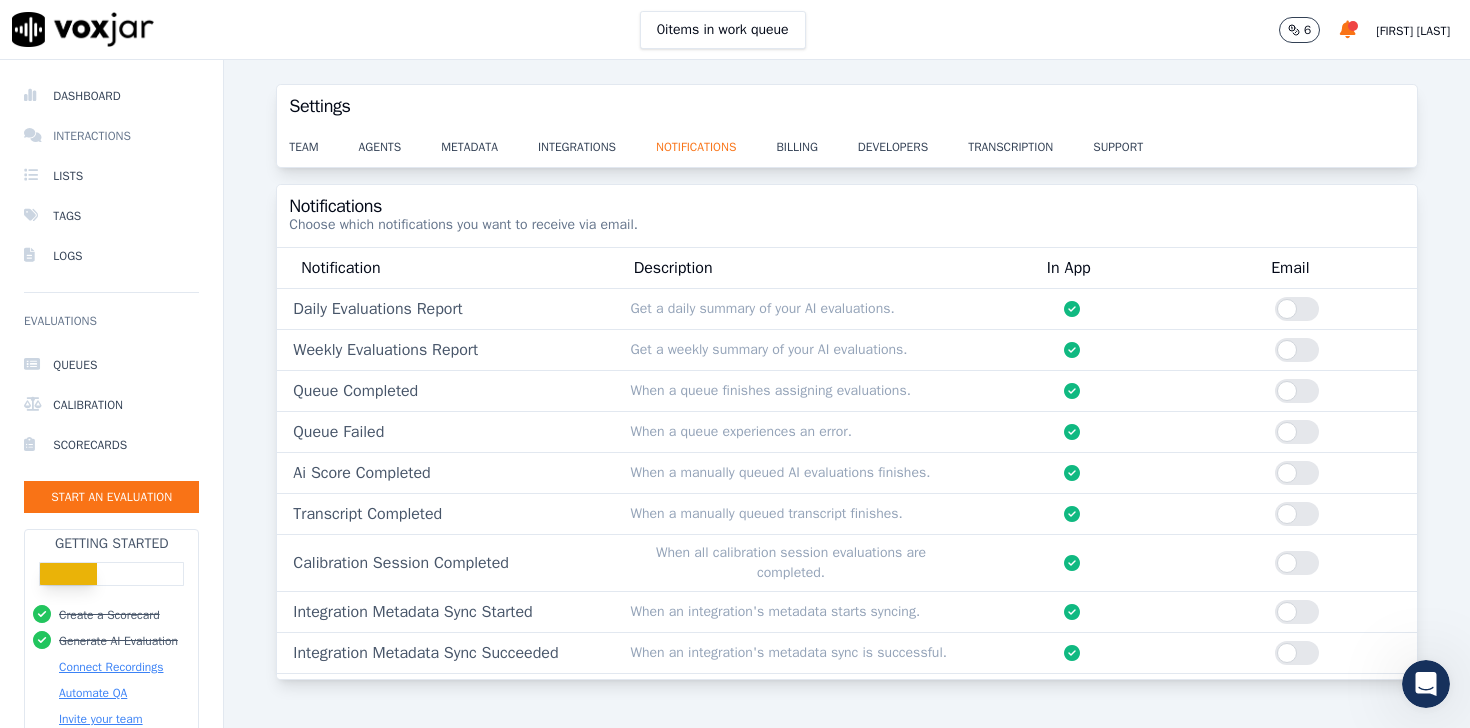 click on "Interactions" at bounding box center (111, 136) 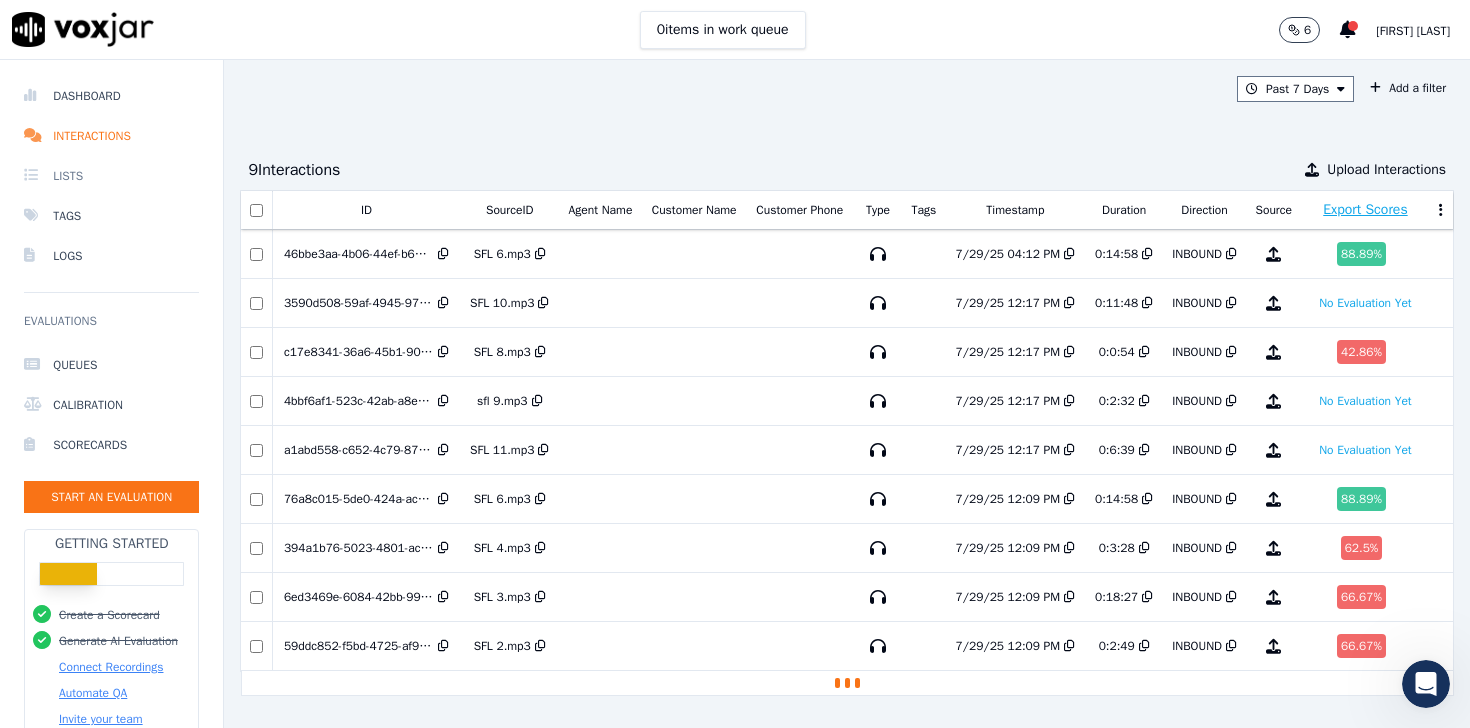 click on "Lists" at bounding box center (111, 176) 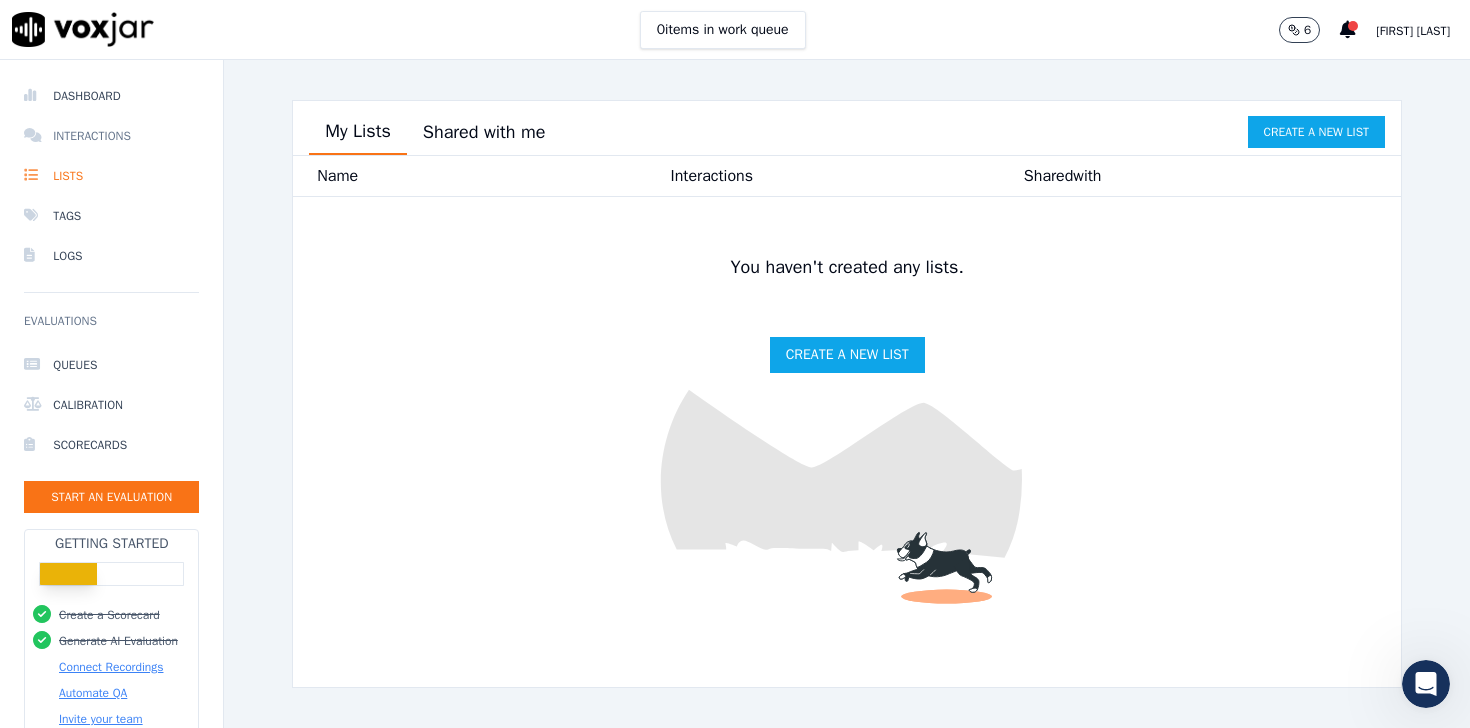 click on "Interactions" at bounding box center [111, 136] 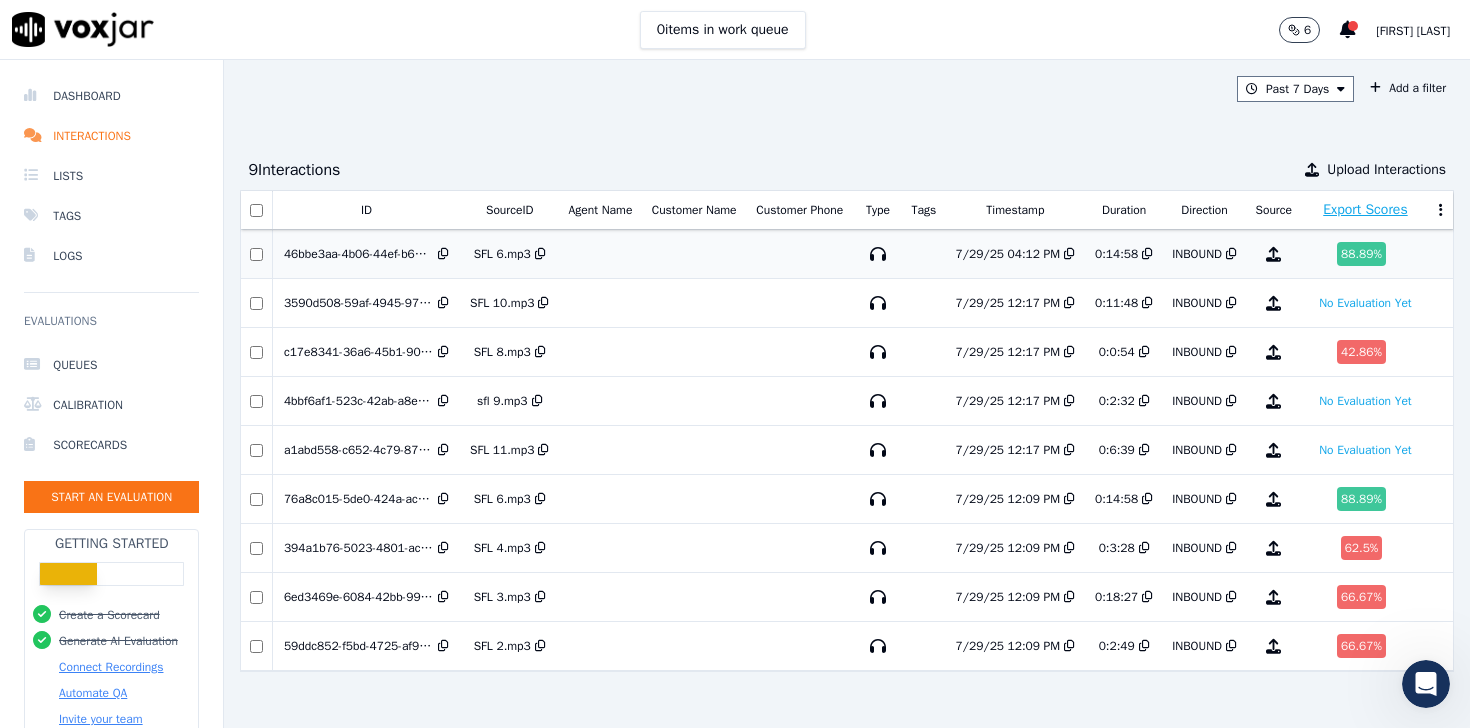 click at bounding box center (443, 254) 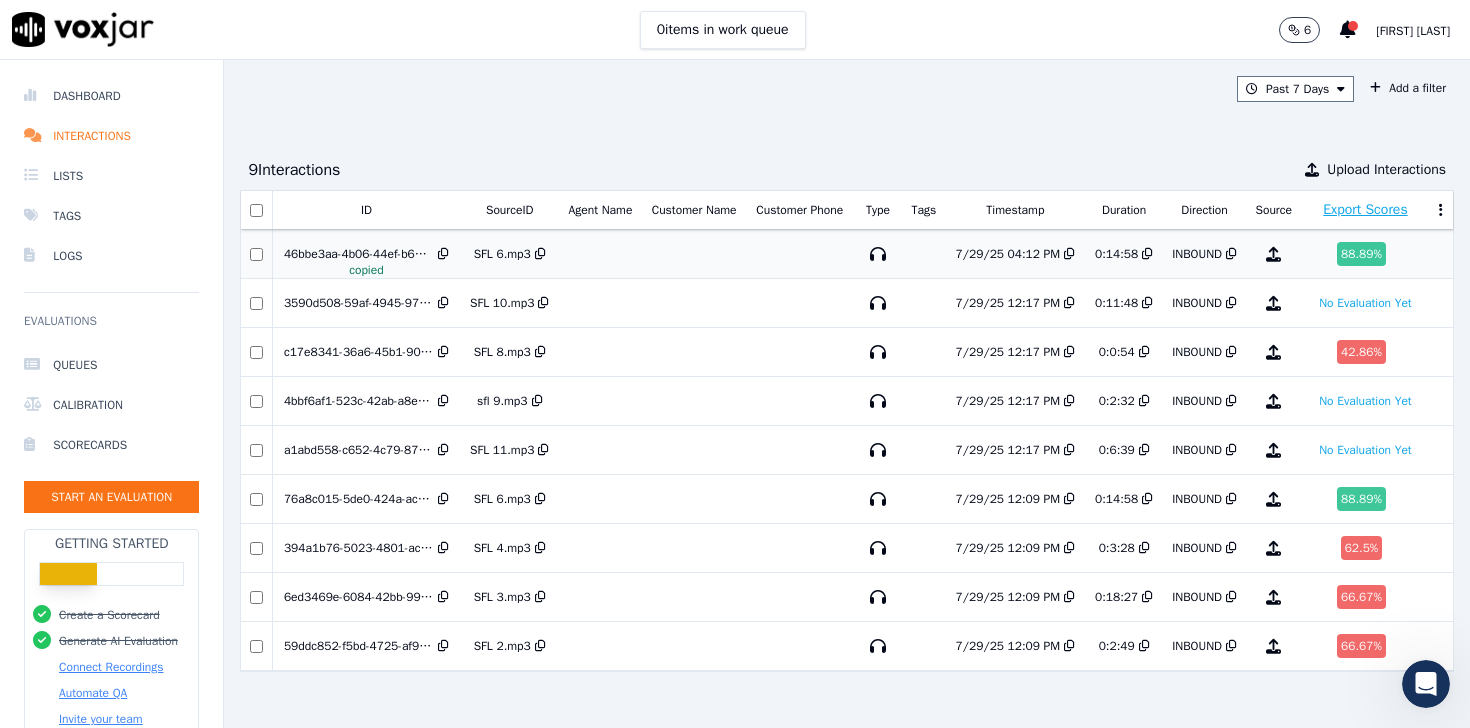 click at bounding box center [443, 254] 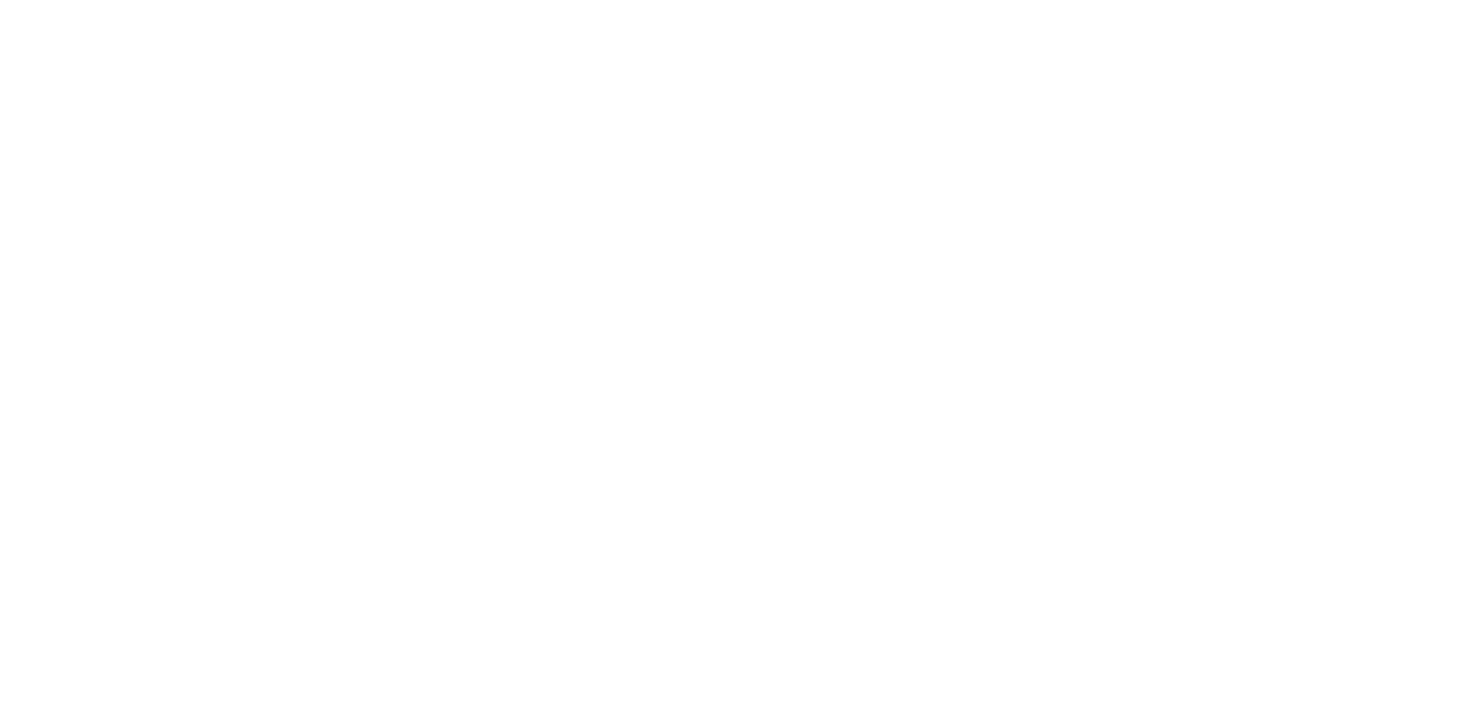 scroll, scrollTop: 0, scrollLeft: 0, axis: both 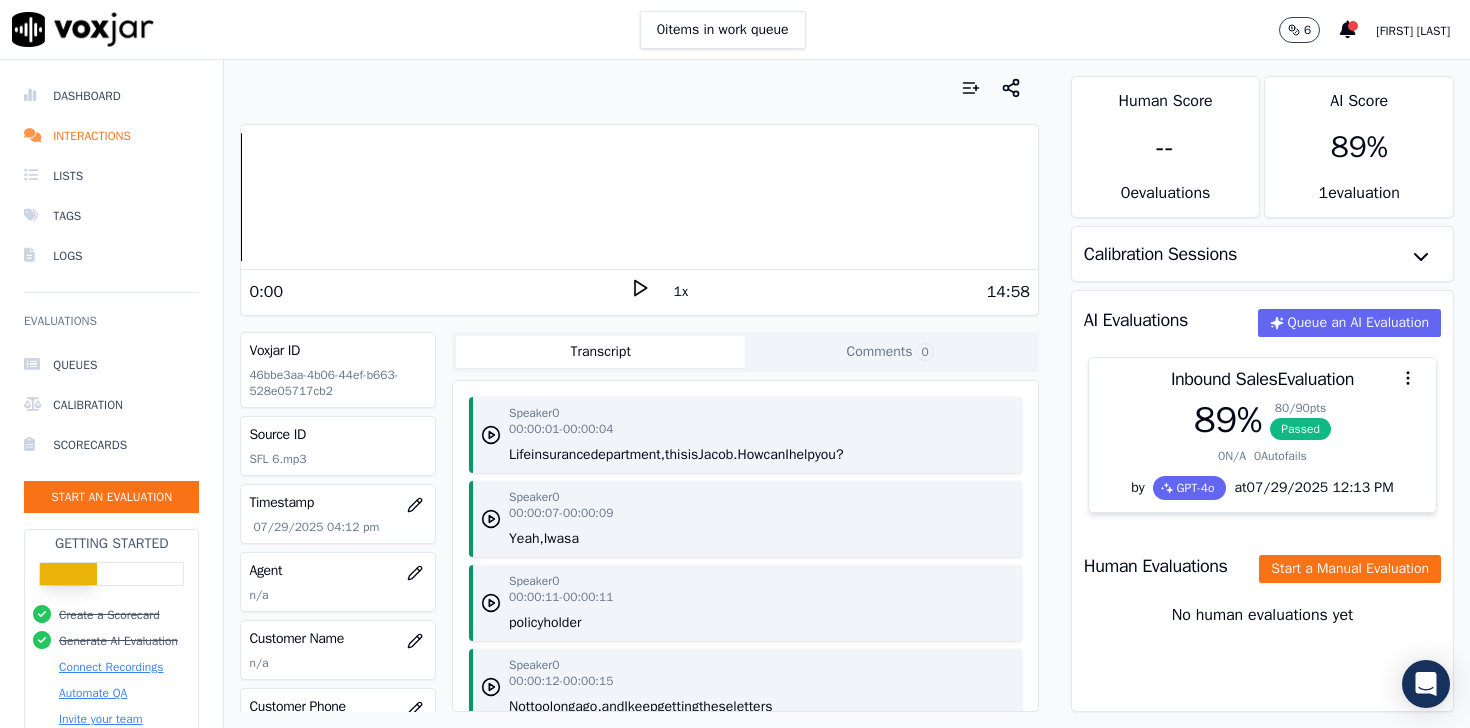 click on "Agent" at bounding box center [338, 571] 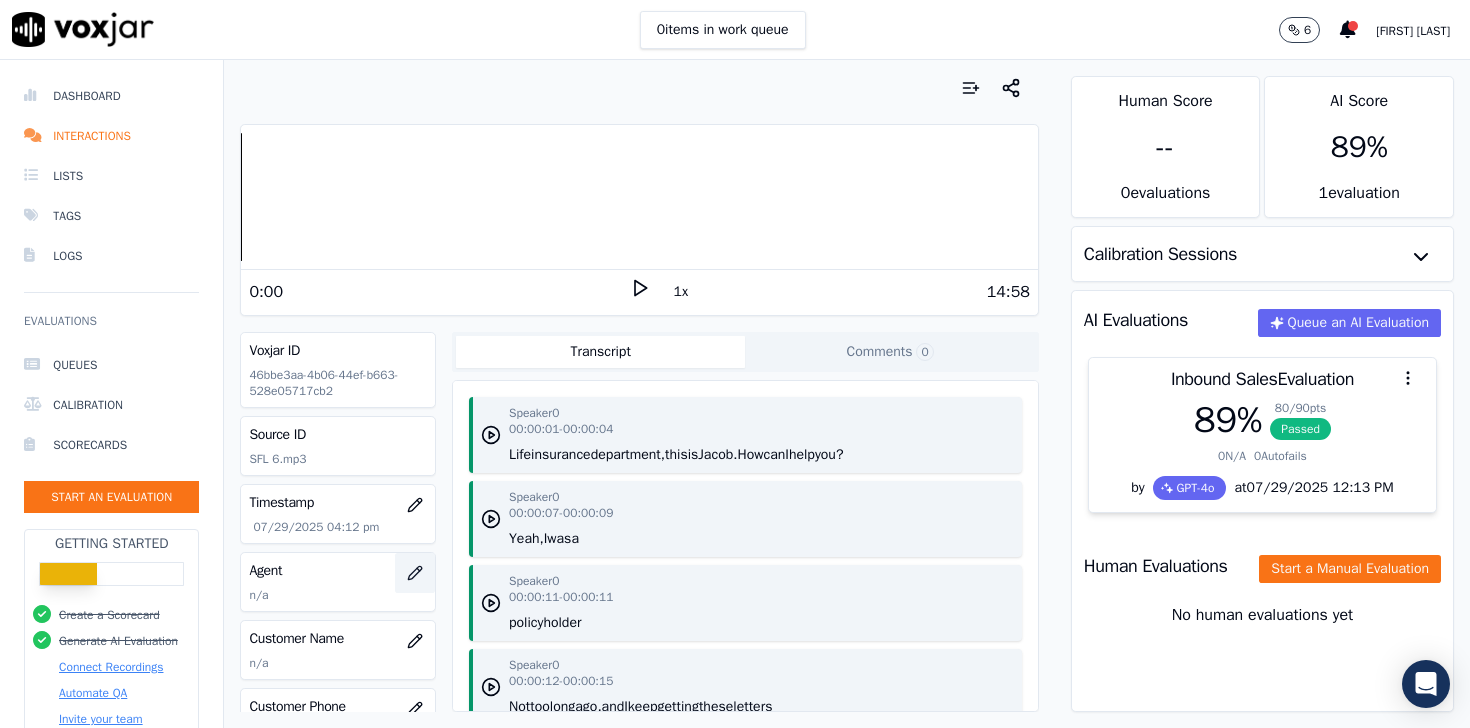click at bounding box center [415, 573] 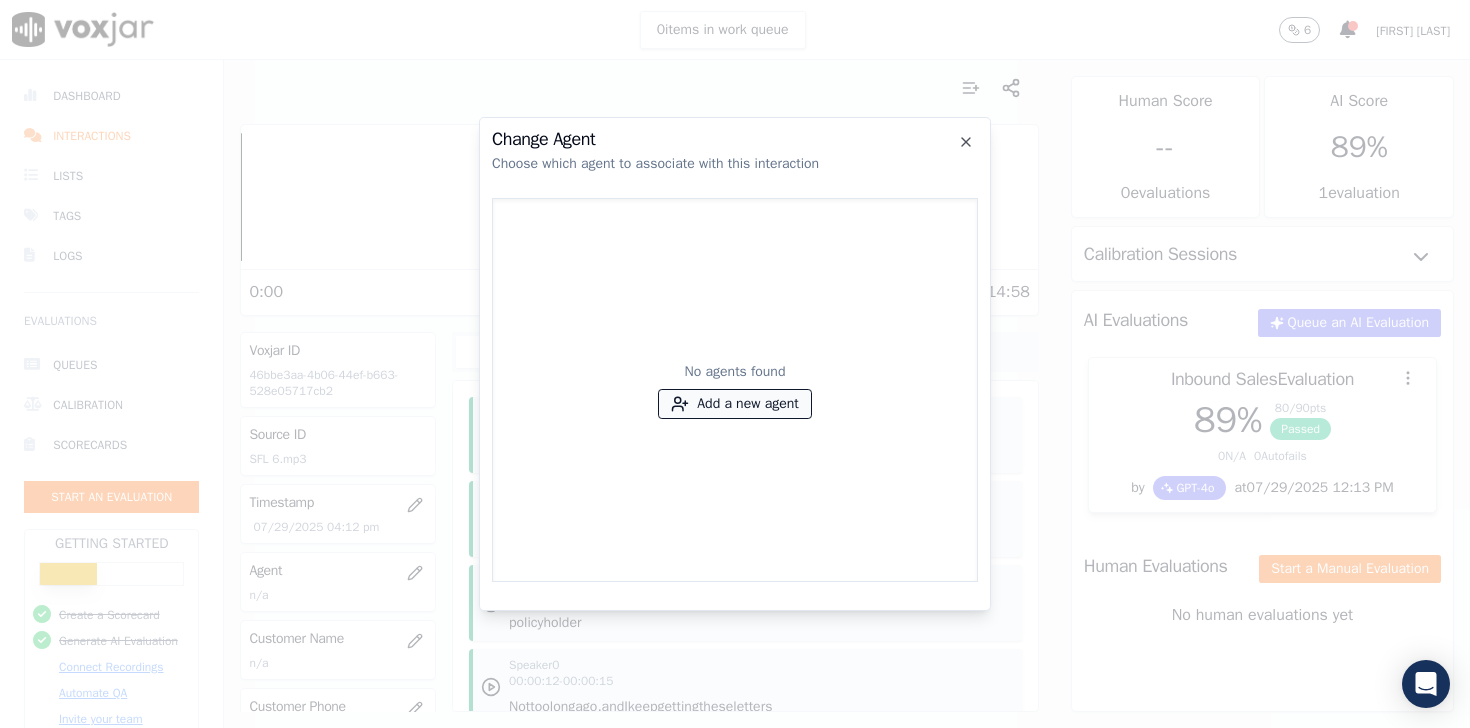 click on "Add a new agent" at bounding box center [735, 404] 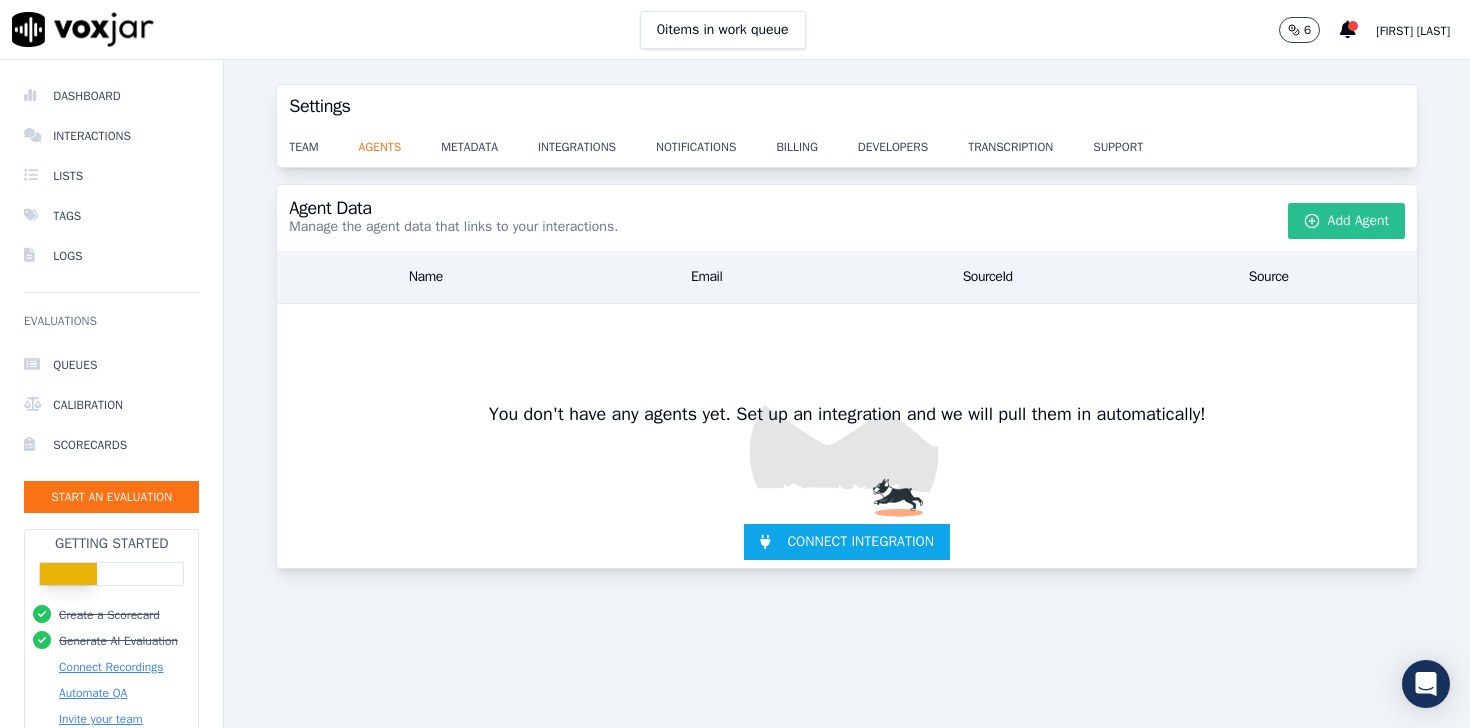 click on "Add Agent" at bounding box center (1347, 221) 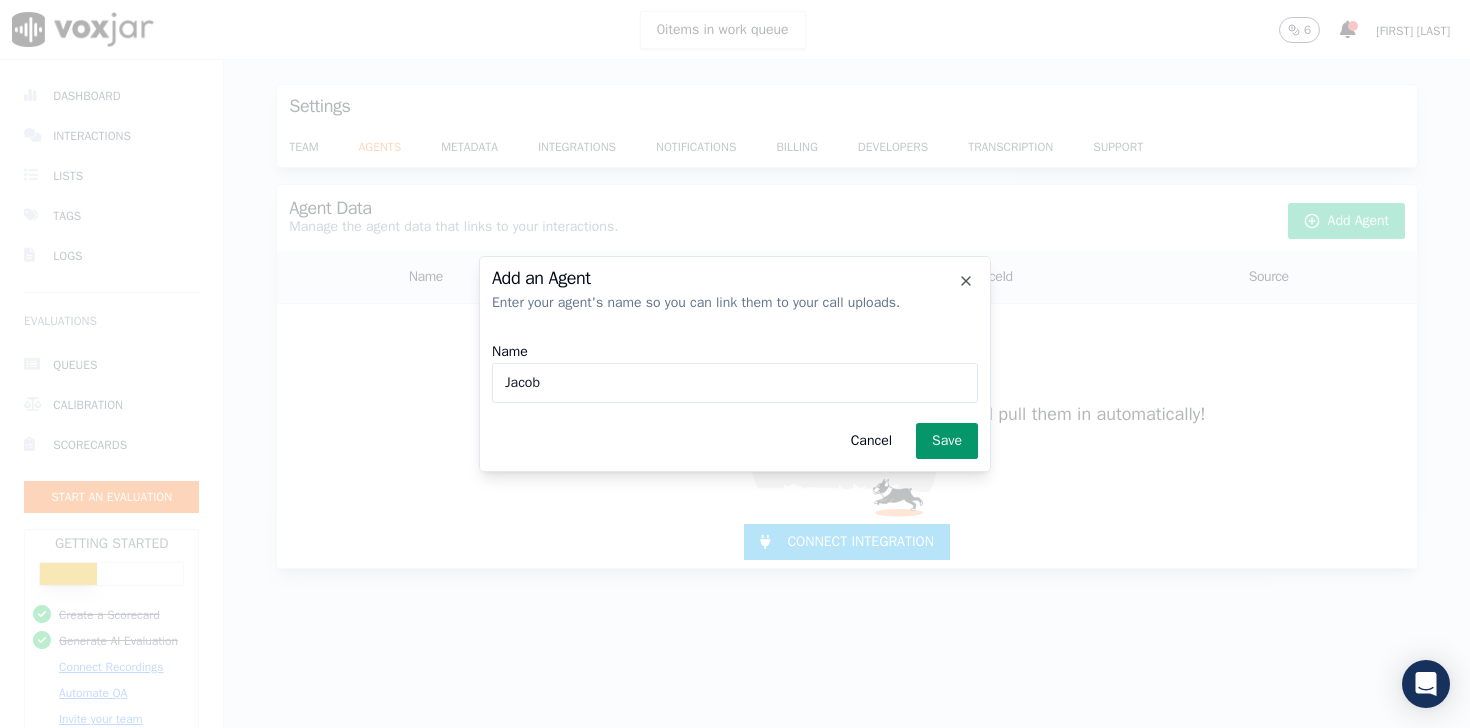 type on "Jacob" 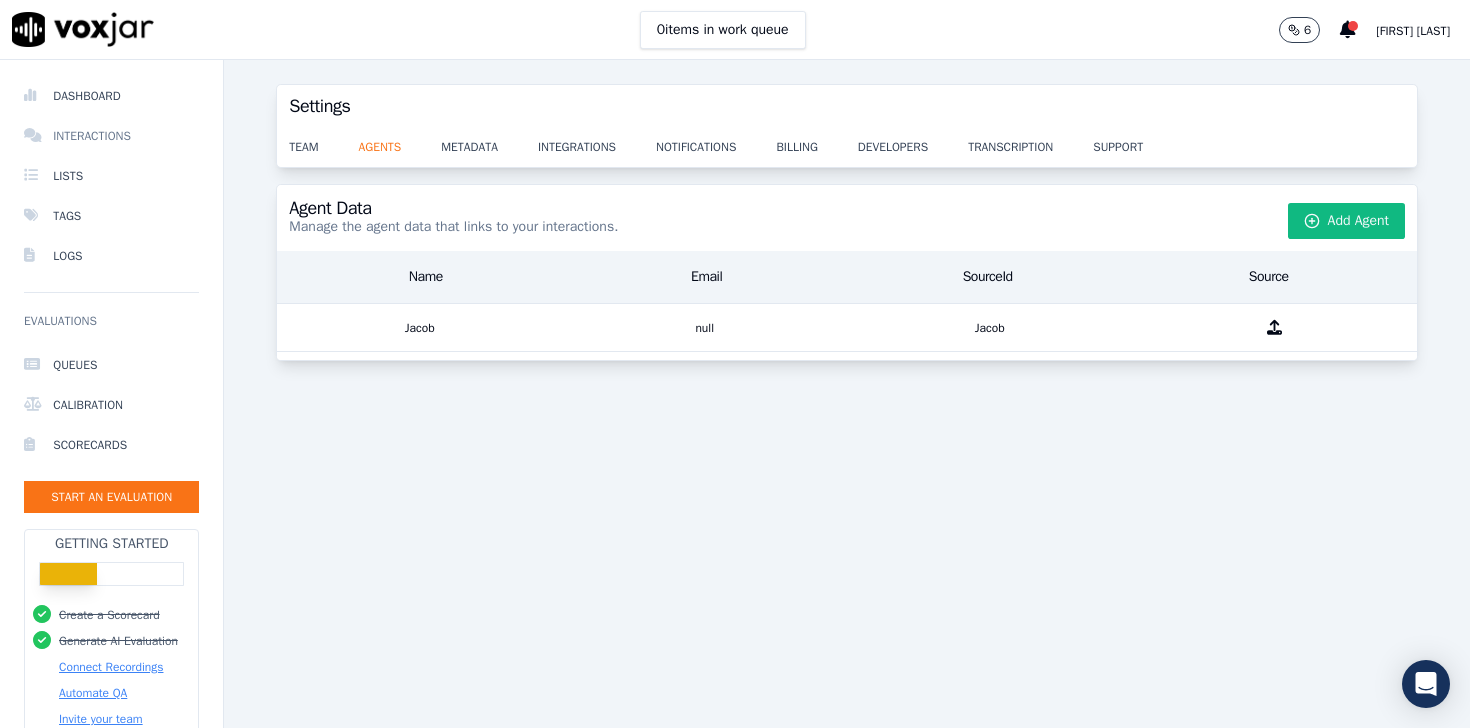 click on "Interactions" at bounding box center [111, 136] 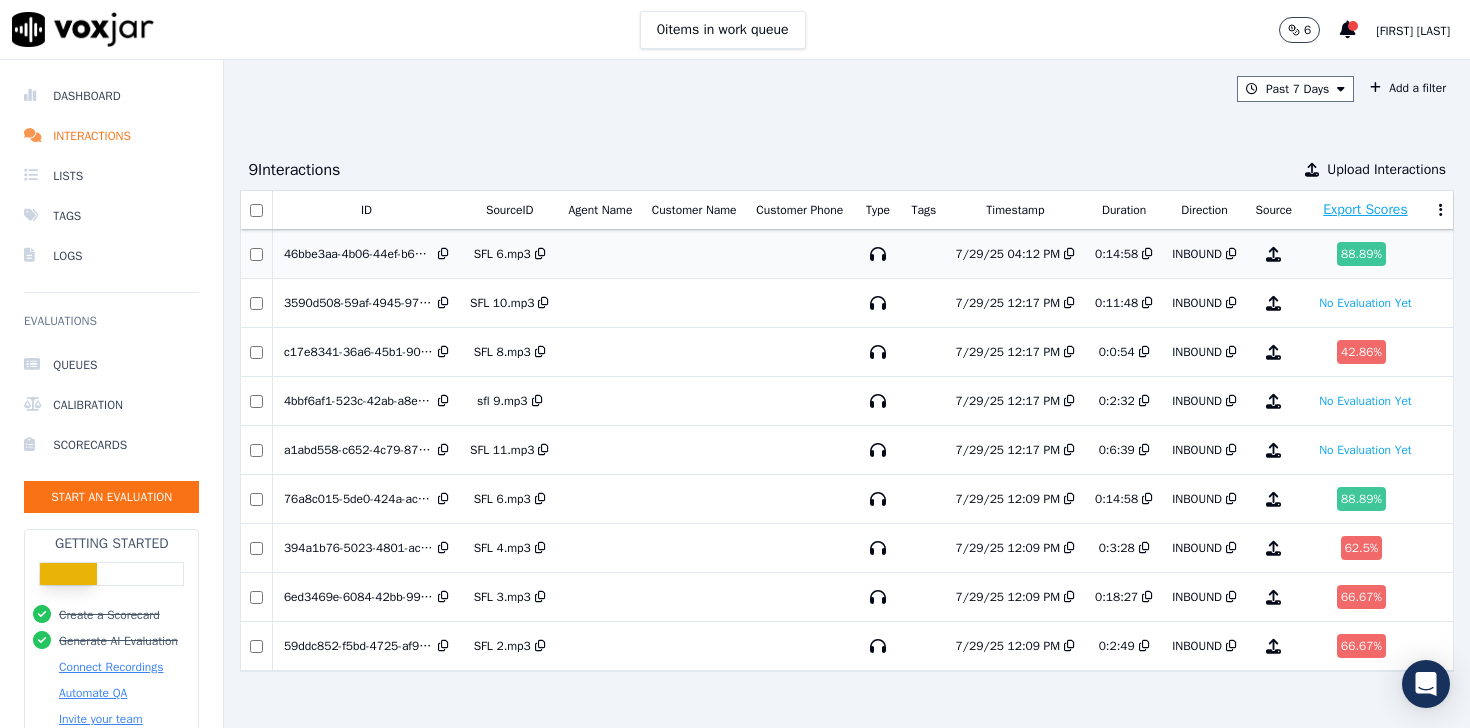 click at bounding box center (694, 254) 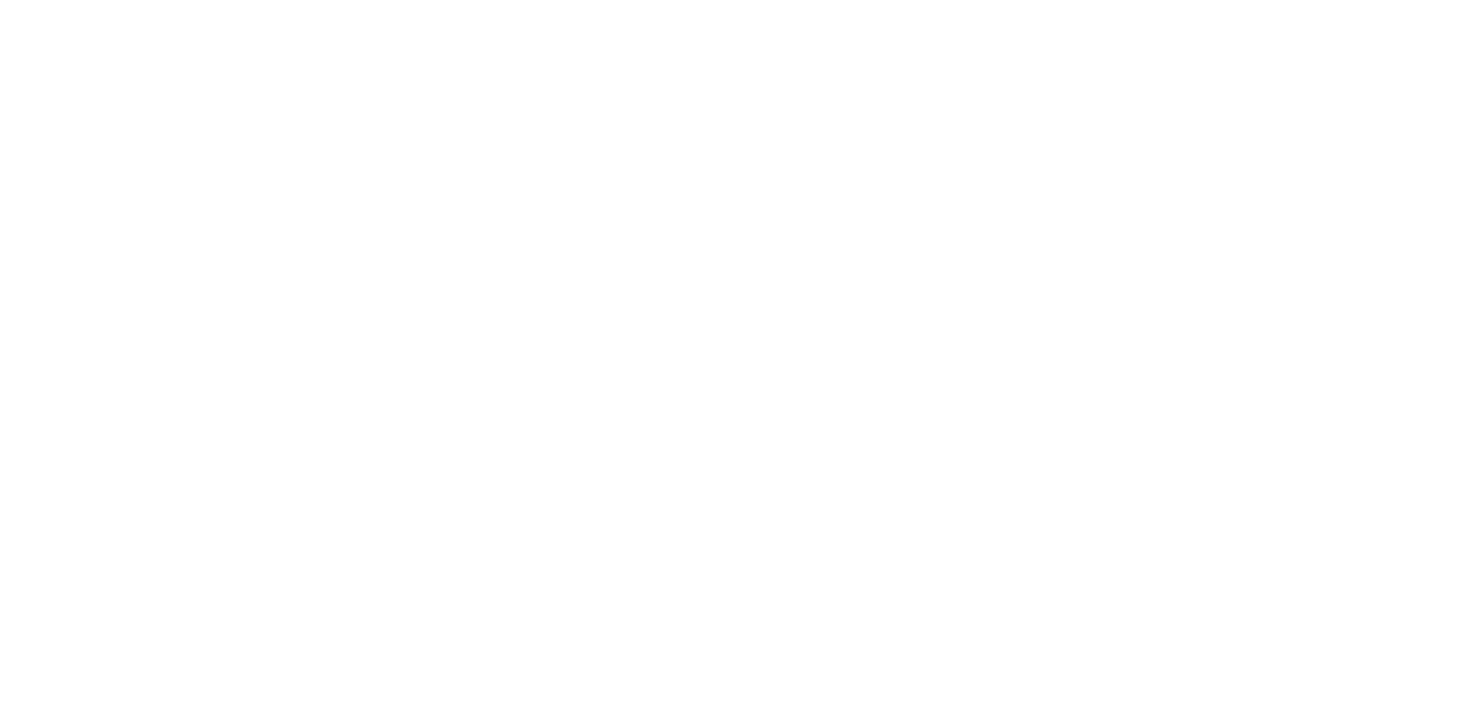 scroll, scrollTop: 0, scrollLeft: 0, axis: both 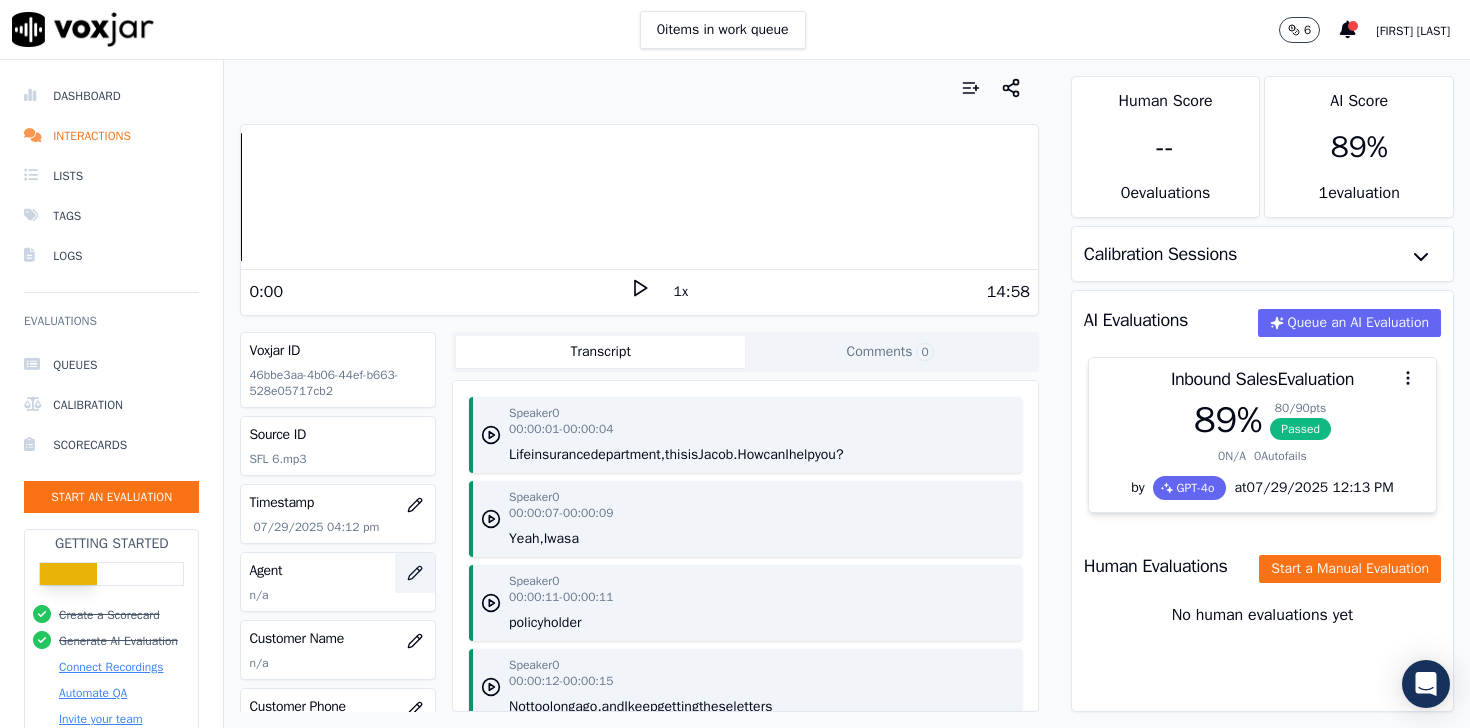 click 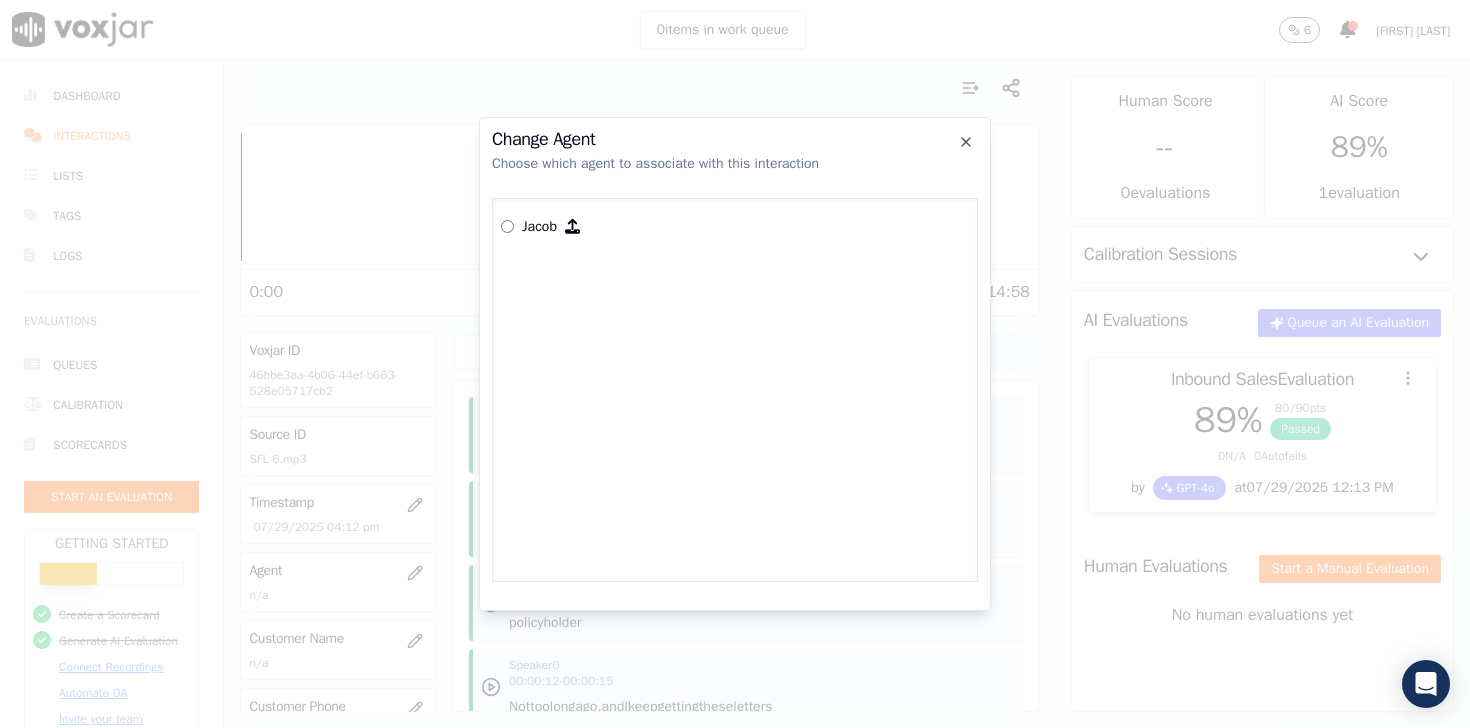 click on "Jacob" at bounding box center (539, 227) 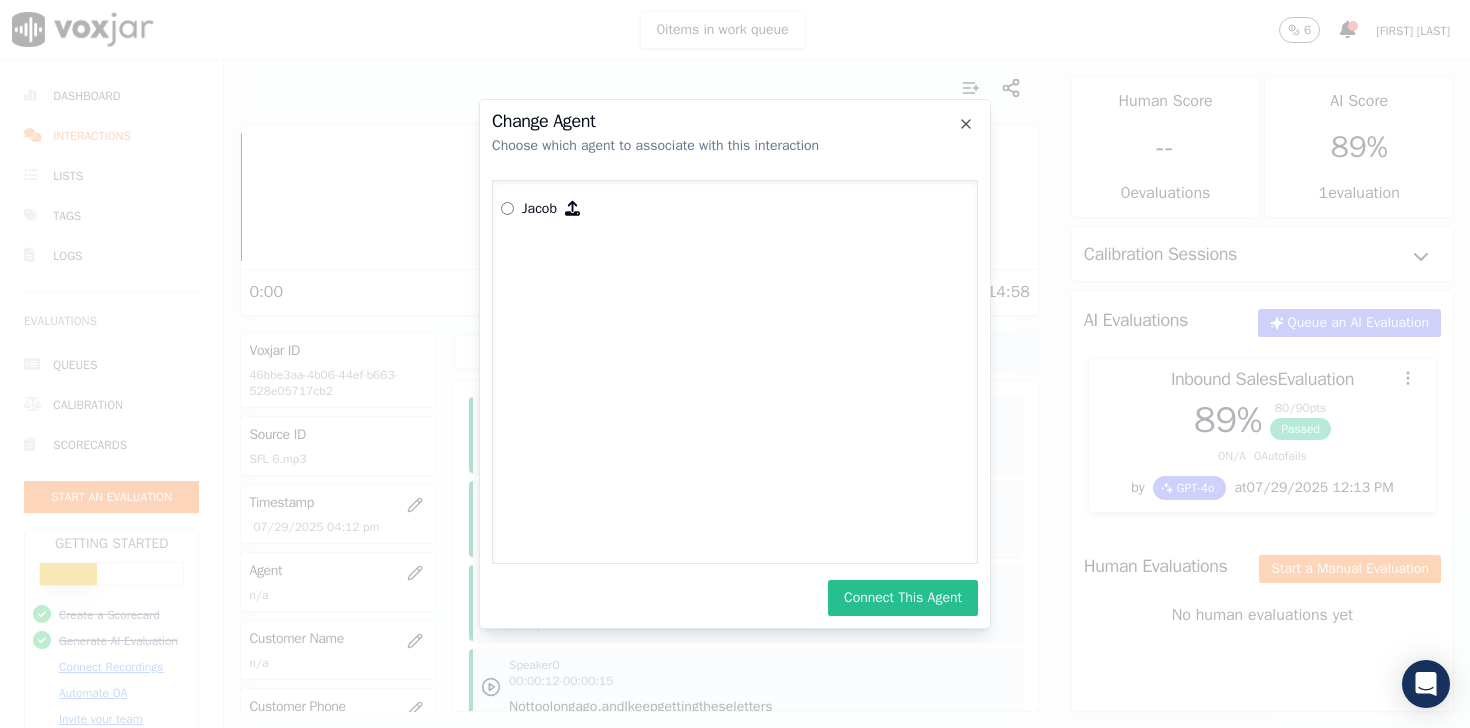 click on "Connect This Agent" at bounding box center [903, 598] 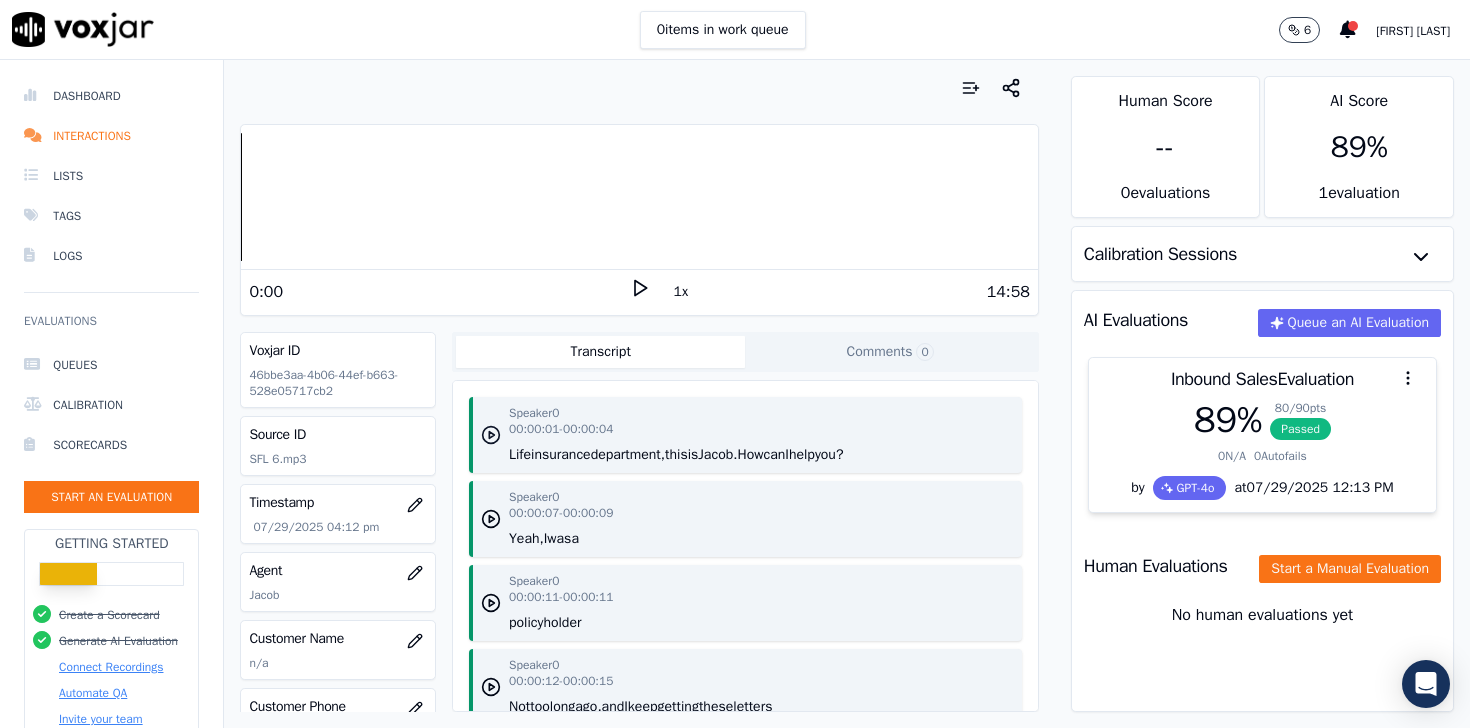click 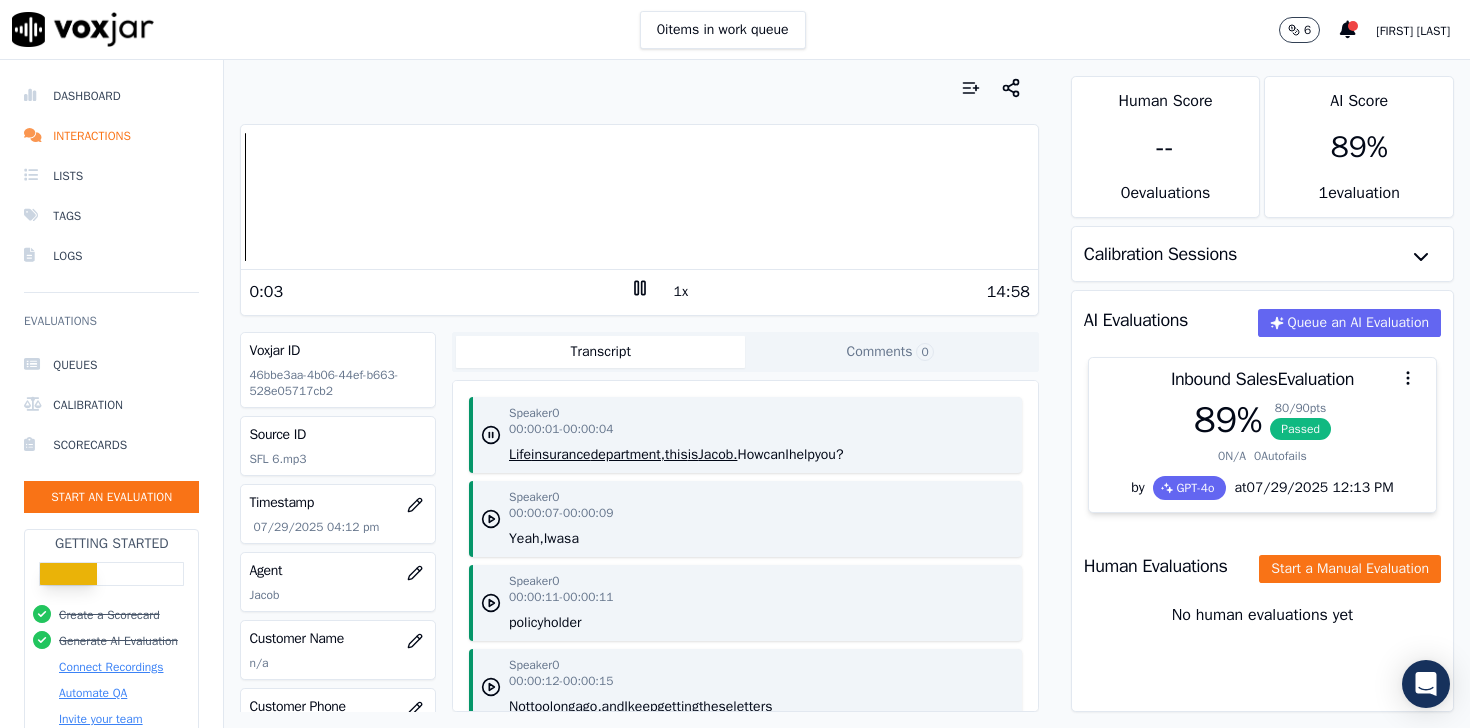 click 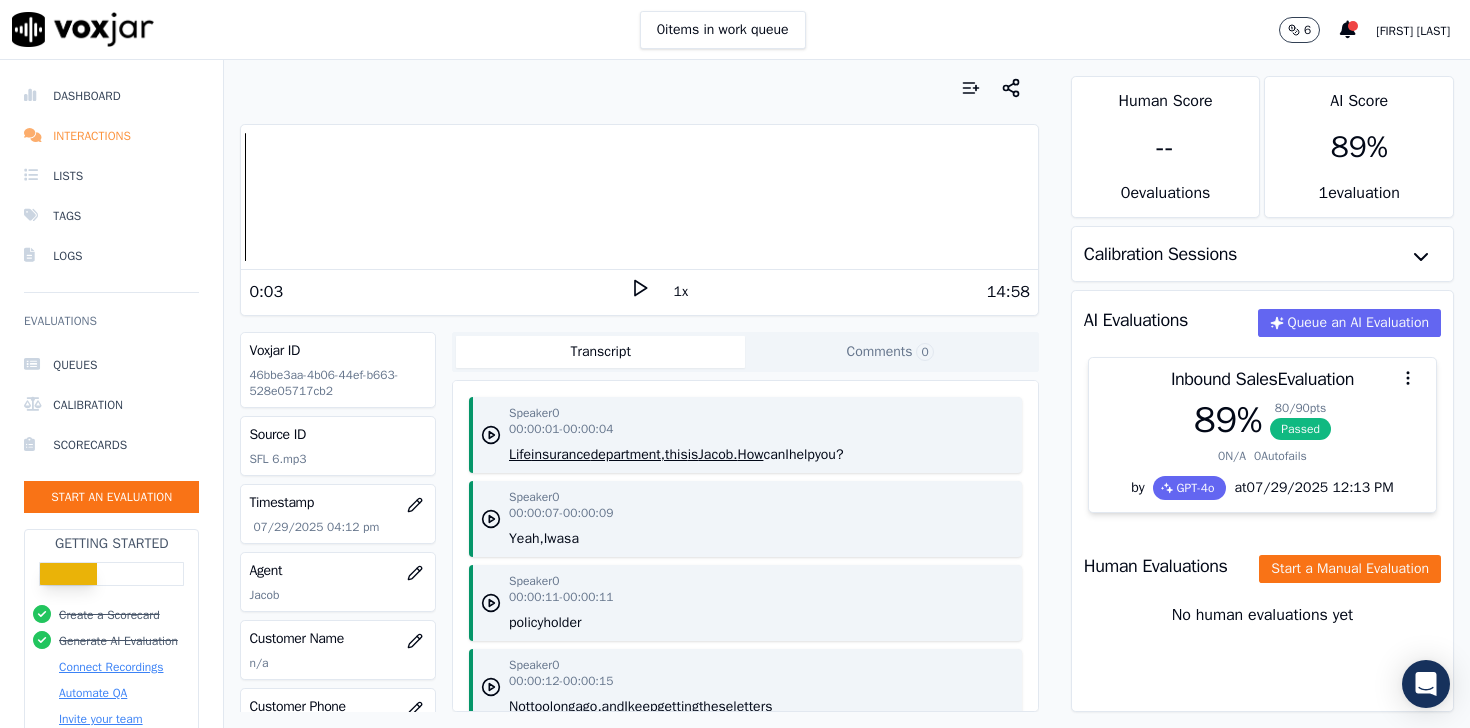 click on "Interactions" at bounding box center (111, 136) 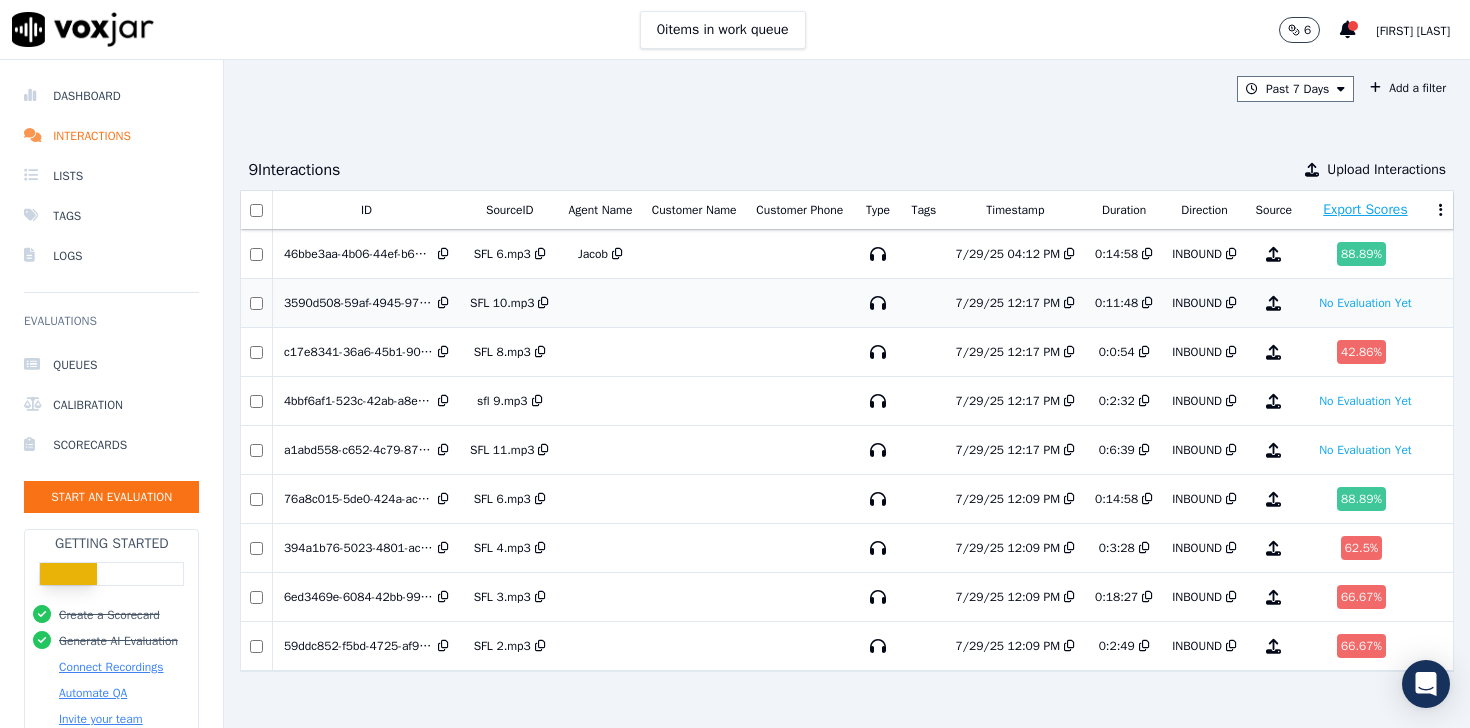 click at bounding box center [600, 303] 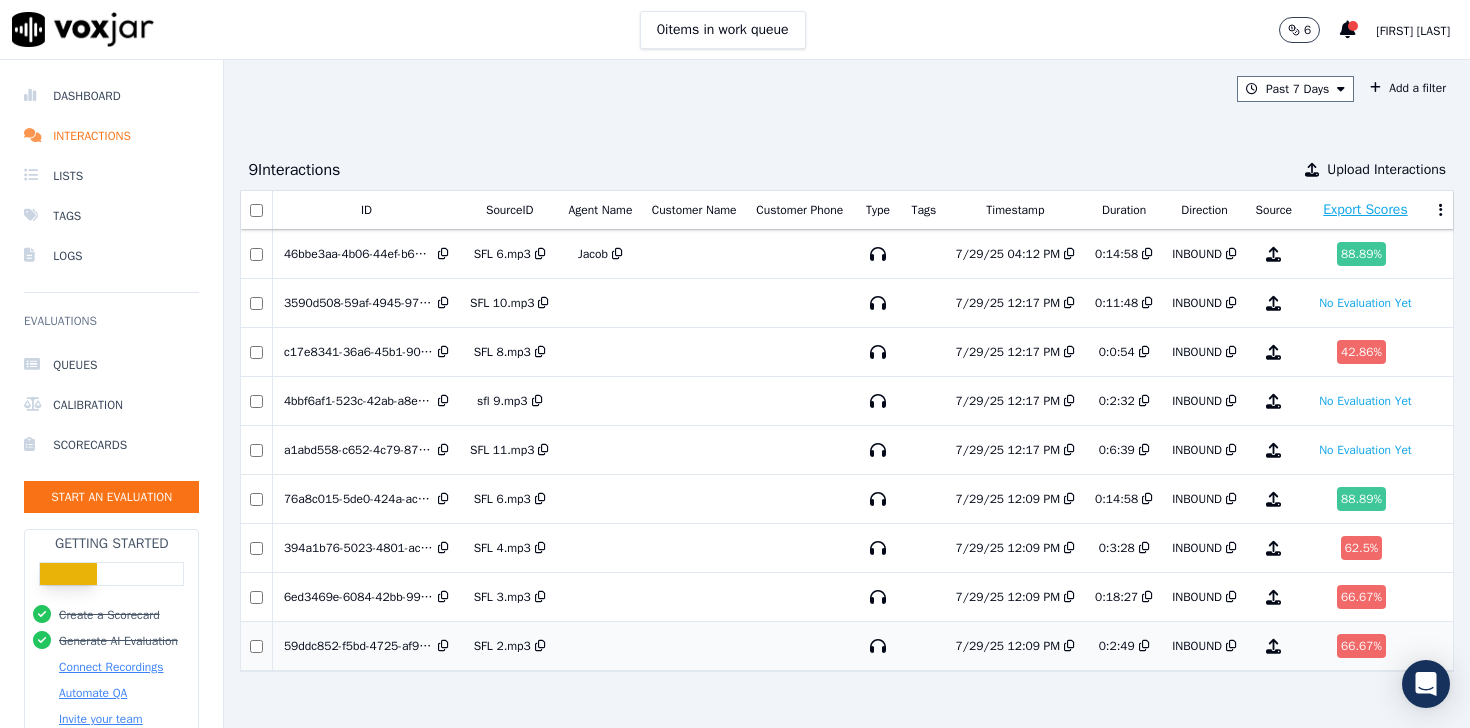 click on "SFL 2.mp3" at bounding box center [502, 646] 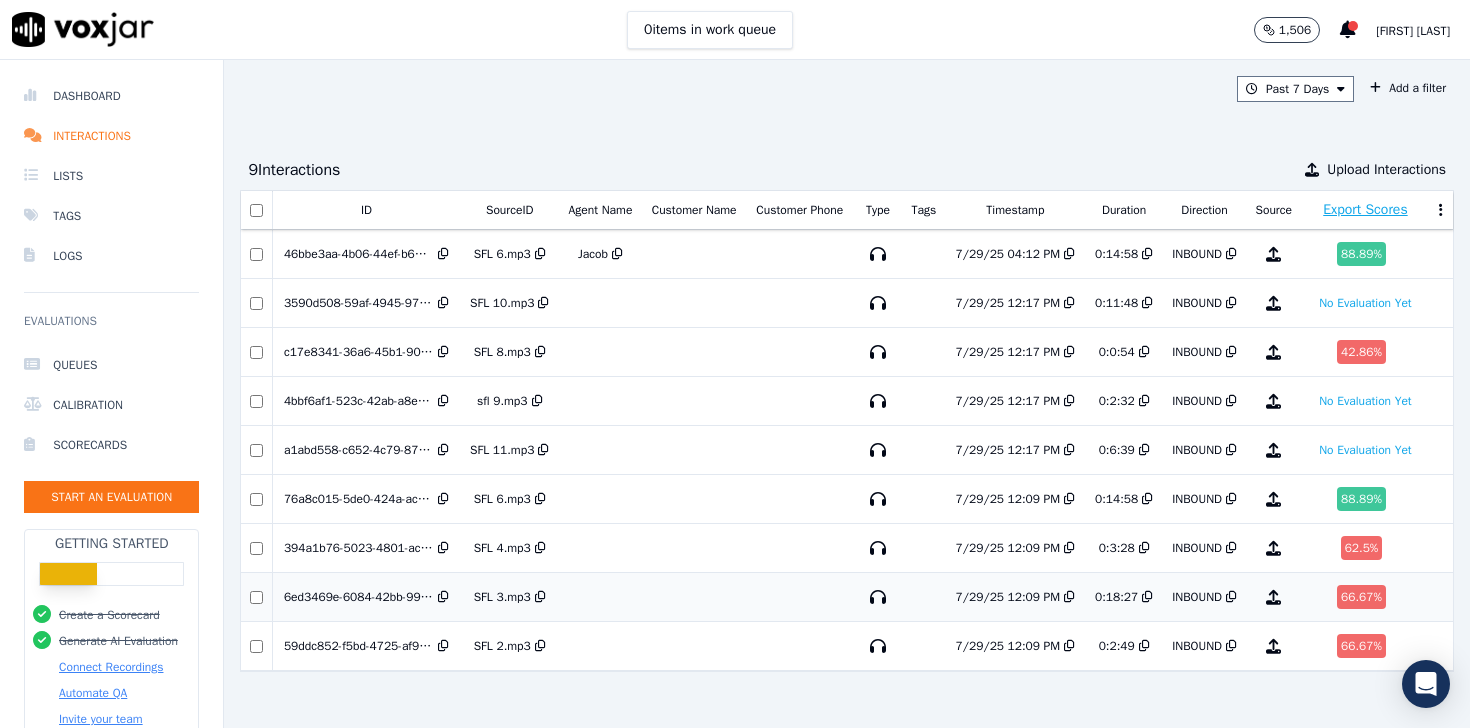 click at bounding box center [600, 597] 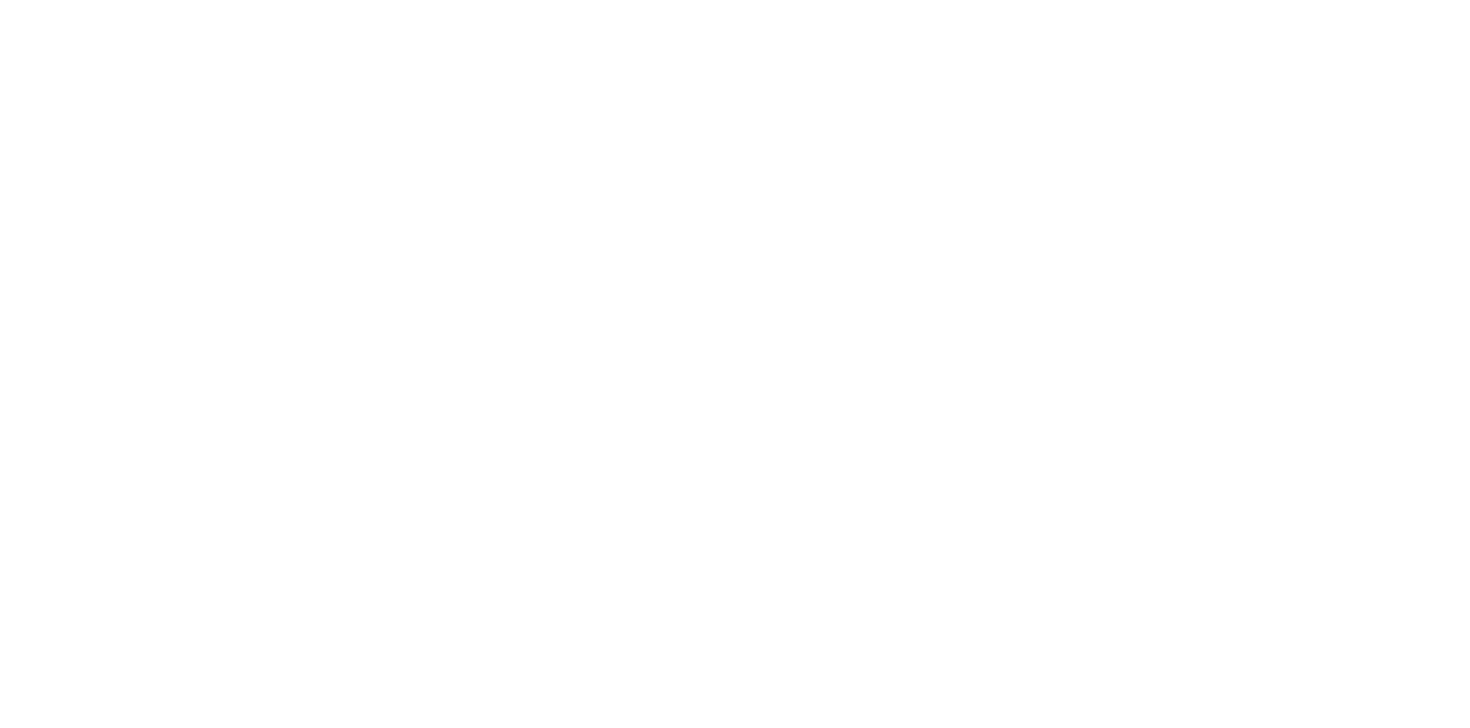 scroll, scrollTop: 0, scrollLeft: 0, axis: both 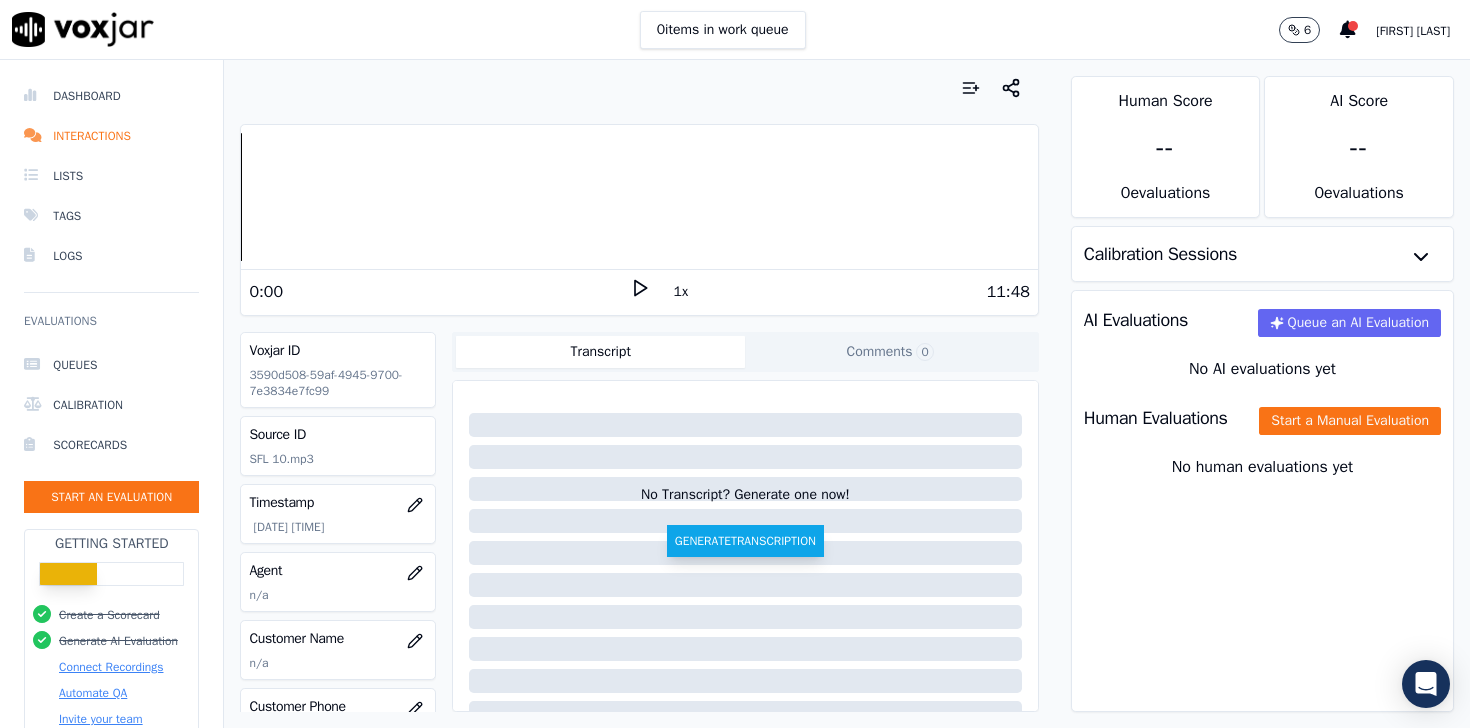 click on "Generate  Transcription" at bounding box center (745, 541) 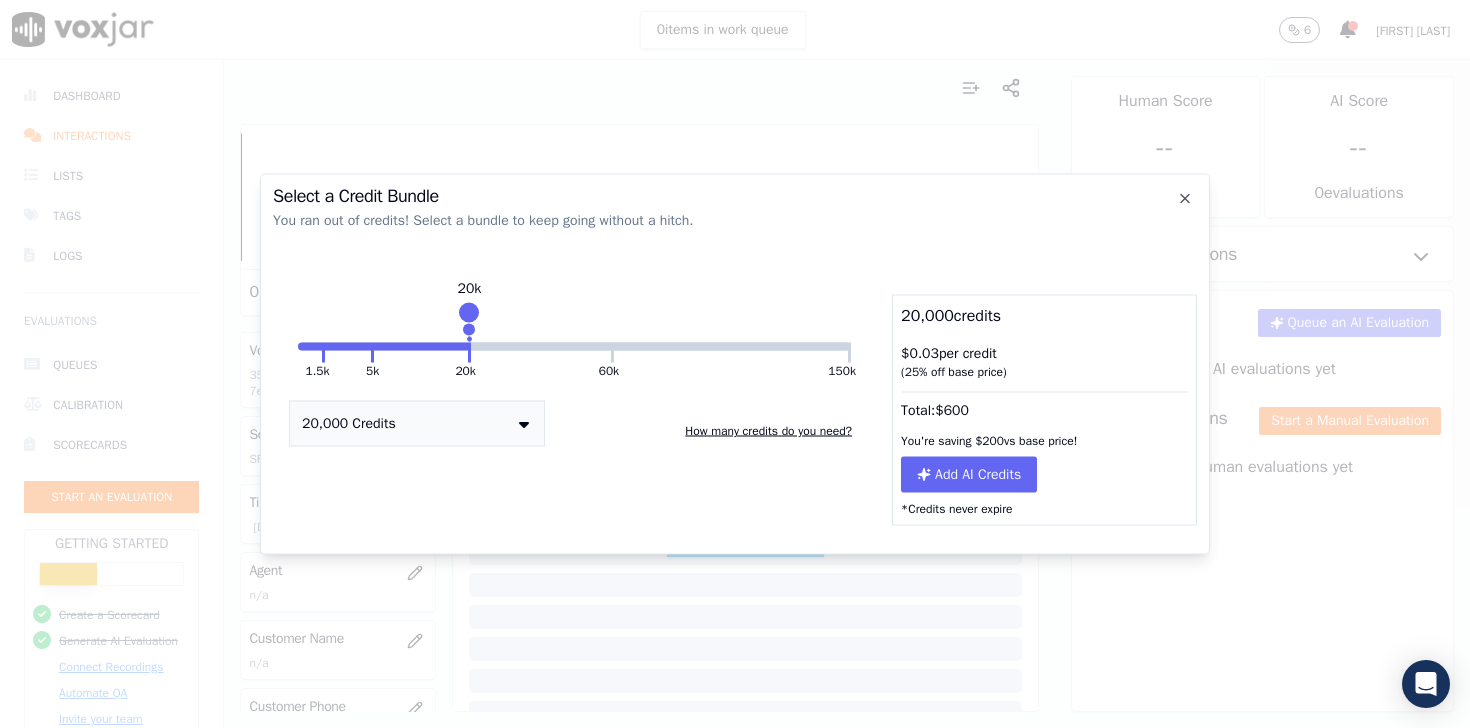 click on "20,000 Credits" at bounding box center [417, 424] 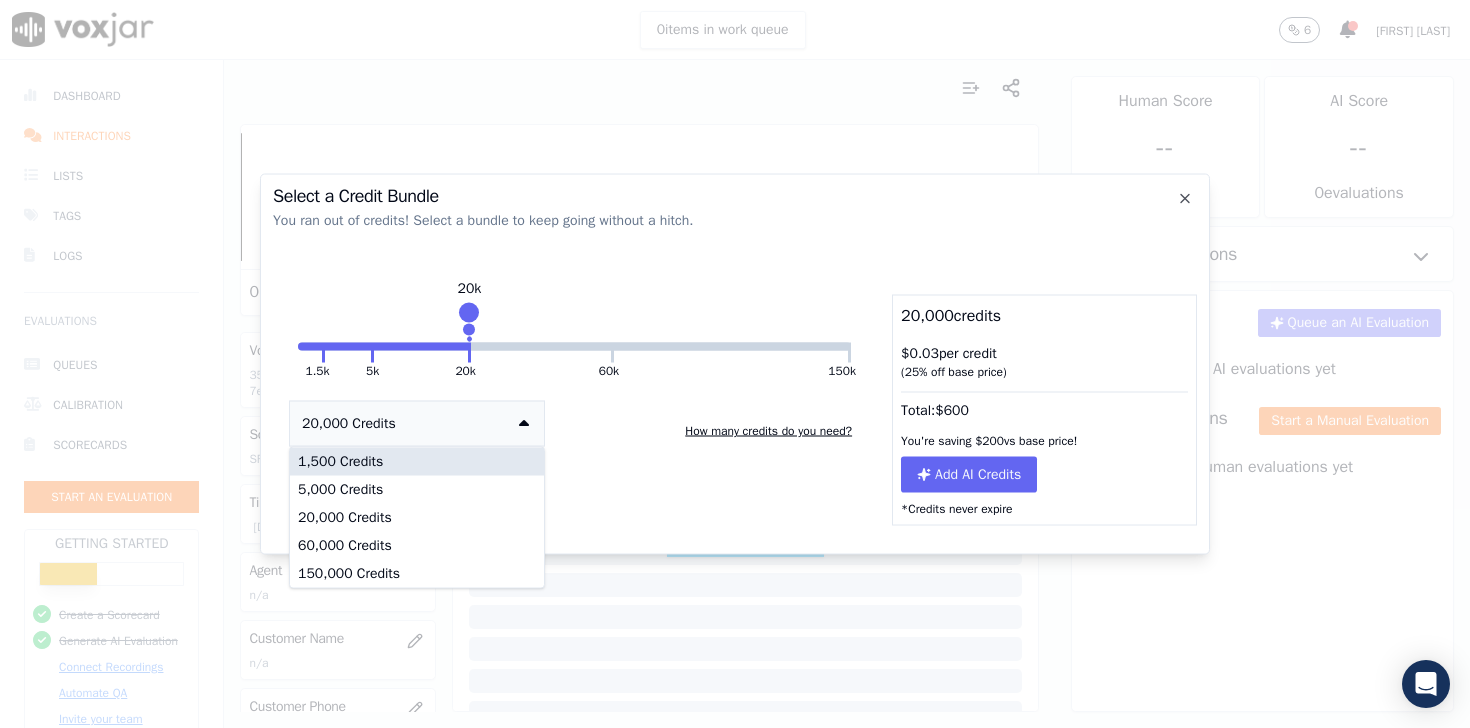 click on "1,500 Credits" at bounding box center [417, 462] 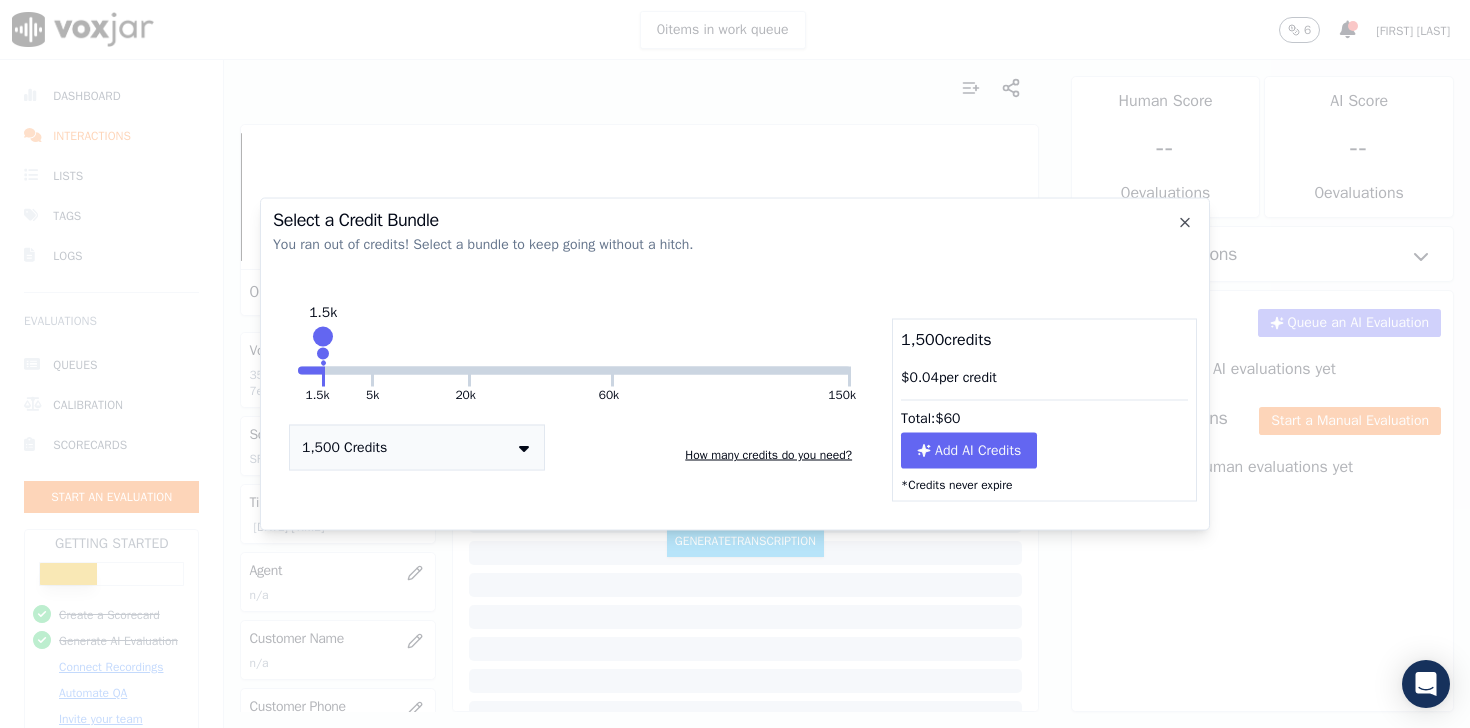 click on "1,500 Credits" at bounding box center (417, 448) 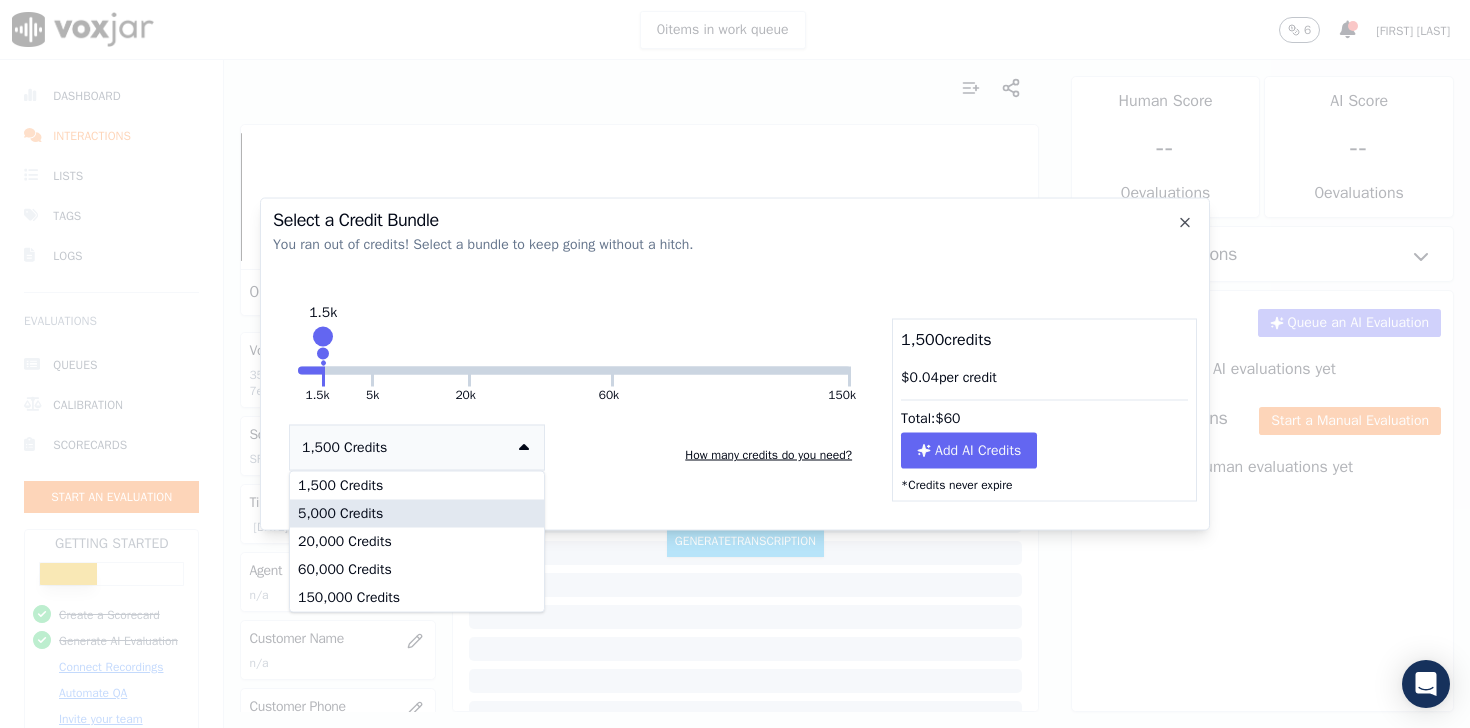 click on "5,000 Credits" at bounding box center (417, 514) 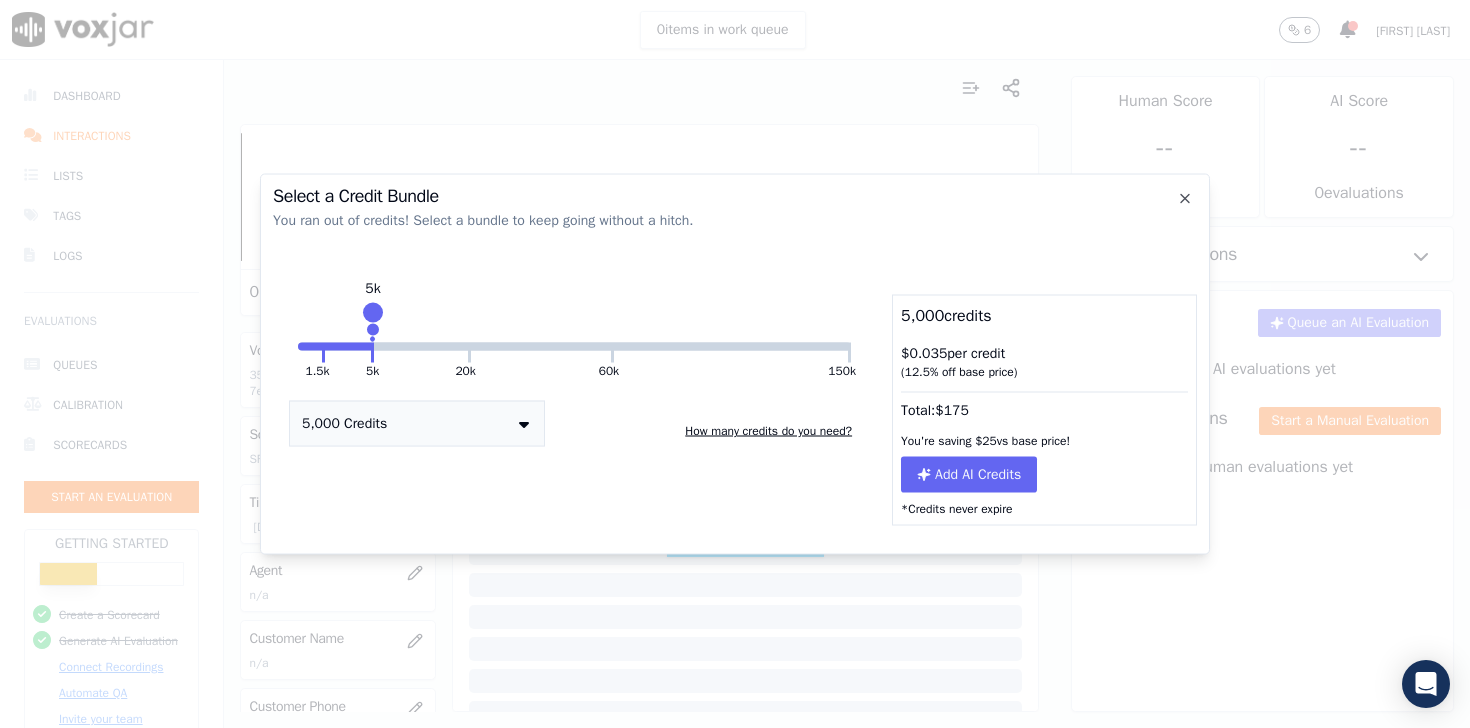 click on "5,000 Credits" at bounding box center [417, 424] 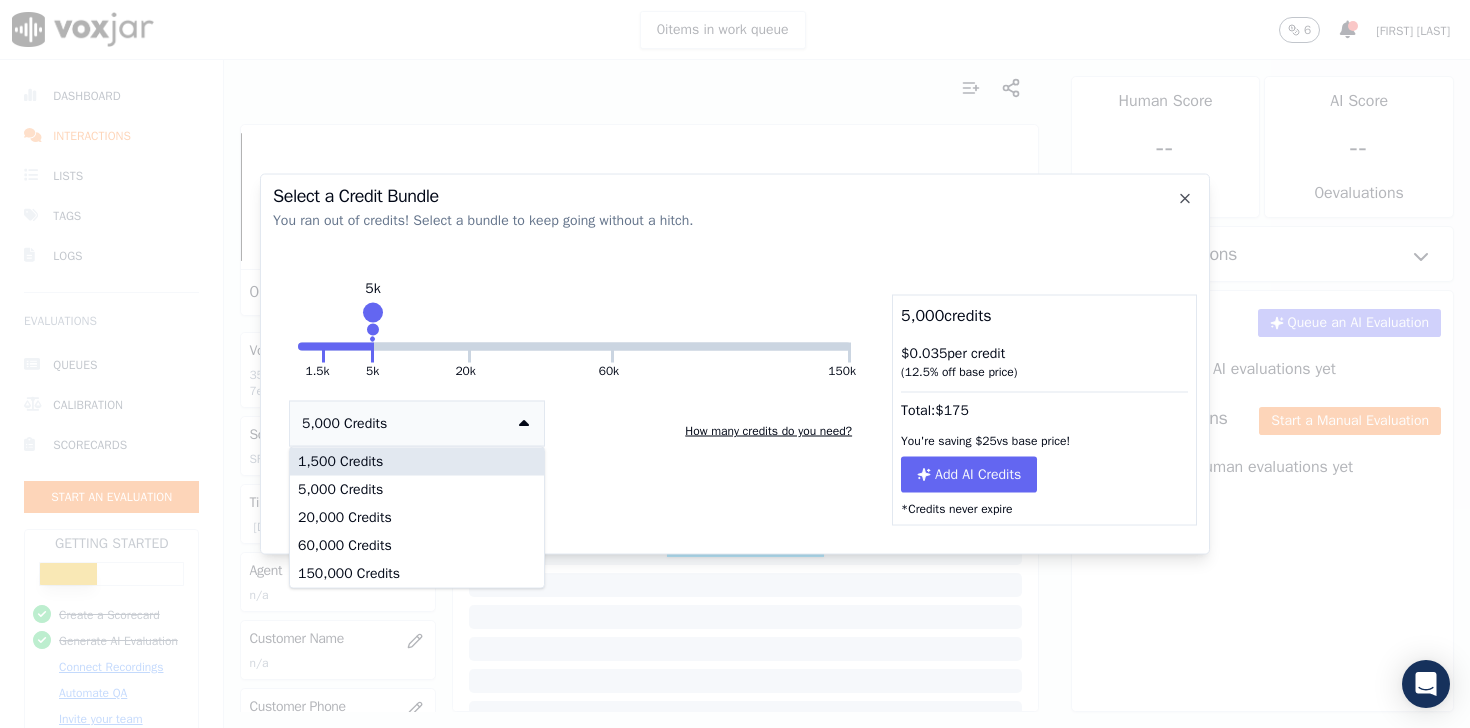click on "1,500 Credits" at bounding box center (417, 462) 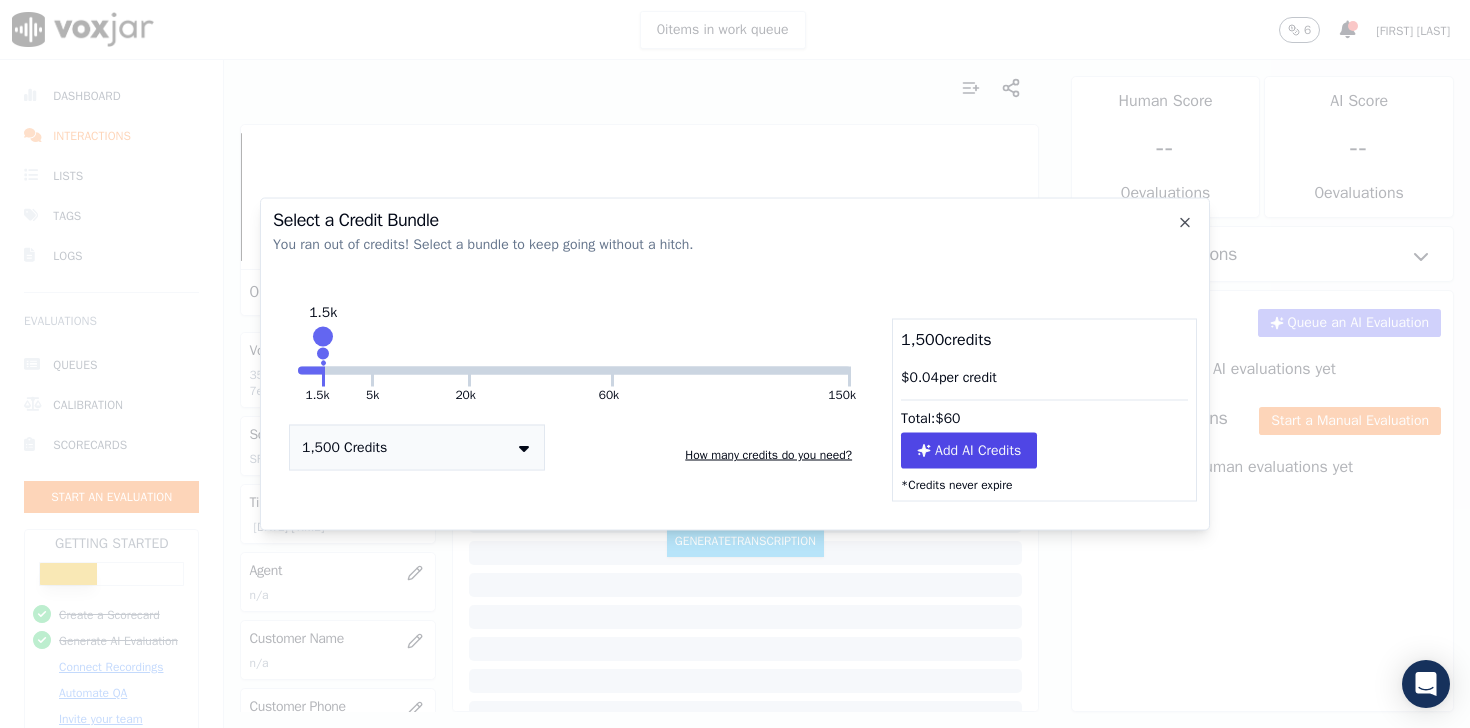 click on "Add AI Credits" at bounding box center [969, 451] 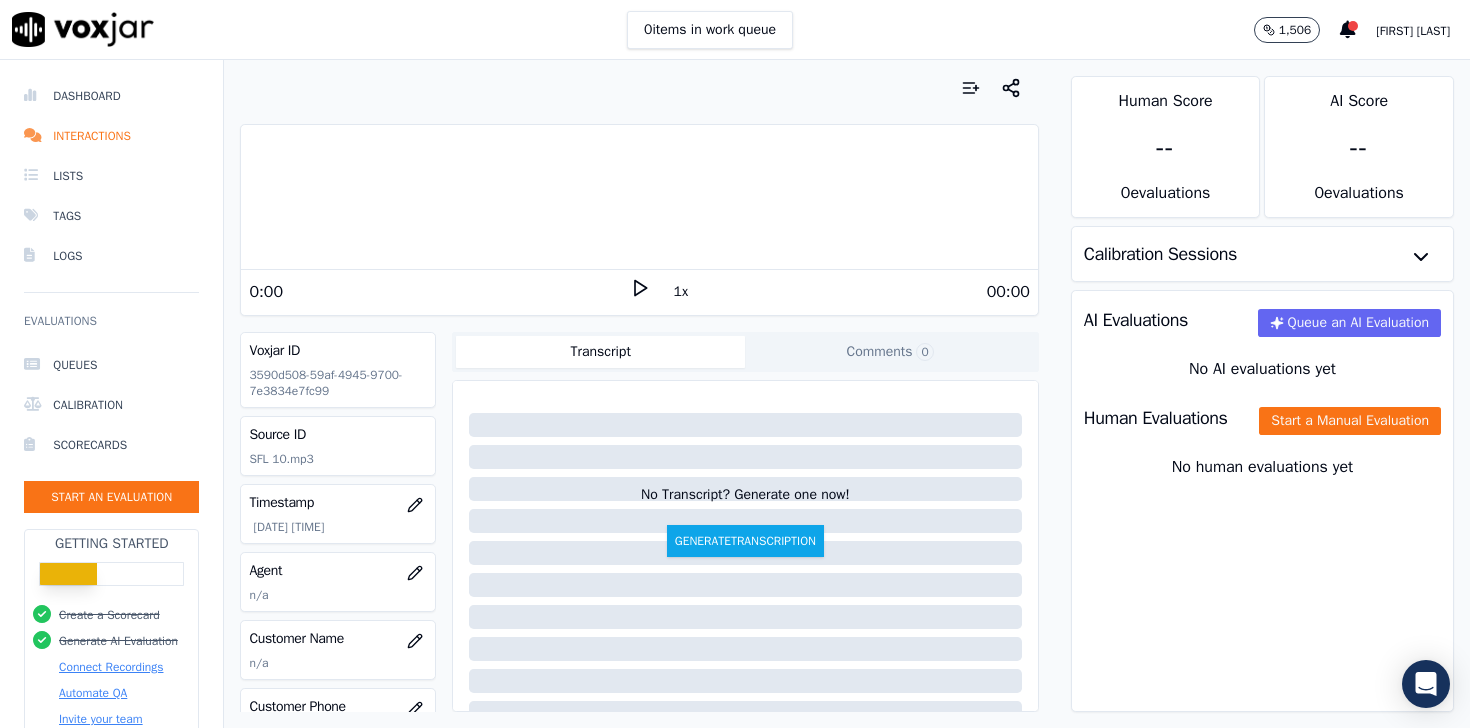 scroll, scrollTop: 0, scrollLeft: 0, axis: both 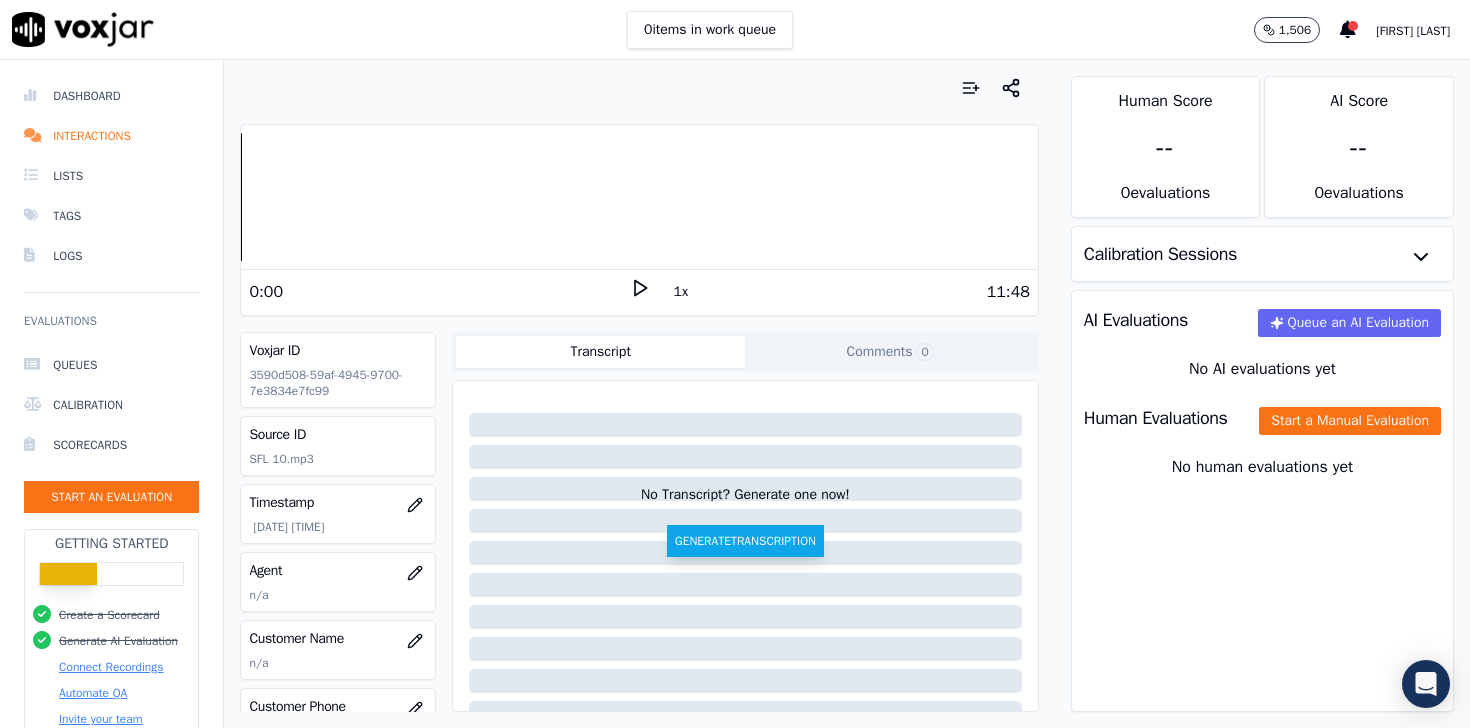 click on "Generate  Transcription" at bounding box center [745, 541] 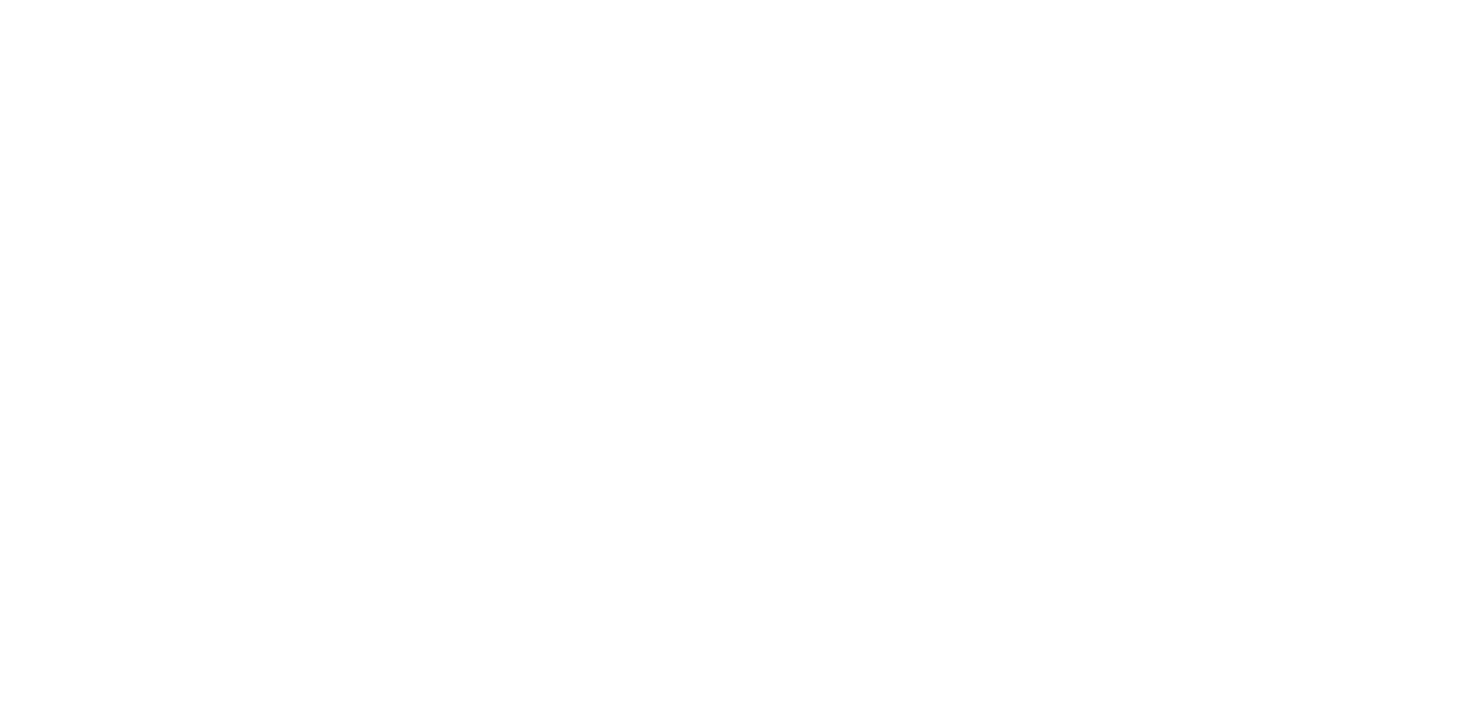 scroll, scrollTop: 0, scrollLeft: 0, axis: both 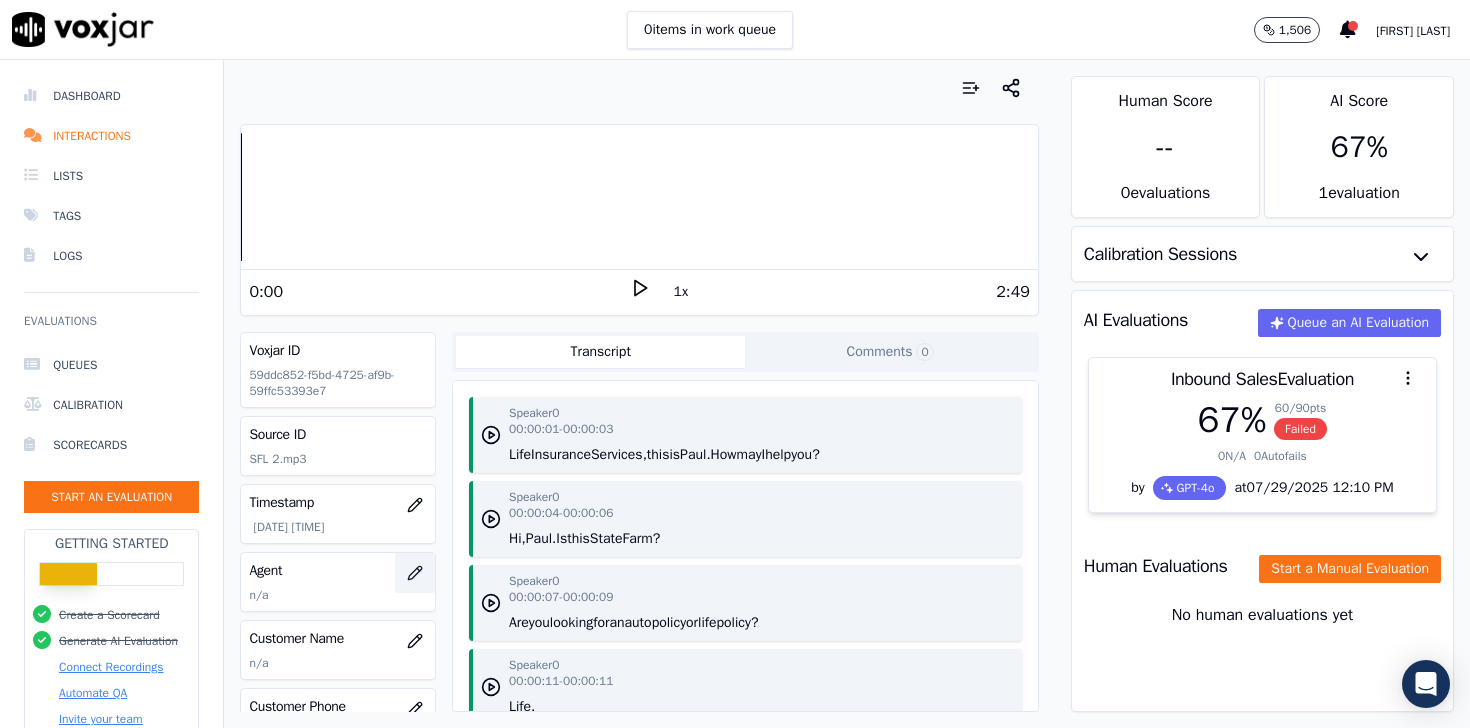 click 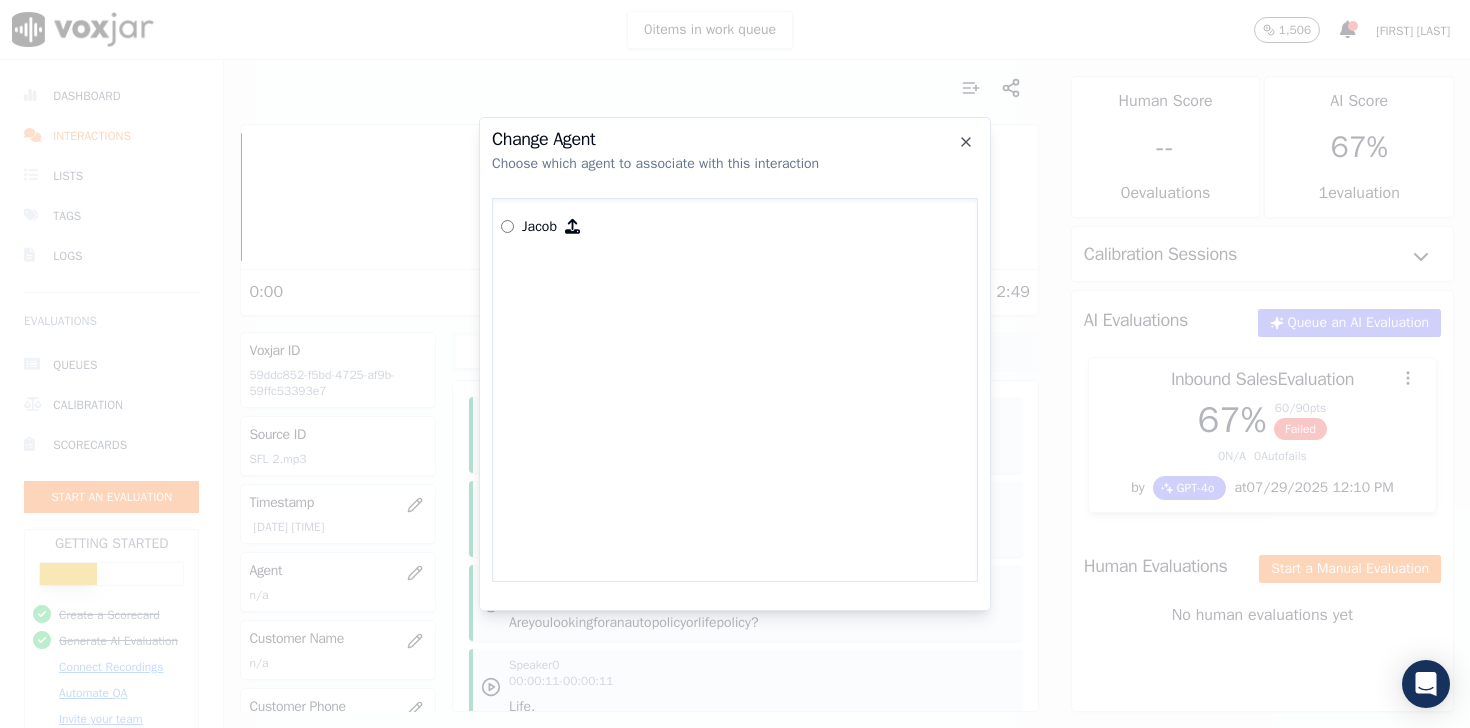 click on "Jacob" at bounding box center (735, 390) 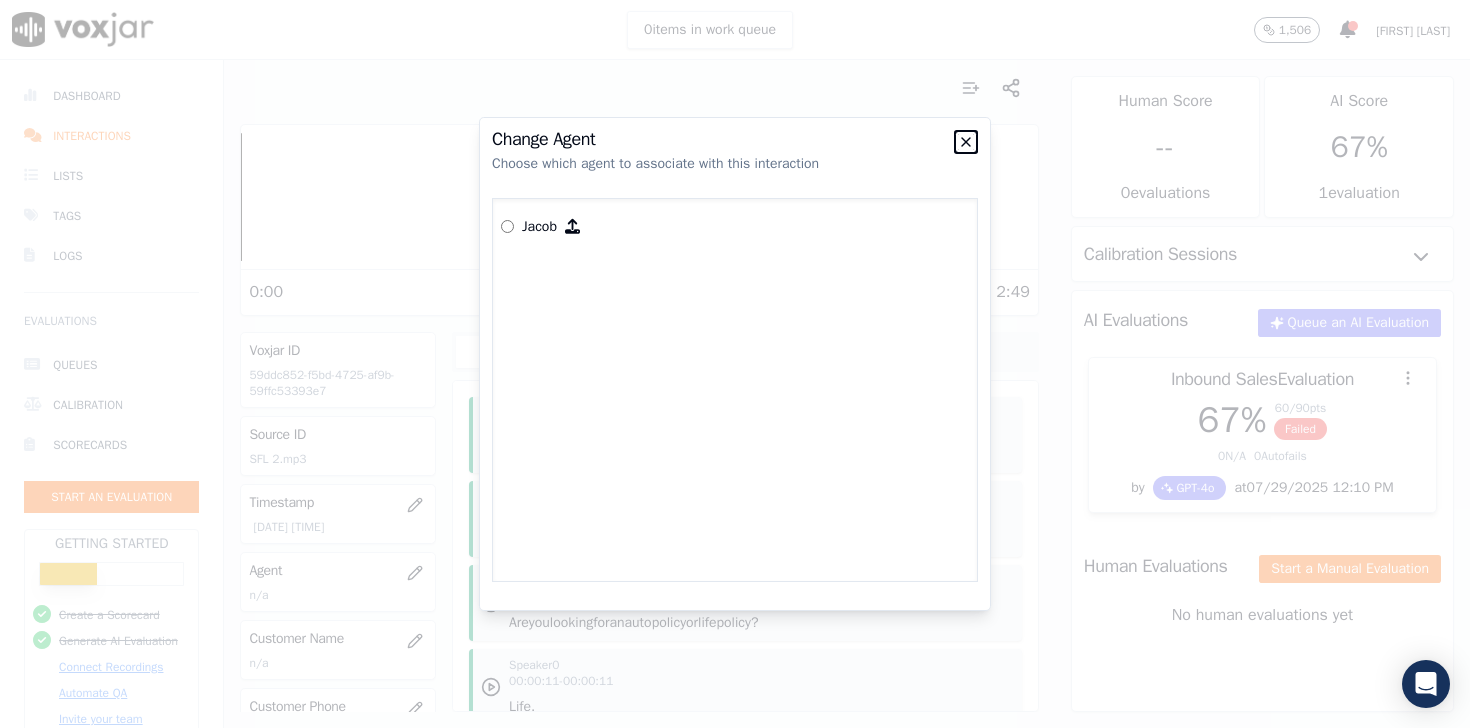 click 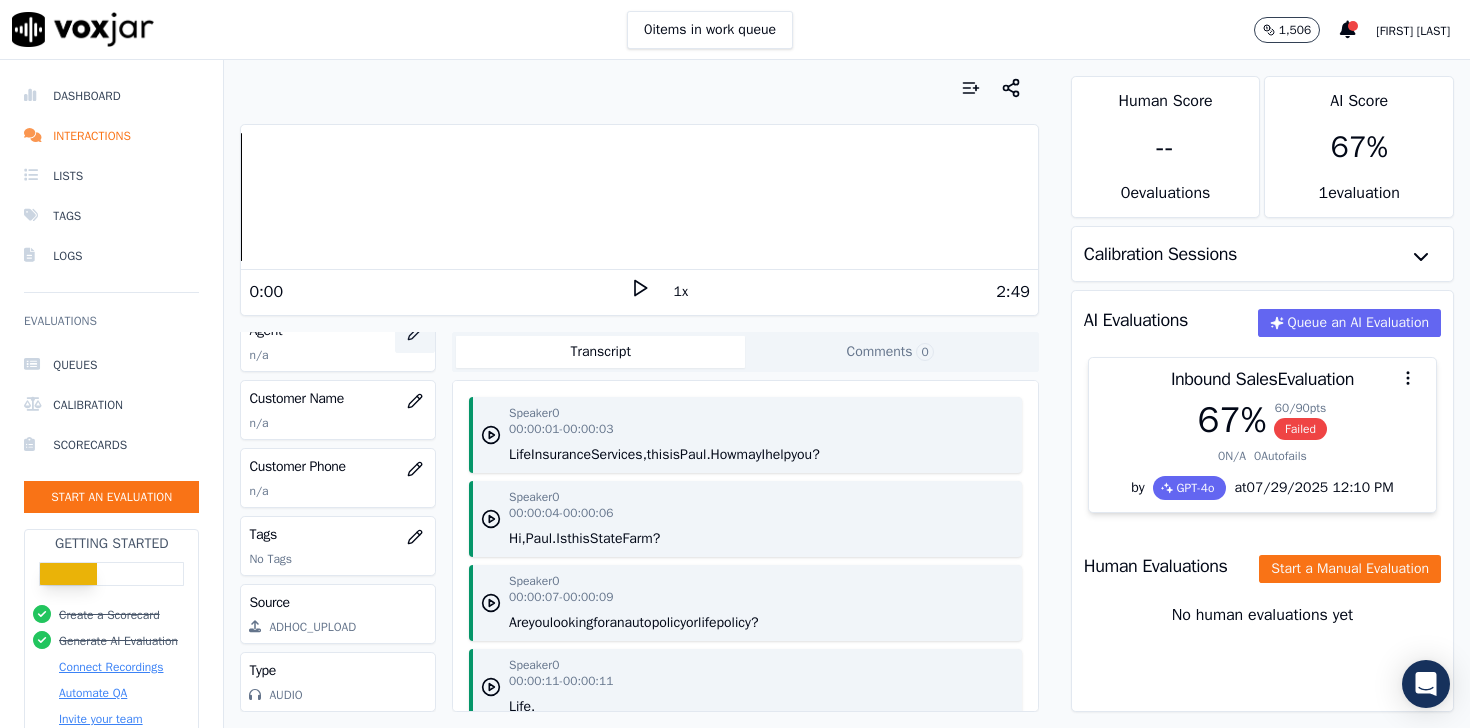 scroll, scrollTop: 0, scrollLeft: 0, axis: both 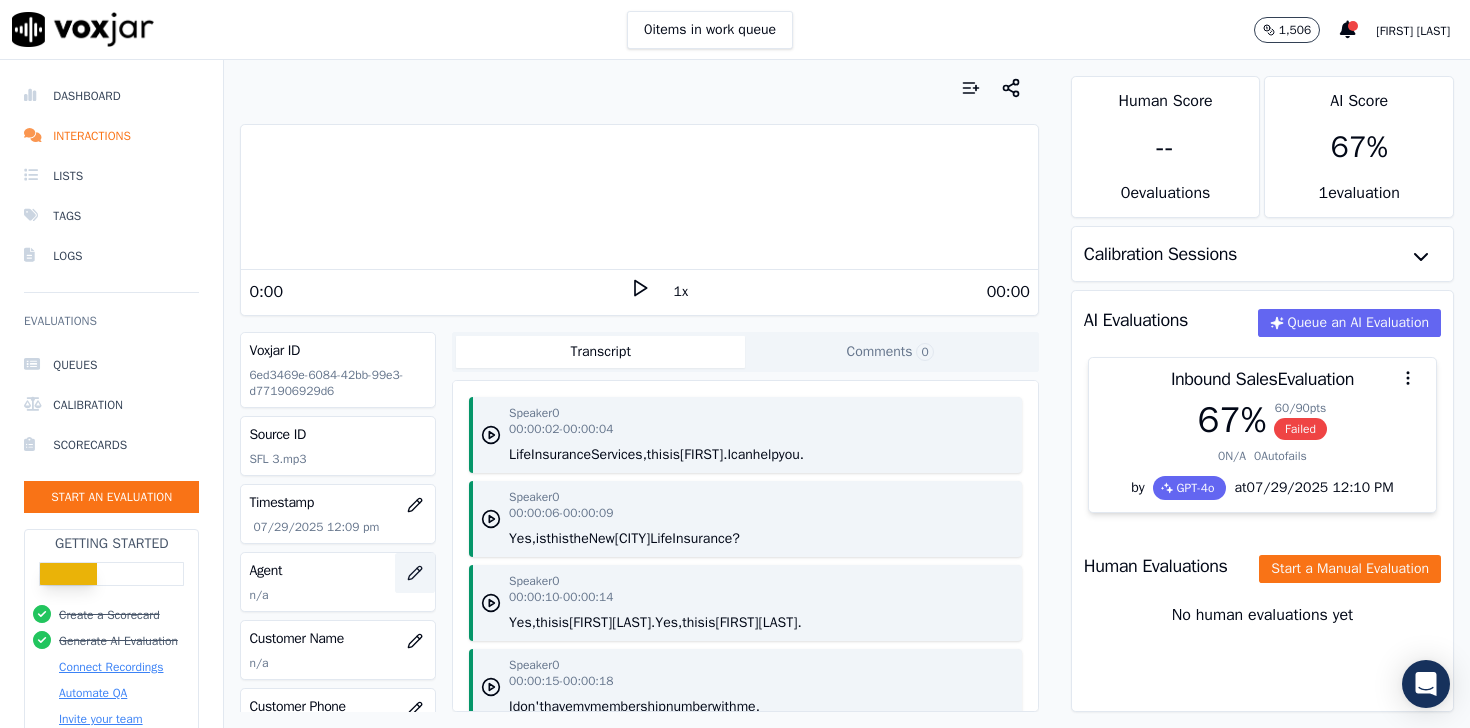 click 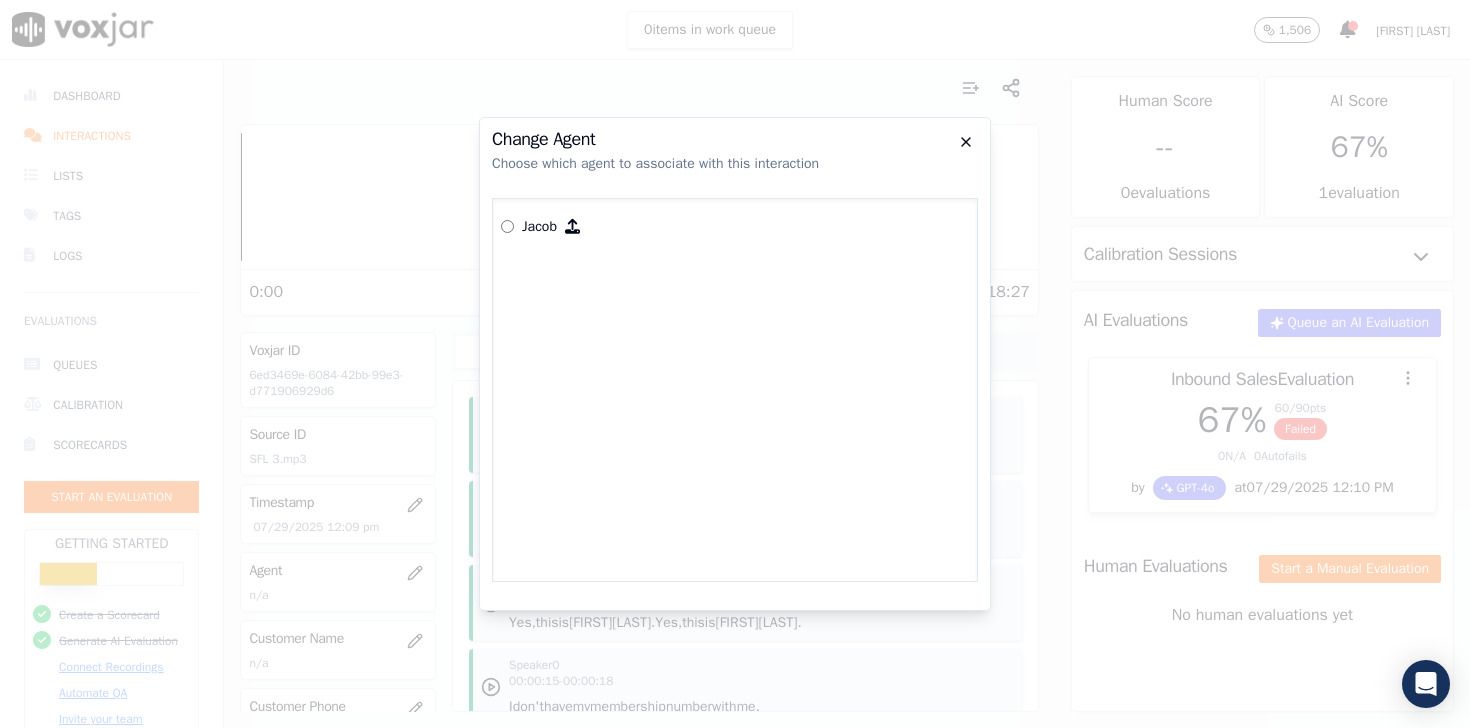 click 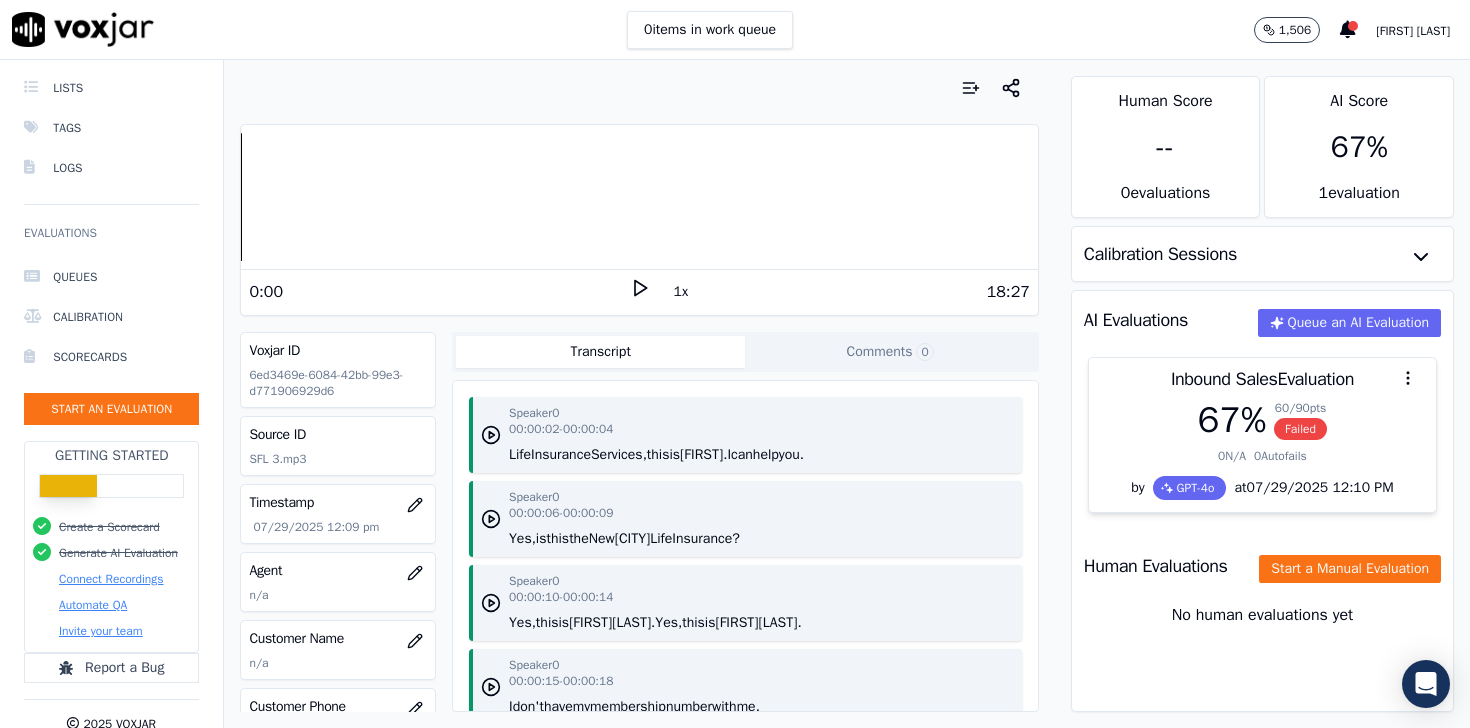 scroll, scrollTop: 124, scrollLeft: 0, axis: vertical 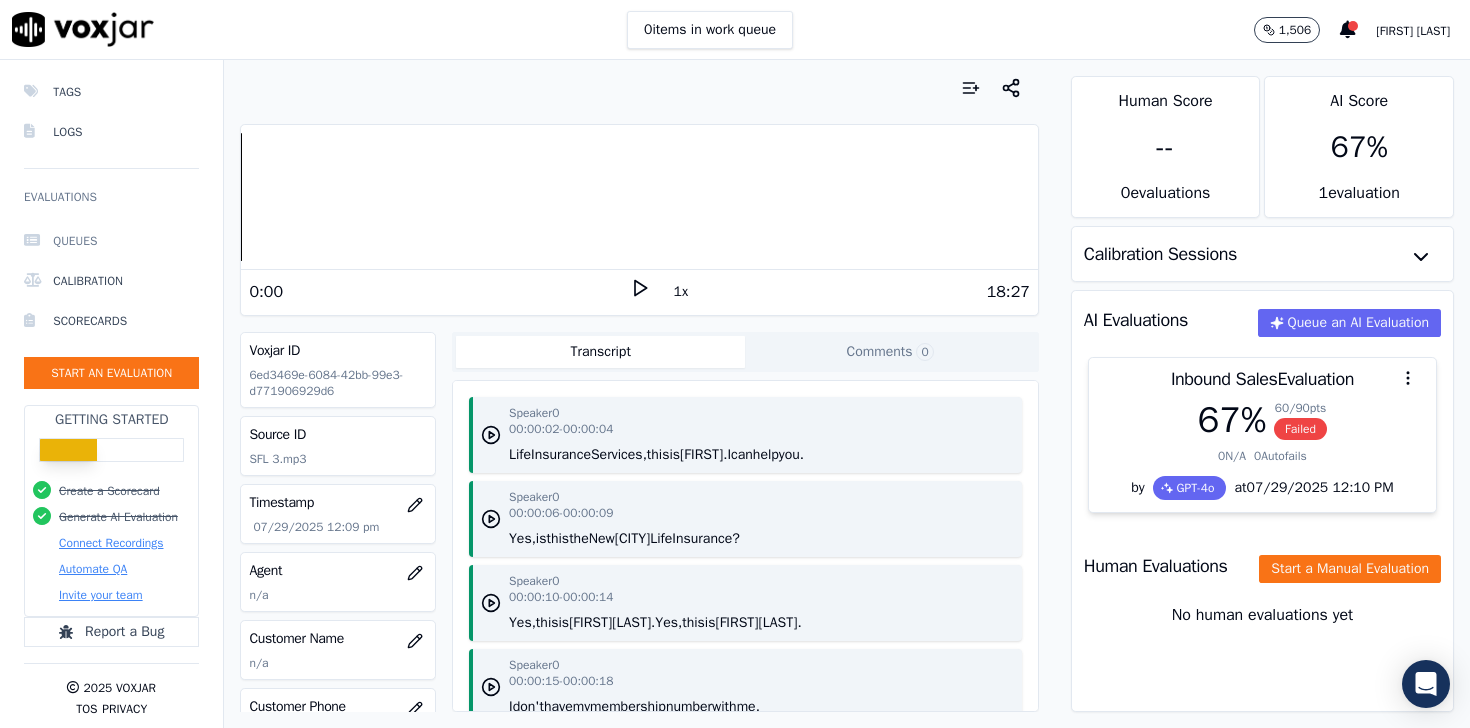 click on "Queues" at bounding box center [111, 241] 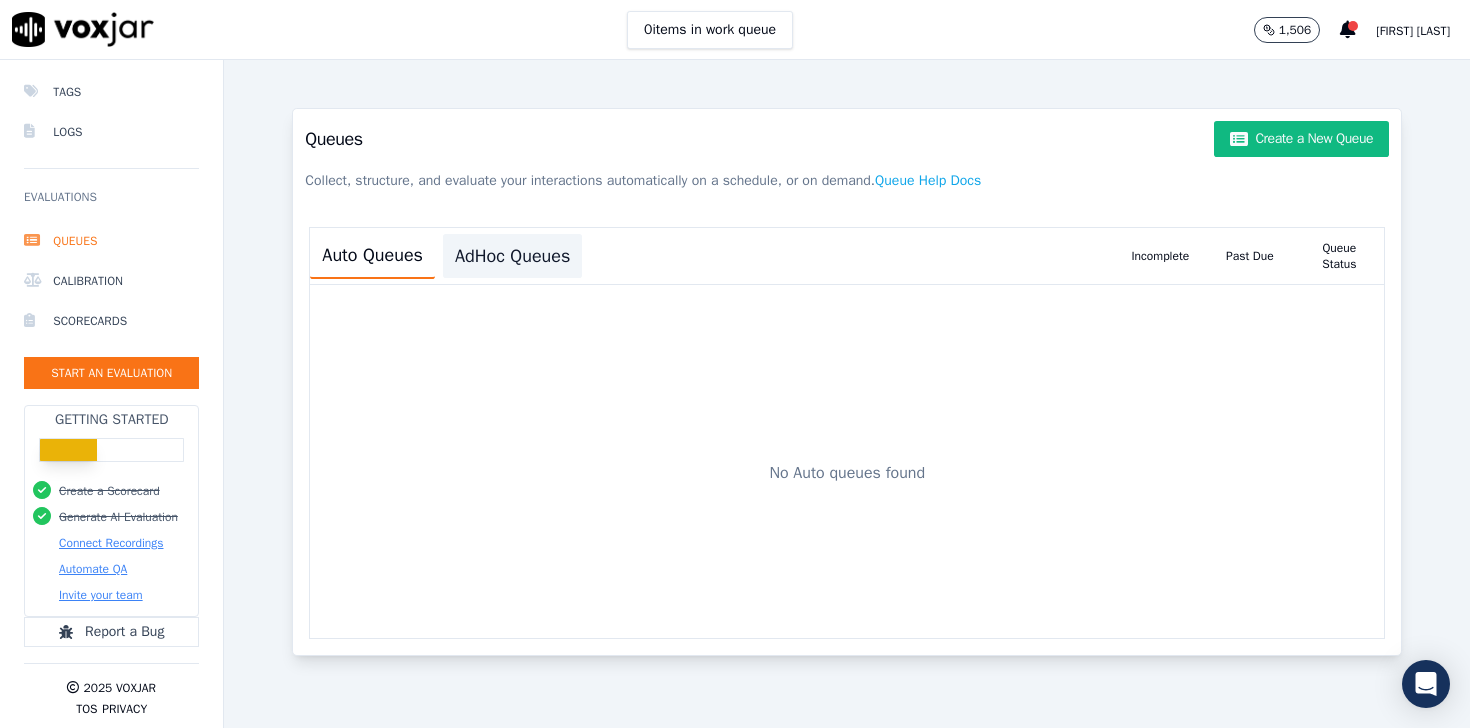 click on "AdHoc Queues" 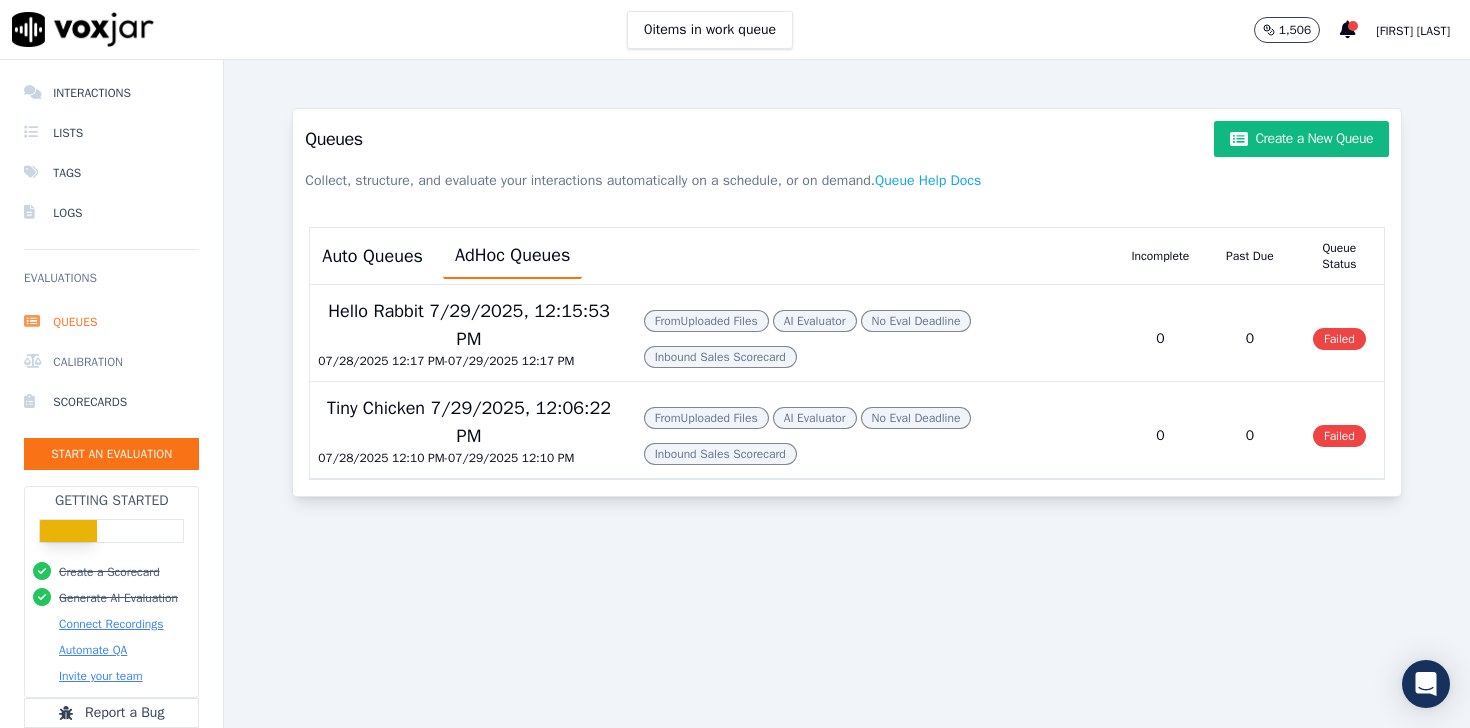 scroll, scrollTop: 0, scrollLeft: 0, axis: both 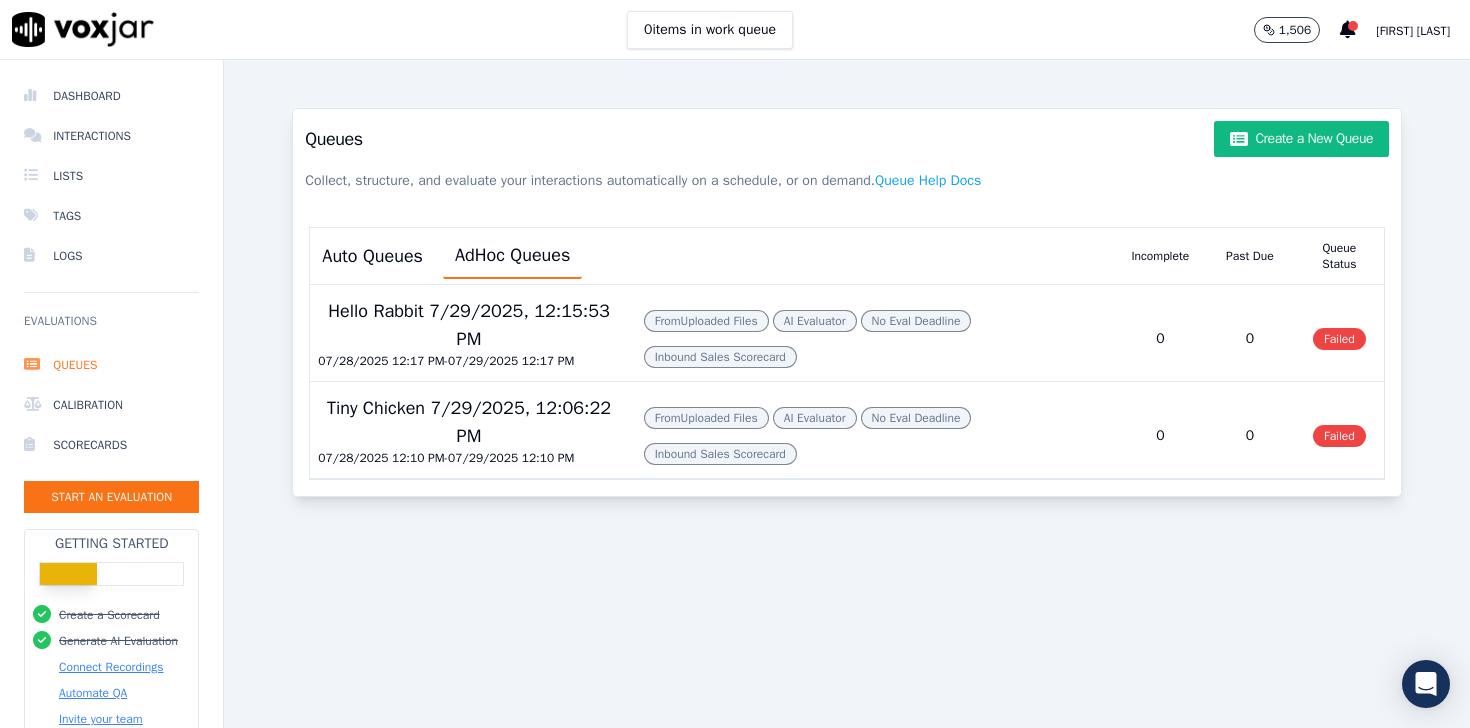 click on "[FIRST] [LAST]" at bounding box center [1413, 31] 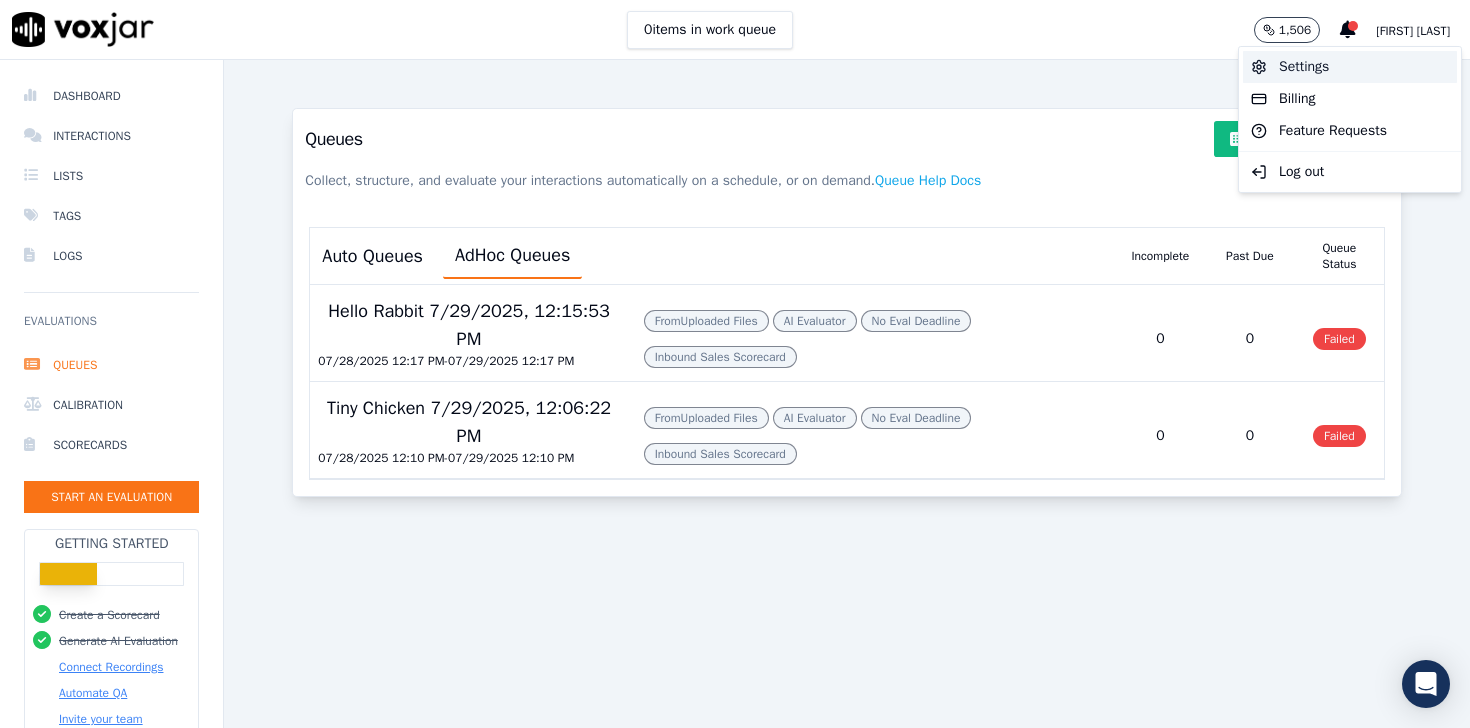 click on "Settings" at bounding box center [1350, 67] 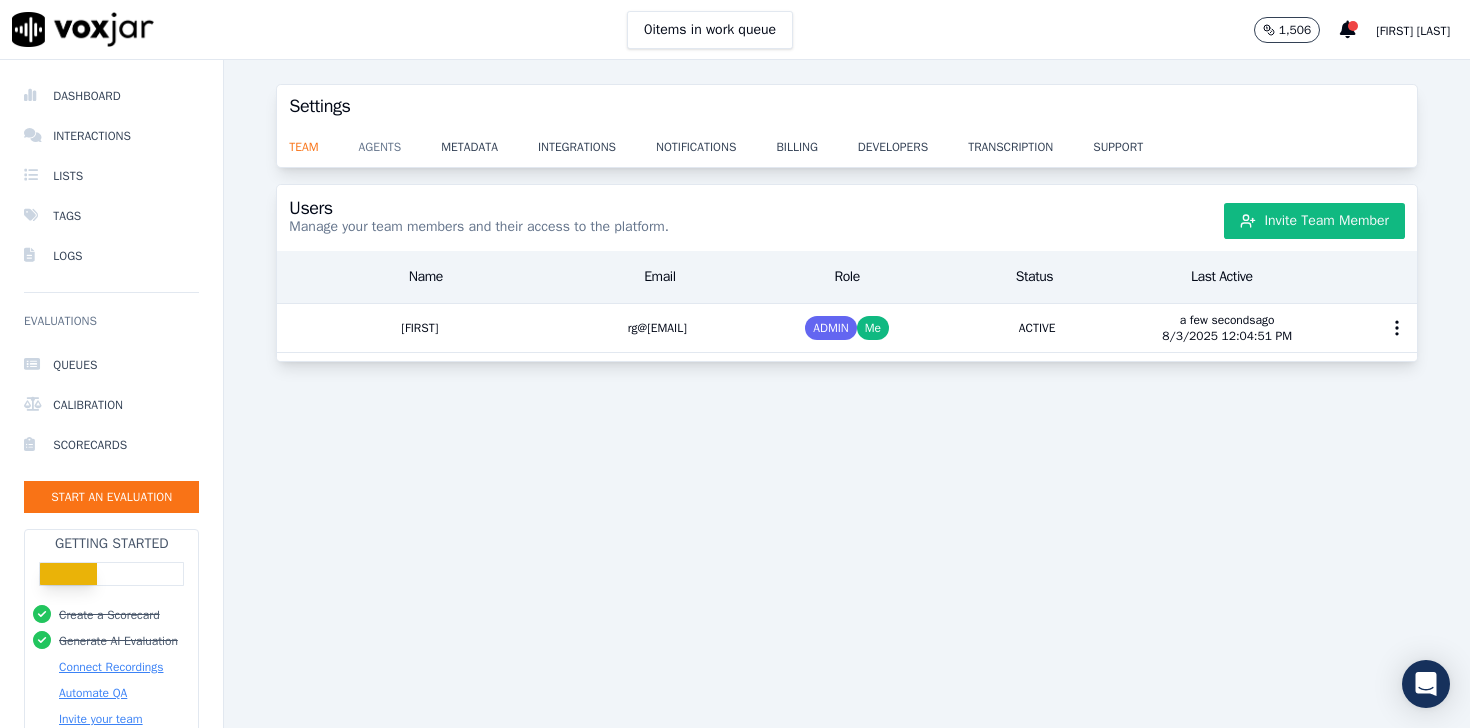 click on "agents" at bounding box center (400, 141) 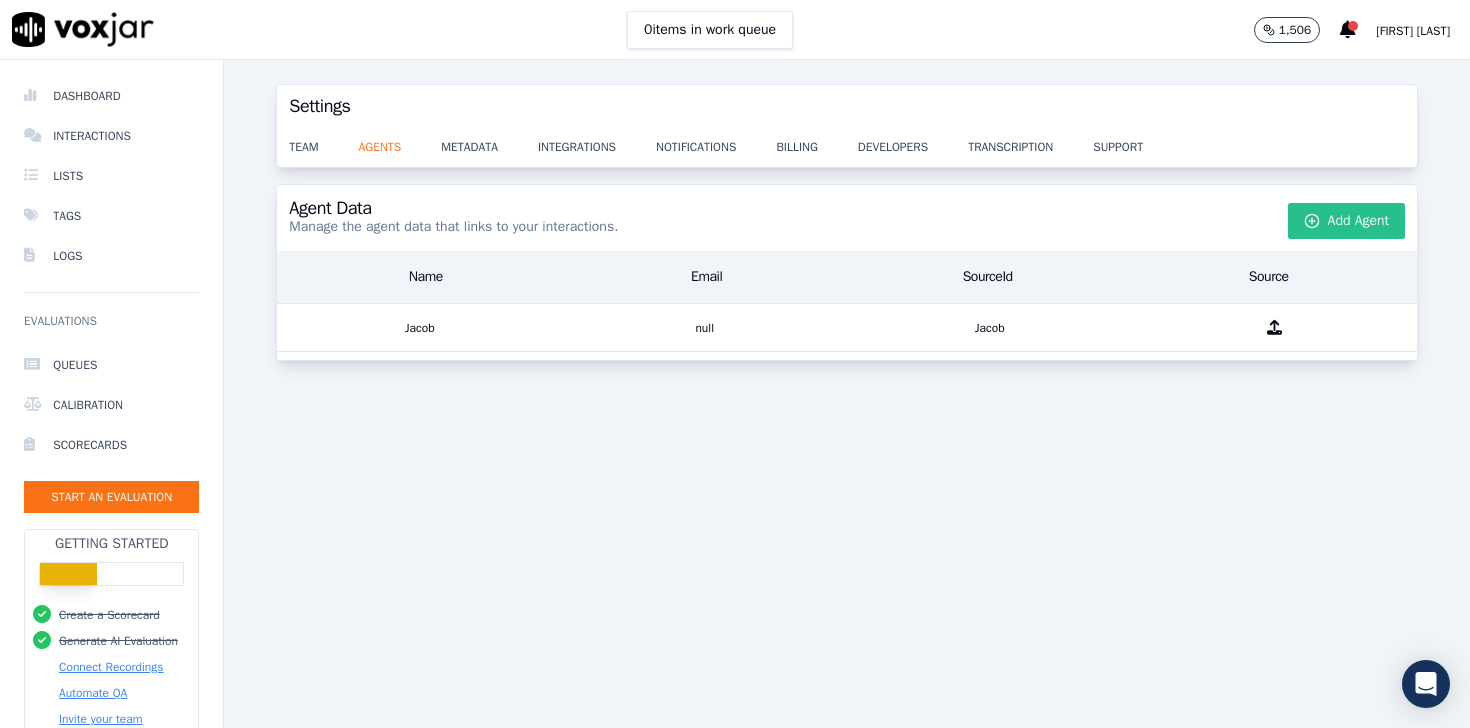 click on "Add Agent" at bounding box center (1347, 221) 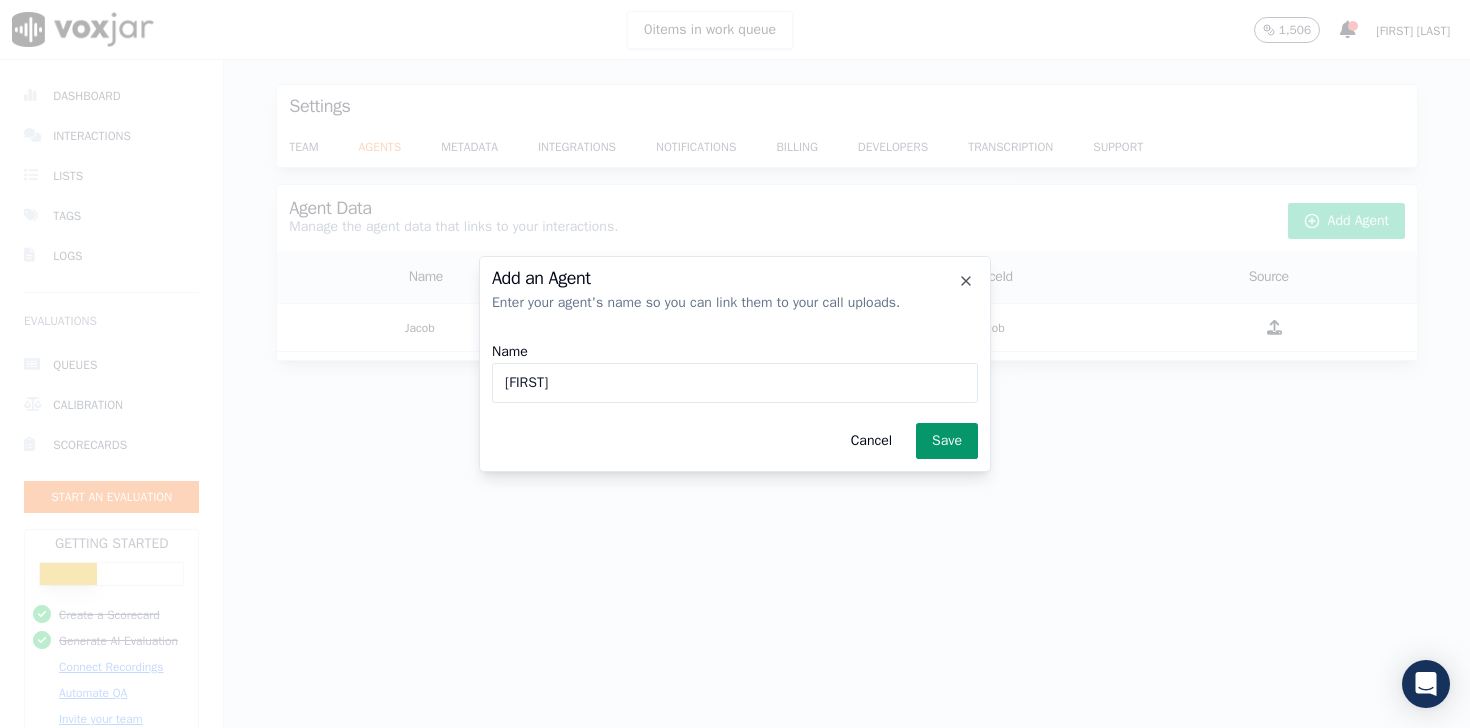 type on "[FIRST]" 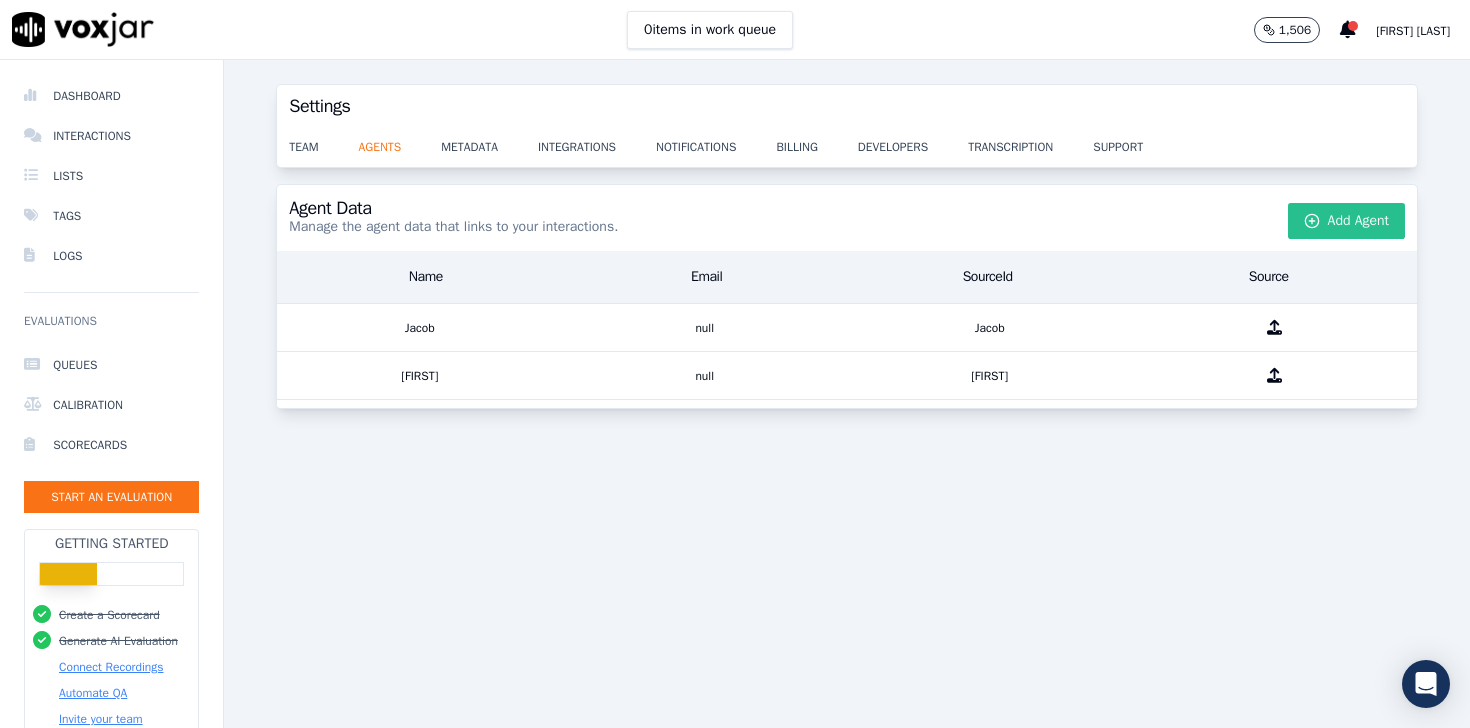 click on "Add Agent" at bounding box center [1347, 221] 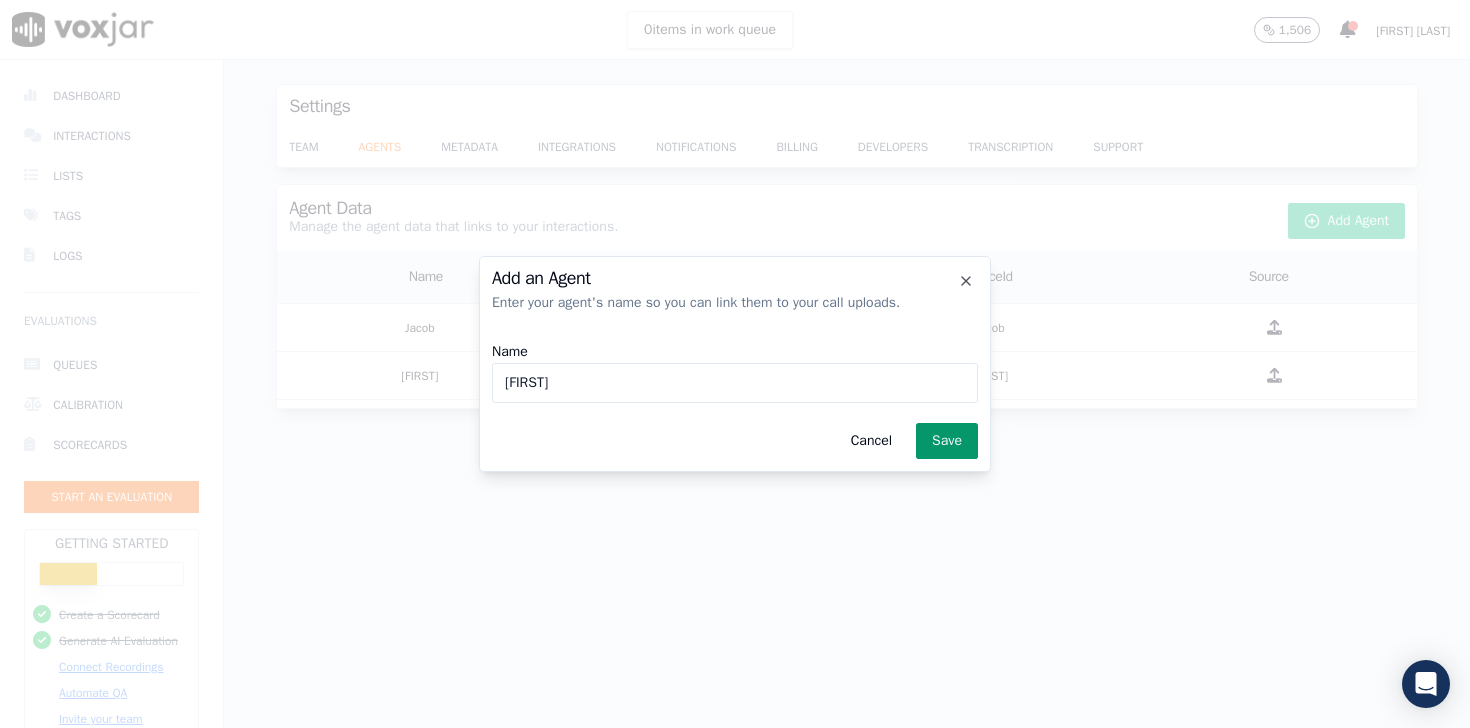 type on "[FIRST]" 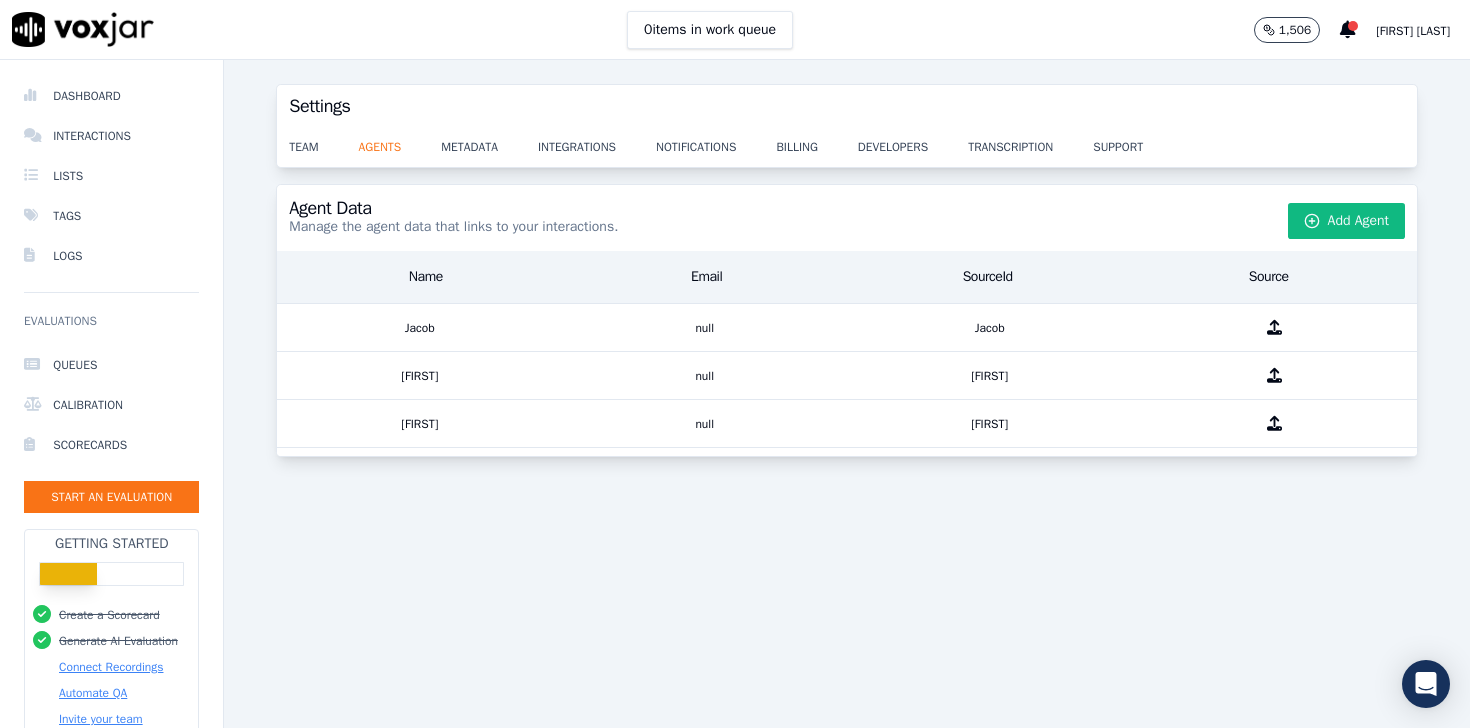 click on "Agent Data   Manage the agent data that links to your interactions.
Add Agent   Name   Email   SourceId   Source   Jacob   null   Jacob     James   null   James     Paul   null   Paul" at bounding box center [847, 444] 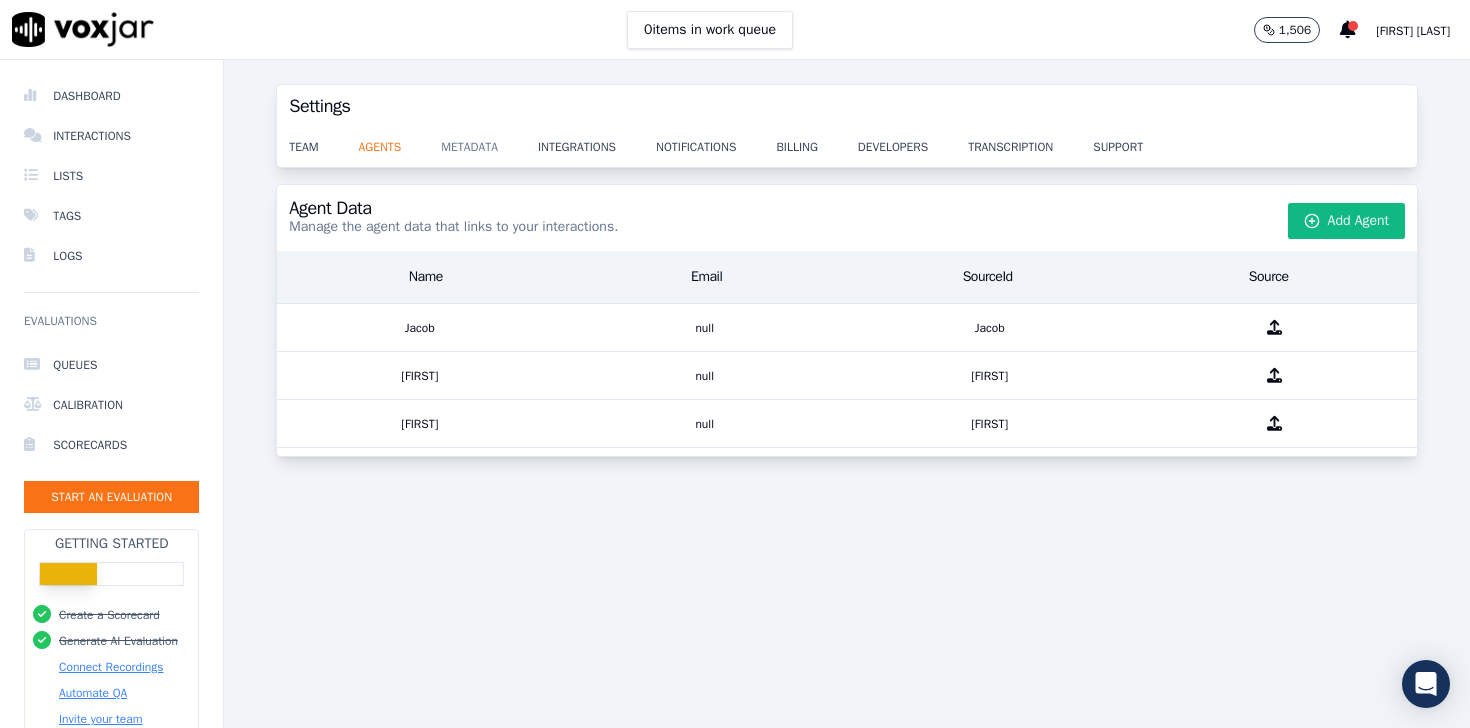 click on "metadata" at bounding box center [489, 141] 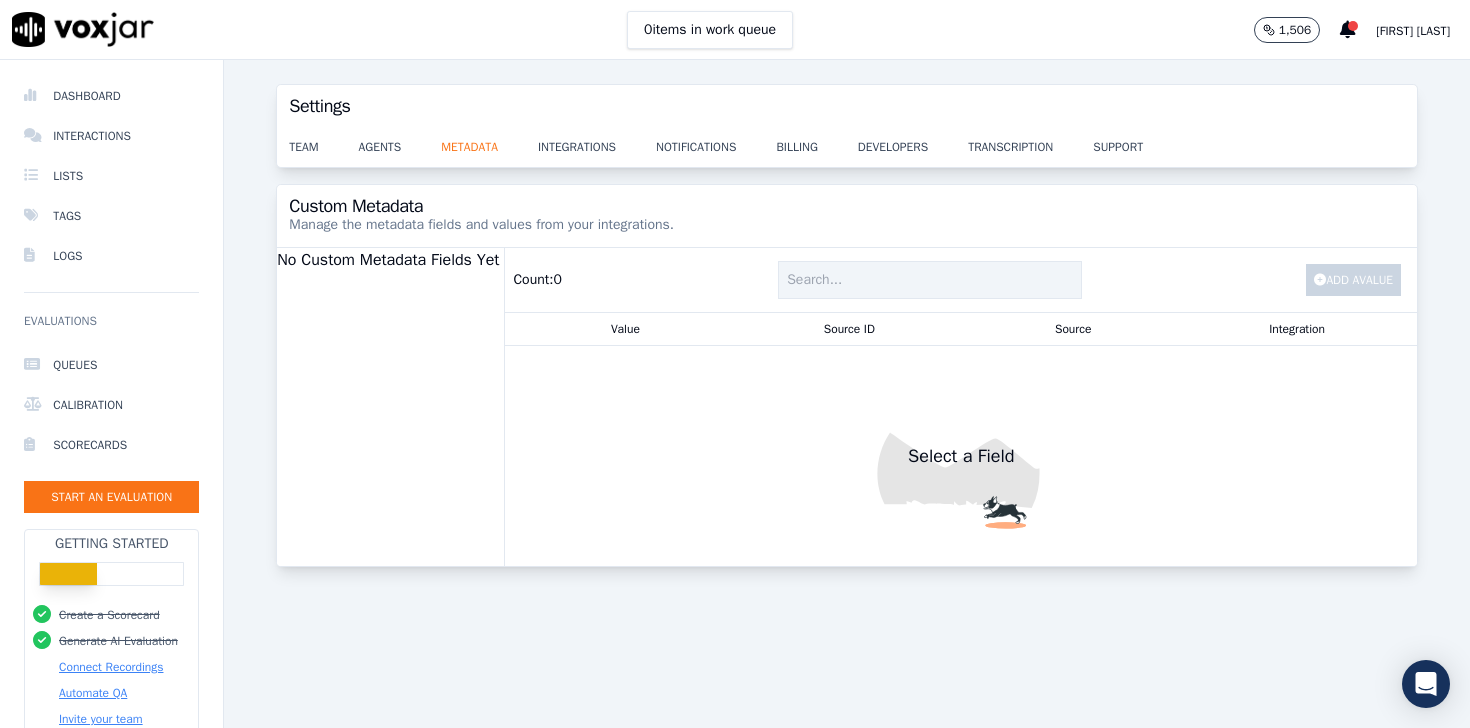click on "Value
Source ID
Source
Integration" at bounding box center [961, 329] 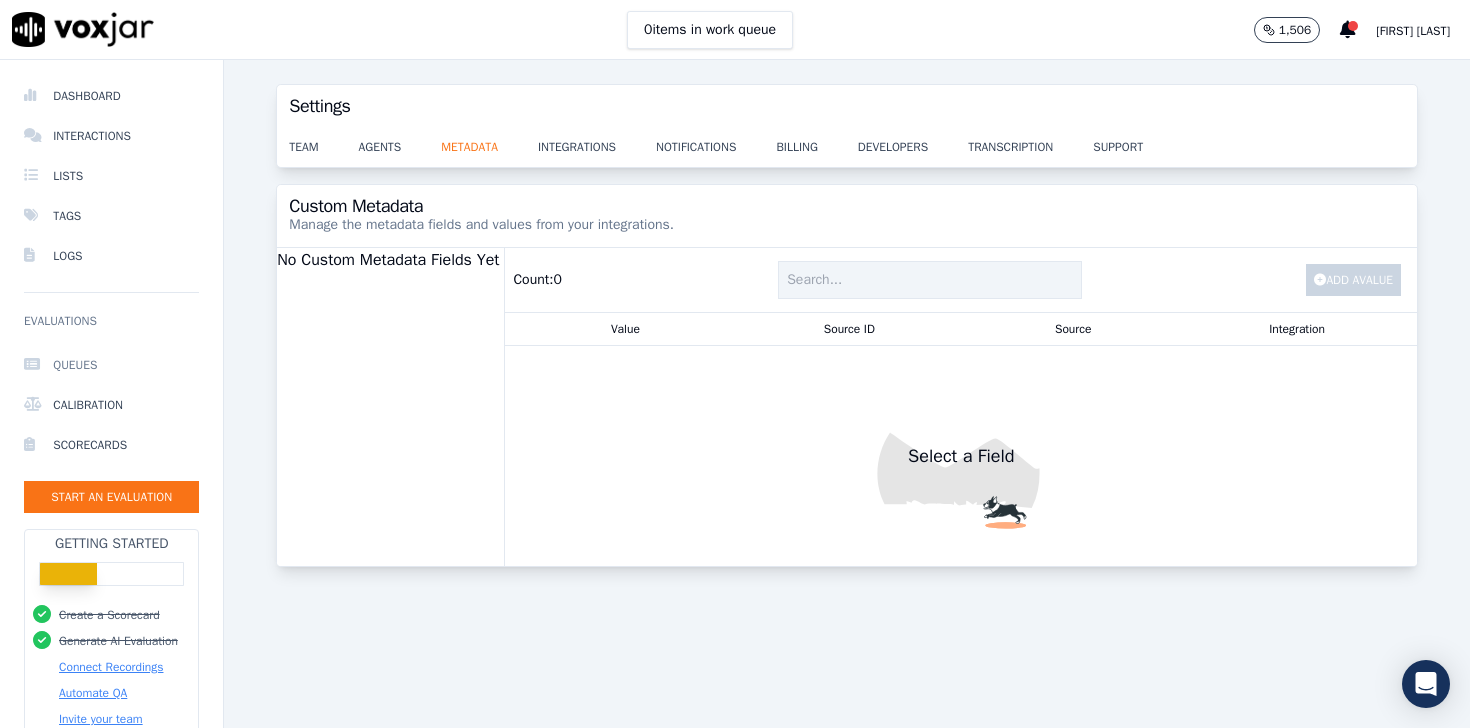 click on "Queues" at bounding box center [111, 365] 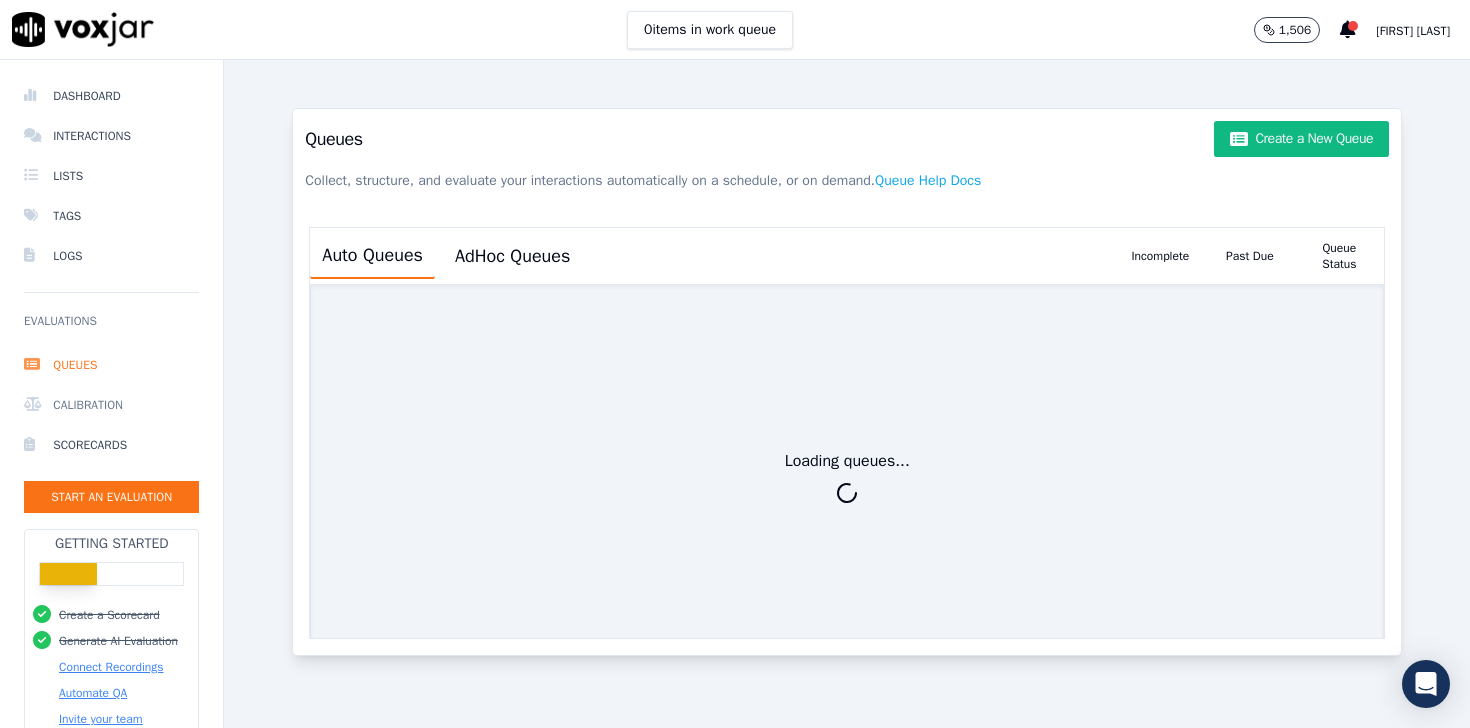 click on "Calibration" at bounding box center [111, 405] 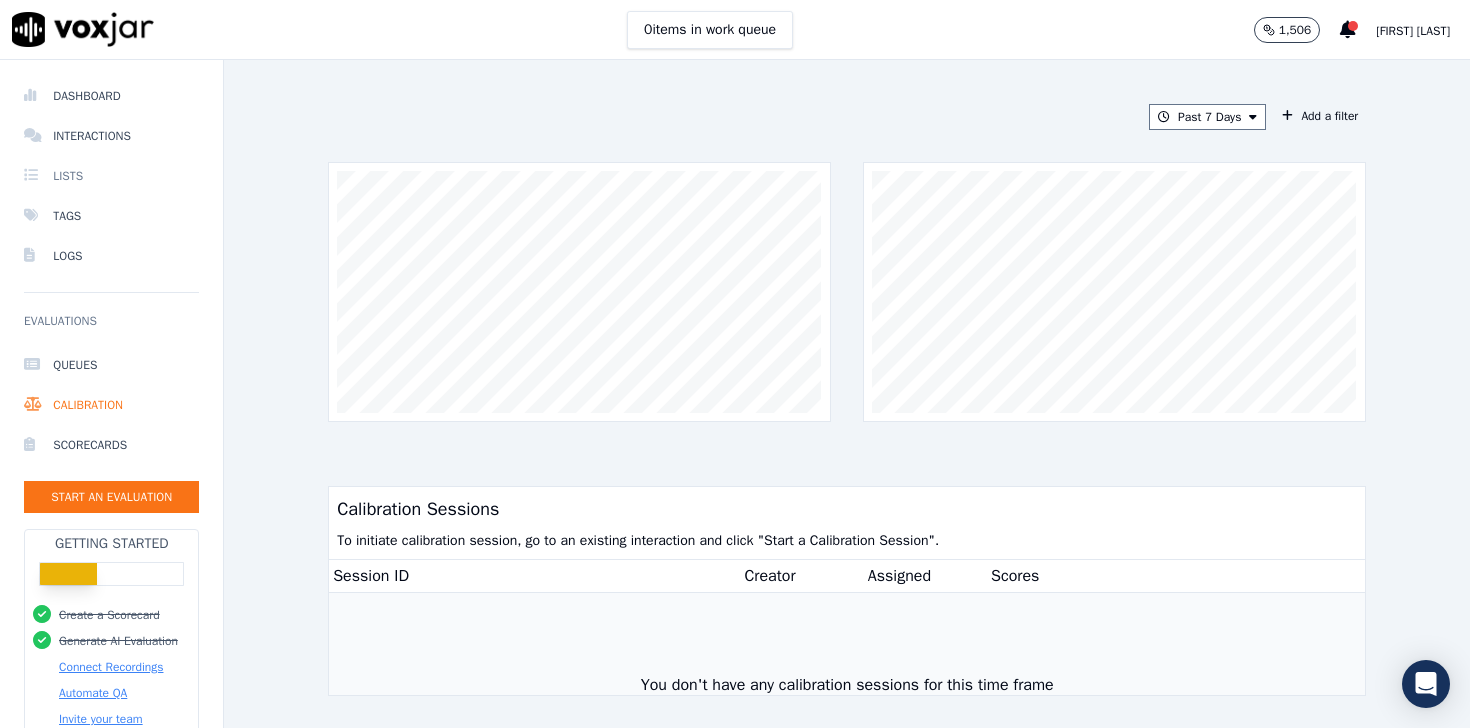 click on "Lists" at bounding box center [111, 176] 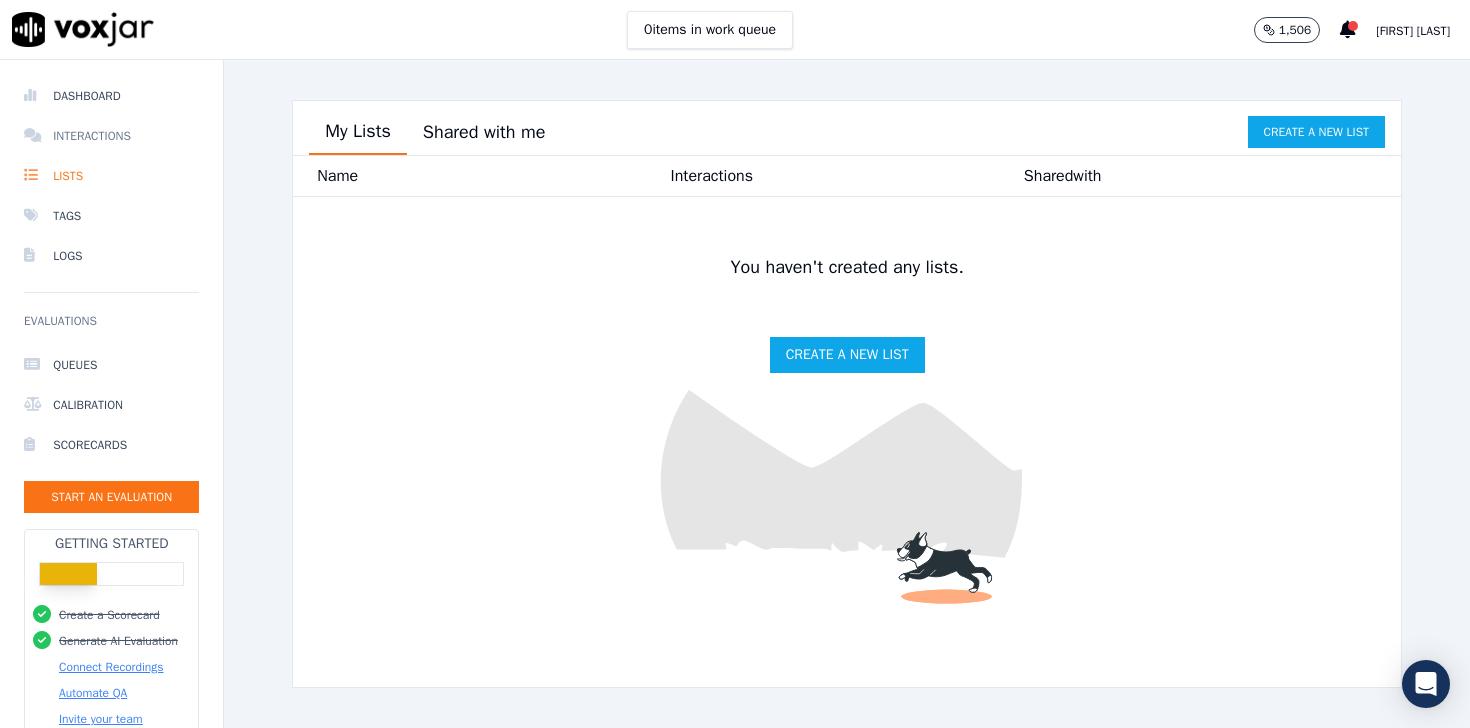 click on "Interactions" at bounding box center (111, 136) 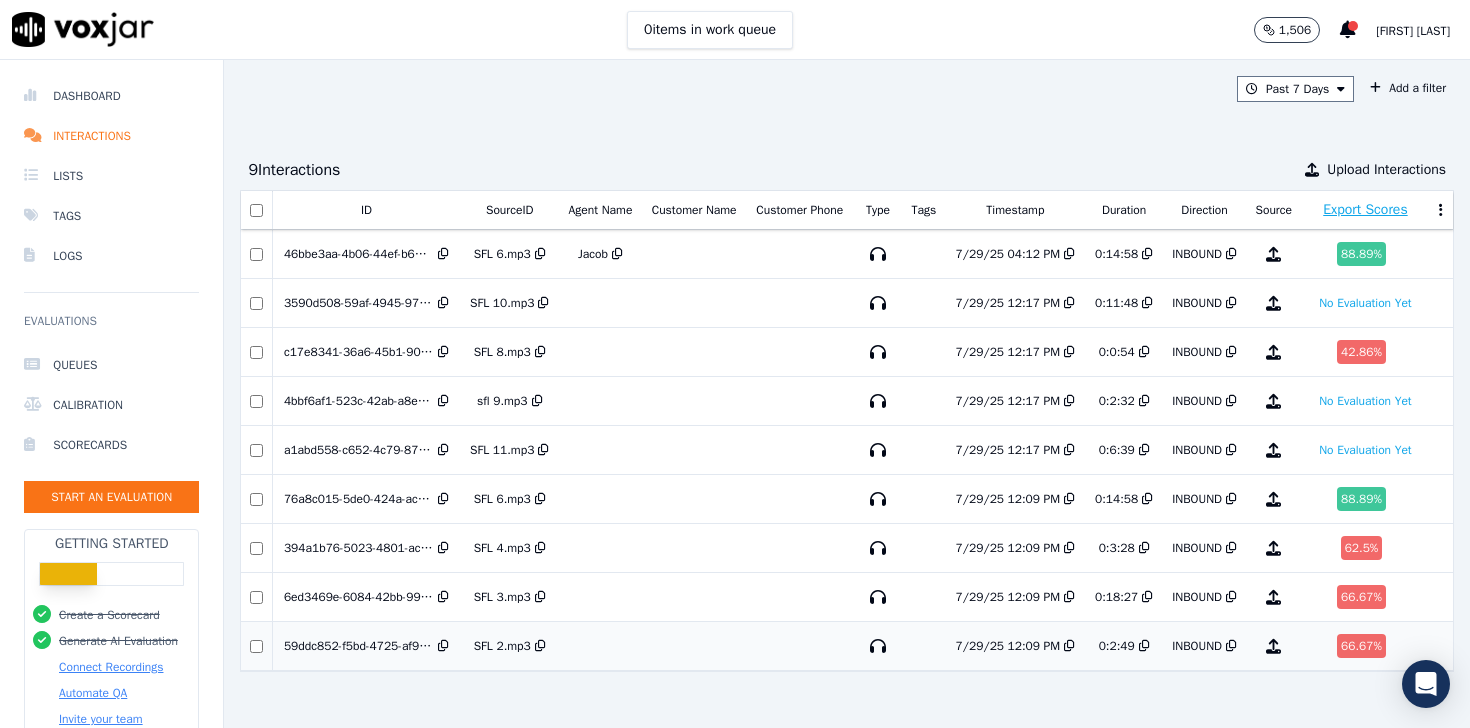 click at bounding box center (600, 646) 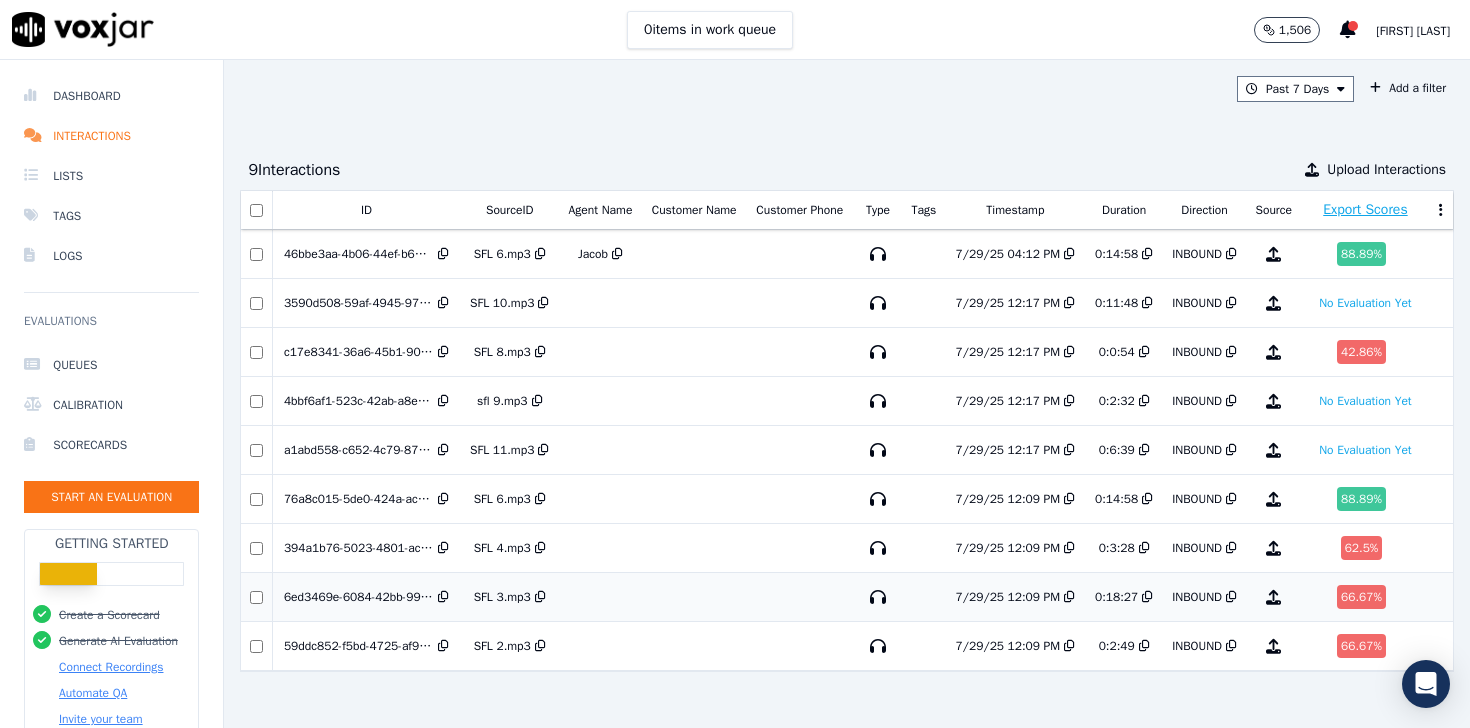 click on "6ed3469e-6084-42bb-99e3-d771906929d6" at bounding box center [359, 597] 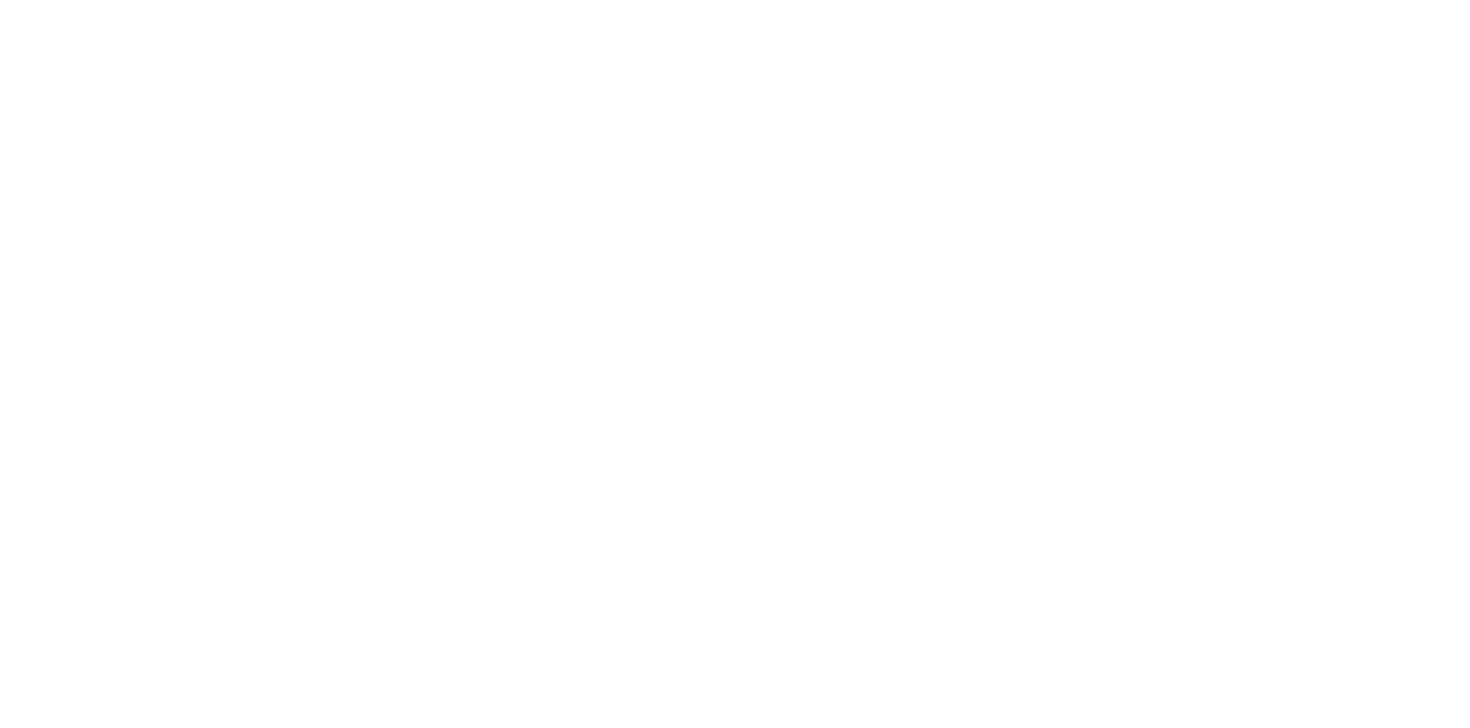 scroll, scrollTop: 0, scrollLeft: 0, axis: both 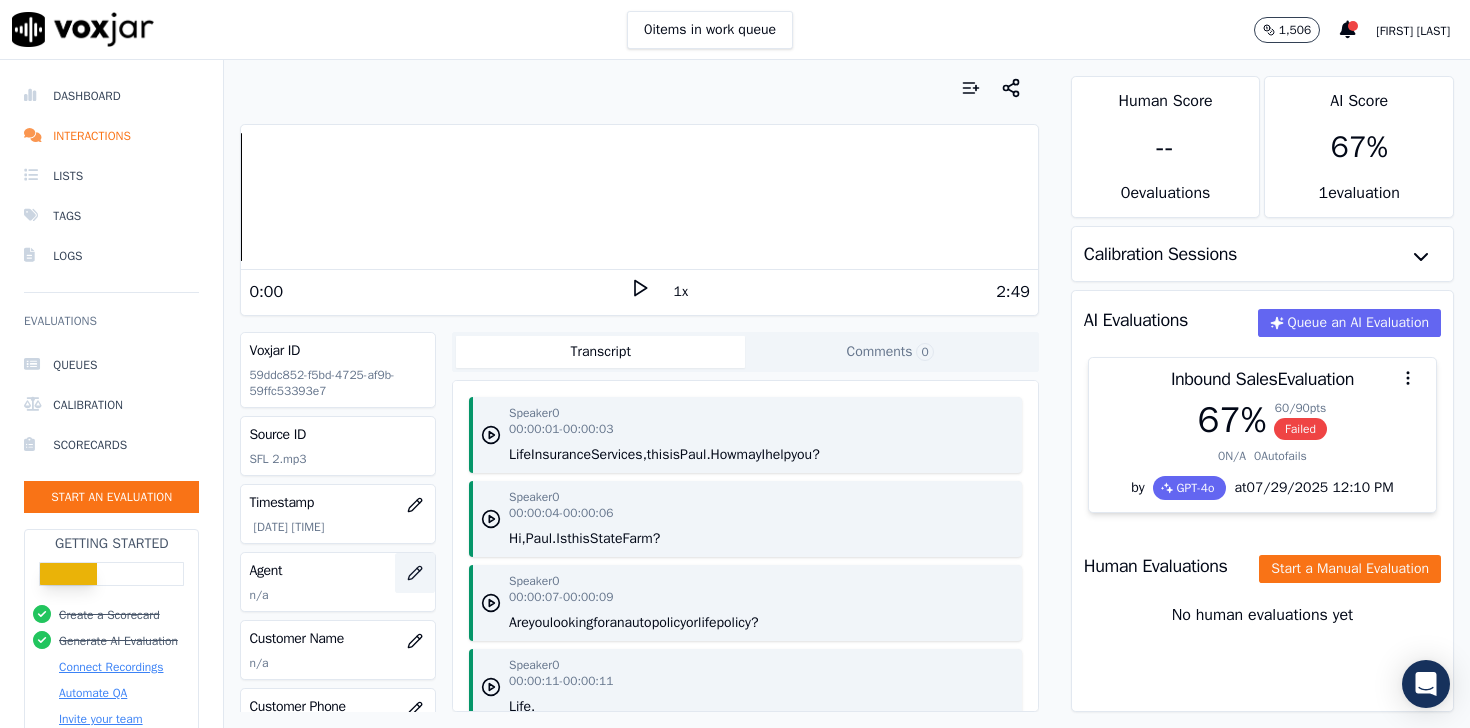 click 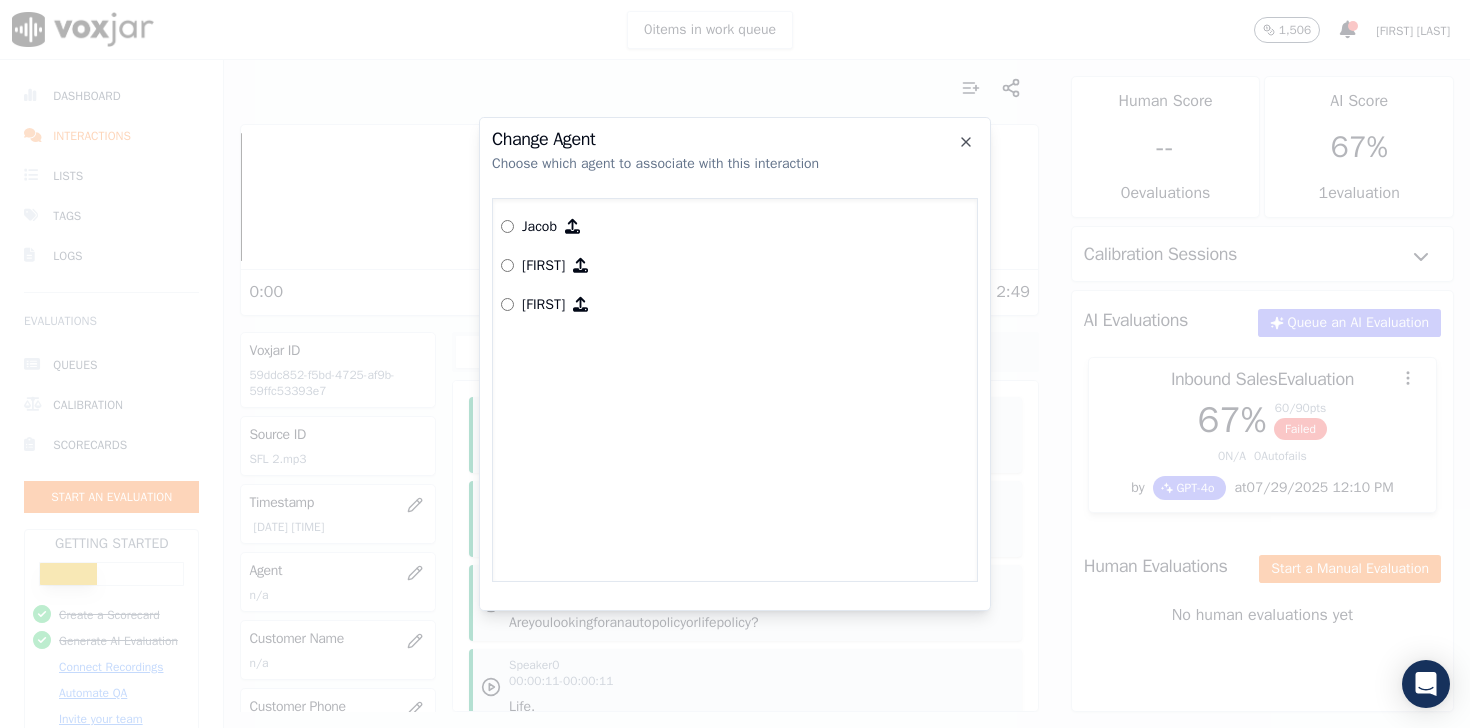 click on "[FIRST]" at bounding box center (543, 305) 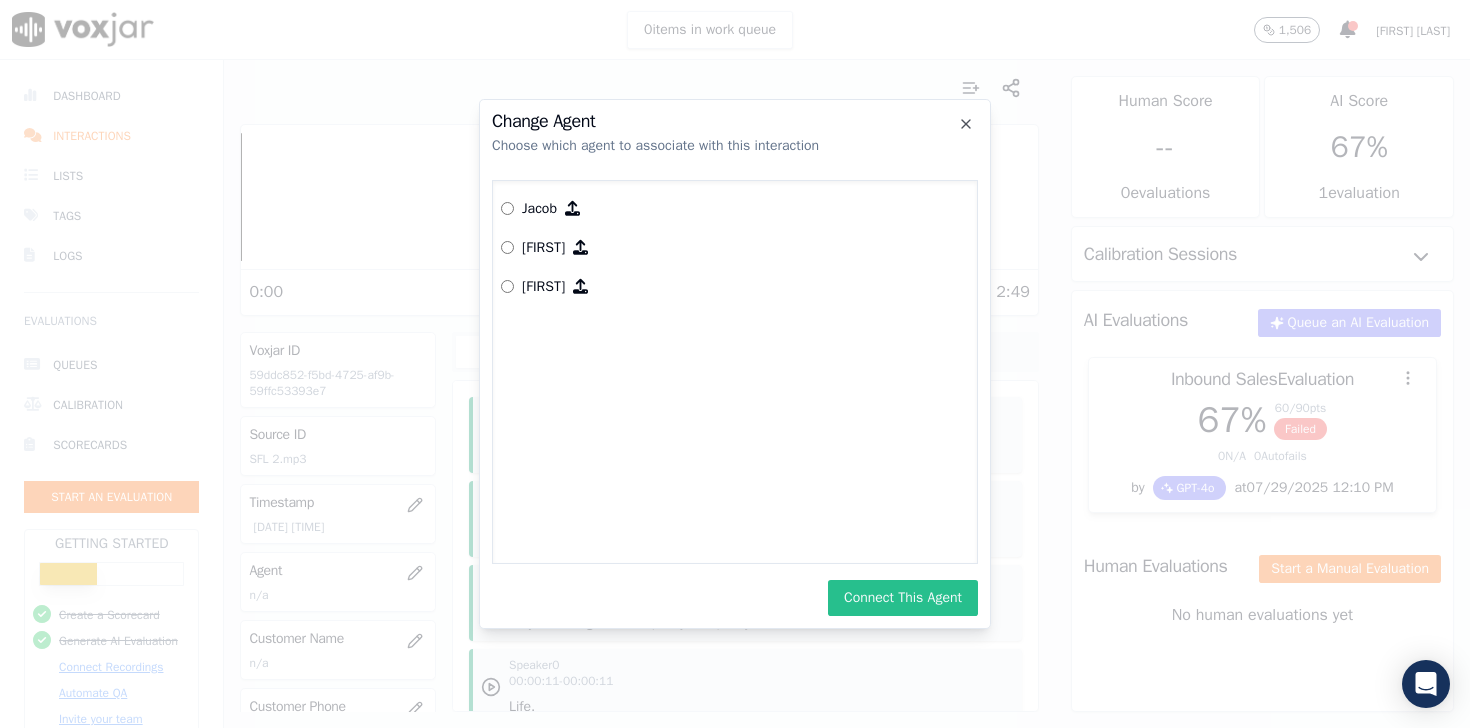 click on "Connect This Agent" at bounding box center [903, 598] 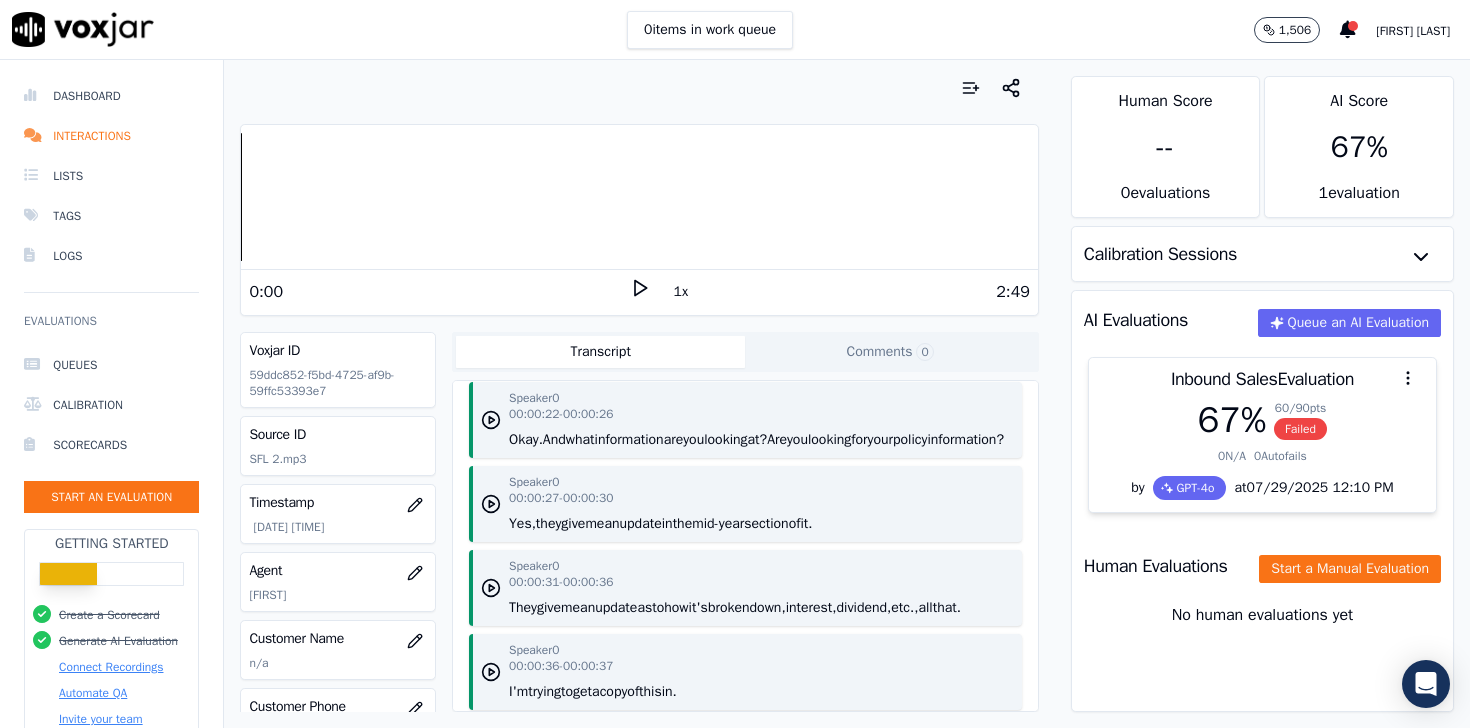 scroll, scrollTop: 0, scrollLeft: 0, axis: both 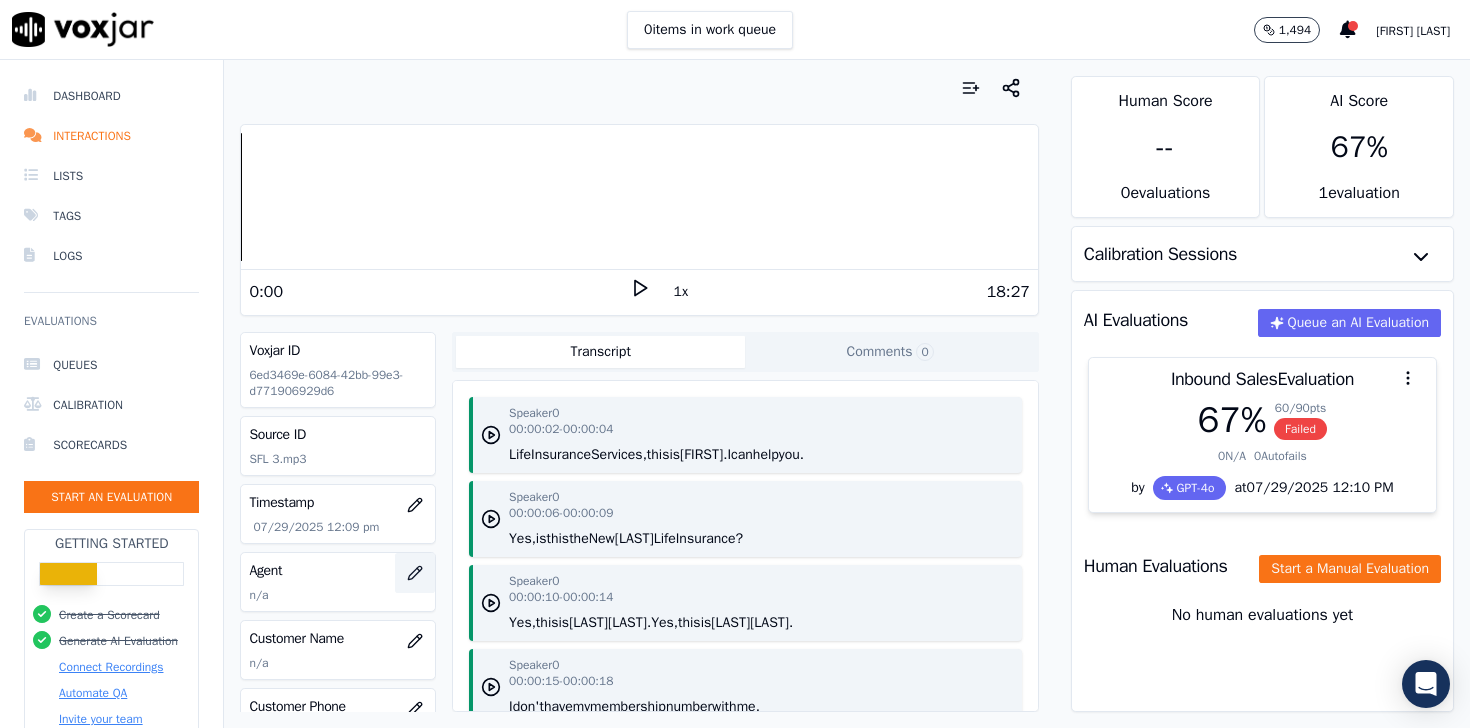 click at bounding box center (415, 573) 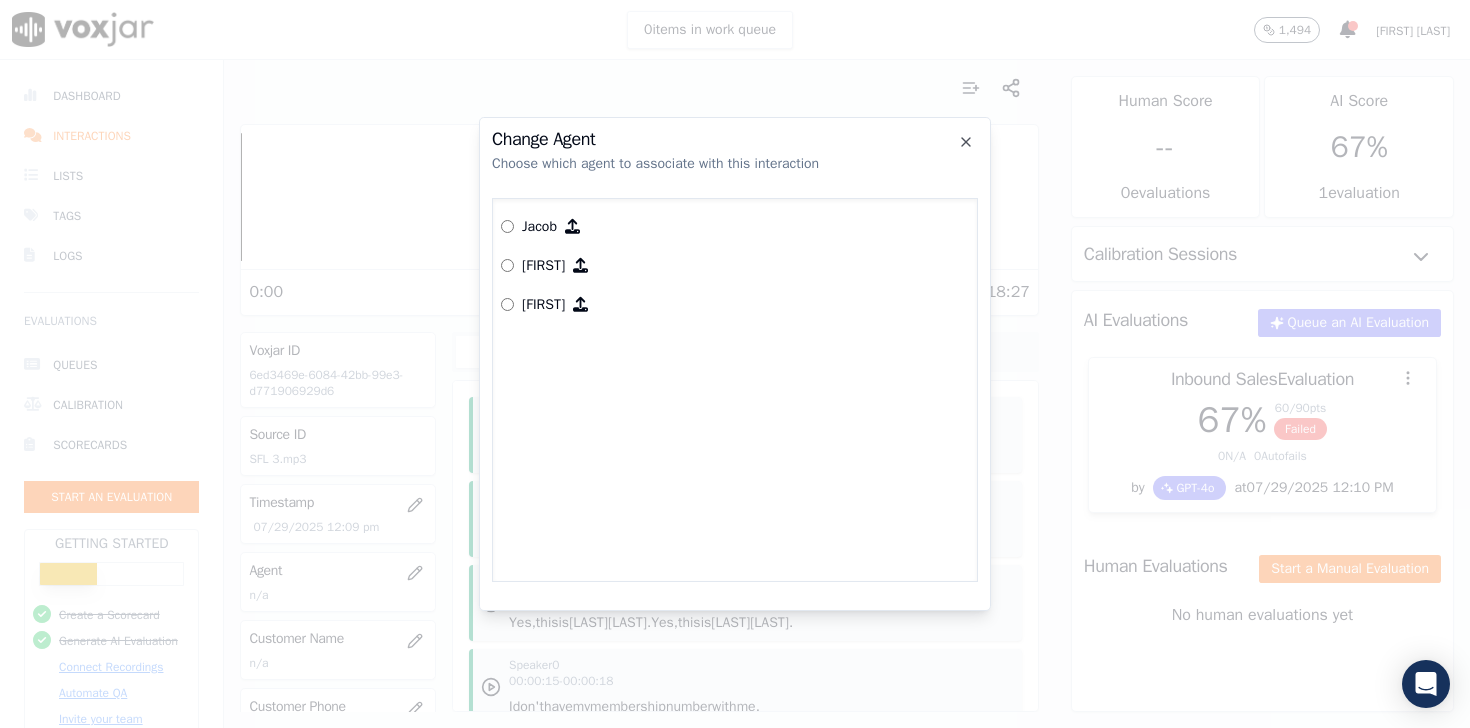 click on "[FIRST]" at bounding box center (735, 265) 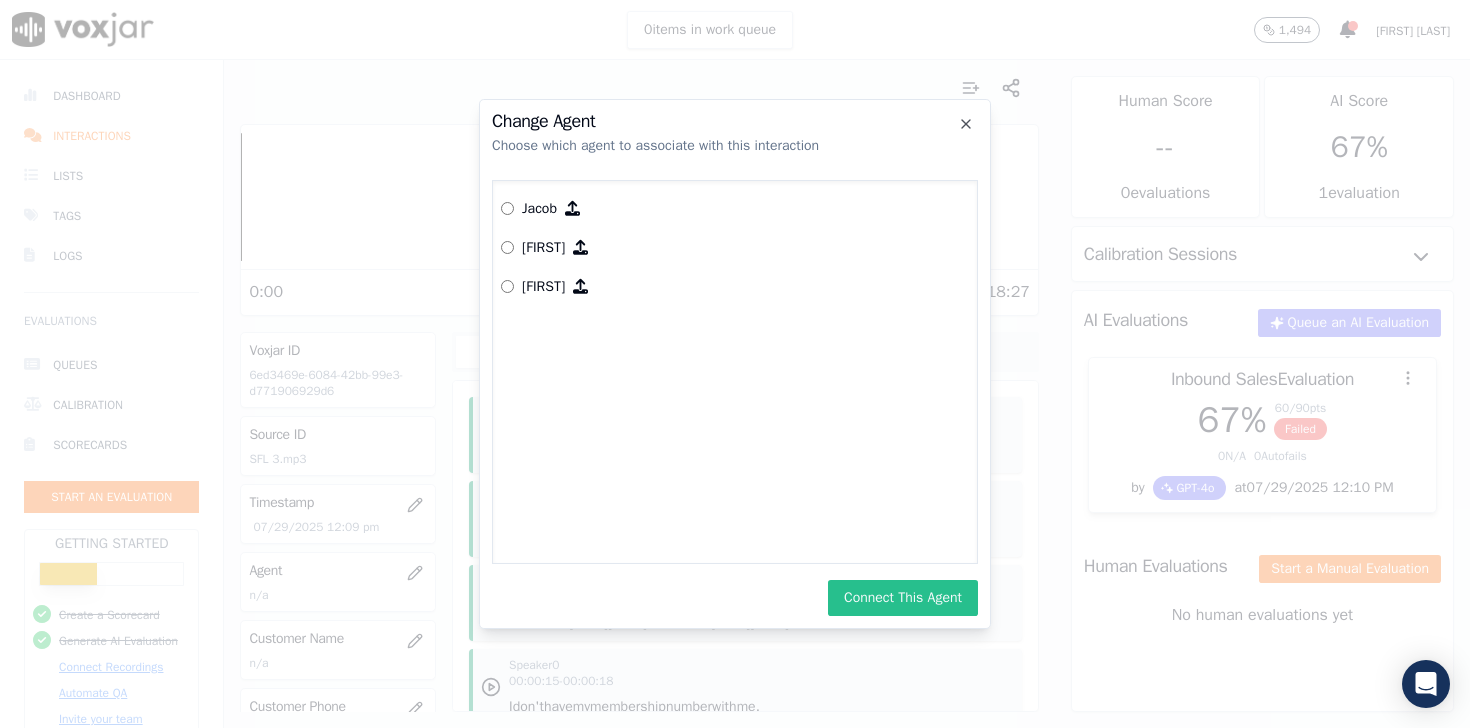 click on "Connect This Agent" at bounding box center [903, 598] 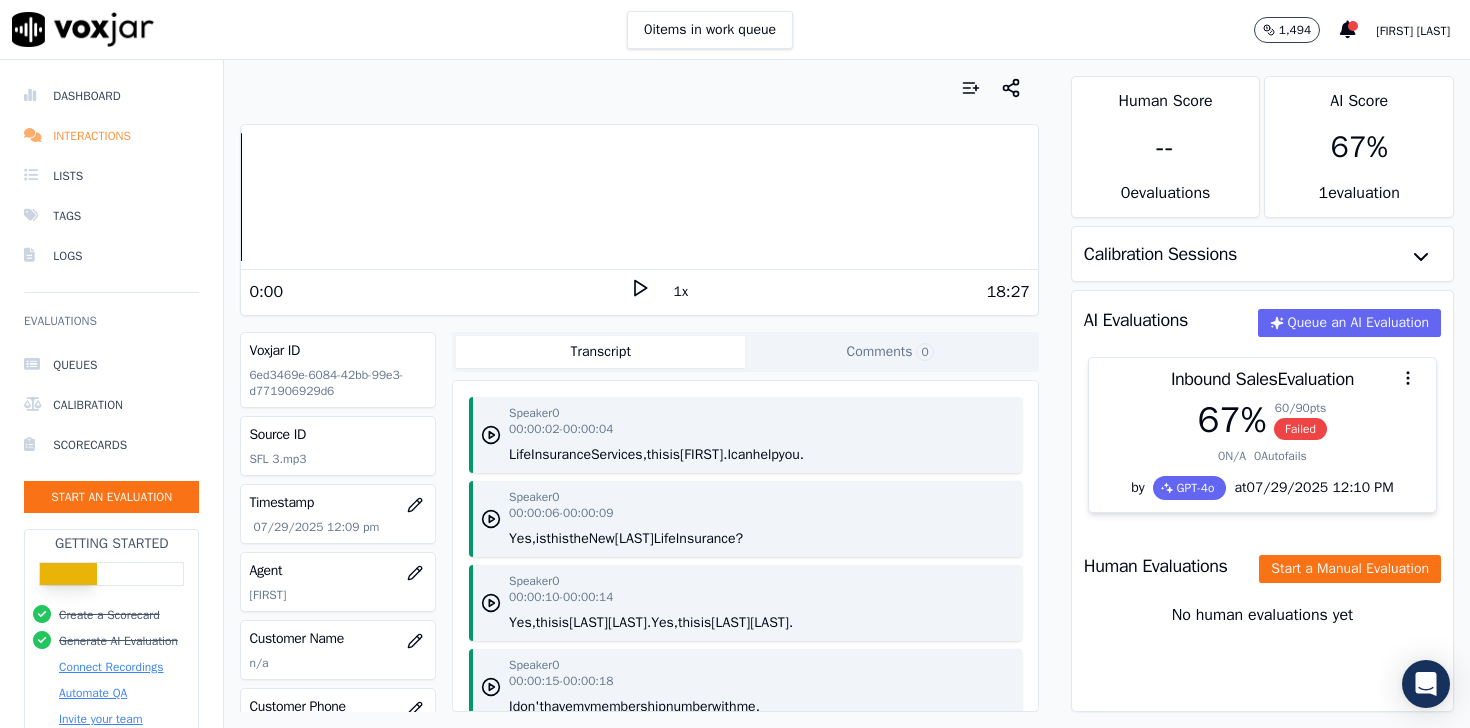 click on "Interactions" at bounding box center [111, 136] 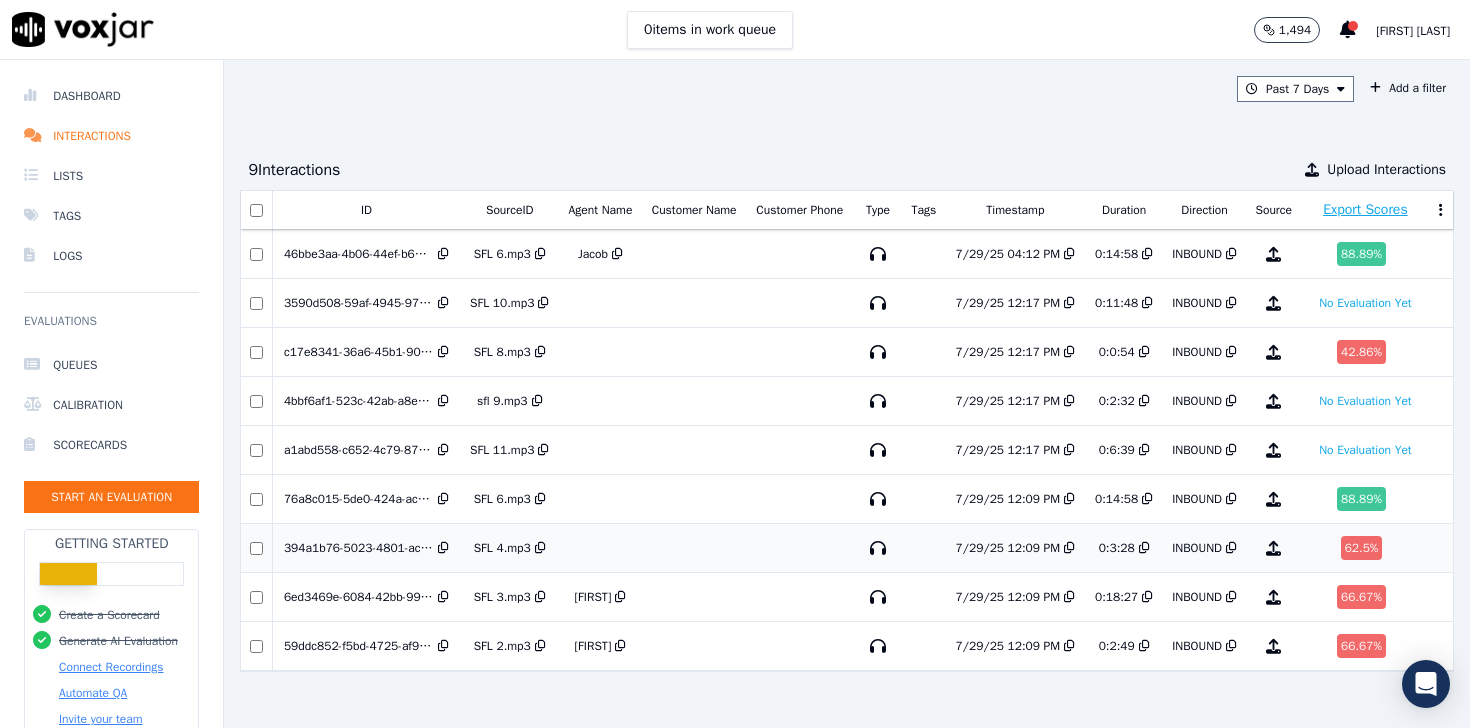click on "394a1b76-5023-4801-ac1b-7b16e4ec4d5c" at bounding box center [359, 548] 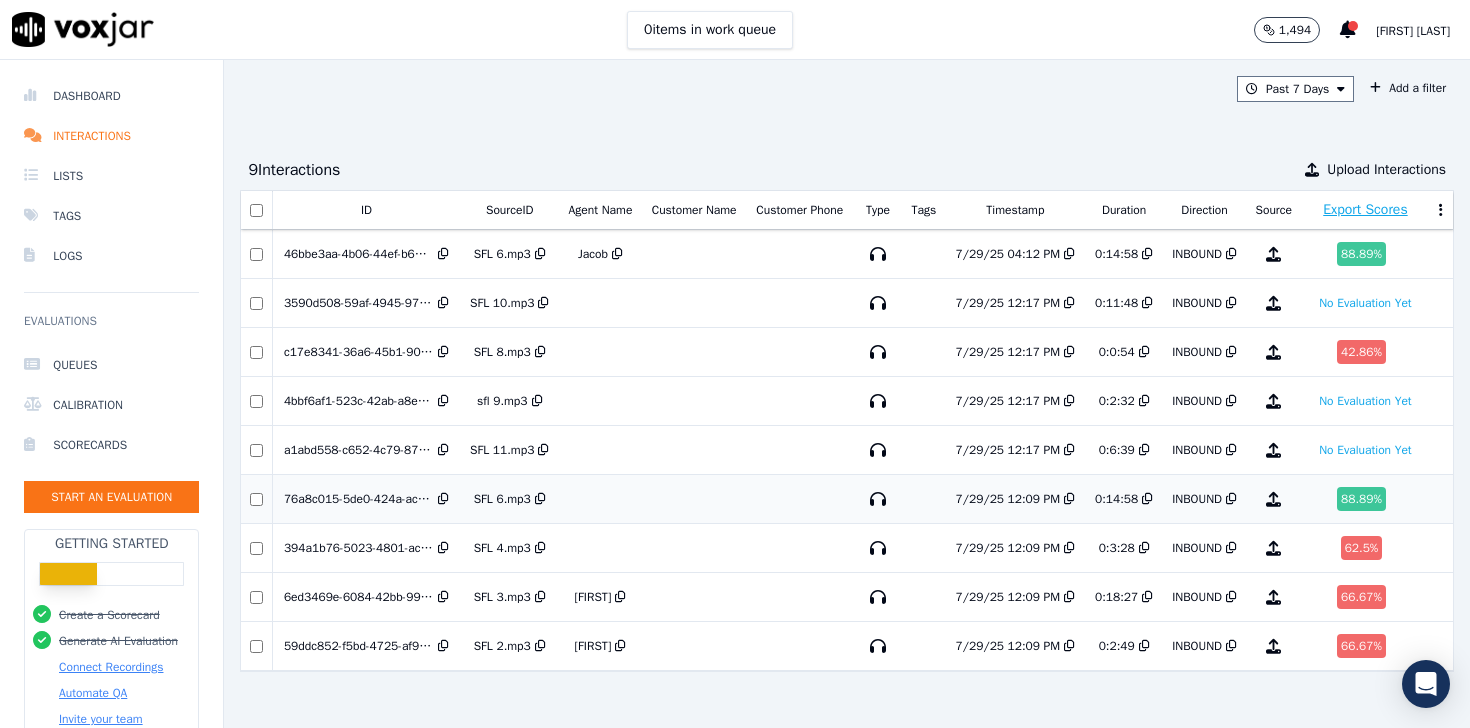 click at bounding box center (600, 499) 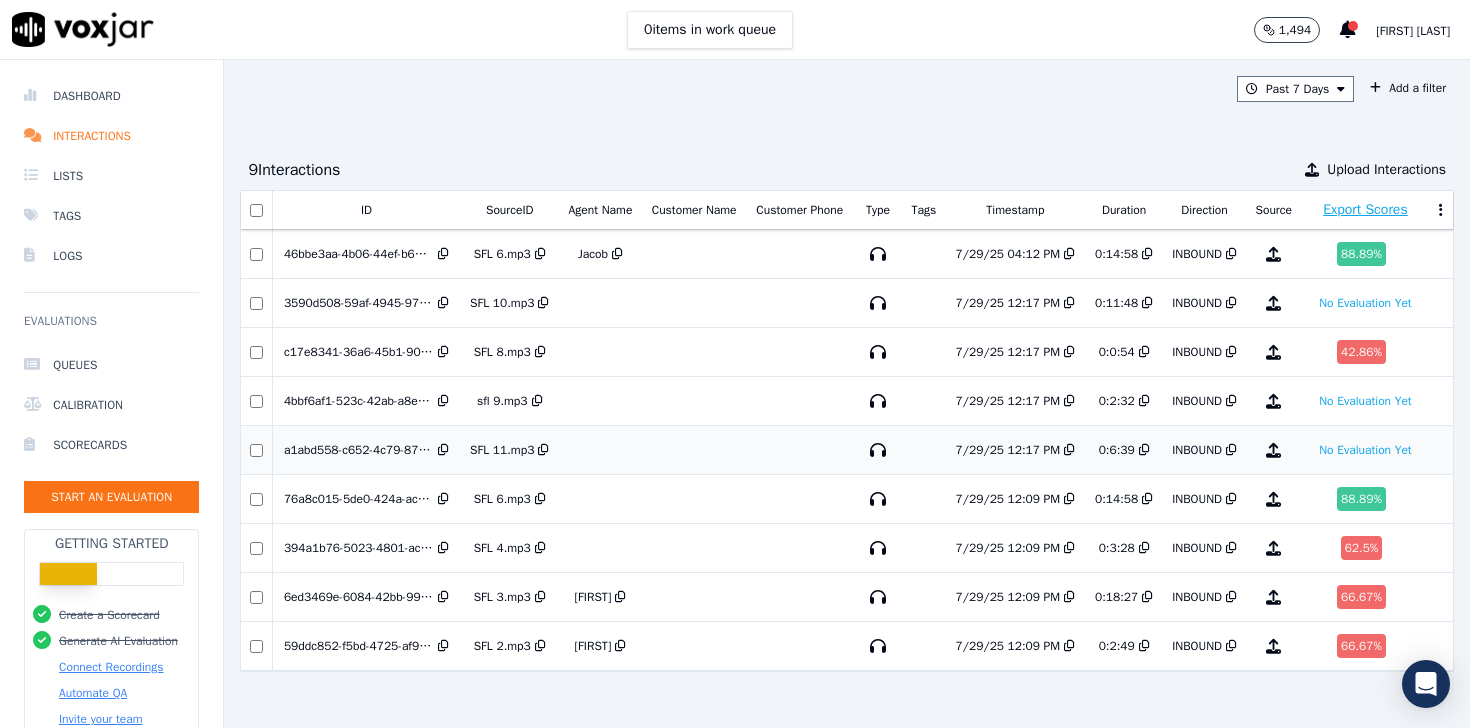 click on "a1abd558-c652-4c79-8747-a0f7aec566a9" at bounding box center [359, 450] 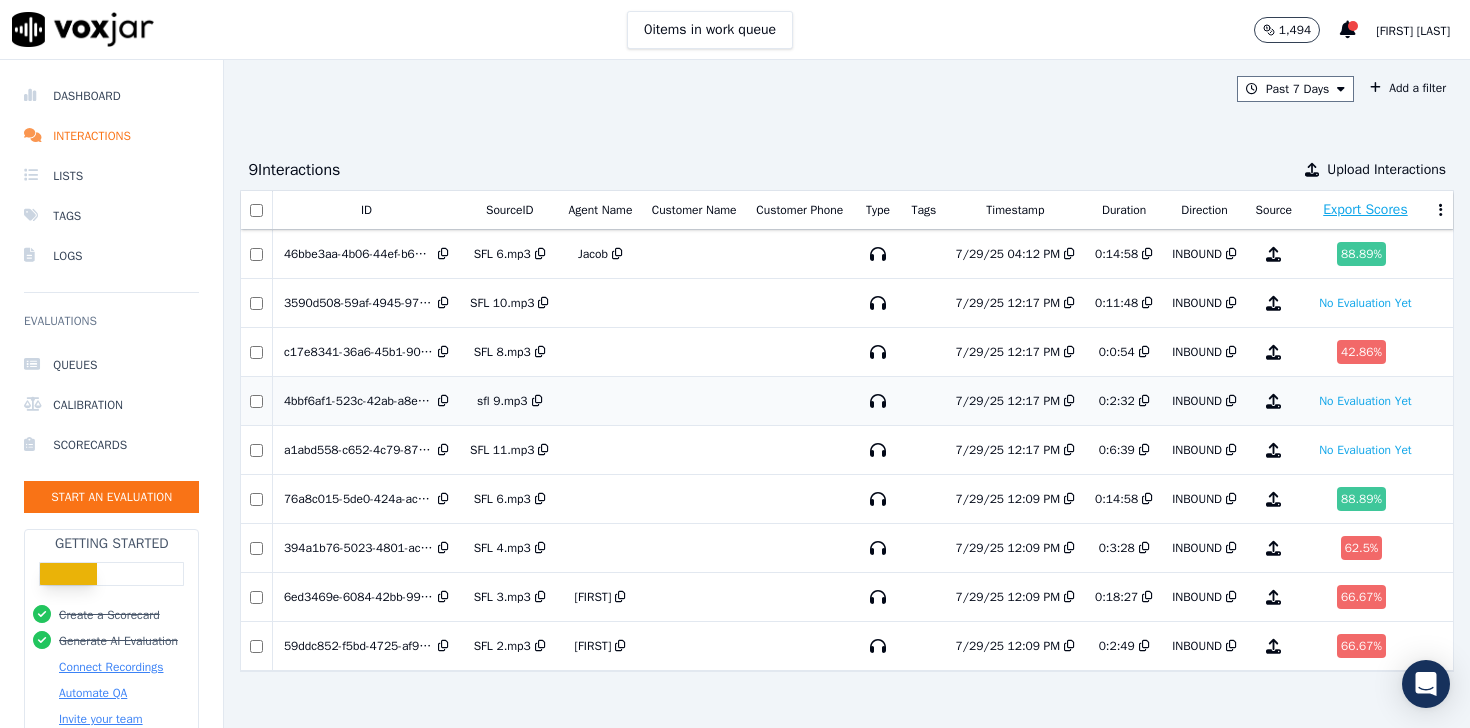 click on "4bbf6af1-523c-42ab-a8e8-6ee785033288" at bounding box center (359, 401) 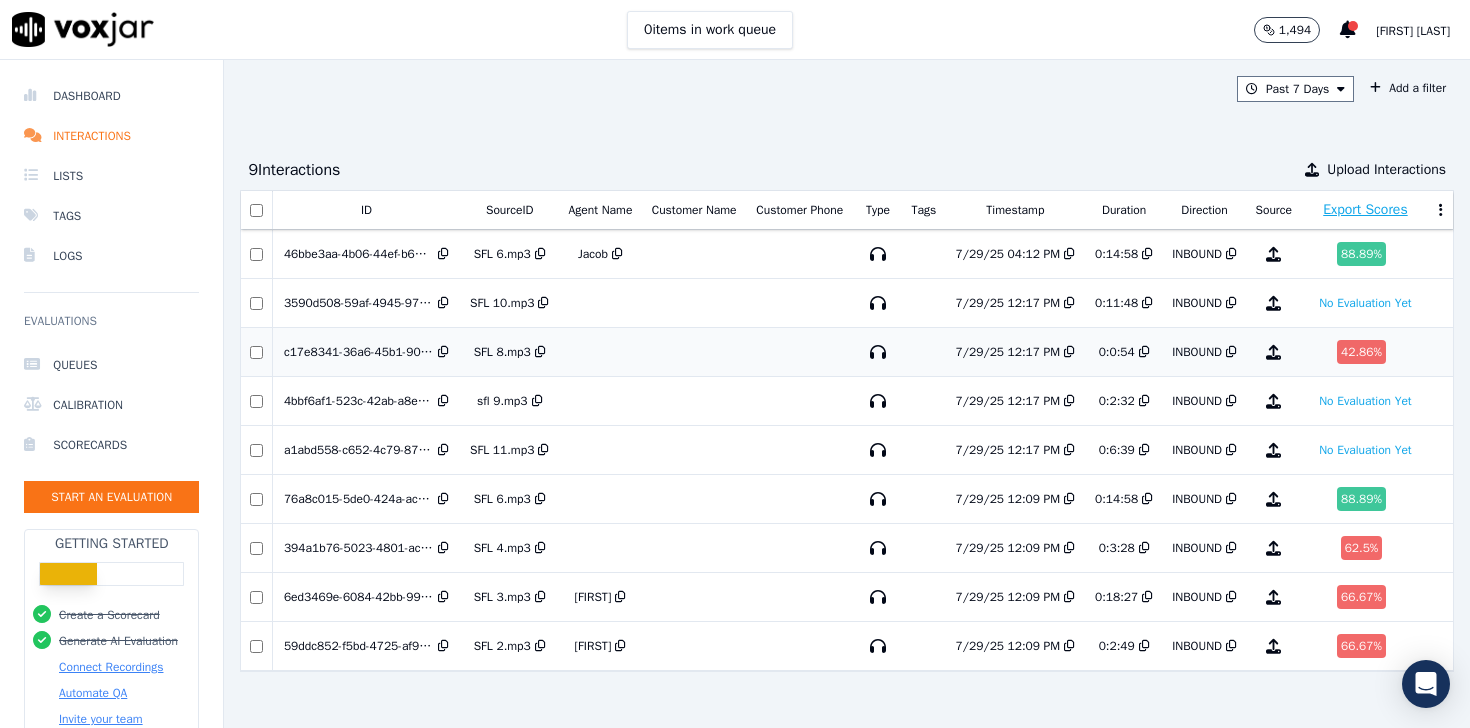 click on "c17e8341-36a6-45b1-906f-113dab947c19" at bounding box center (359, 352) 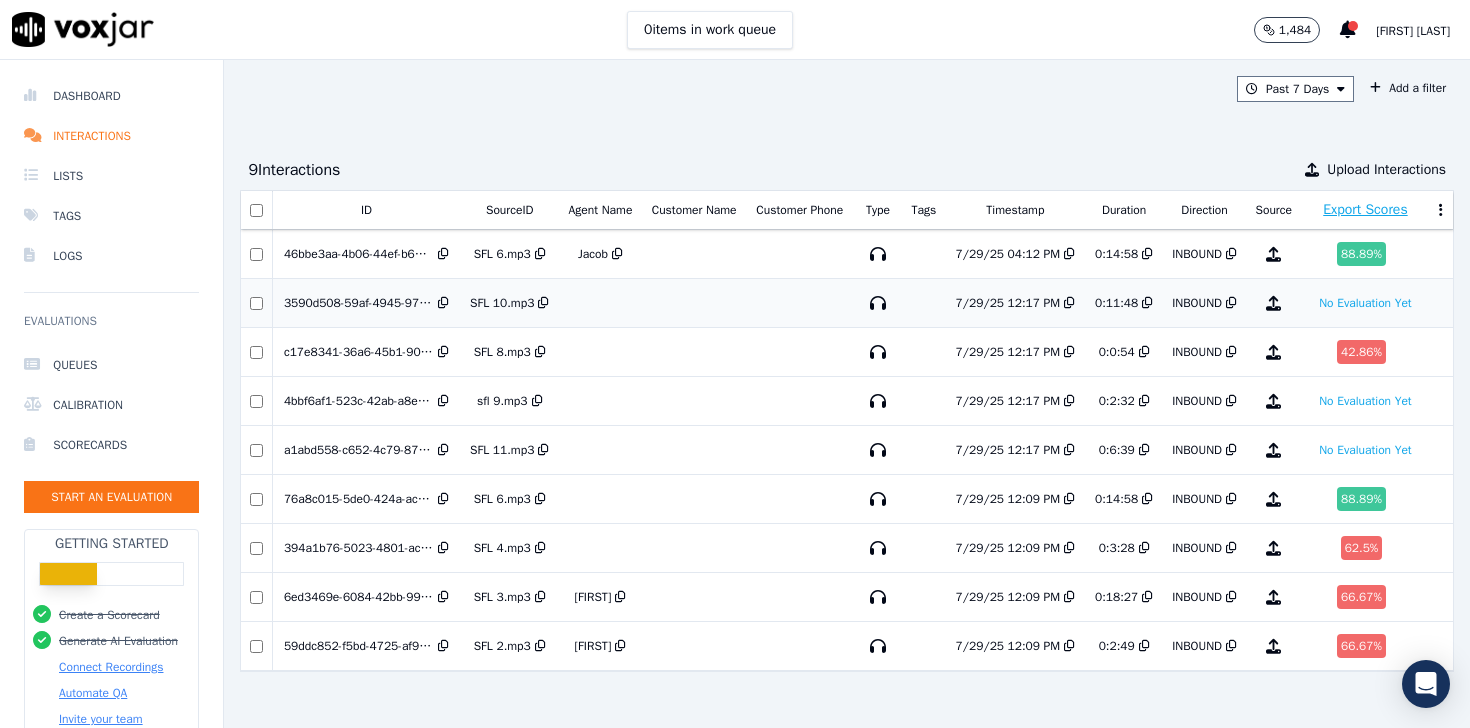 click at bounding box center (600, 303) 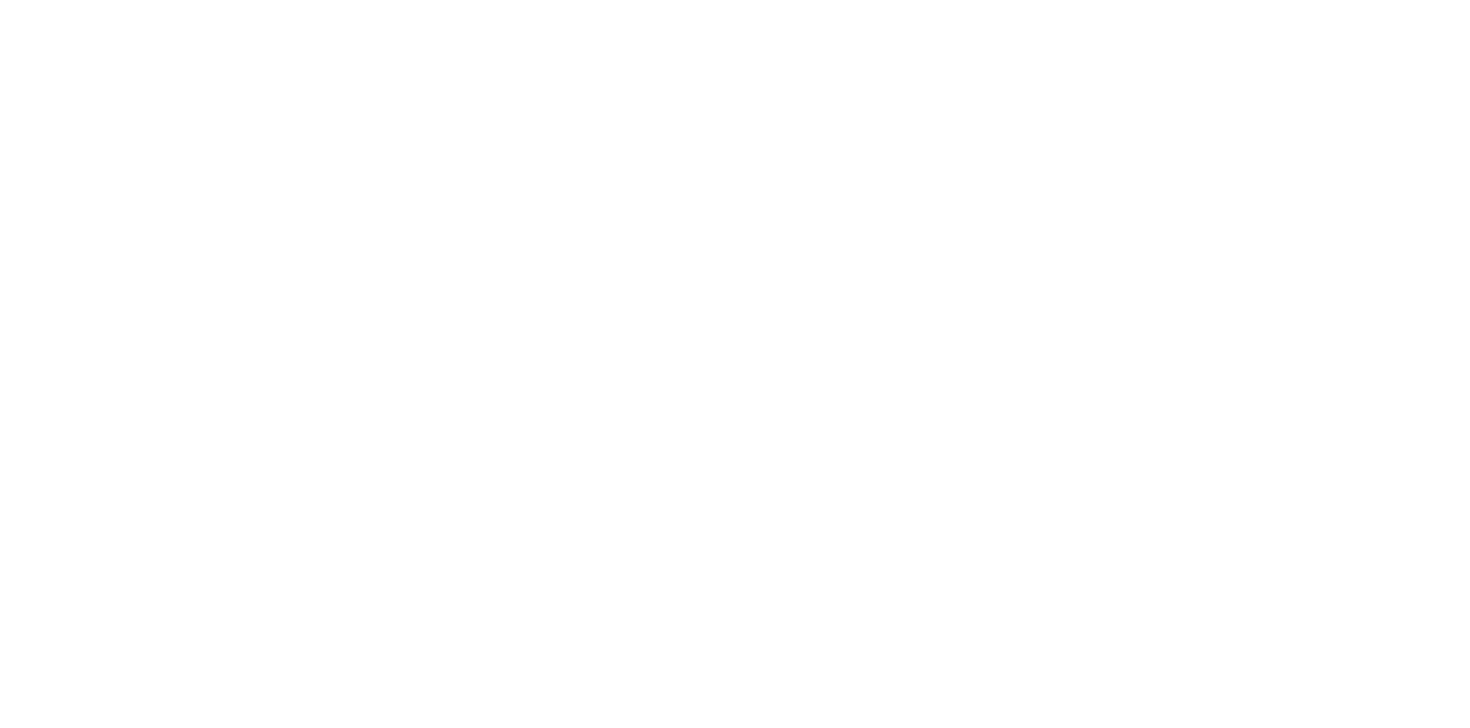 scroll, scrollTop: 0, scrollLeft: 0, axis: both 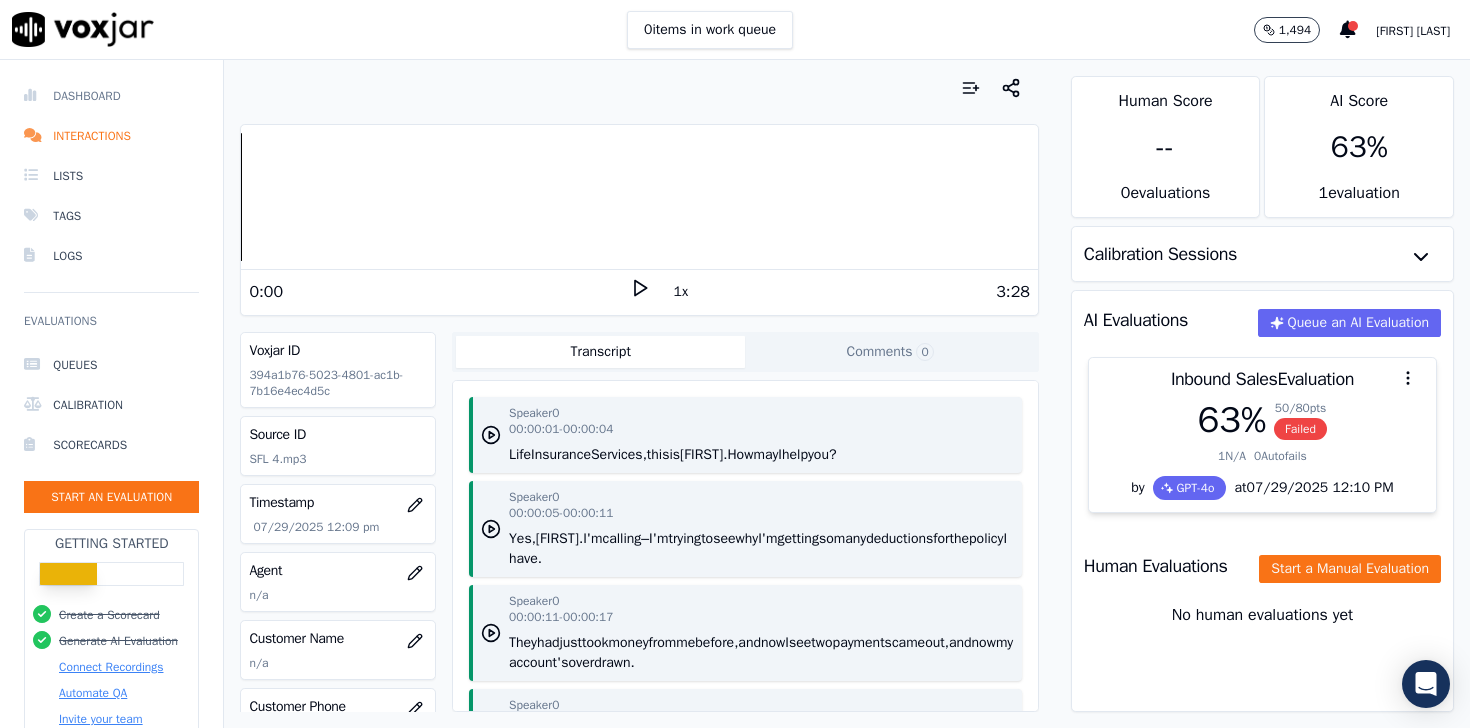 click on "Dashboard" at bounding box center (111, 96) 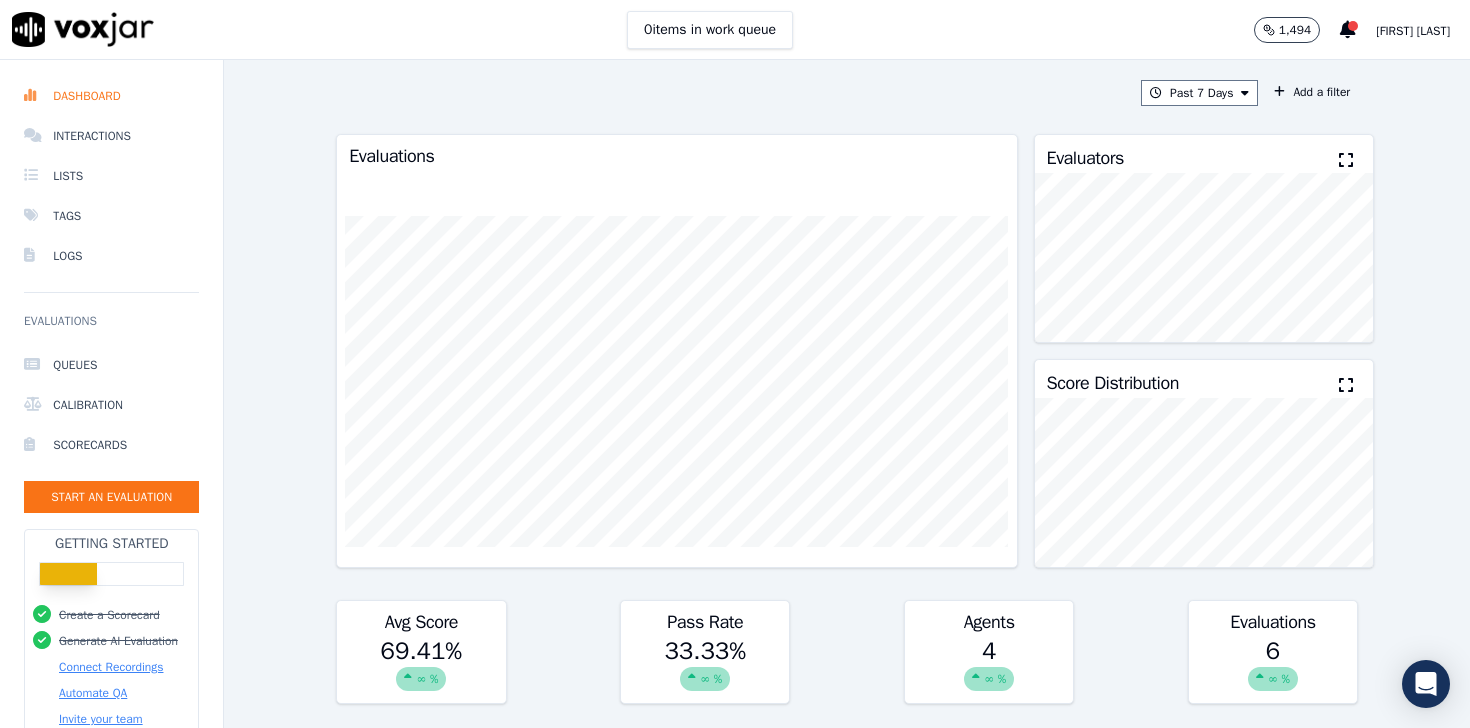 scroll, scrollTop: 124, scrollLeft: 0, axis: vertical 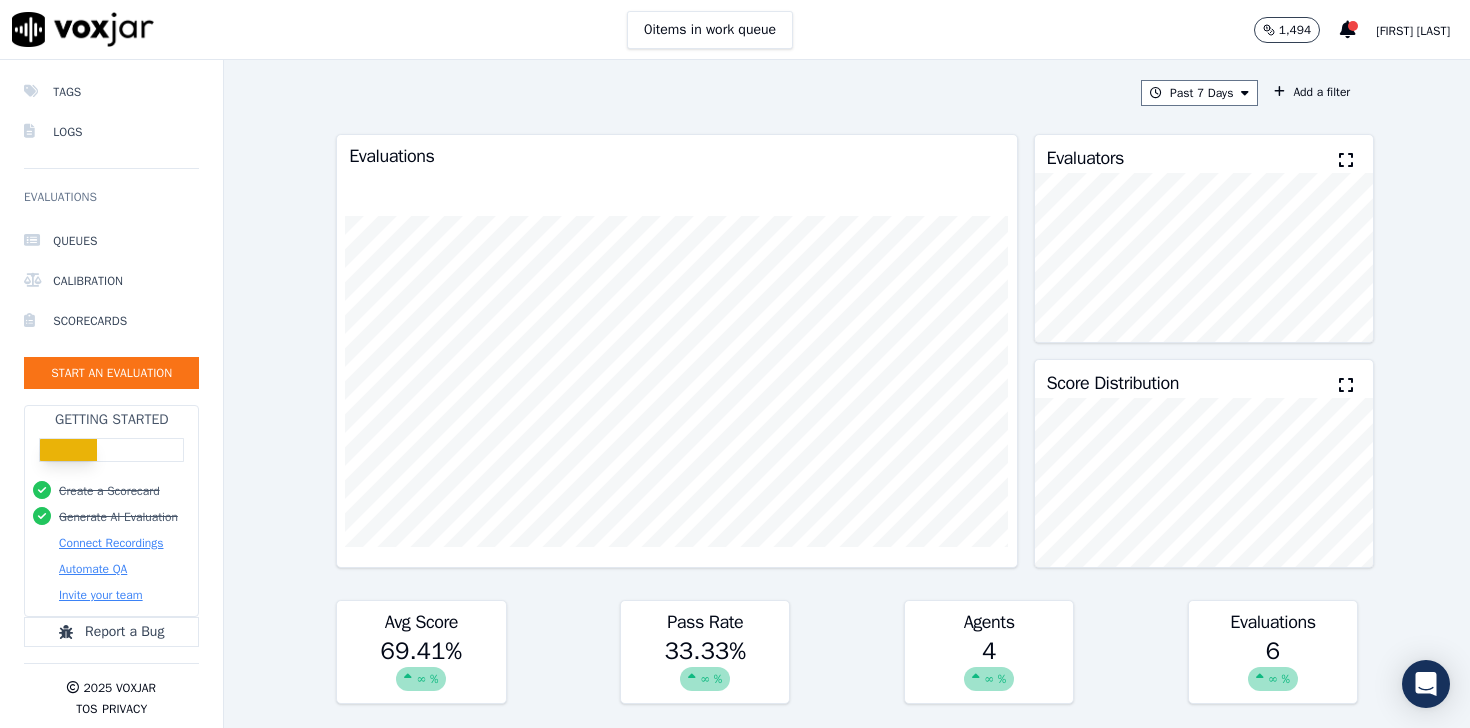 click on "[FIRST] [LAST]" at bounding box center [1413, 31] 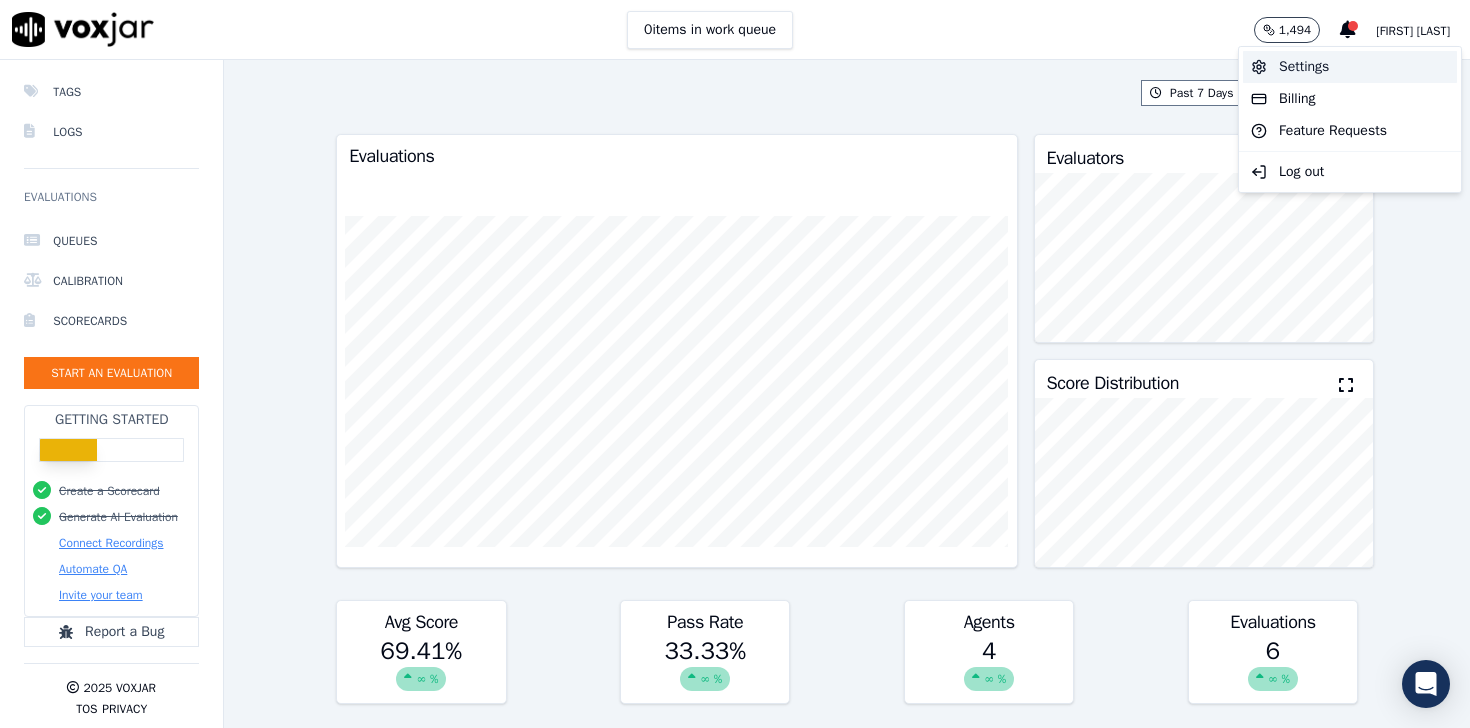 click on "Settings" at bounding box center [1350, 67] 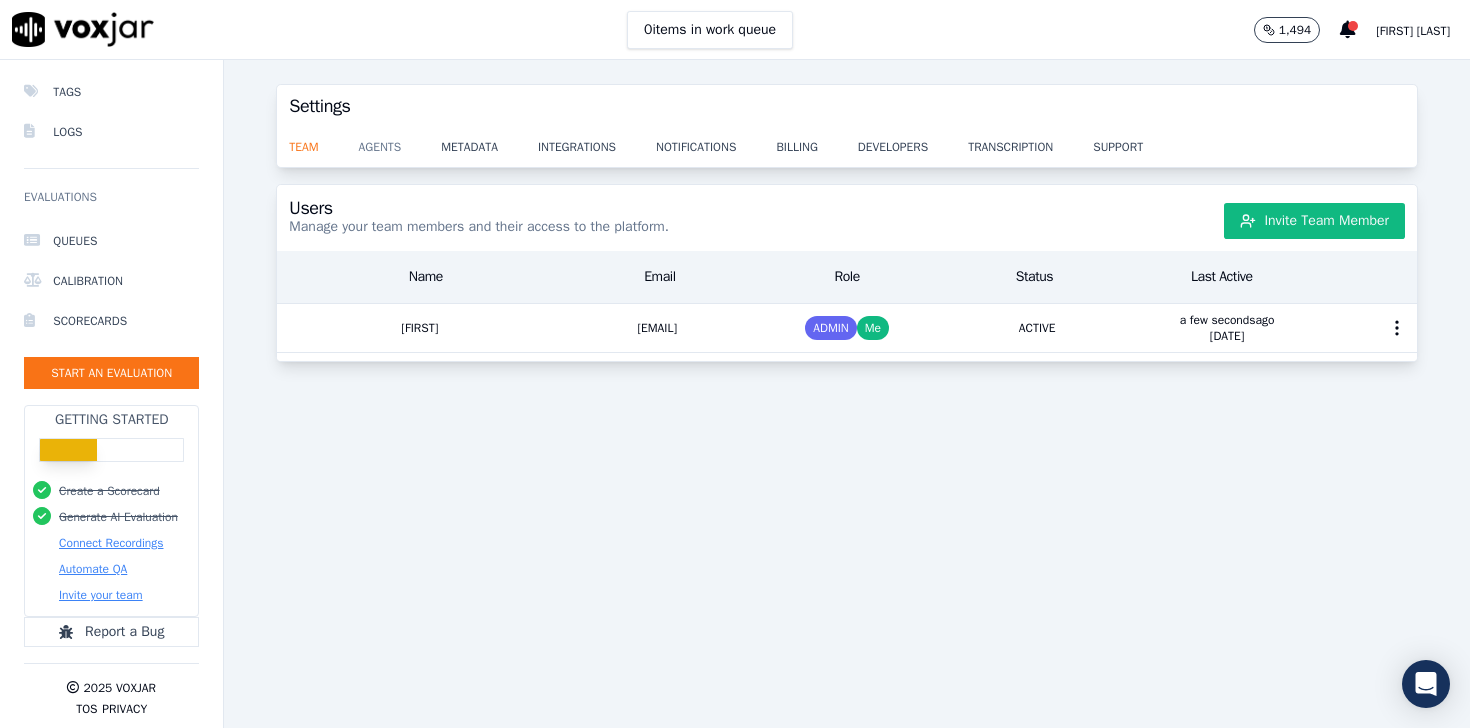 click on "agents" at bounding box center [400, 141] 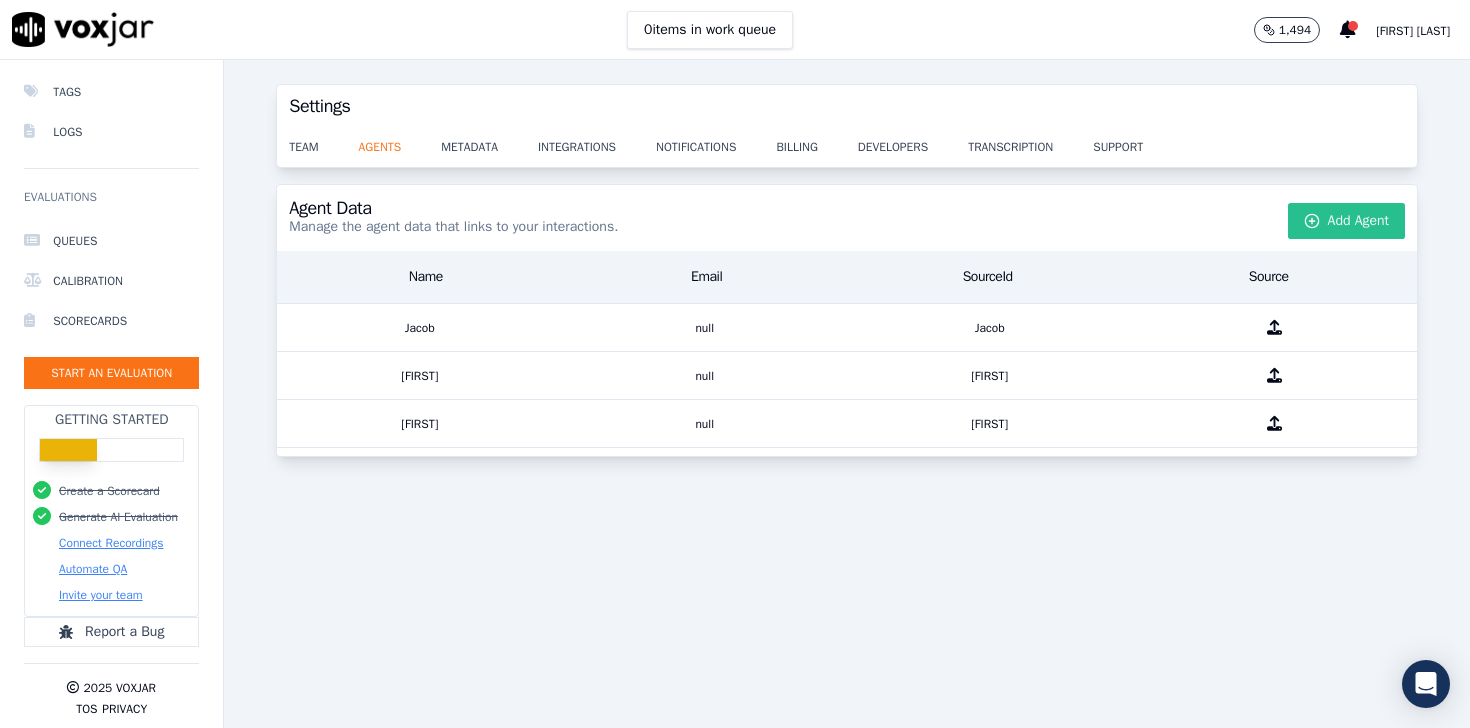 click on "Add Agent" at bounding box center [1347, 221] 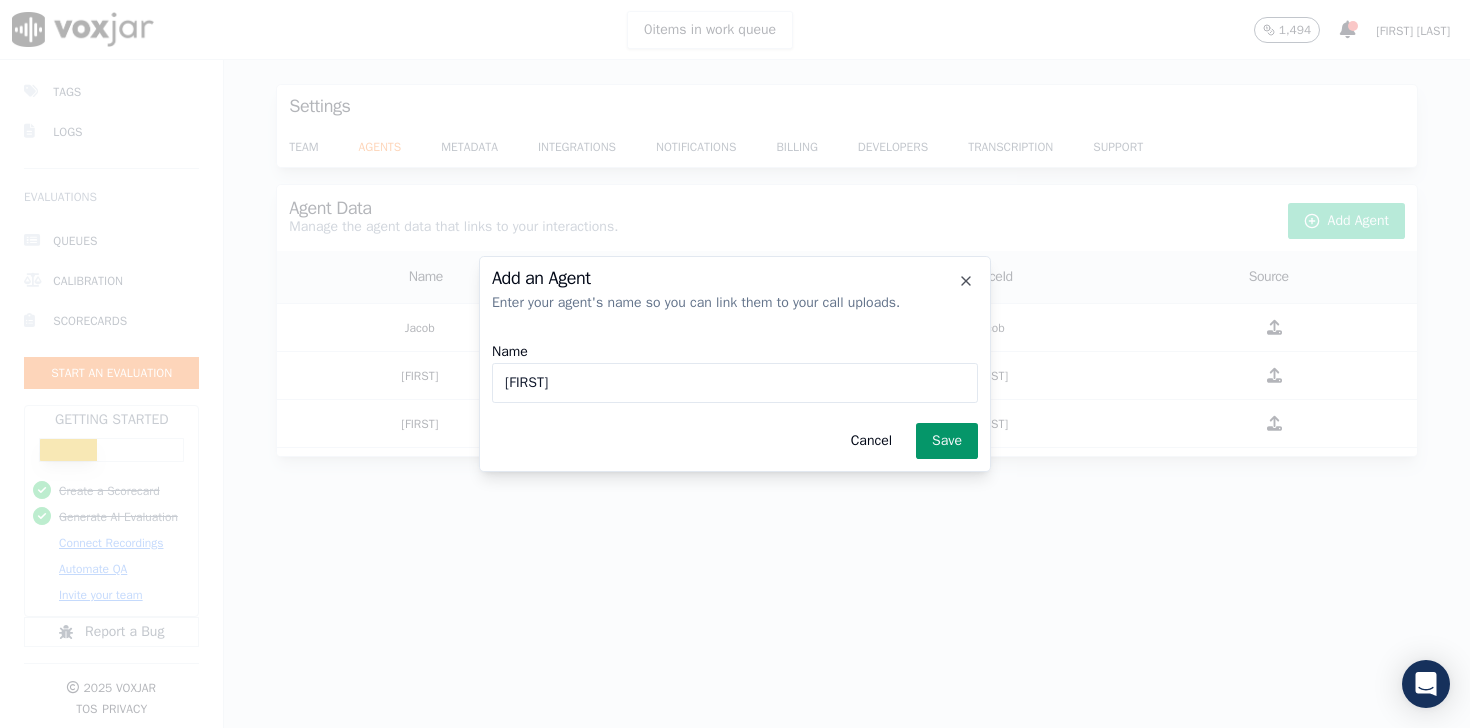 type on "[FIRST]" 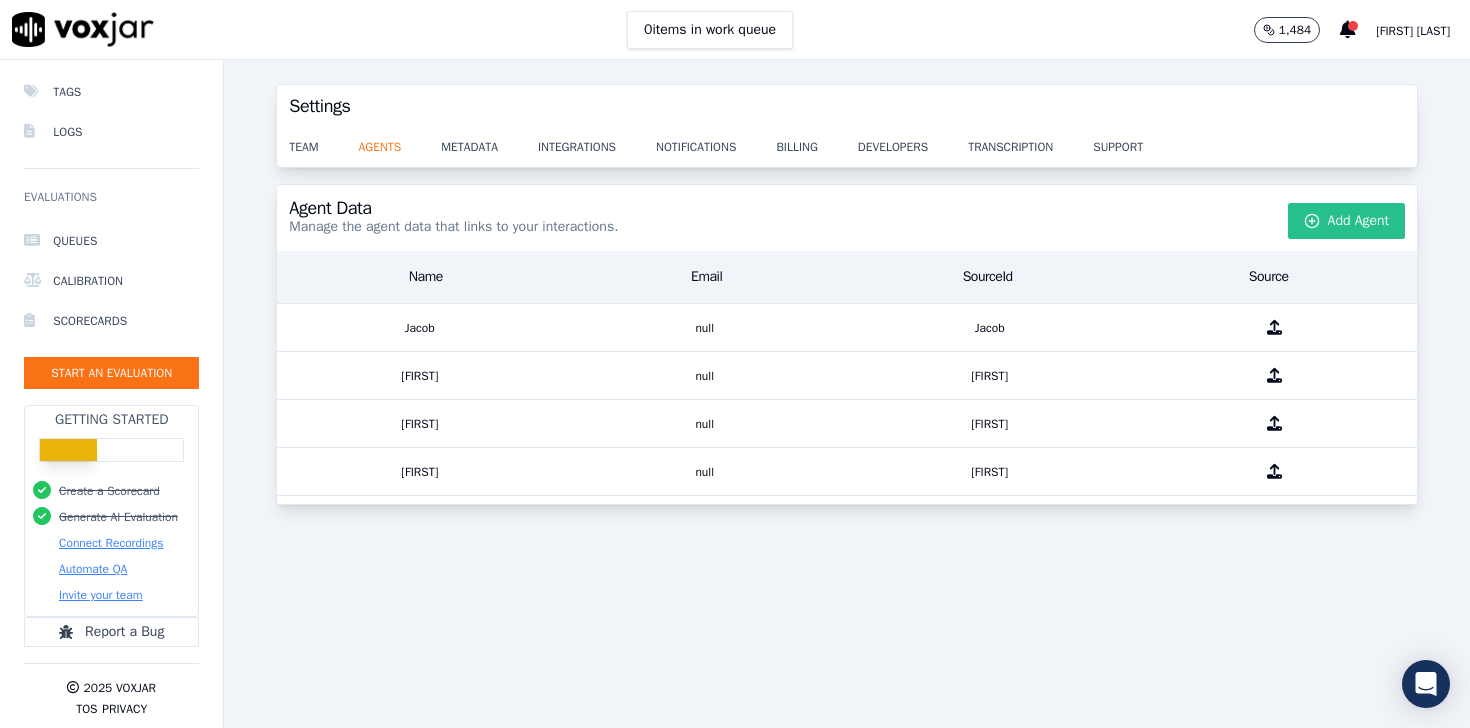 click on "Add Agent" at bounding box center [1347, 221] 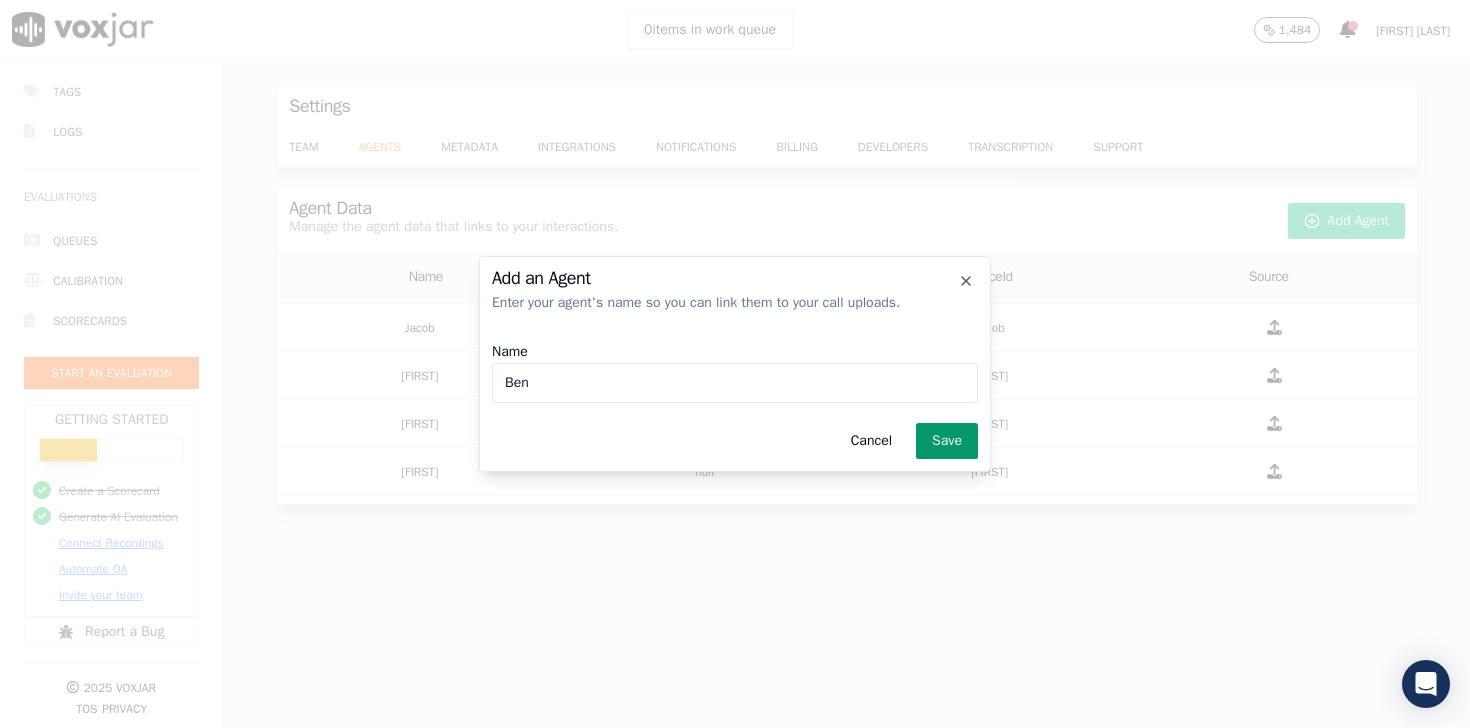 type on "Ben" 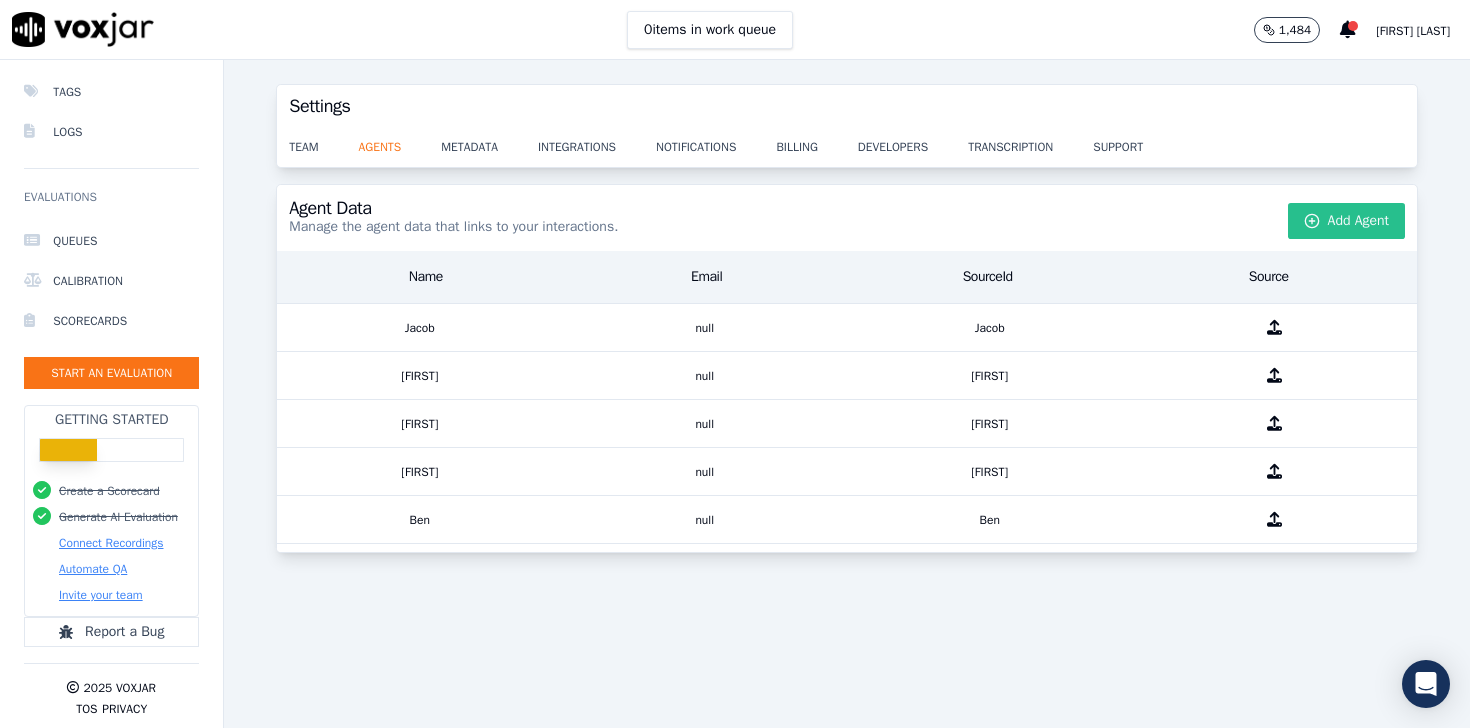 click on "Add Agent" at bounding box center [1347, 221] 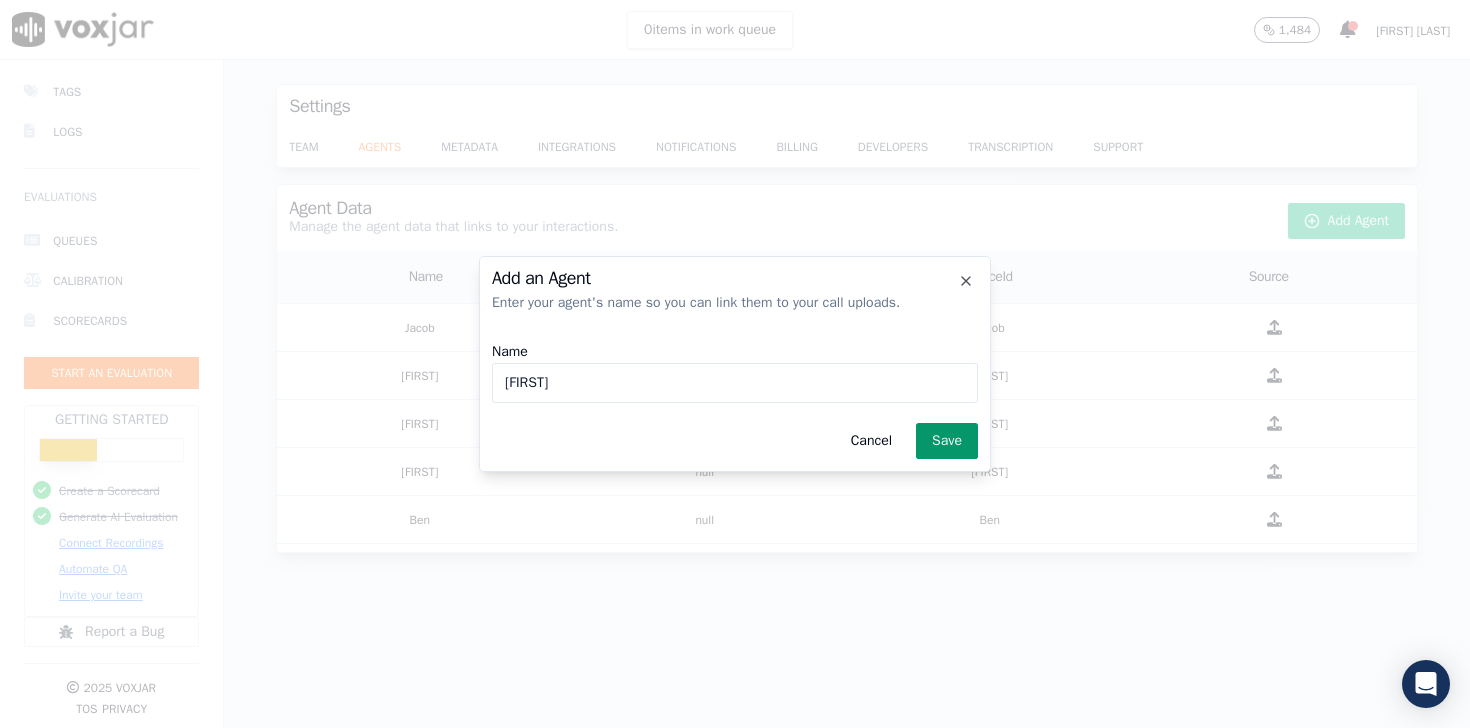 type on "Tom" 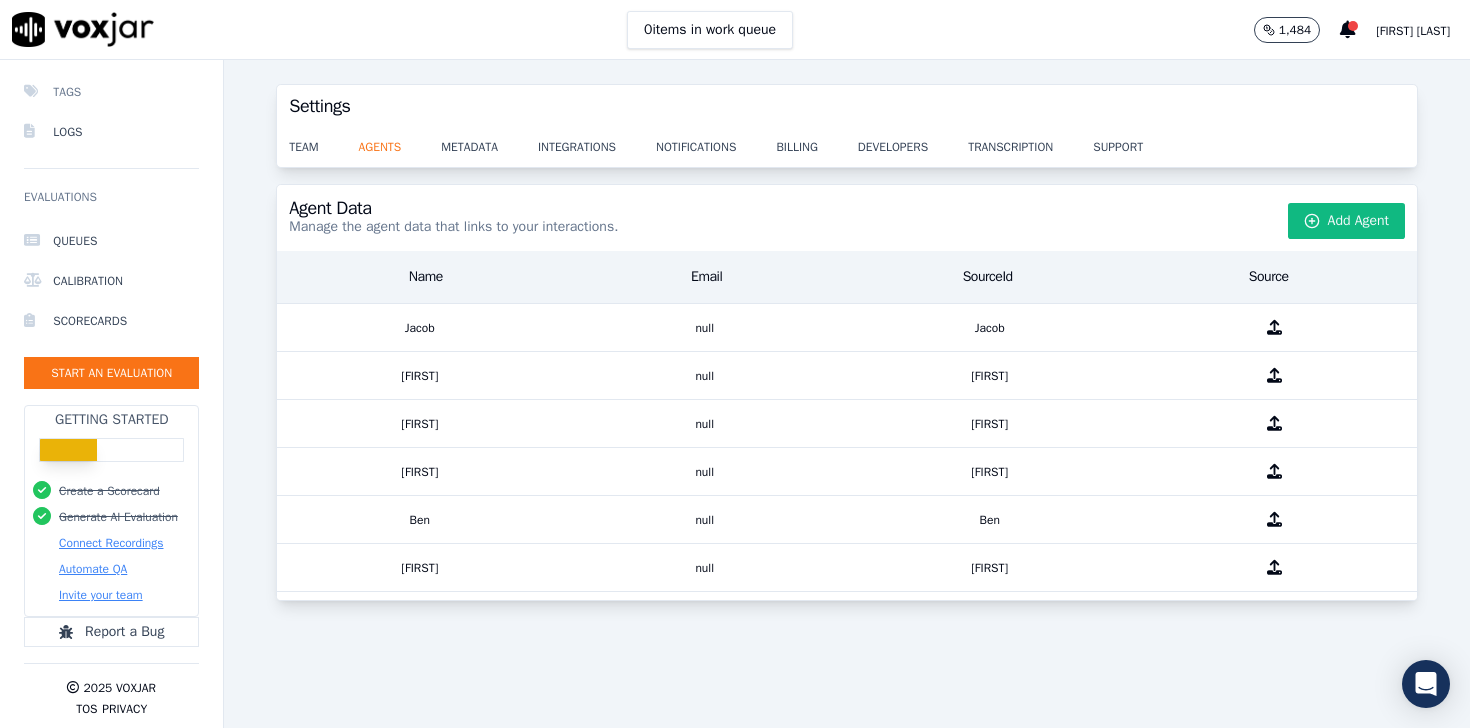 scroll, scrollTop: 0, scrollLeft: 0, axis: both 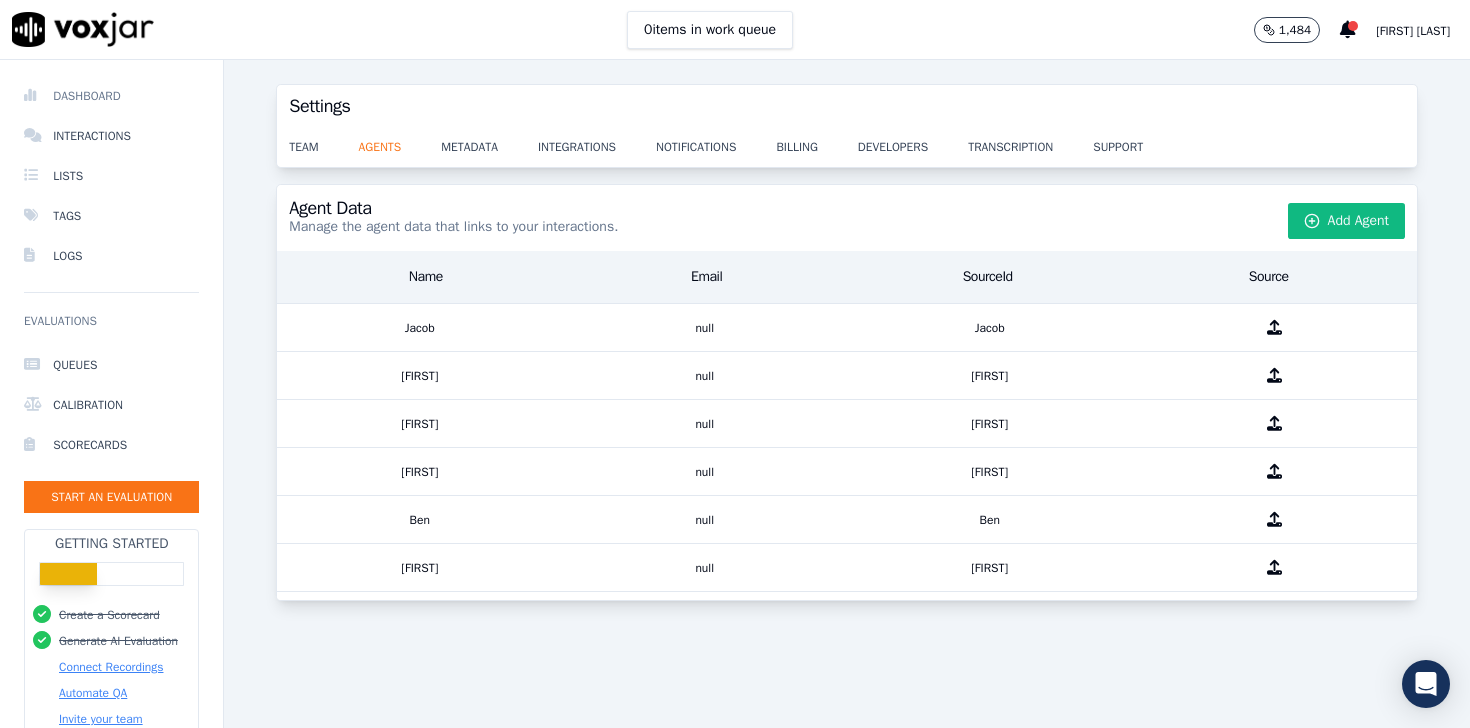 click on "Dashboard" at bounding box center [111, 96] 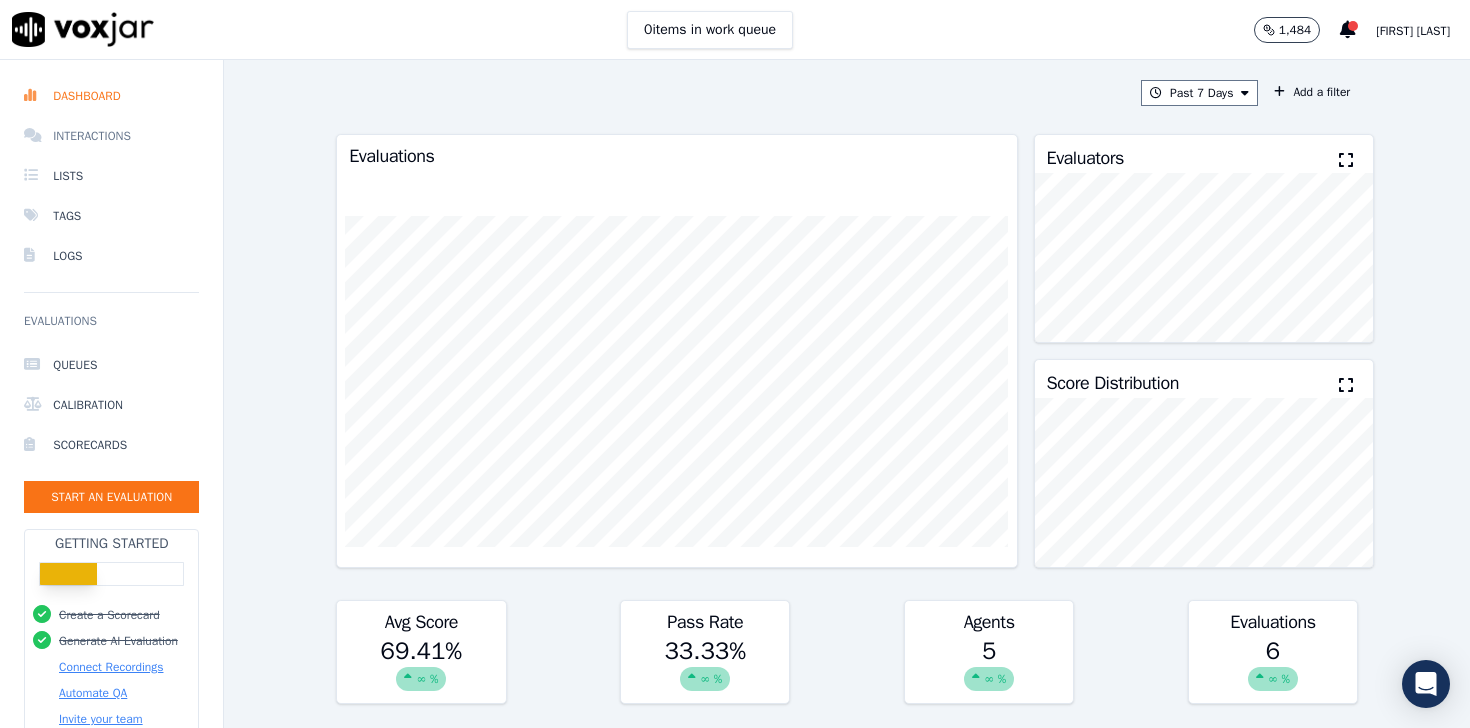 click on "Interactions" at bounding box center [111, 136] 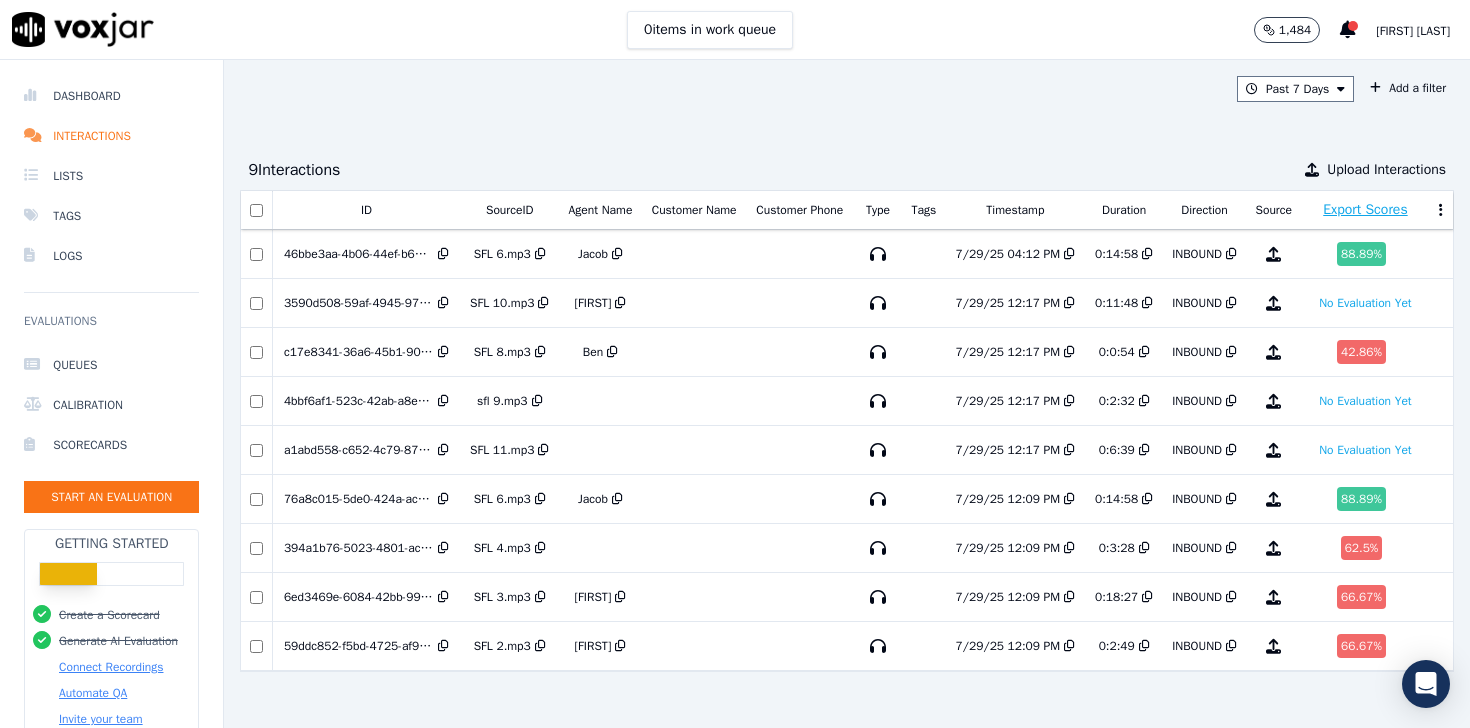scroll, scrollTop: 124, scrollLeft: 0, axis: vertical 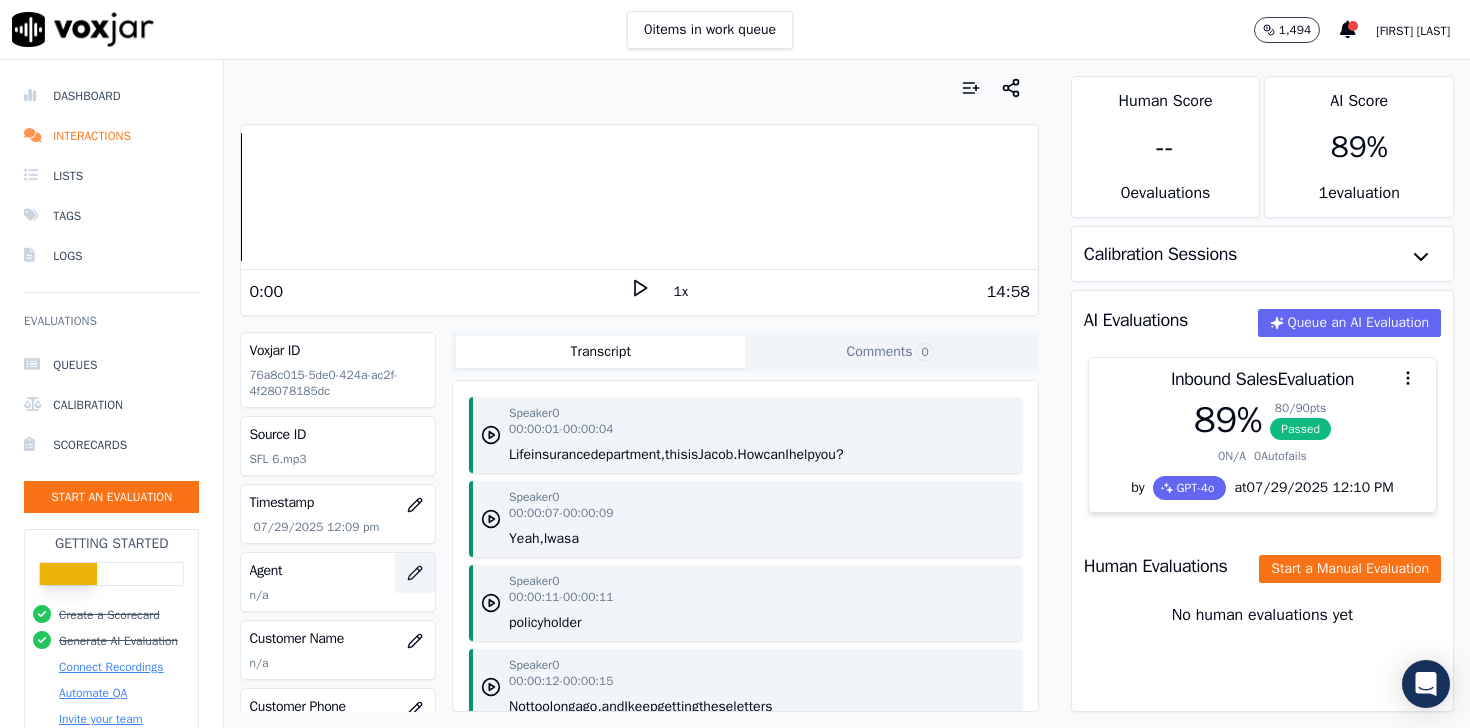 click at bounding box center [415, 573] 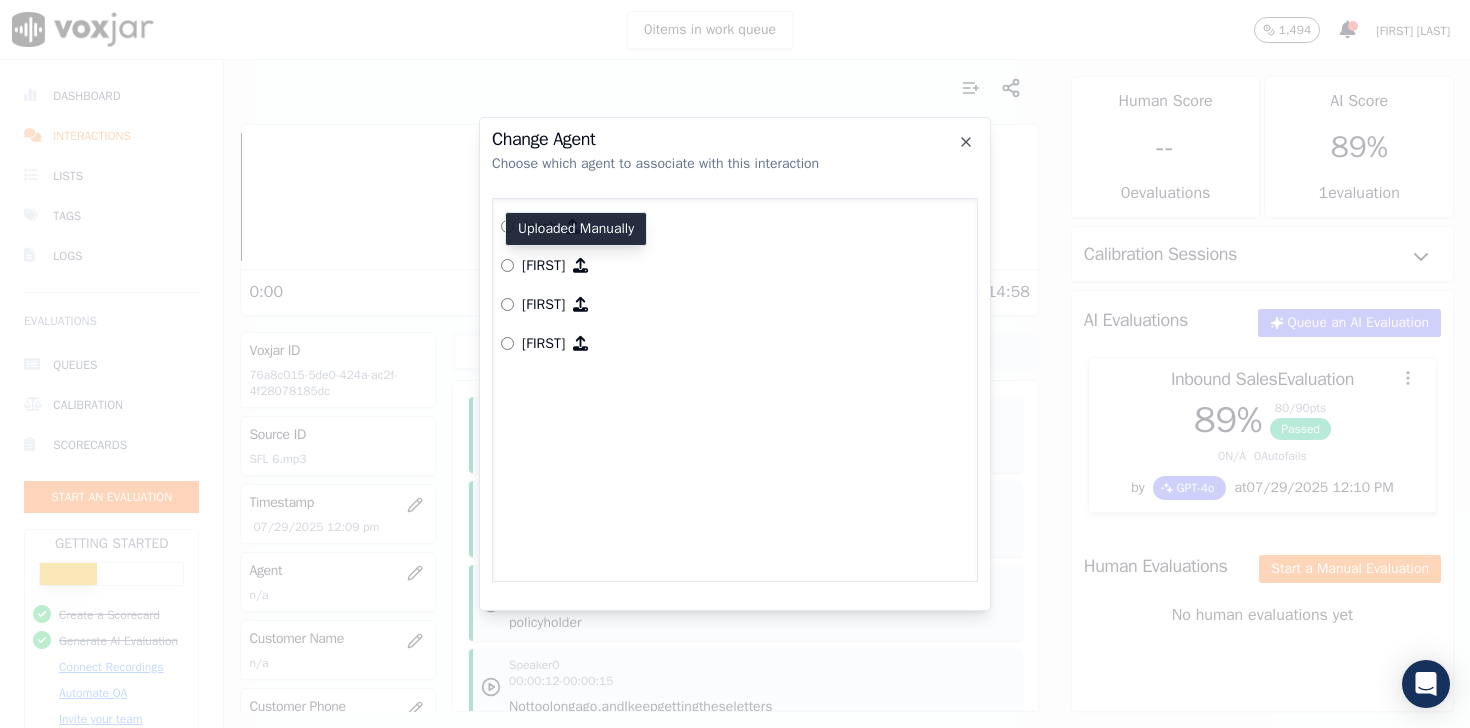 click on "Uploaded Manually" at bounding box center [576, 229] 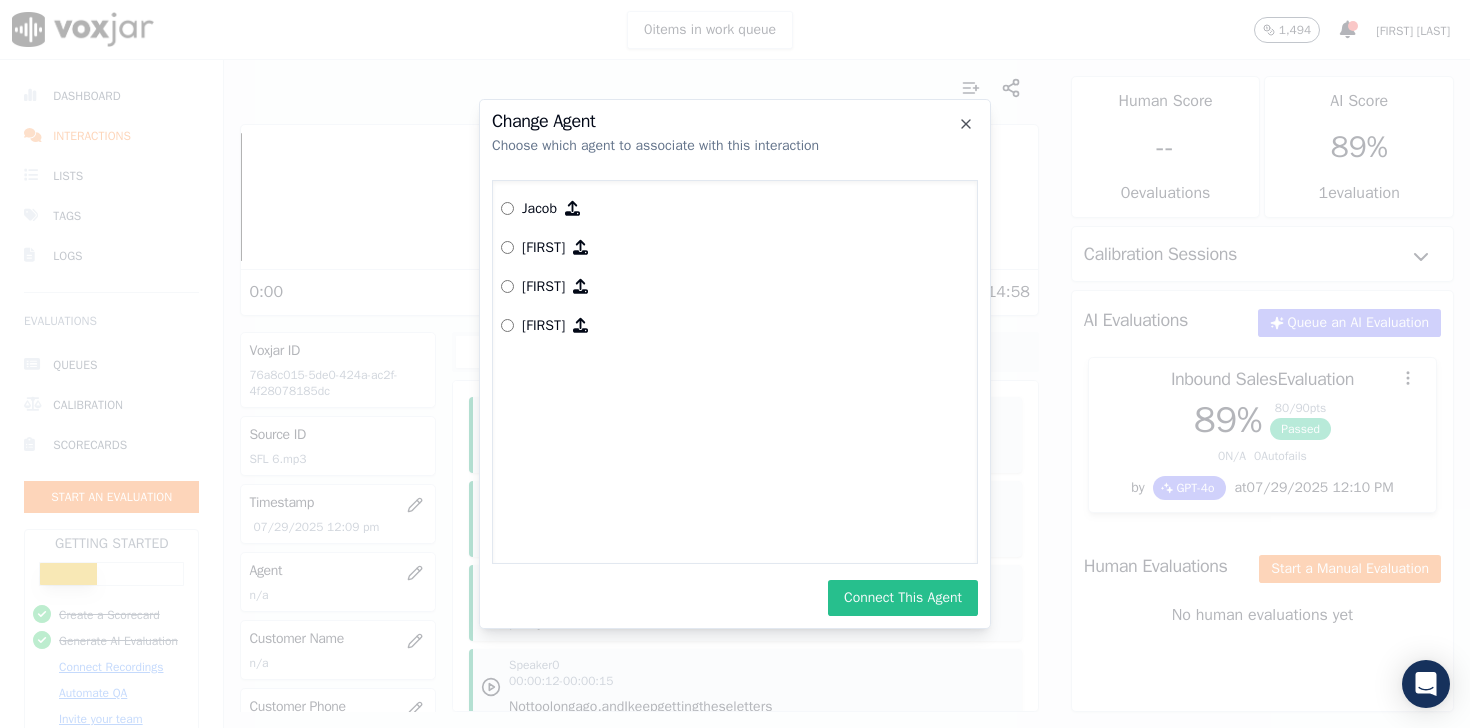 click on "Connect This Agent" at bounding box center (903, 598) 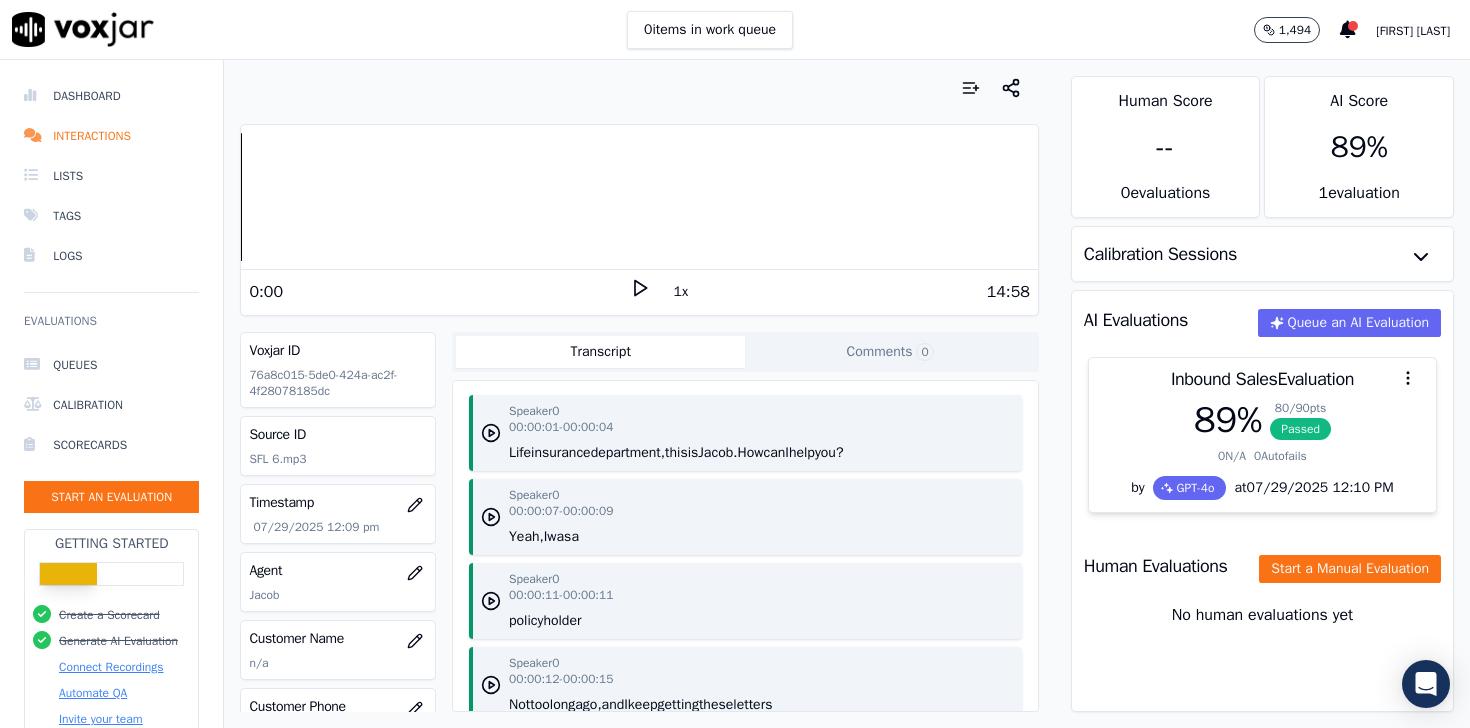 scroll, scrollTop: 0, scrollLeft: 0, axis: both 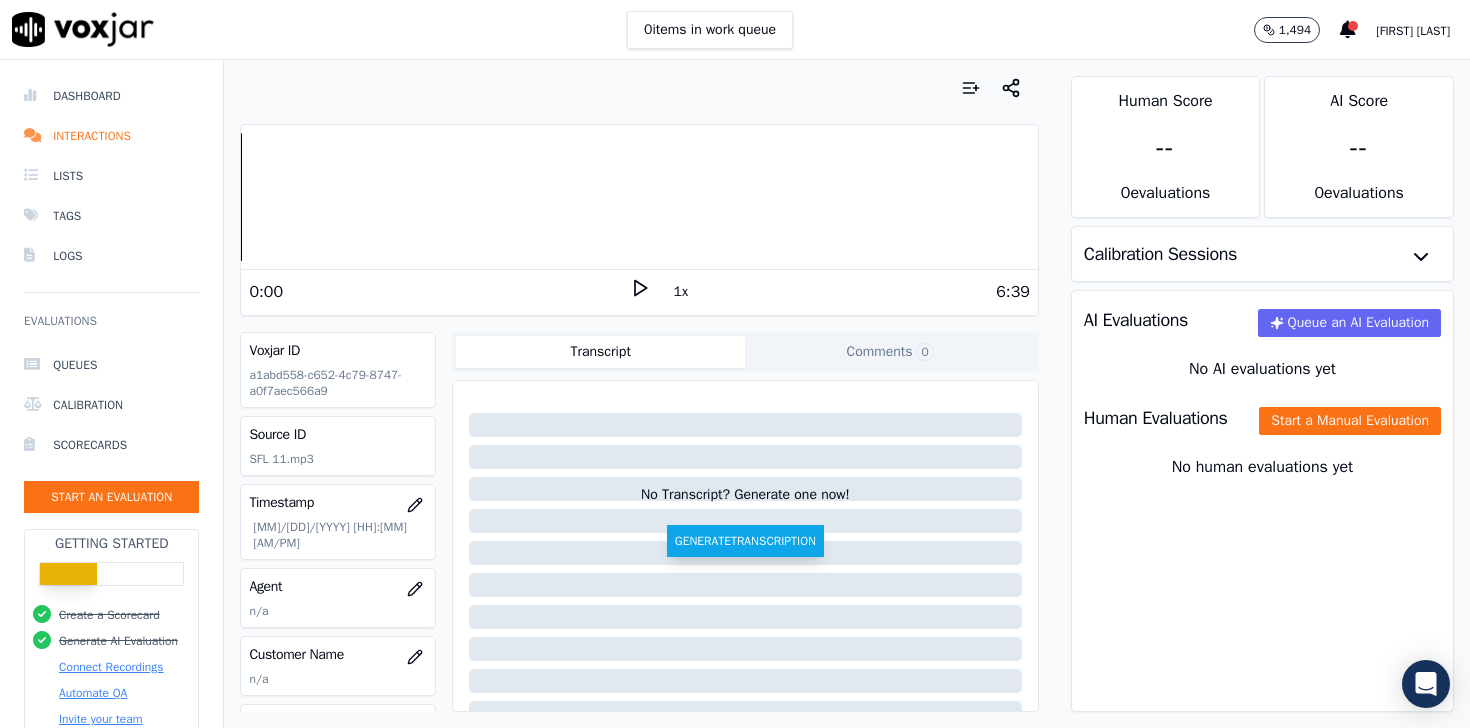 click on "Generate  Transcription" at bounding box center [745, 541] 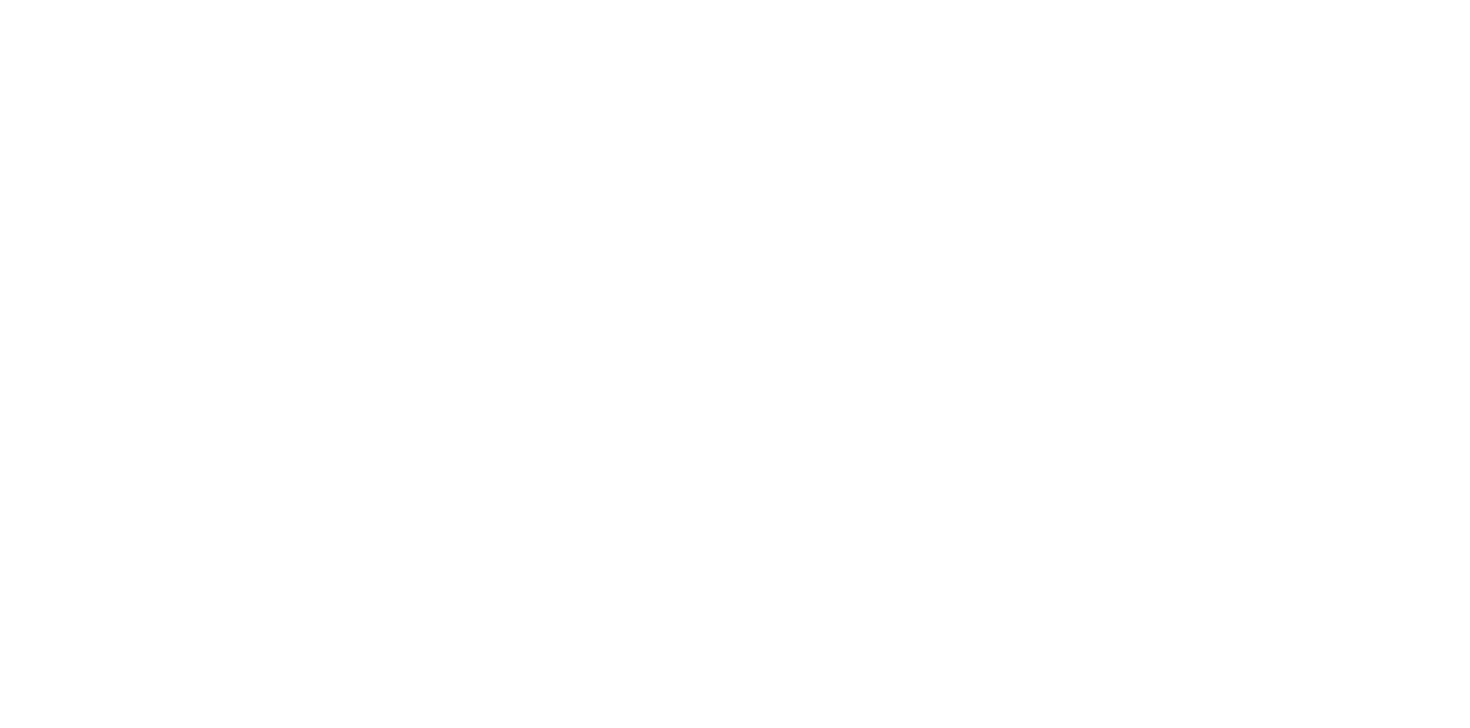 scroll, scrollTop: 0, scrollLeft: 0, axis: both 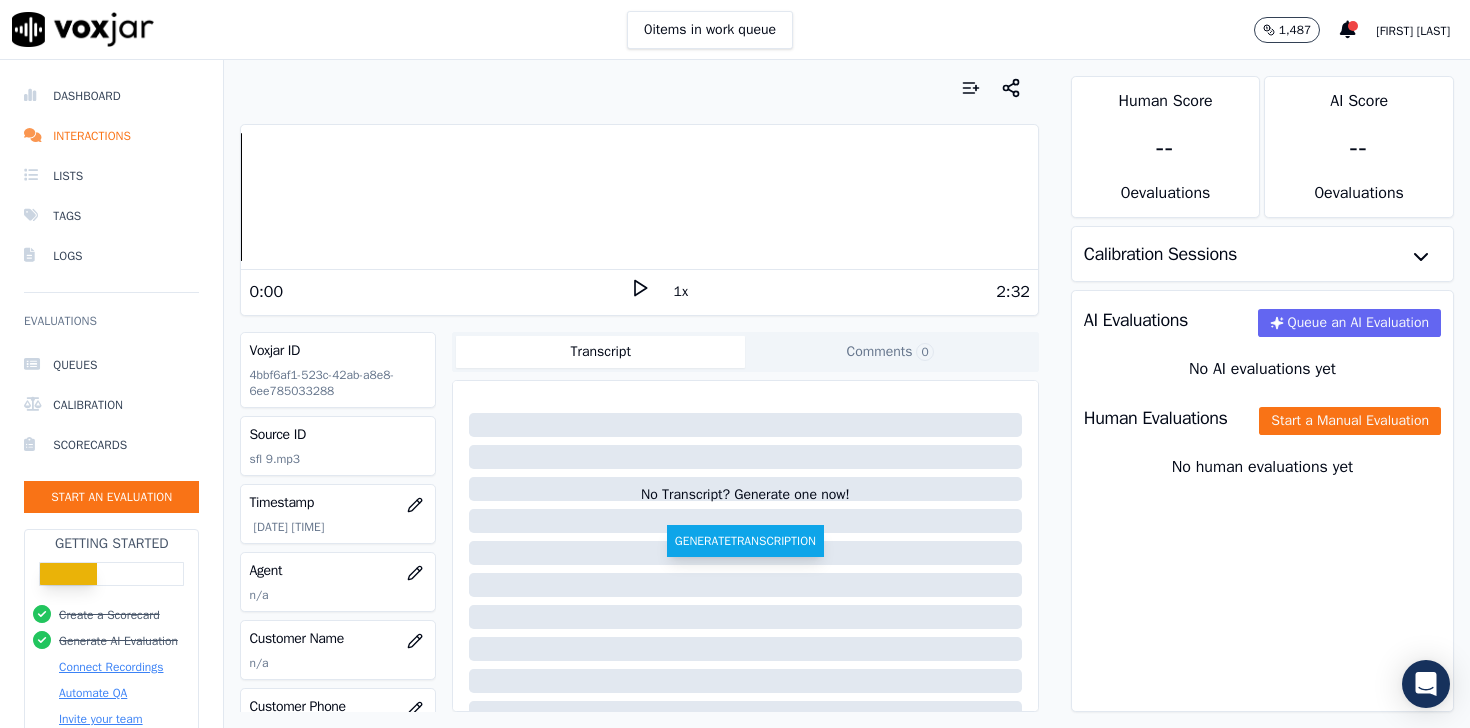 click on "Generate  Transcription" at bounding box center [745, 541] 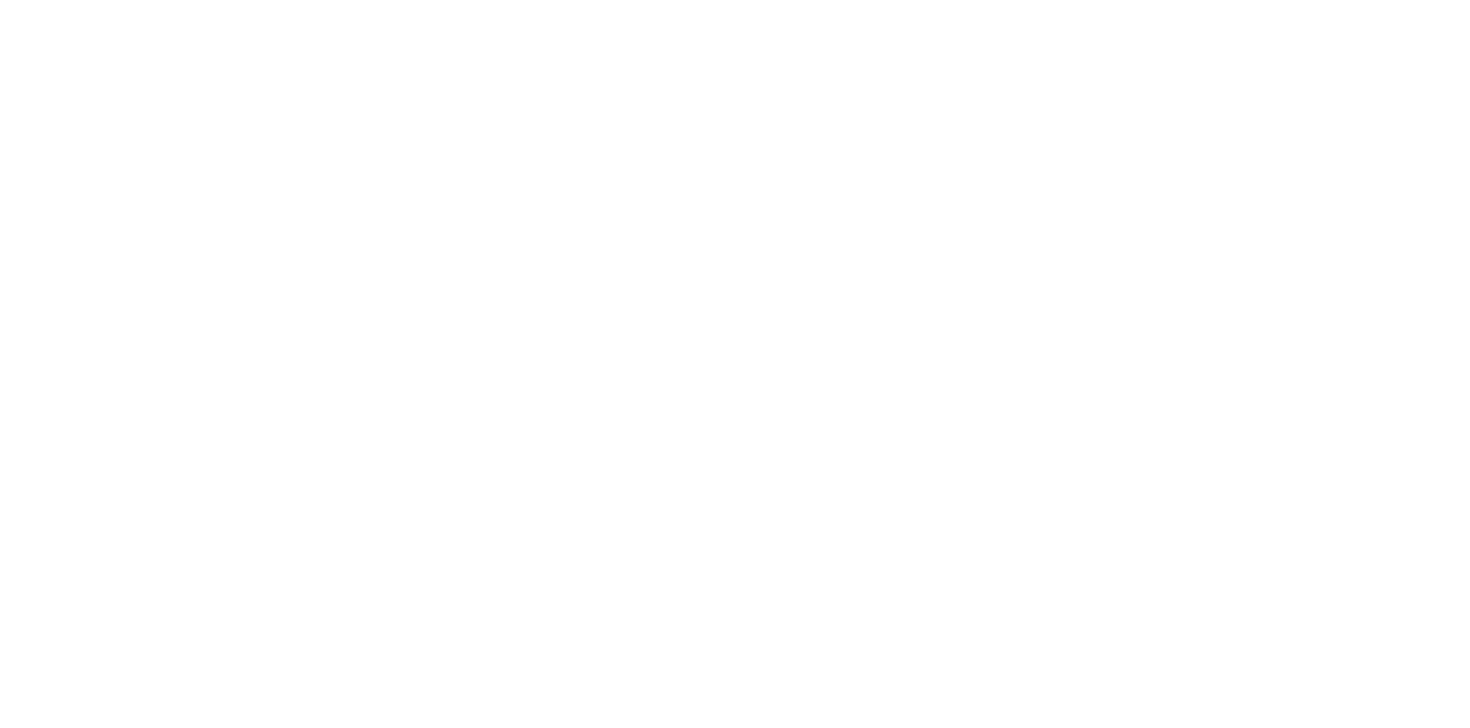 scroll, scrollTop: 0, scrollLeft: 0, axis: both 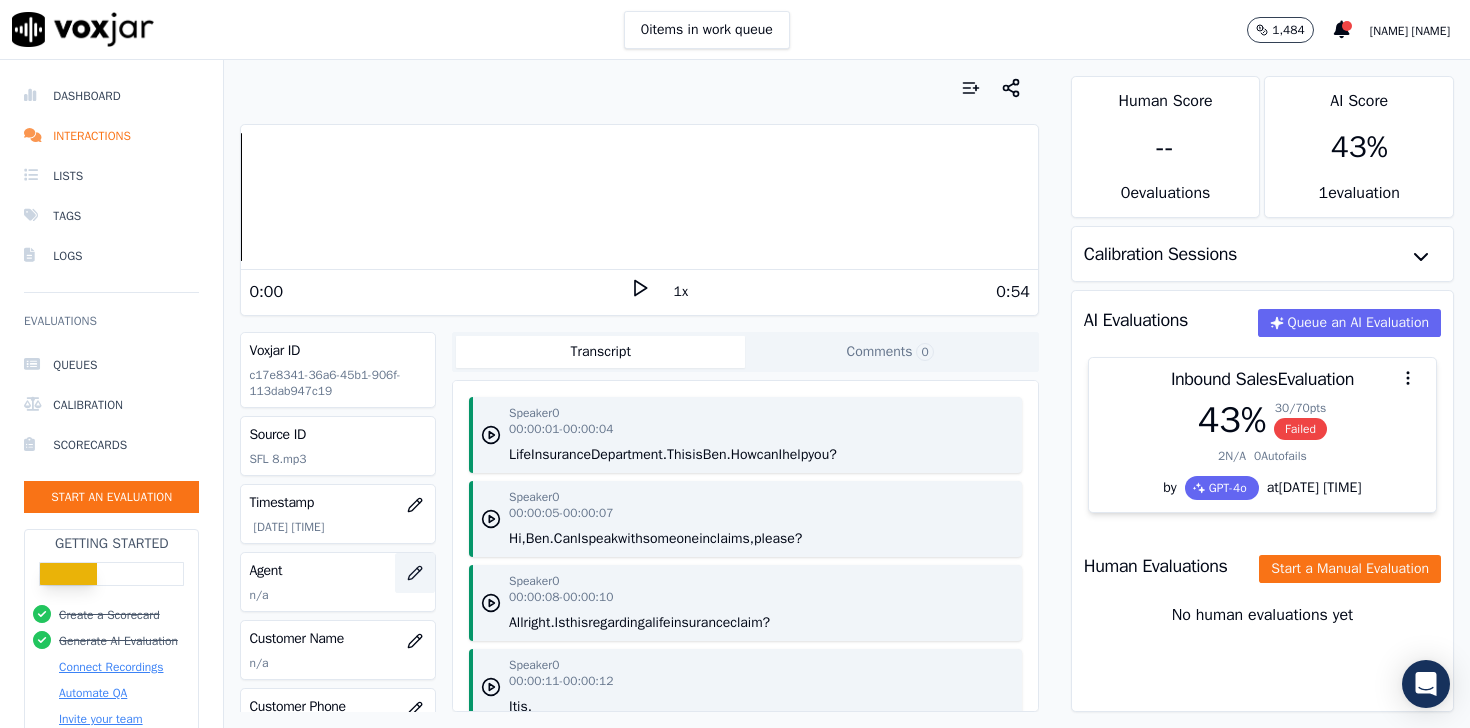 click 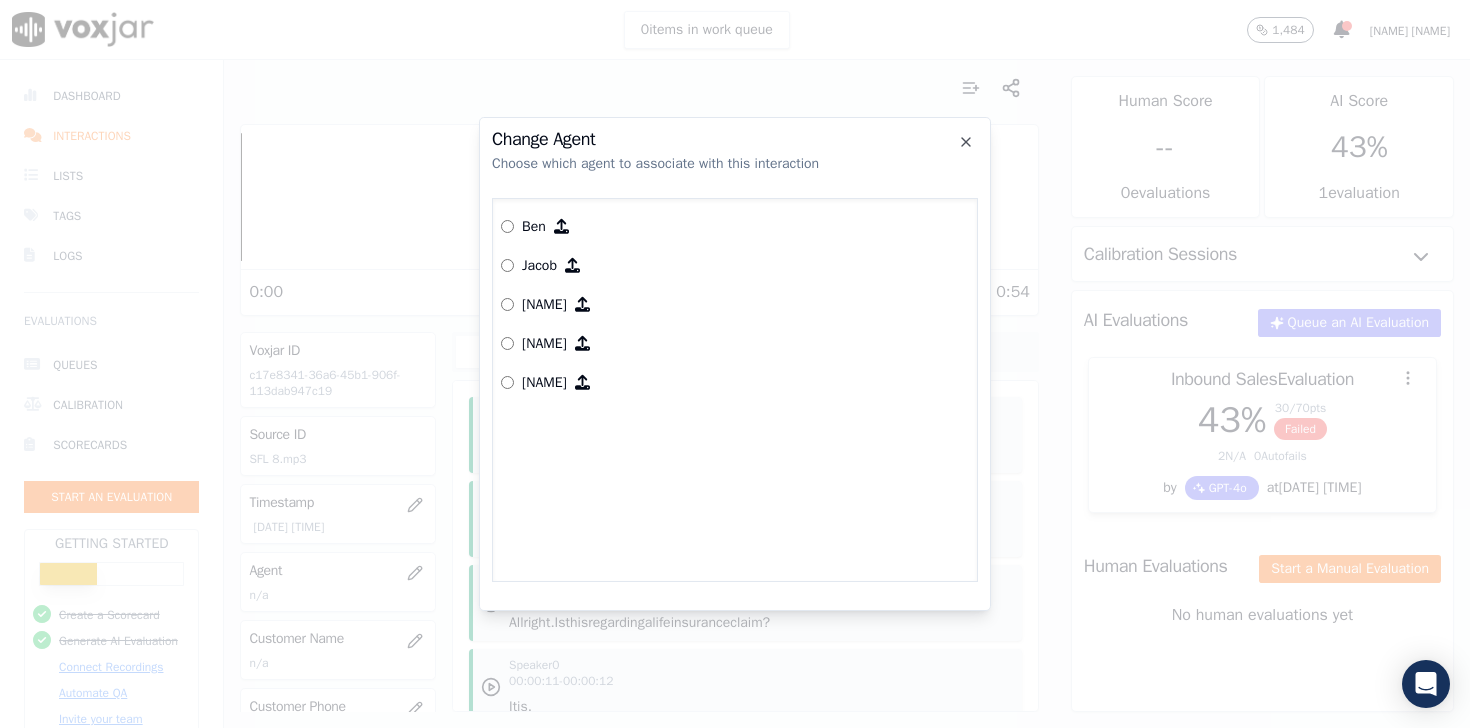 click on "Ben" at bounding box center [534, 227] 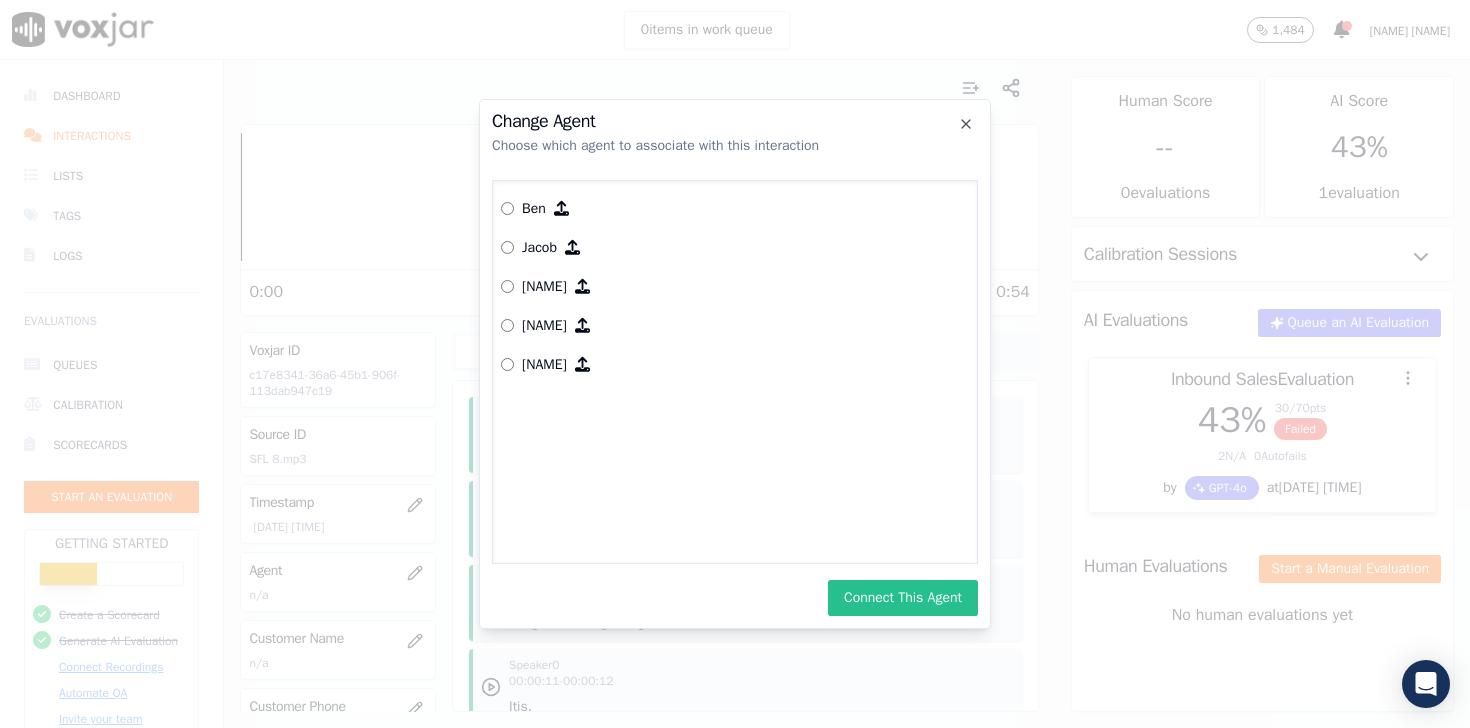click on "Connect This Agent" at bounding box center [903, 598] 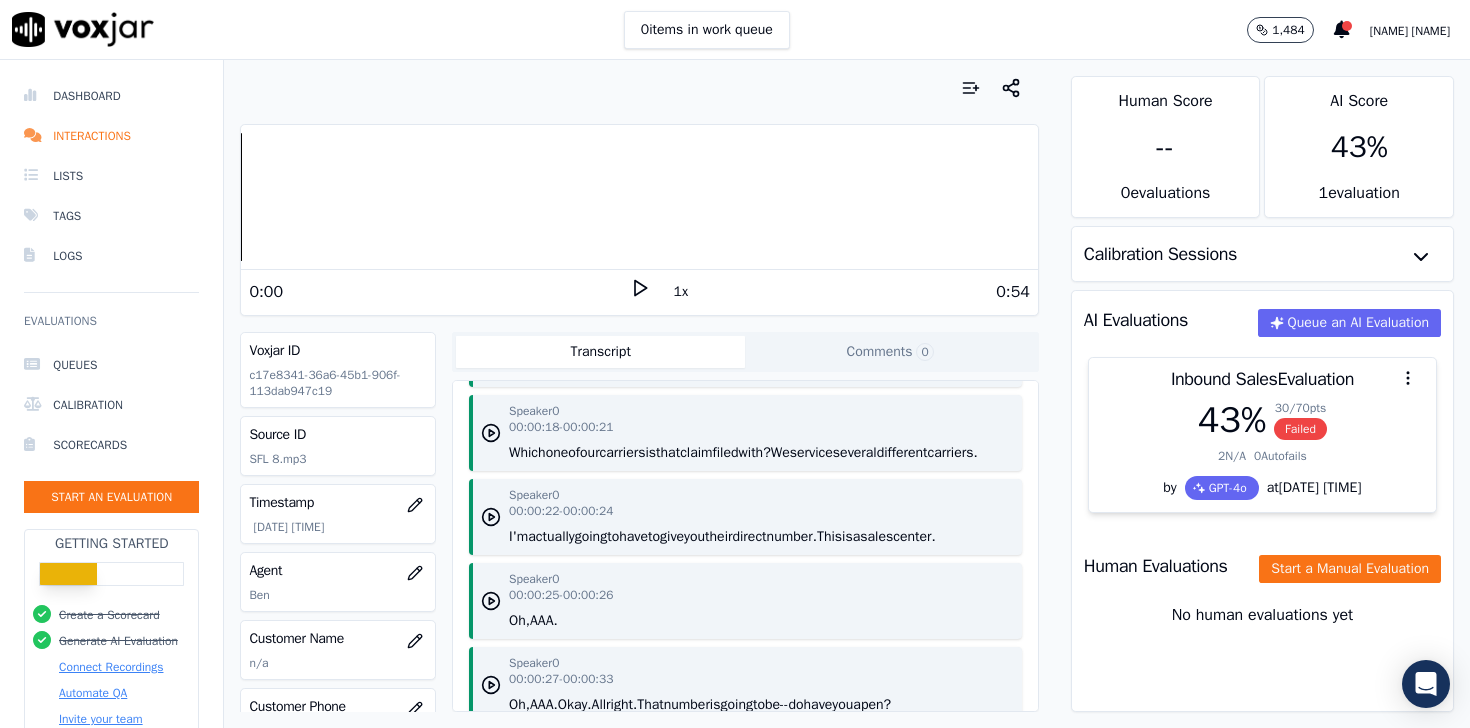 scroll, scrollTop: 0, scrollLeft: 0, axis: both 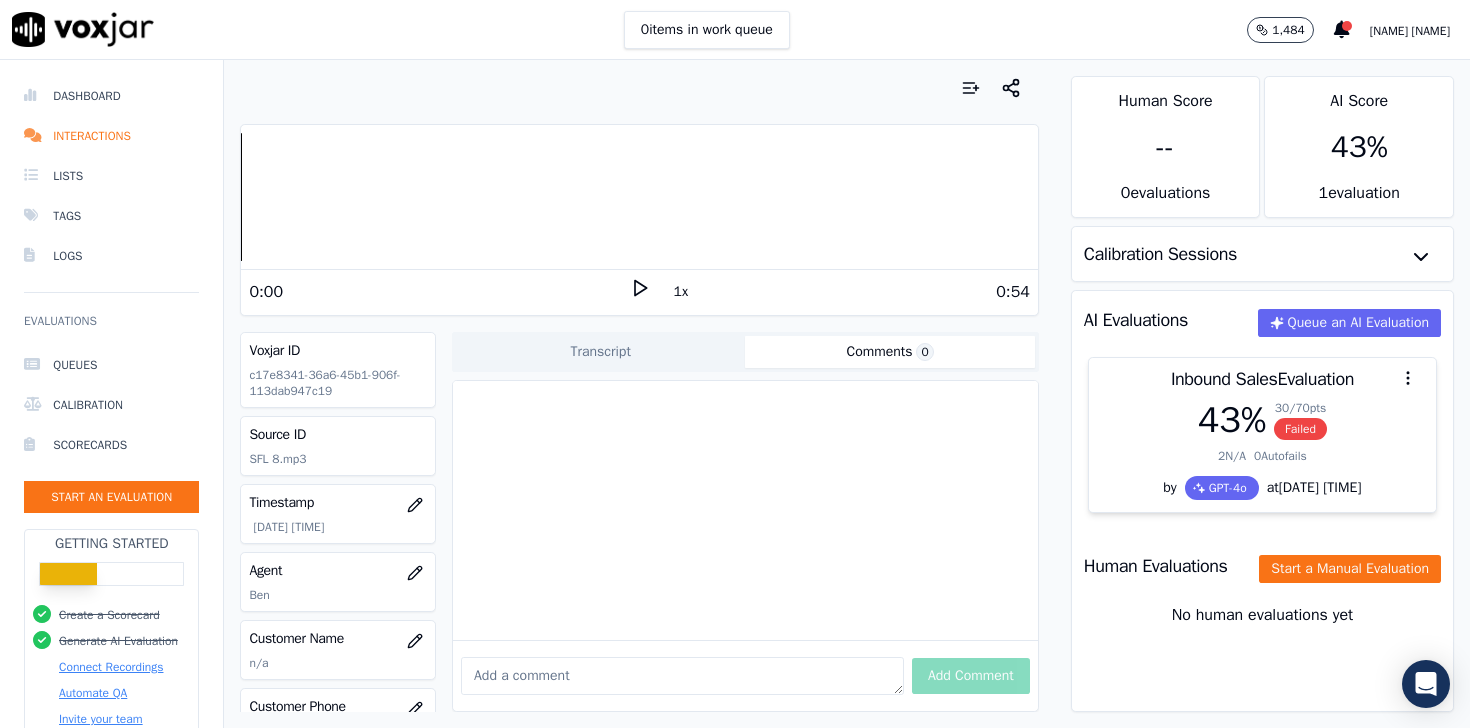 click on "Comments  0" 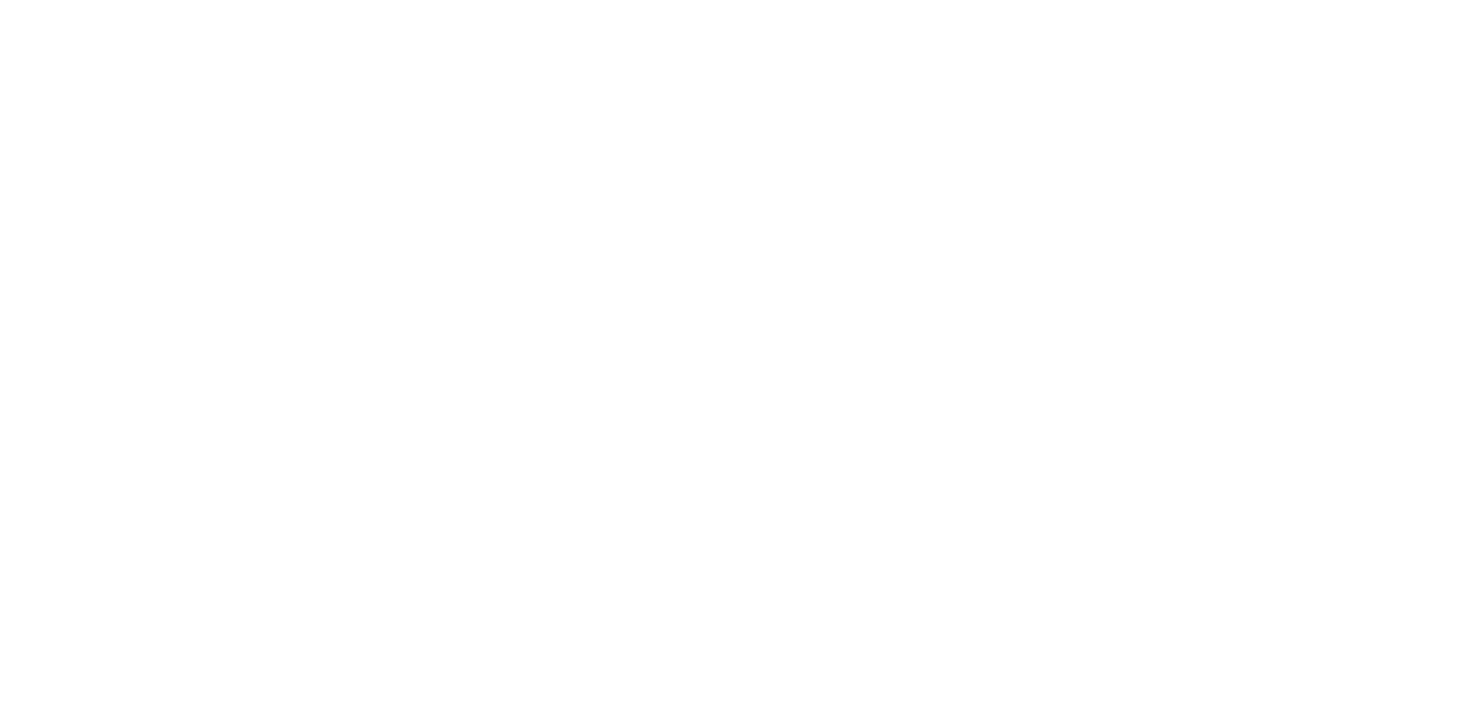 scroll, scrollTop: 0, scrollLeft: 0, axis: both 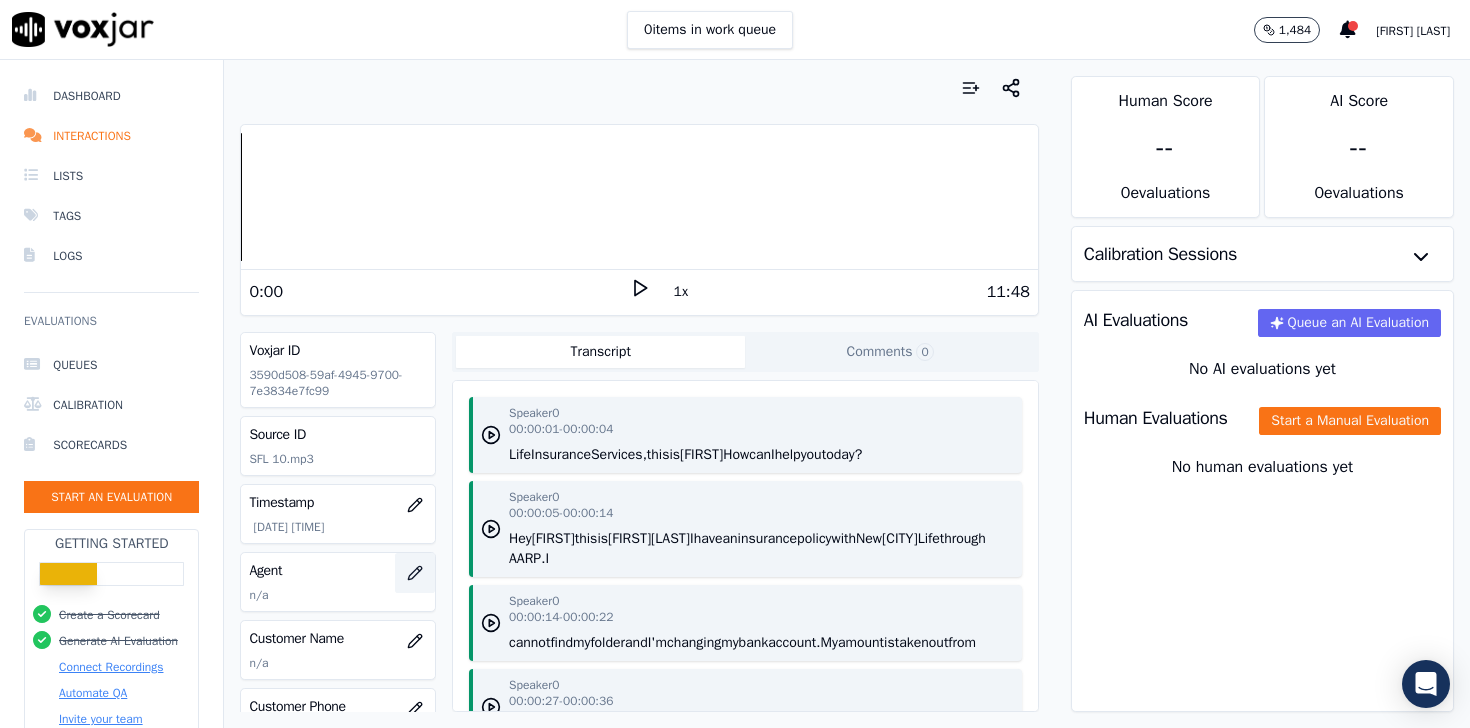 click 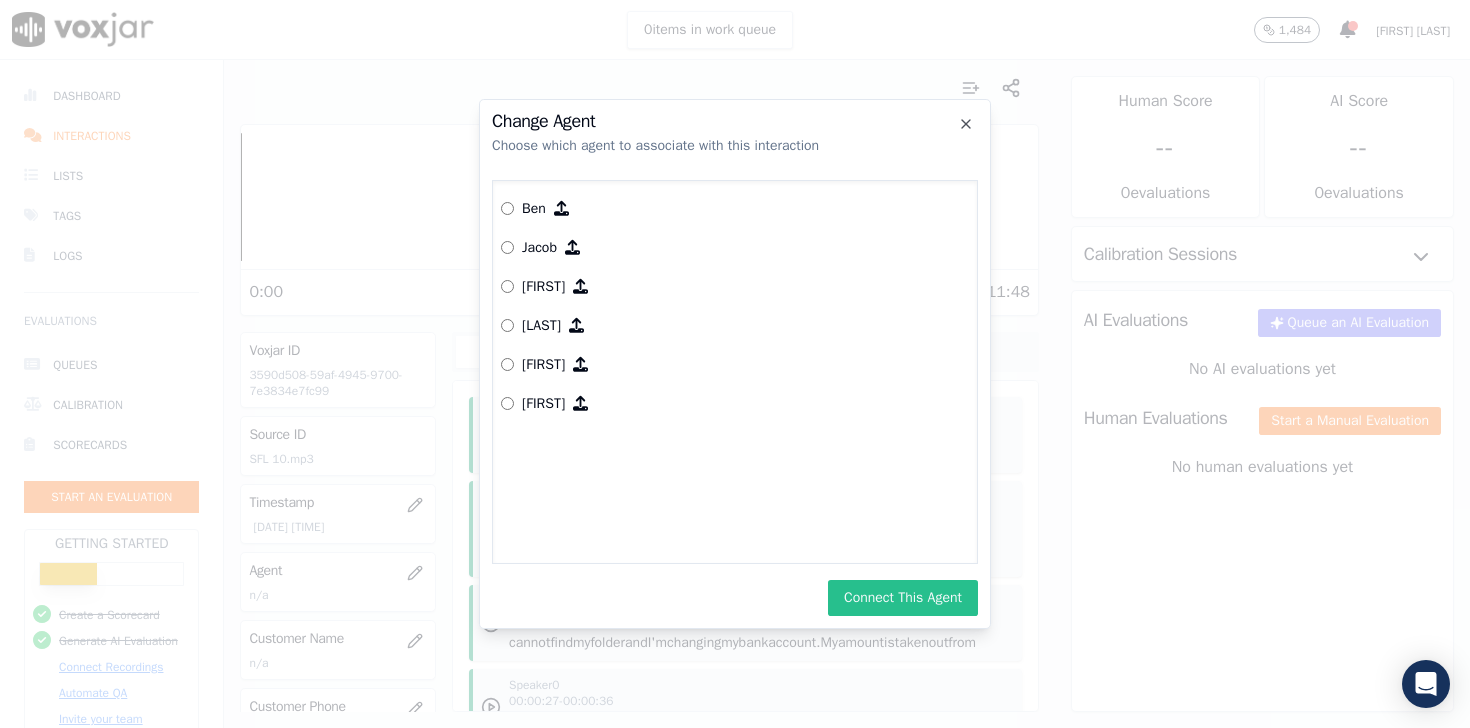 click on "Connect This Agent" at bounding box center (903, 598) 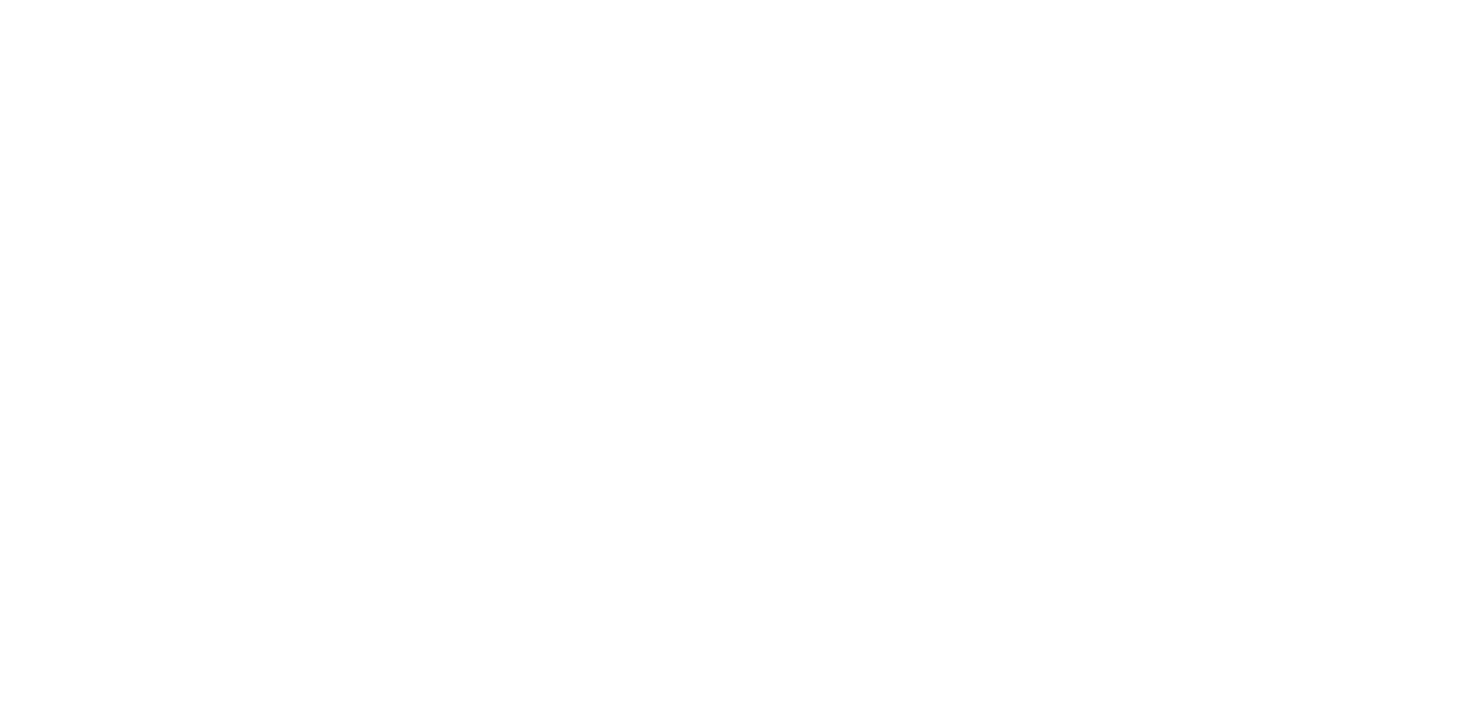 scroll, scrollTop: 0, scrollLeft: 0, axis: both 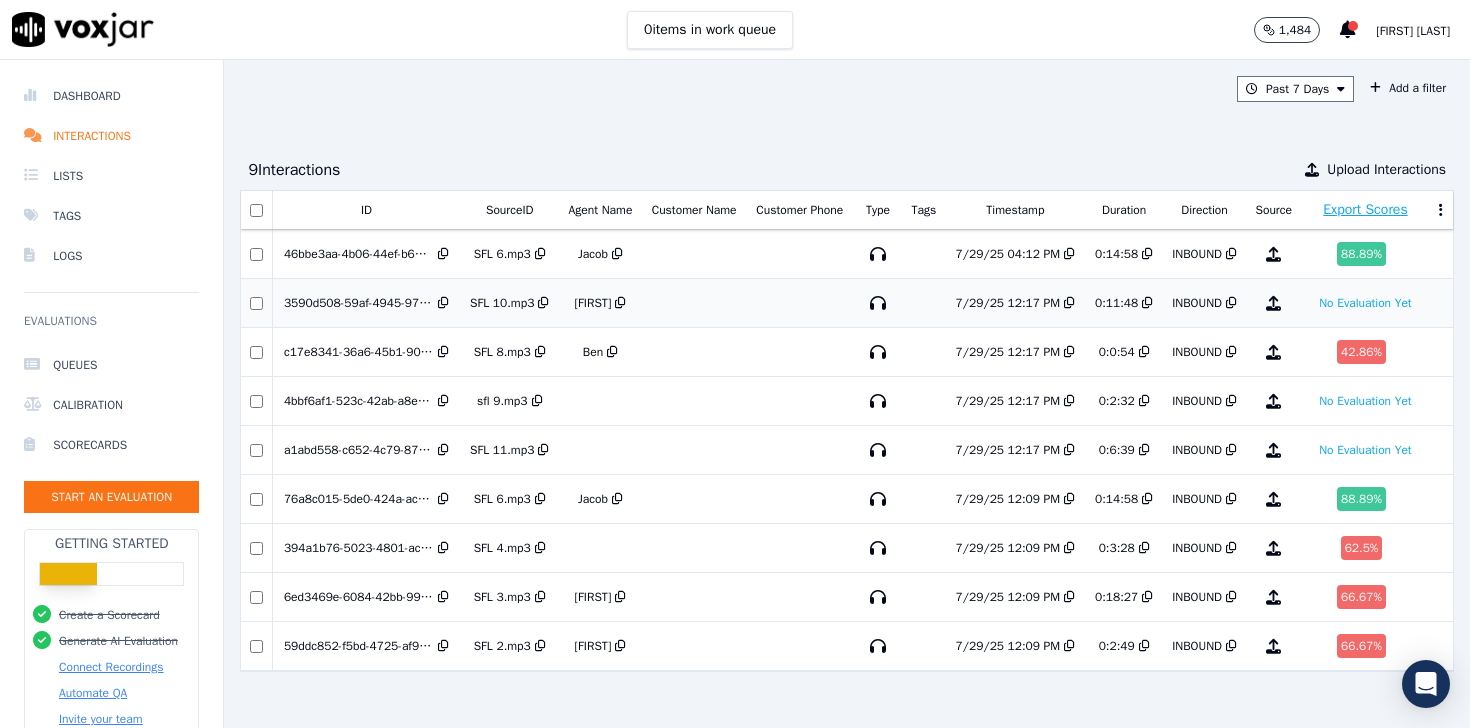 click on "3590d508-59af-4945-9700-7e3834e7fc99" at bounding box center [366, 303] 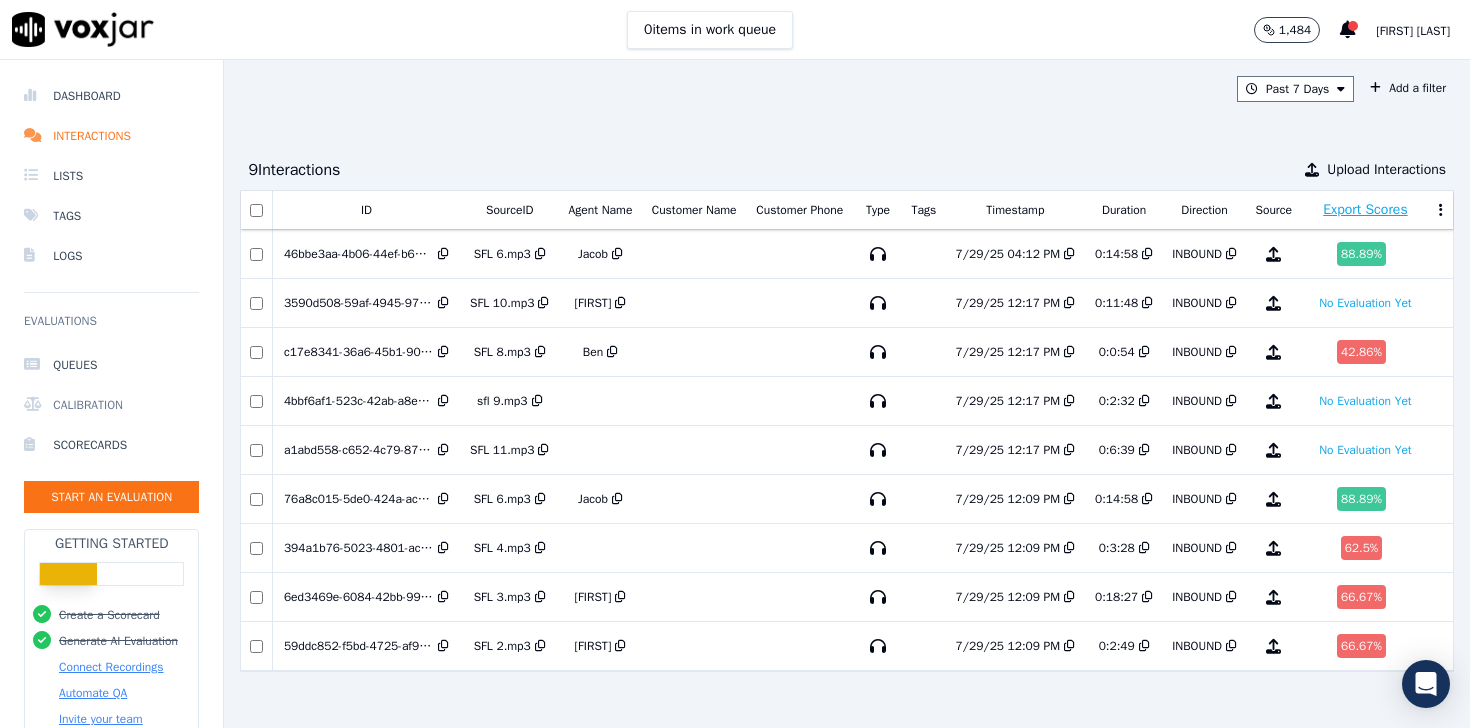 click on "Calibration" at bounding box center (111, 405) 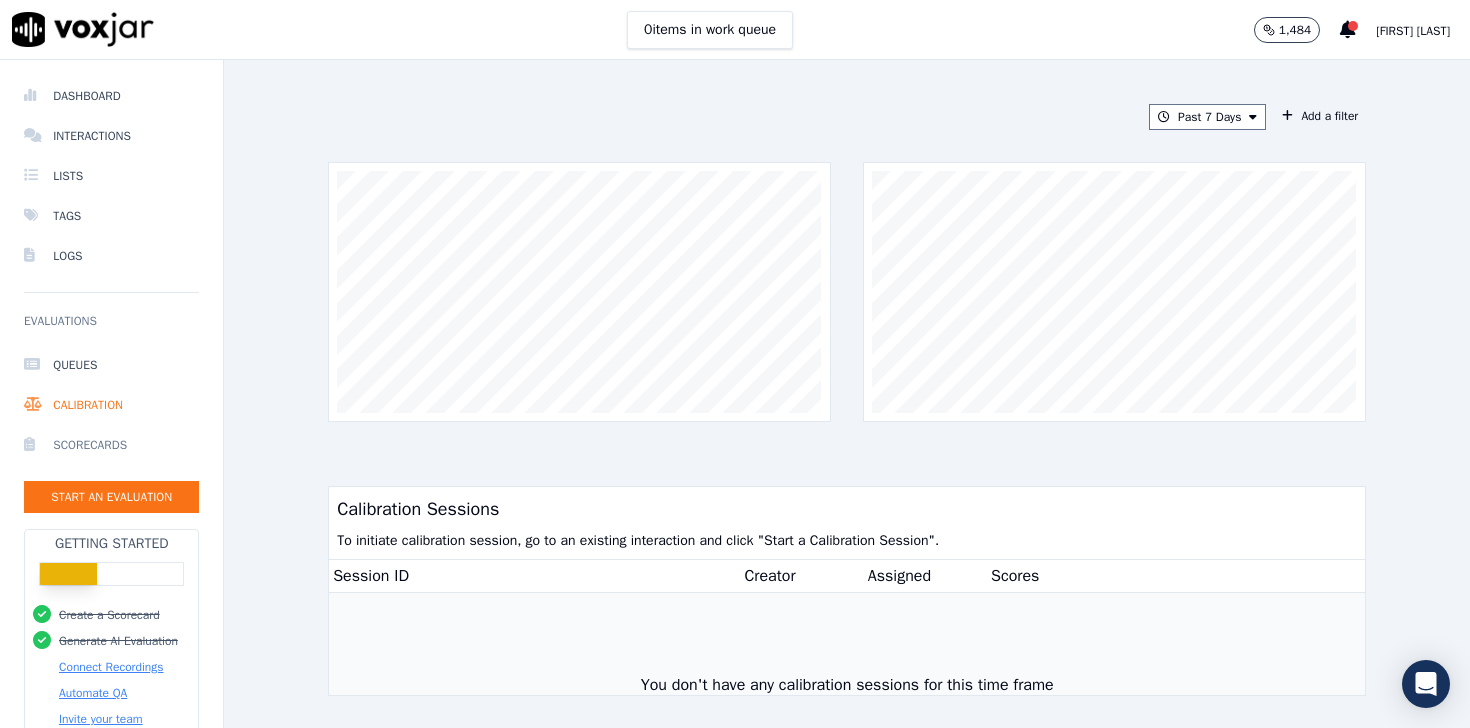 click on "Scorecards" at bounding box center [111, 445] 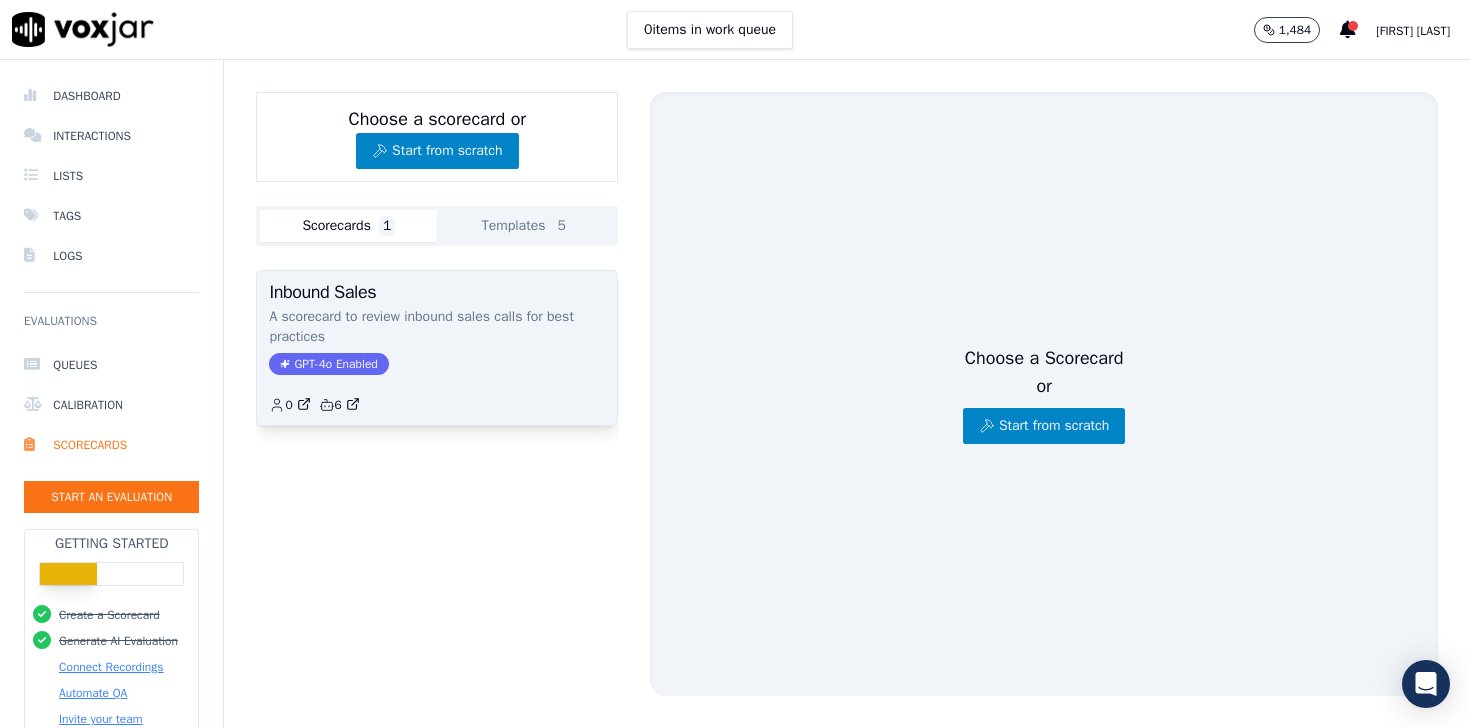 click on "A scorecard to review inbound sales calls for best practices" 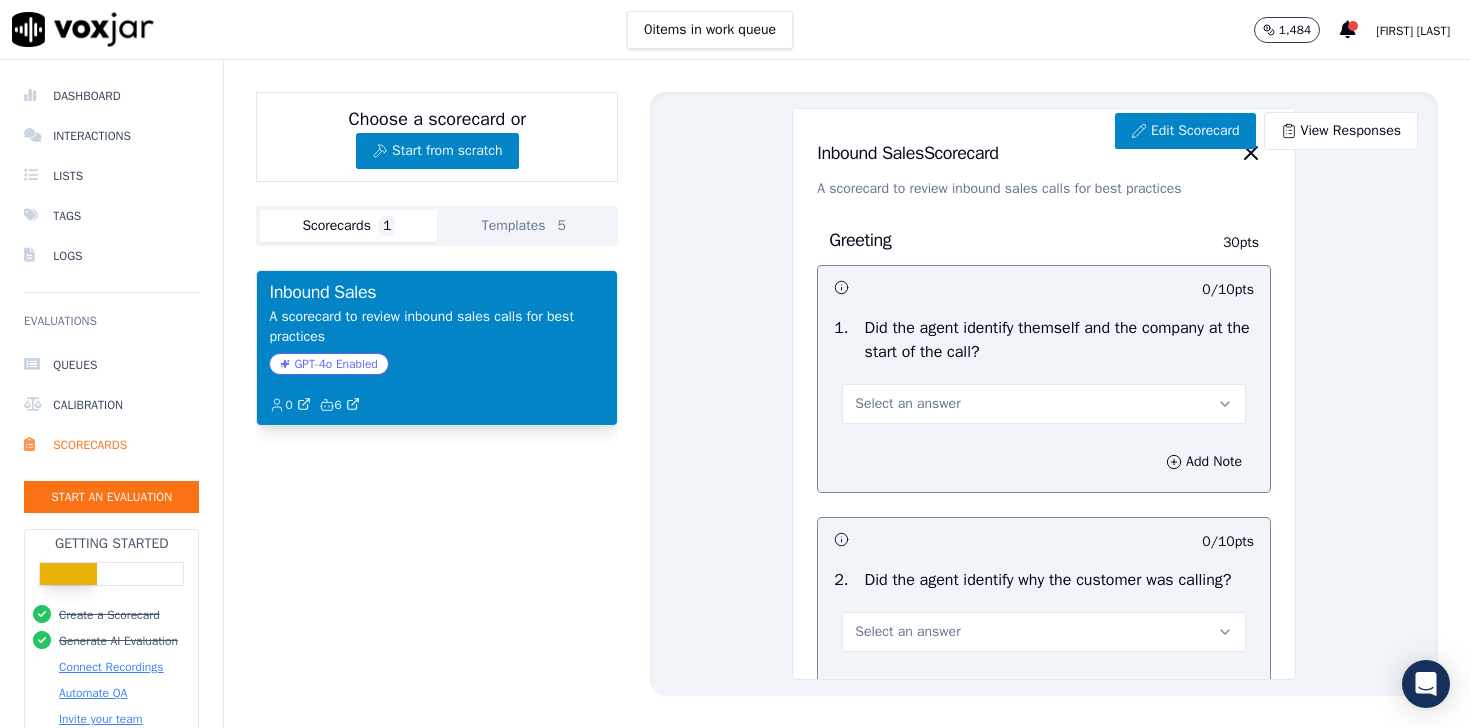 click on "Did the agent identify themself and the company at the start of the call?" at bounding box center [1059, 340] 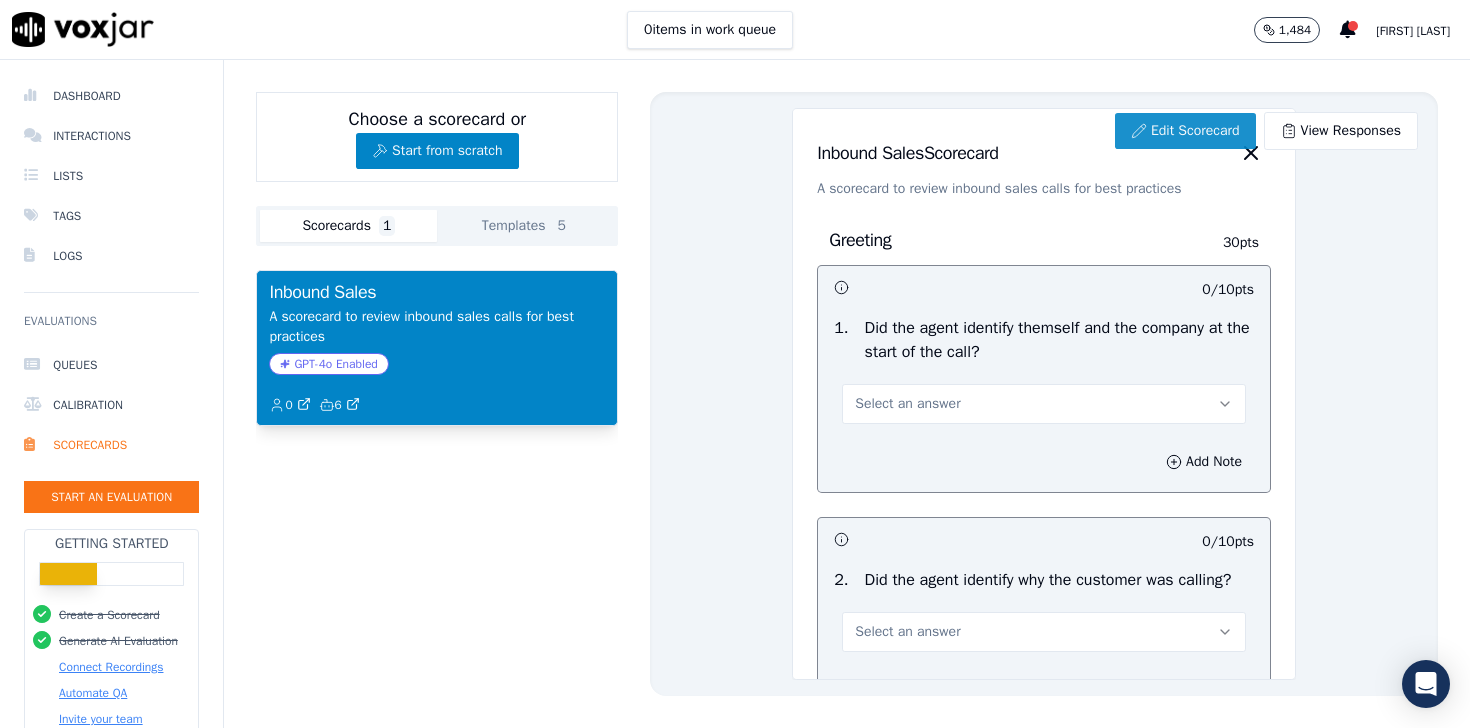 click on "Edit Scorecard" at bounding box center [1185, 131] 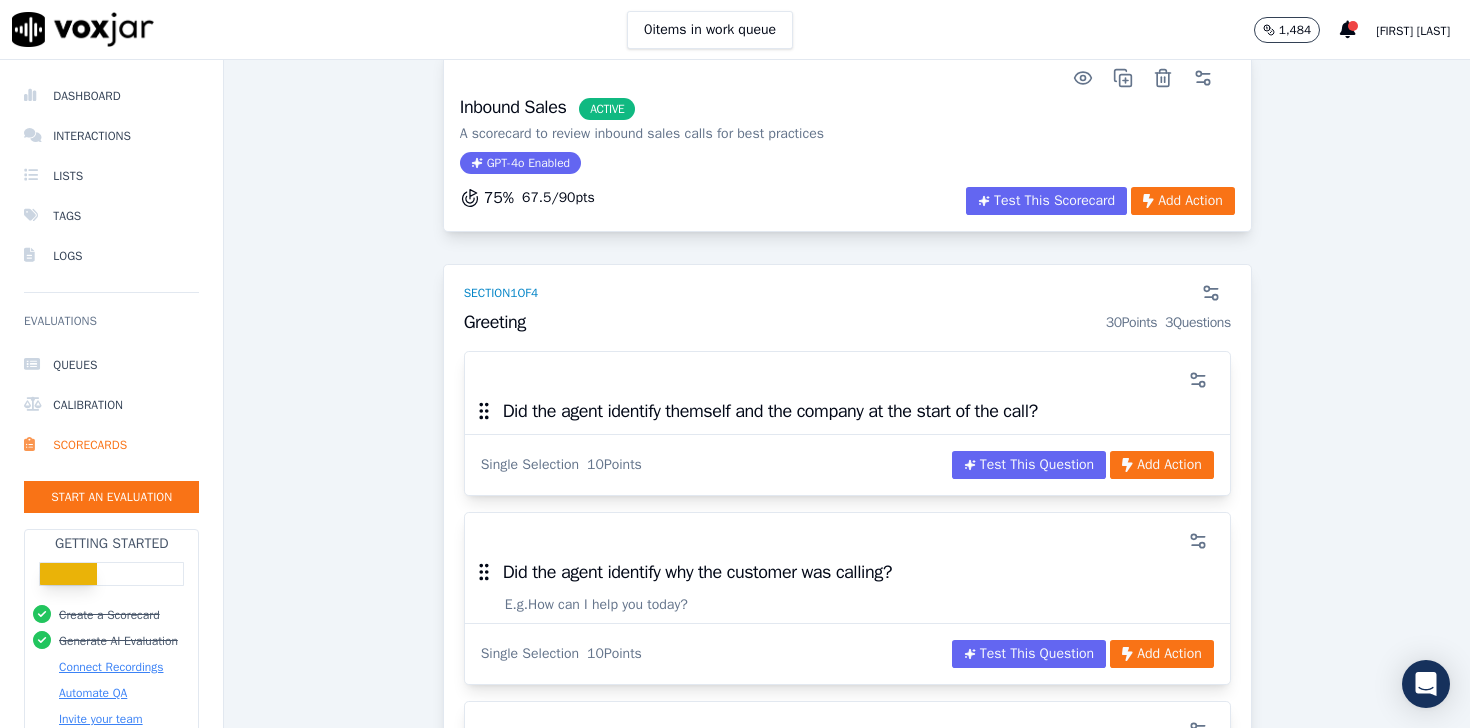 scroll, scrollTop: 157, scrollLeft: 0, axis: vertical 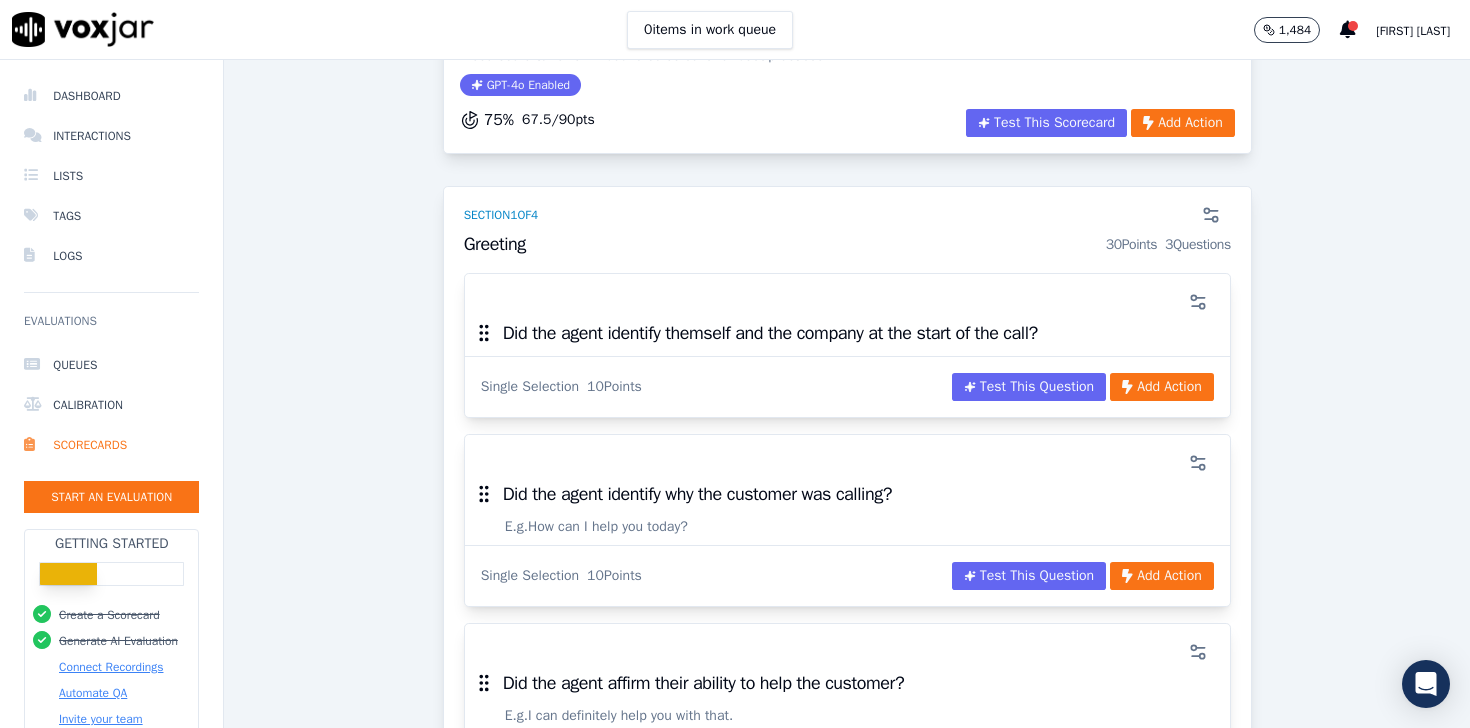 click at bounding box center [847, 302] 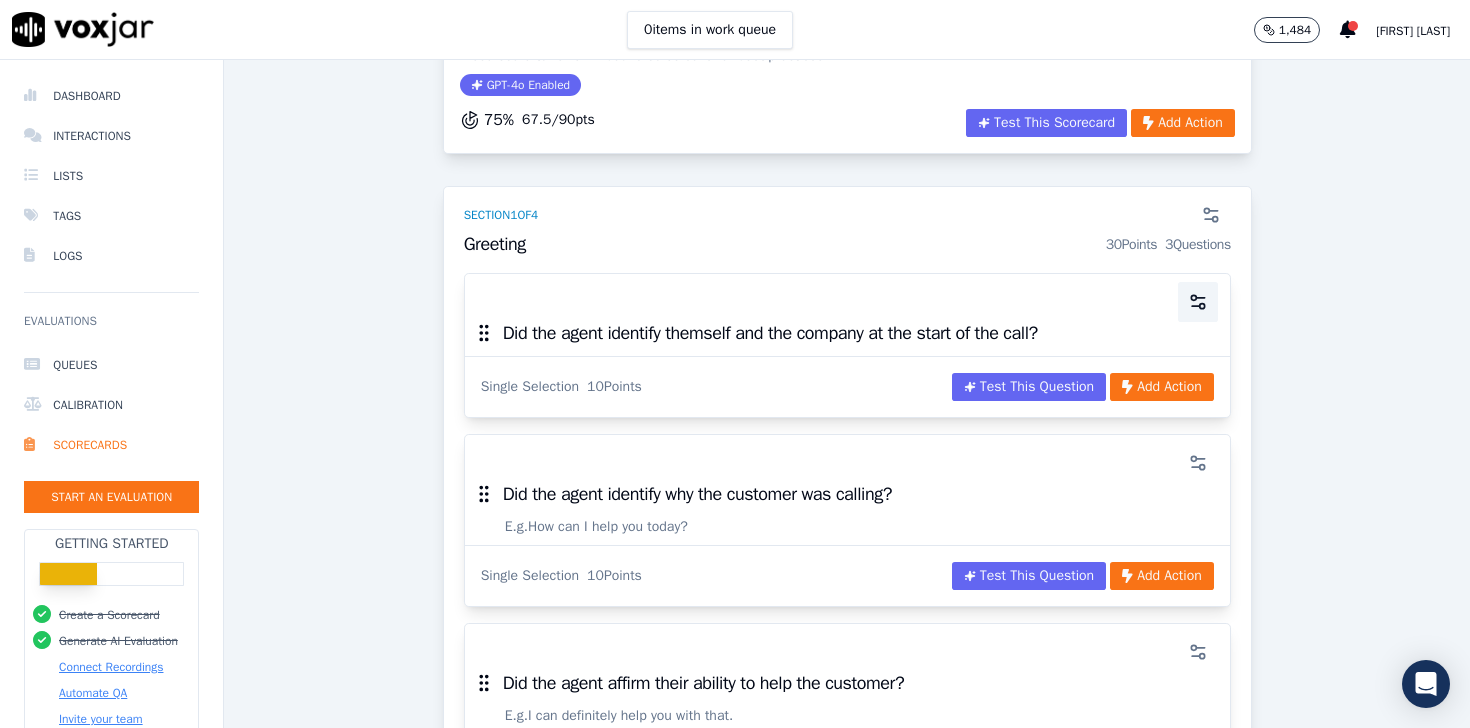 click 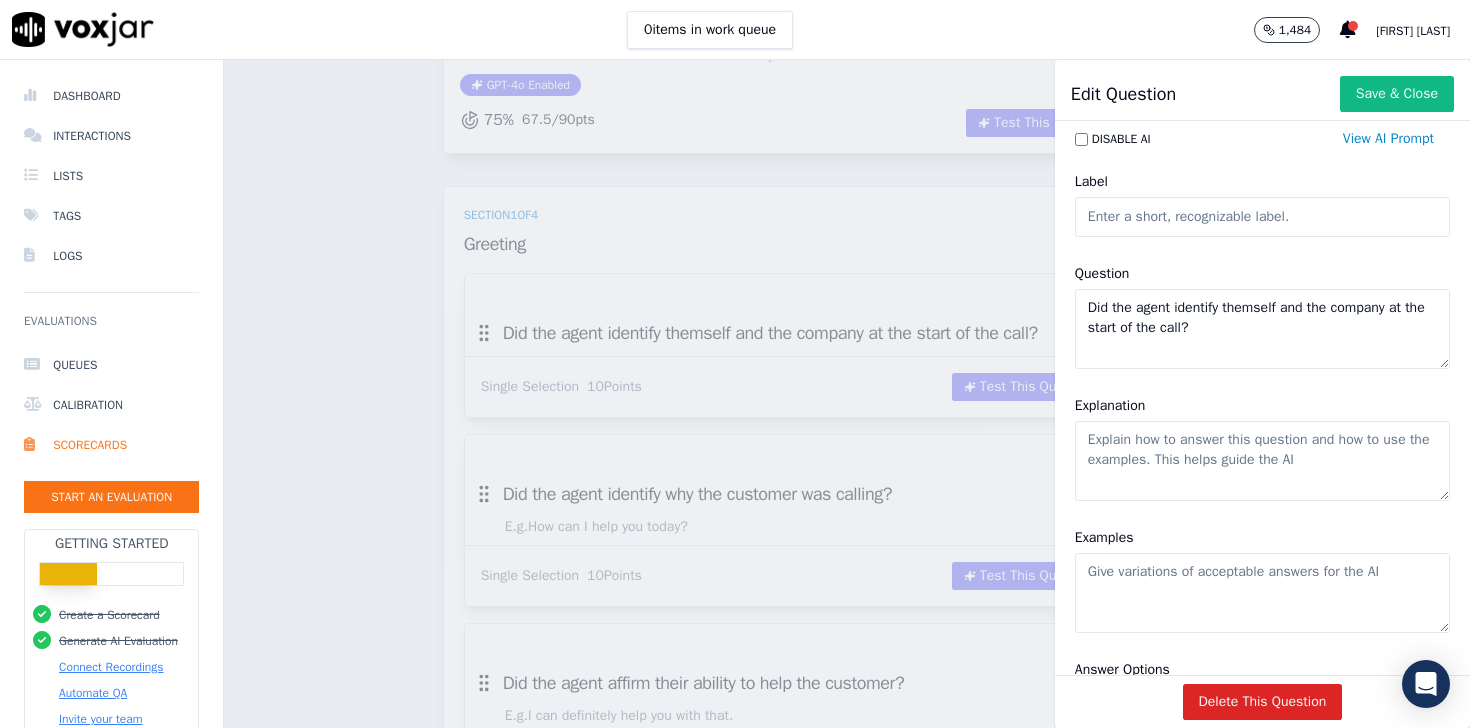 scroll, scrollTop: 0, scrollLeft: 0, axis: both 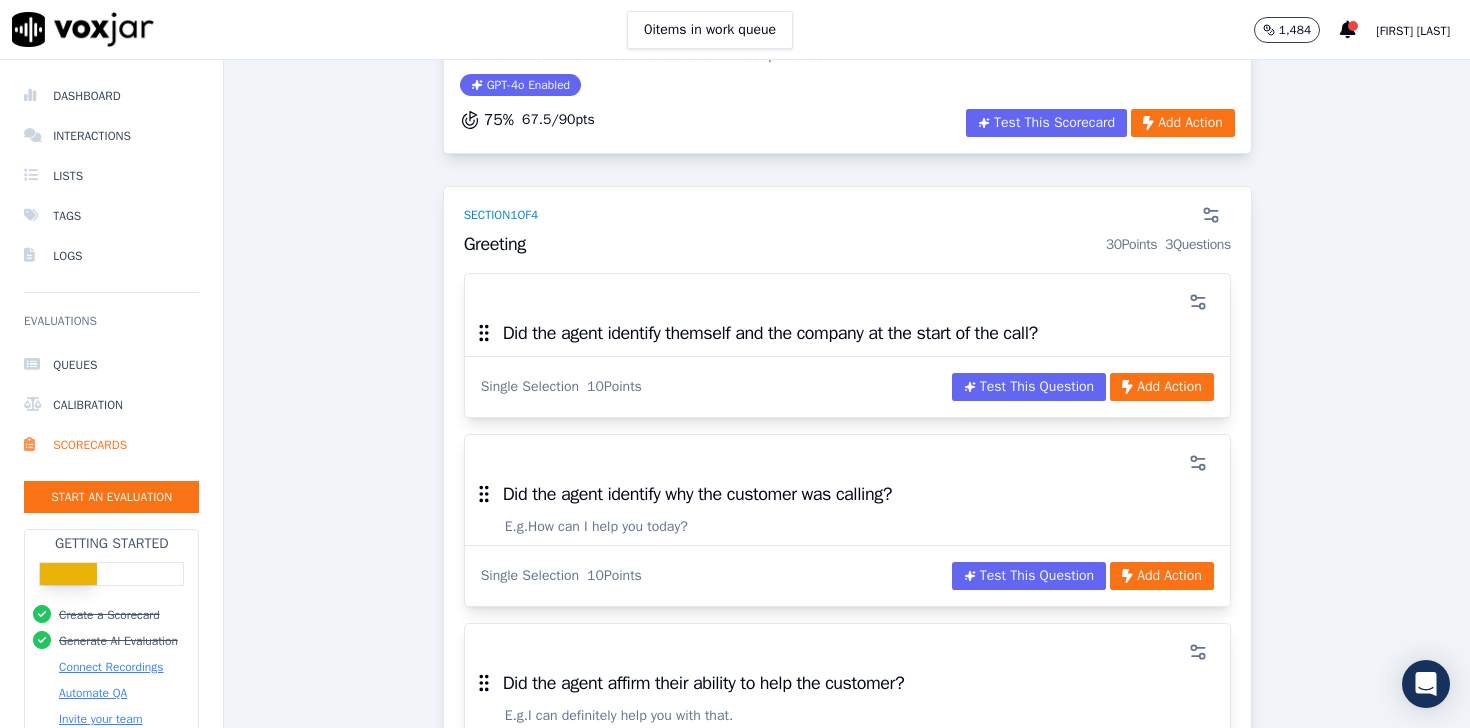click on "Scorecards     Scorecard Editor                     Inbound Sales   ACTIVE   A scorecard to review inbound sales calls for best practices     GPT-4o Enabled     75 %
67.5 / 90  pts
Test This Scorecard
Add Action     Section  1  of  4       Greeting   30  Points   3  Questions             Did the agent identify themself and the company at the start of the call?       Single Selection   10  Points
Test This Question
Add Action           Did the agent identify why the customer was calling?     E.g.  How can I help you today?   Single Selection   10  Points
Test This Question
Add Action           Did the agent affirm their ability to help the customer?     E.g.  I can definitely help you with that.   Single Selection   10  Points
Test This Question
Add Action       + New question    Question from Library Section  2  of  4       Problem Identification   20  Points   2  Questions" at bounding box center (847, 394) 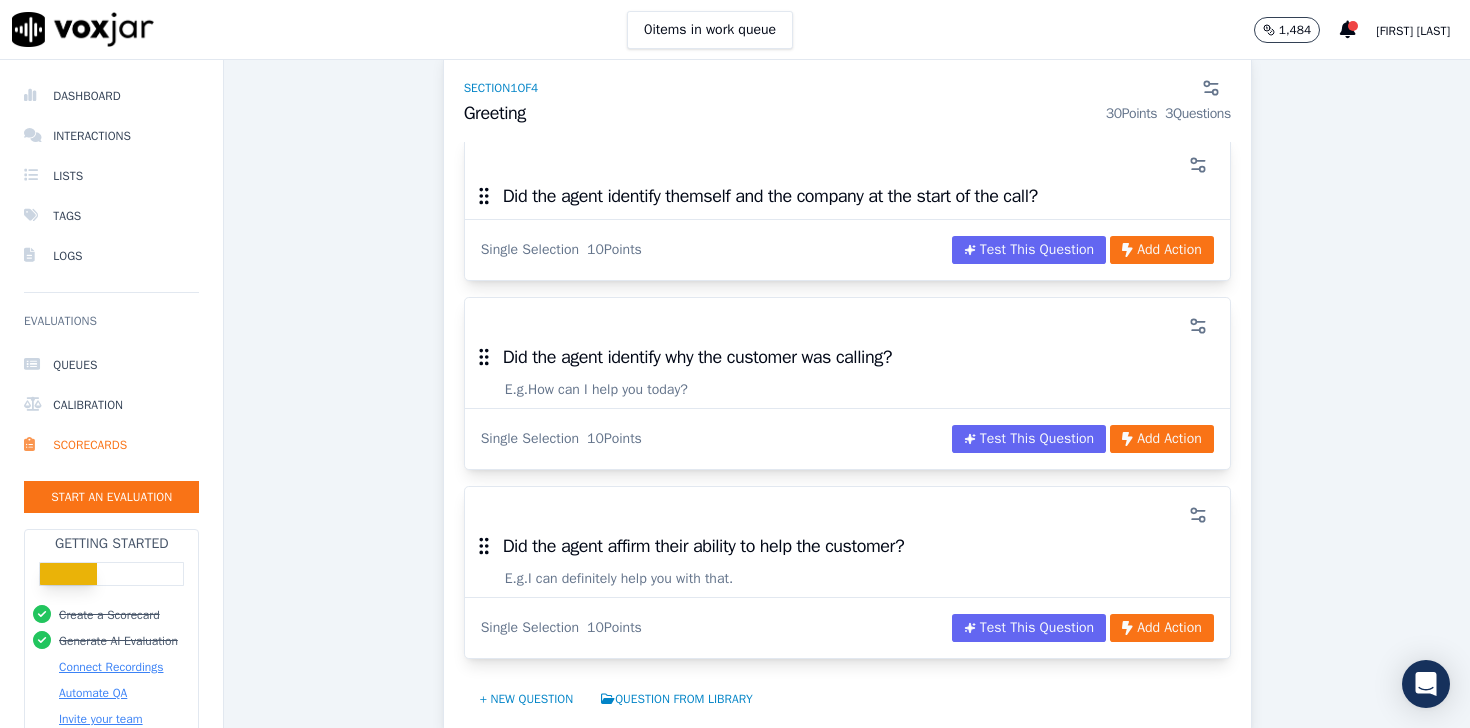 scroll, scrollTop: 328, scrollLeft: 0, axis: vertical 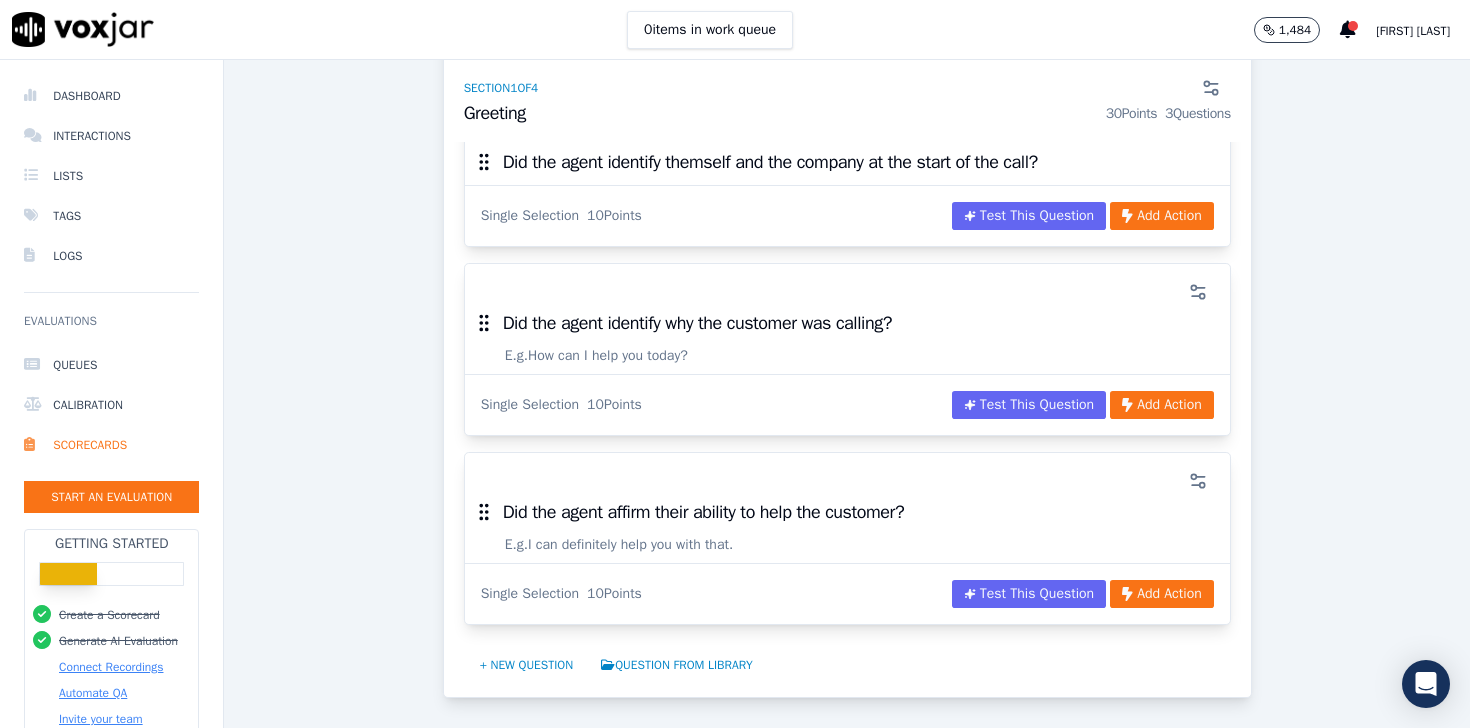click at bounding box center [847, 292] 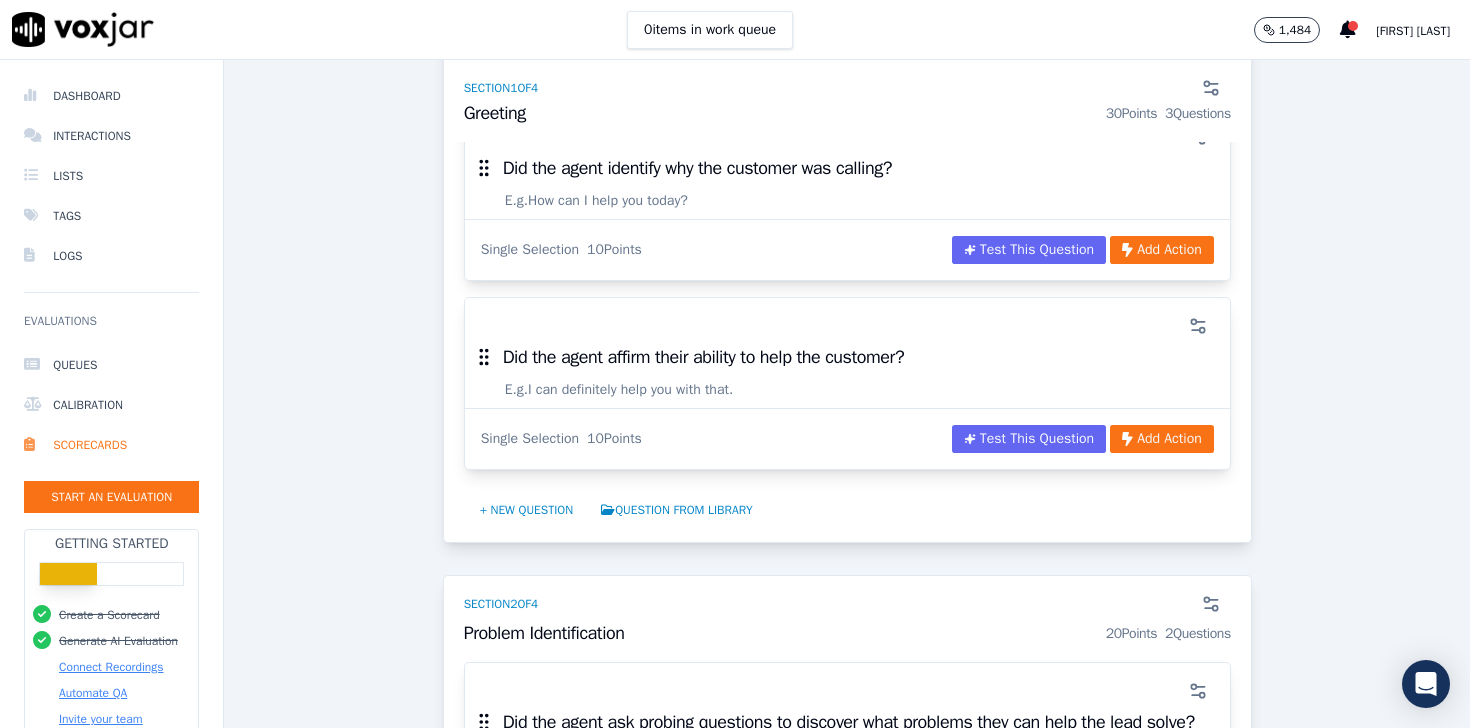 scroll, scrollTop: 484, scrollLeft: 0, axis: vertical 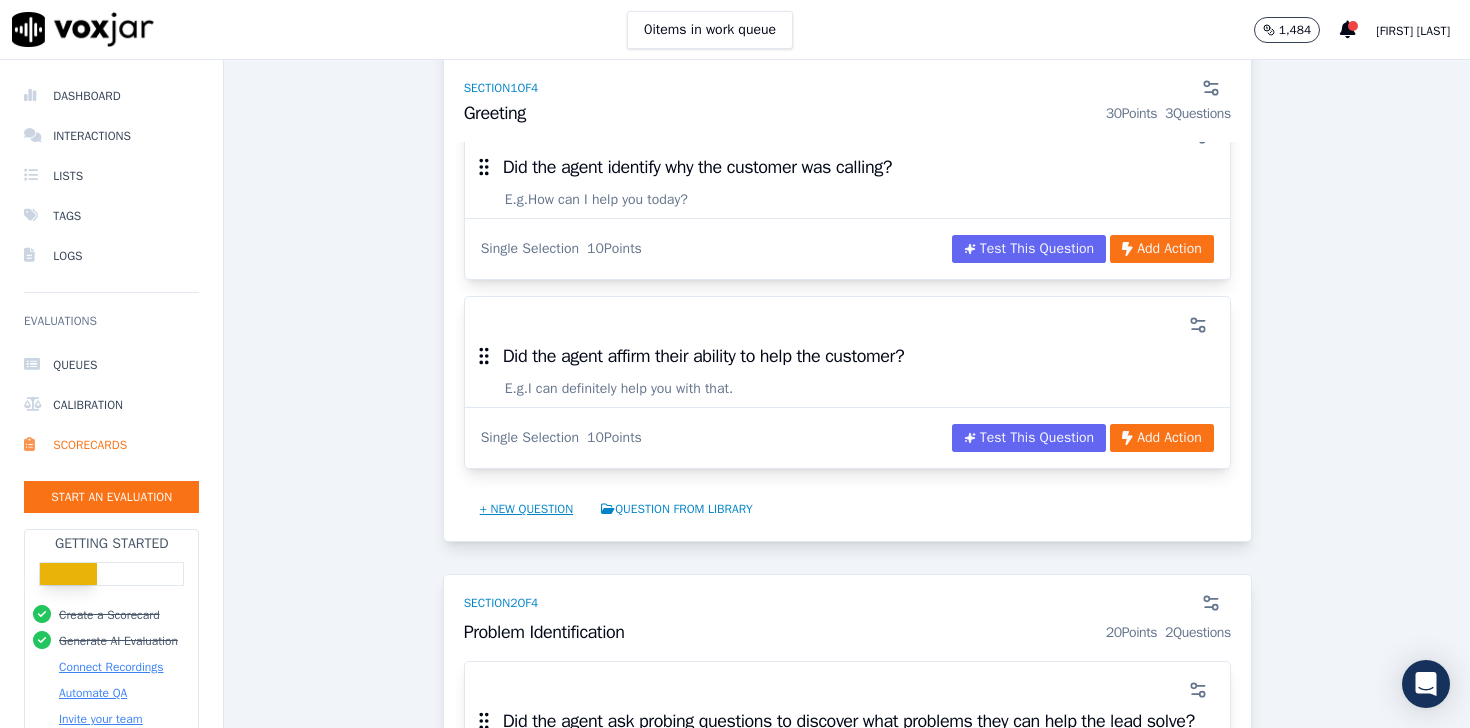 click on "+ New question" at bounding box center (527, 509) 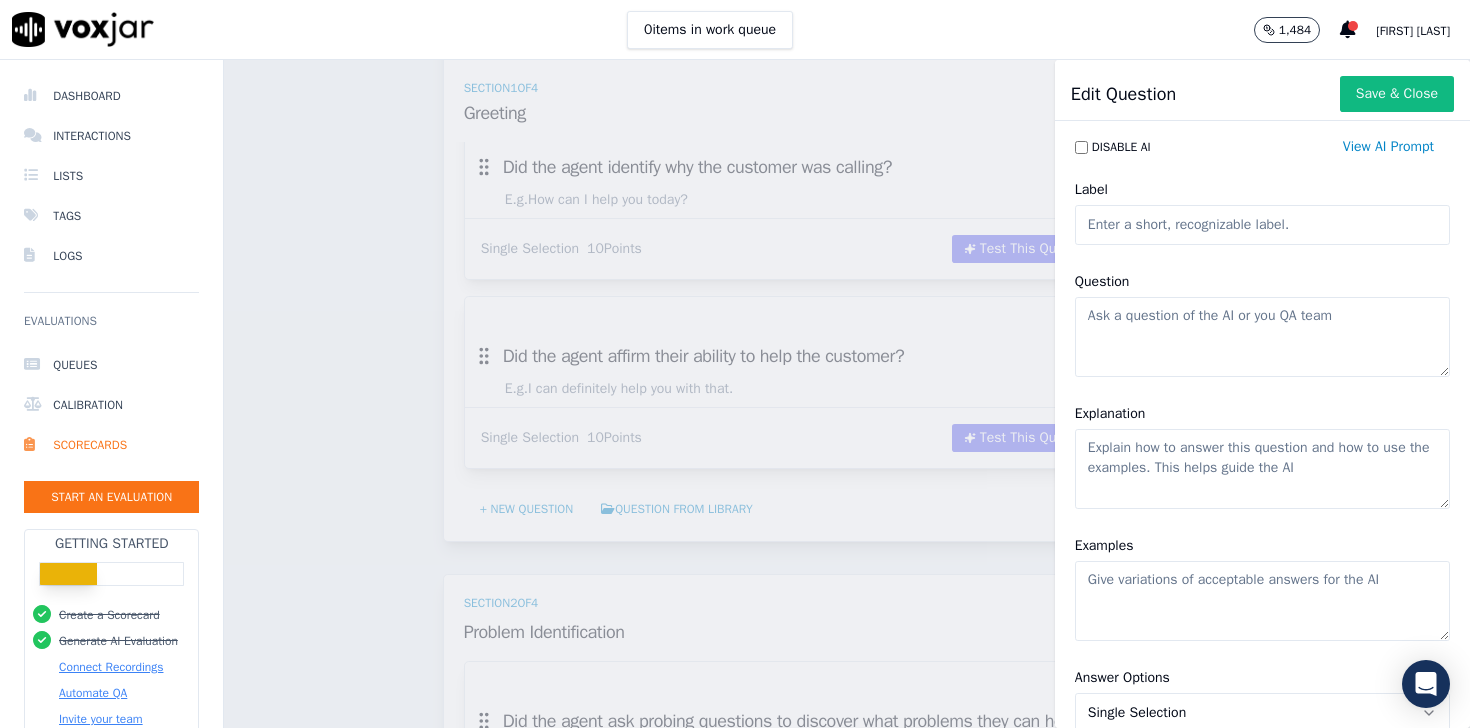 click on "Label" 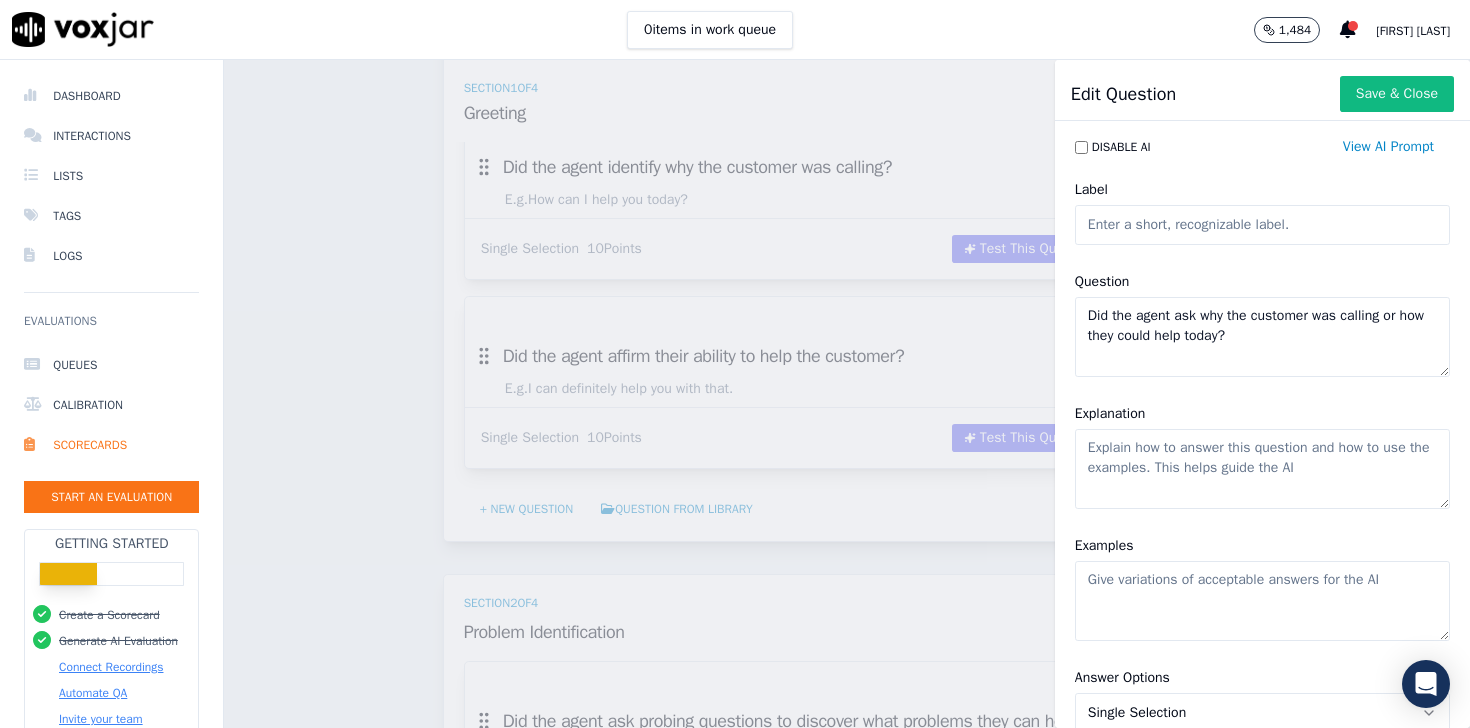 type on "Did the agent ask why the customer was calling or how they could help today?" 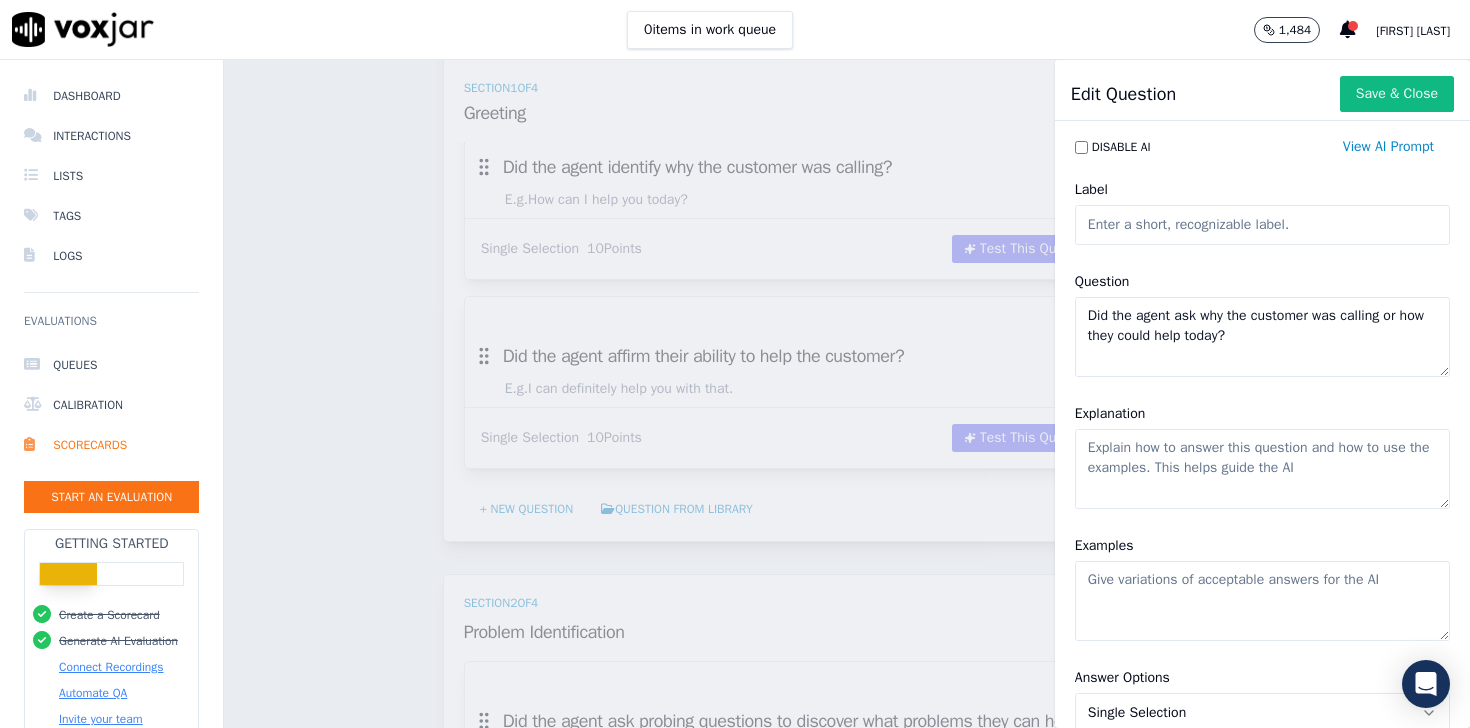 click on "Explanation" 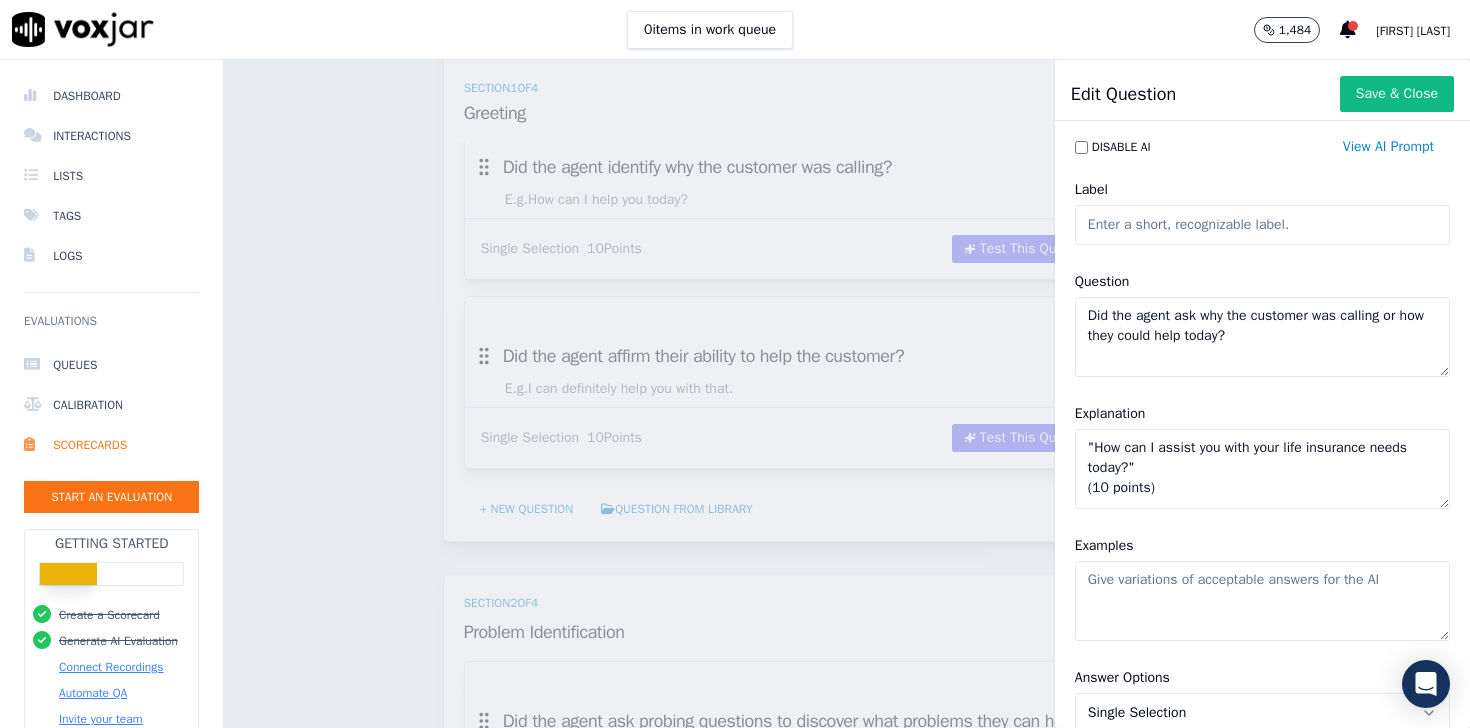 drag, startPoint x: 1180, startPoint y: 493, endPoint x: 996, endPoint y: 491, distance: 184.01086 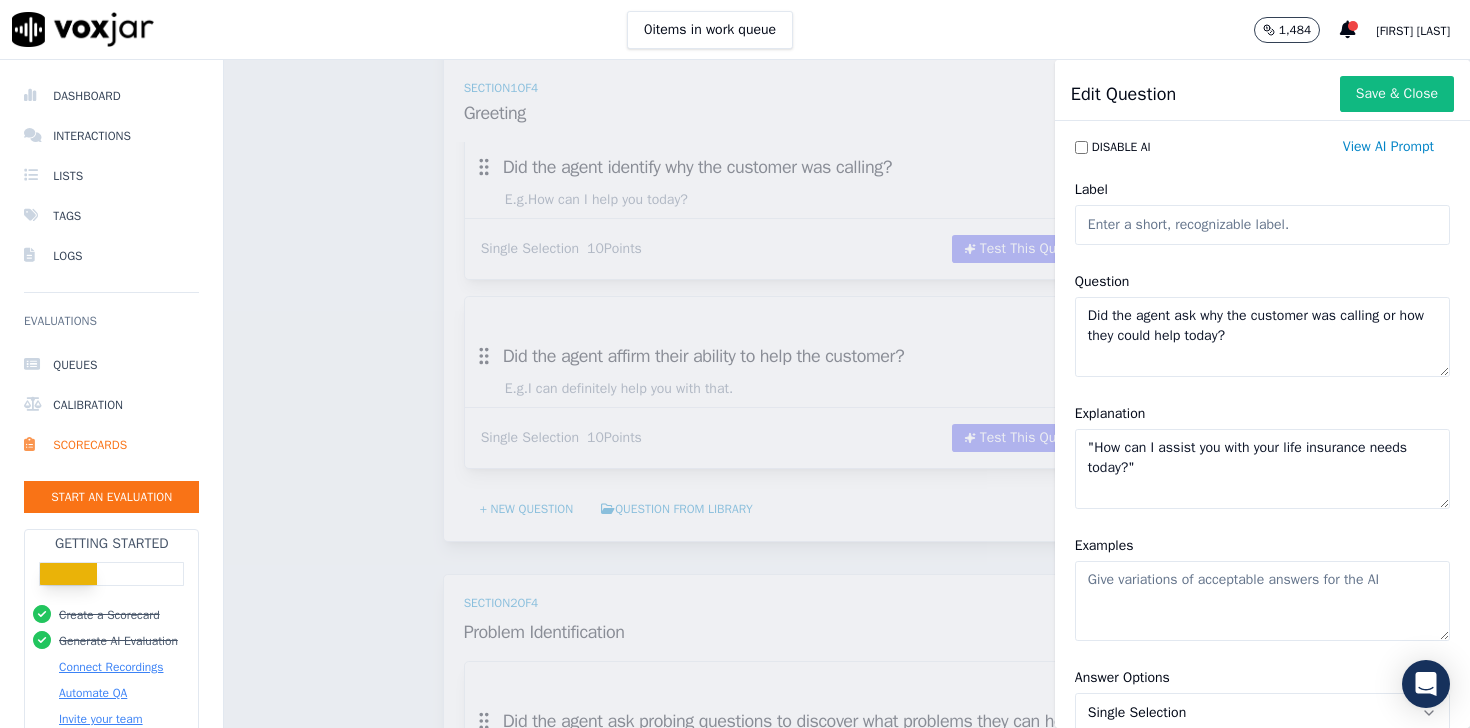 type on ""How can I assist you with your life insurance needs today?"" 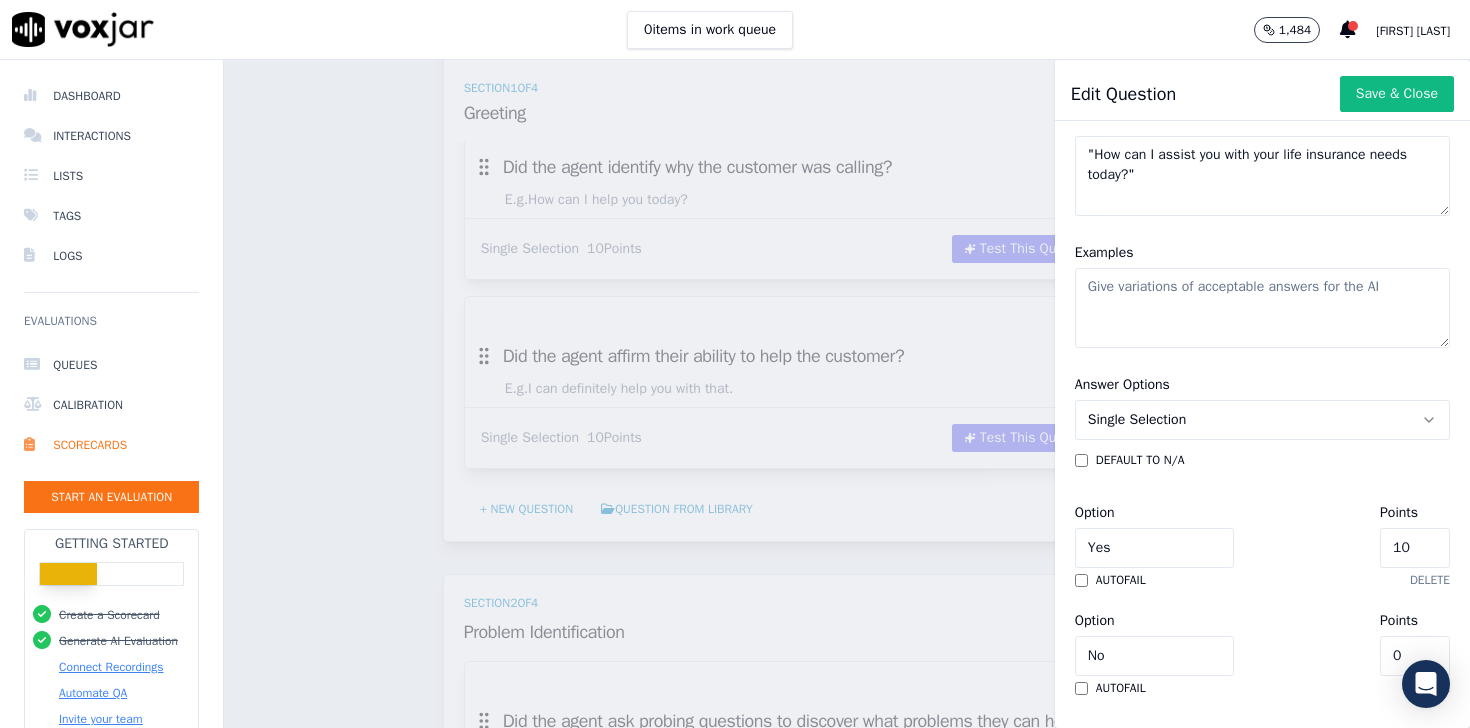 scroll, scrollTop: 299, scrollLeft: 0, axis: vertical 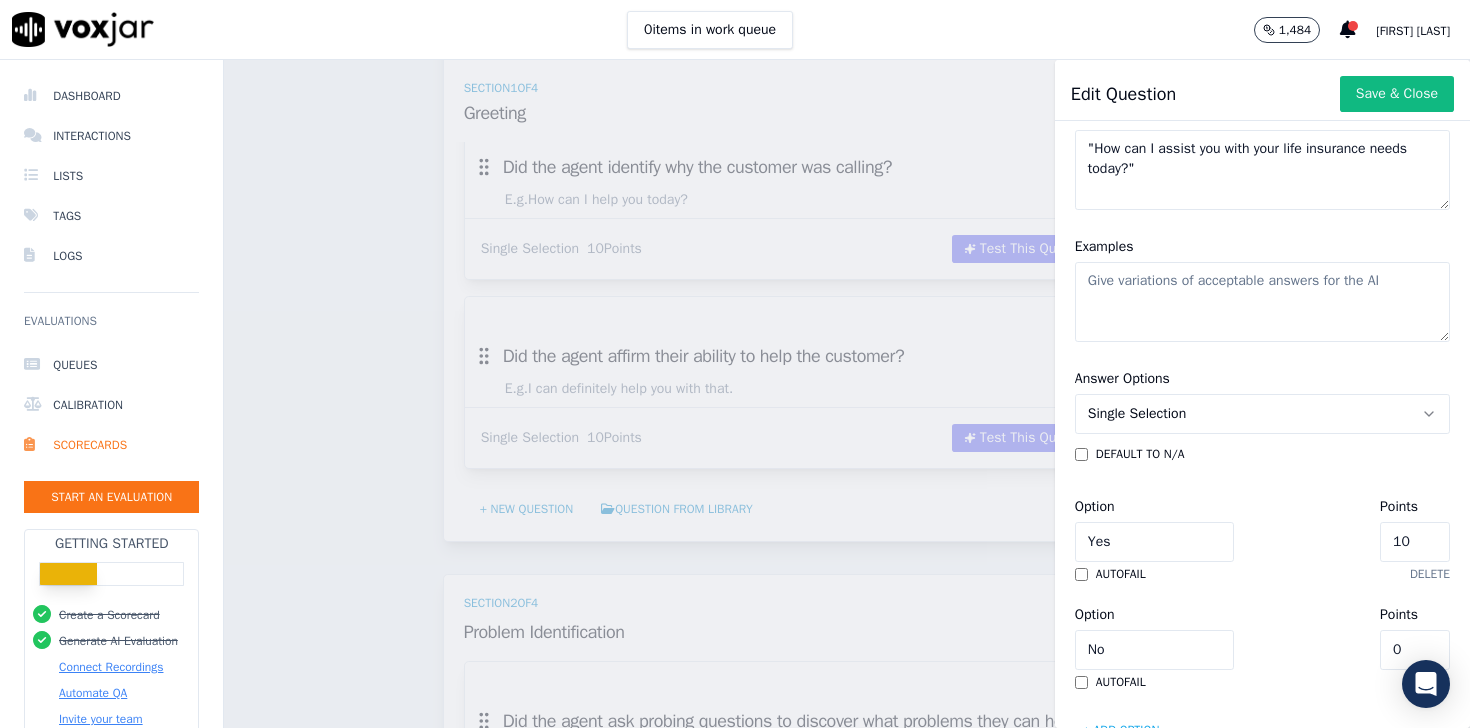 click on "Examples" 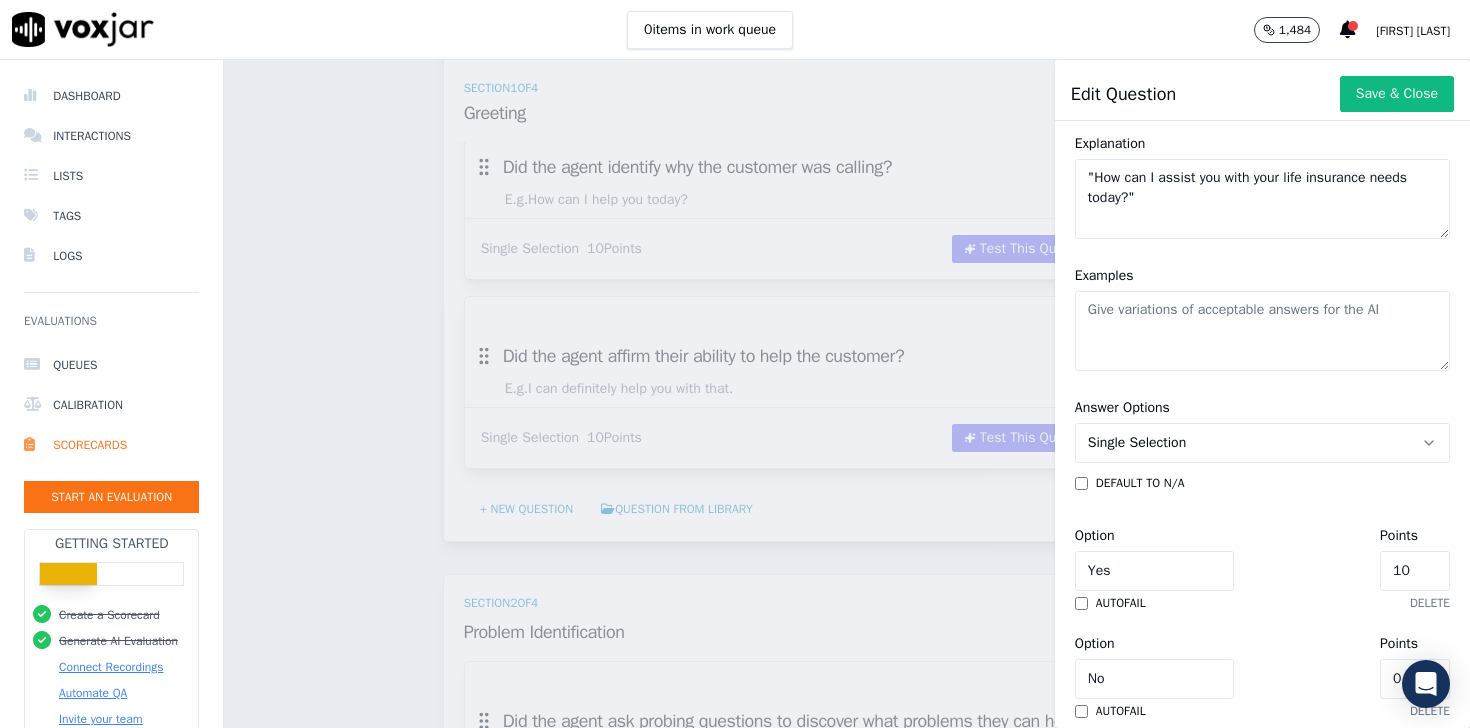 scroll, scrollTop: 267, scrollLeft: 0, axis: vertical 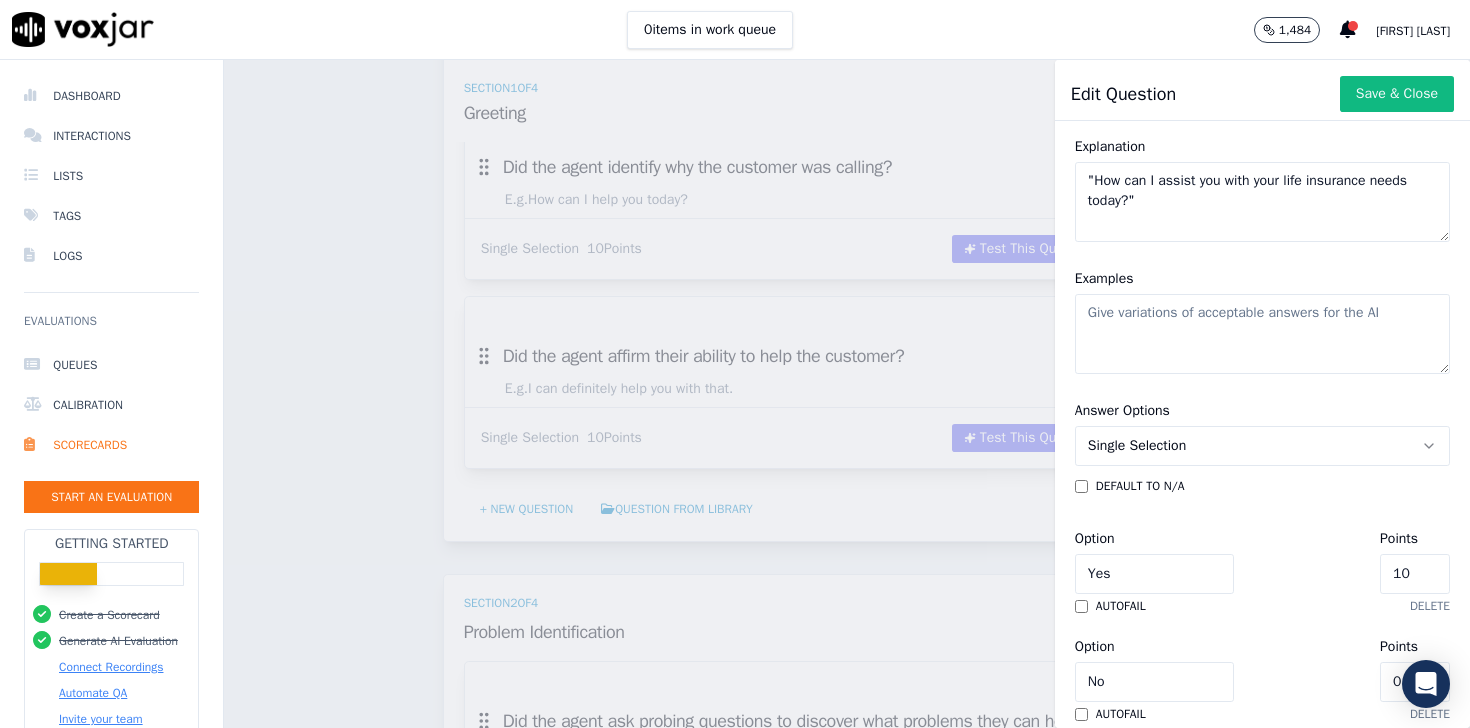 drag, startPoint x: 1164, startPoint y: 209, endPoint x: 1064, endPoint y: 174, distance: 105.9481 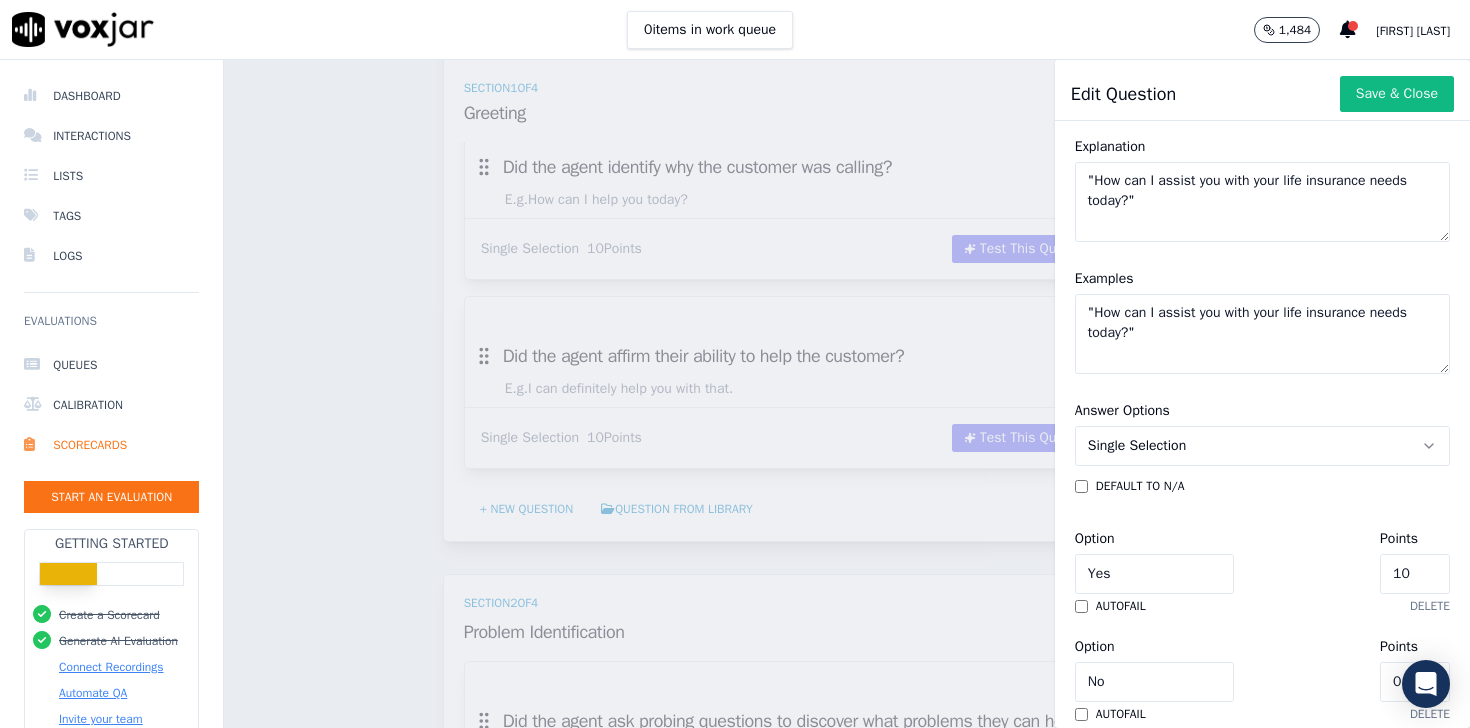 type on ""How can I assist you with your life insurance needs today?"" 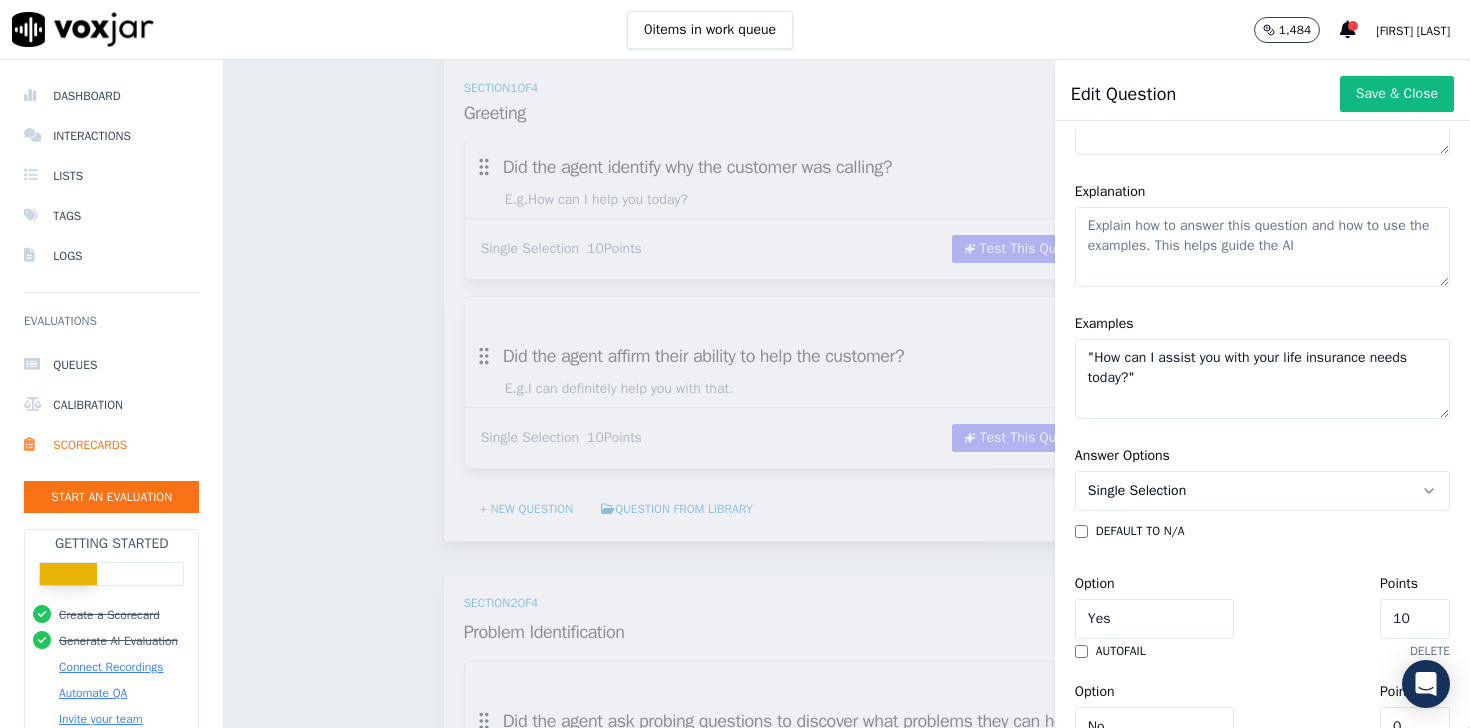 scroll, scrollTop: 220, scrollLeft: 0, axis: vertical 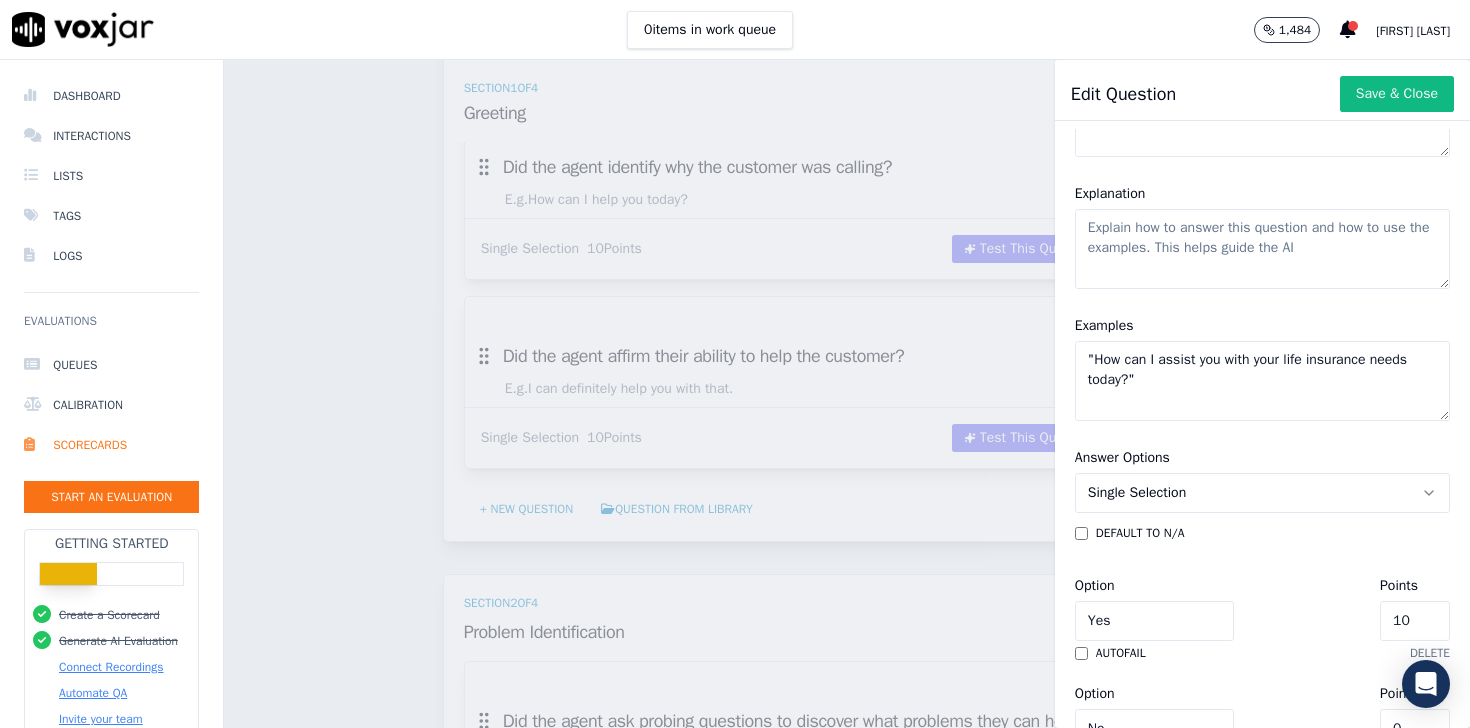 type 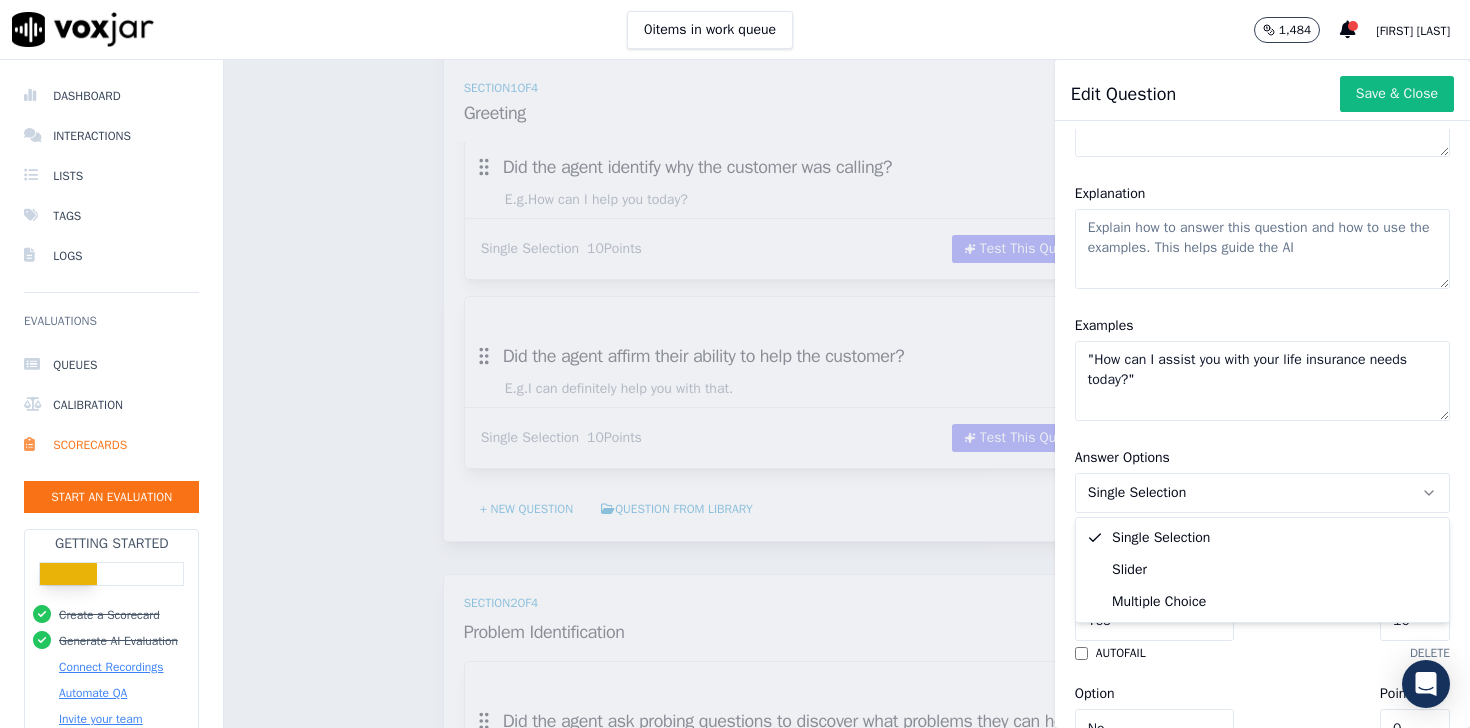 click on "Answer Options   Single Selection" at bounding box center [1262, 479] 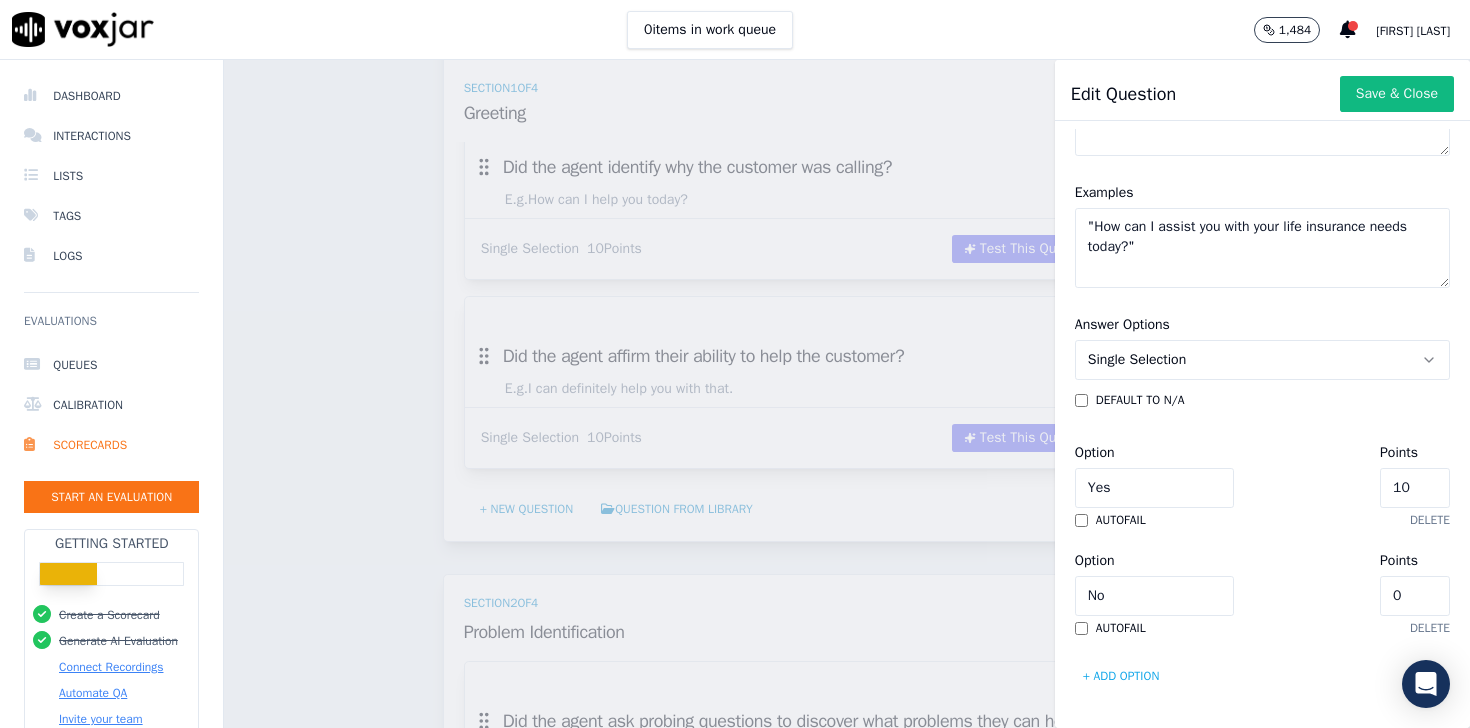 scroll, scrollTop: 0, scrollLeft: 0, axis: both 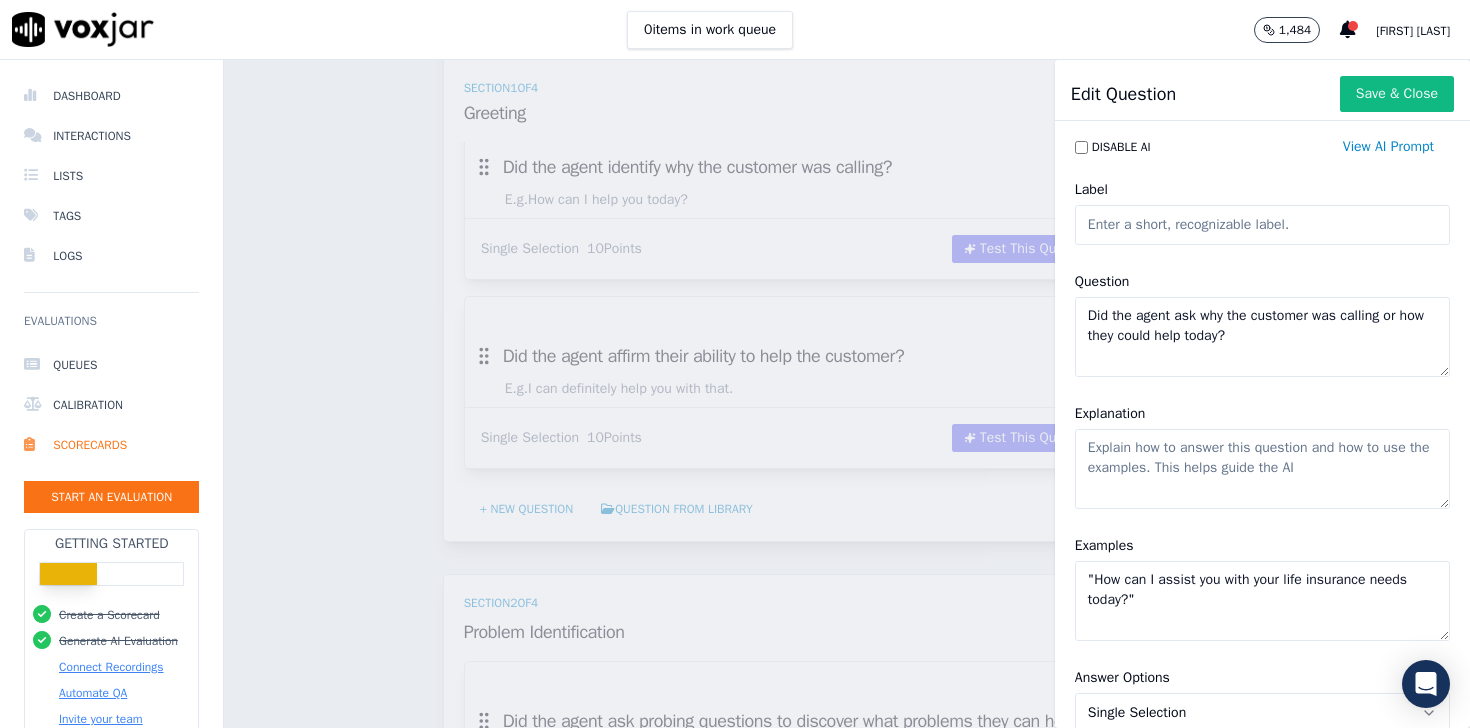 click on "Label" 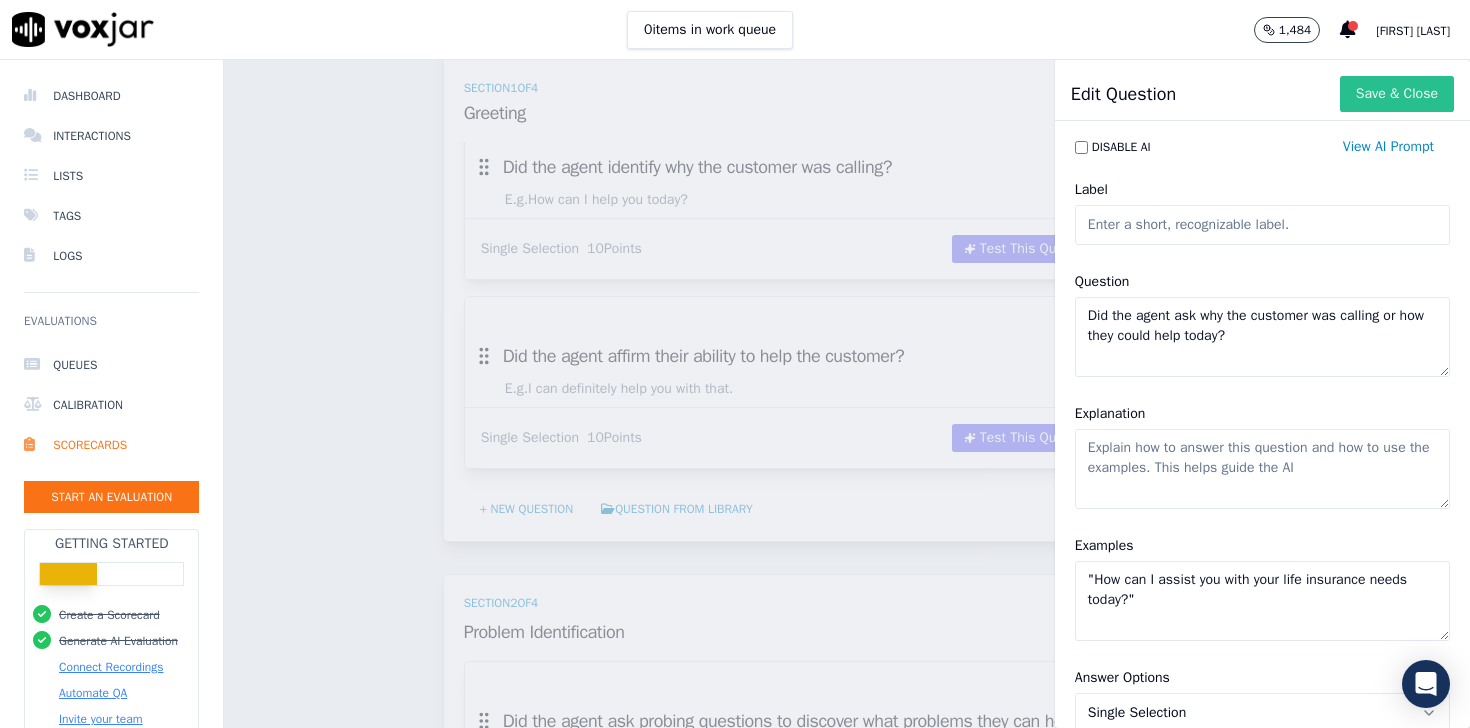 click on "Save & Close" at bounding box center [1397, 94] 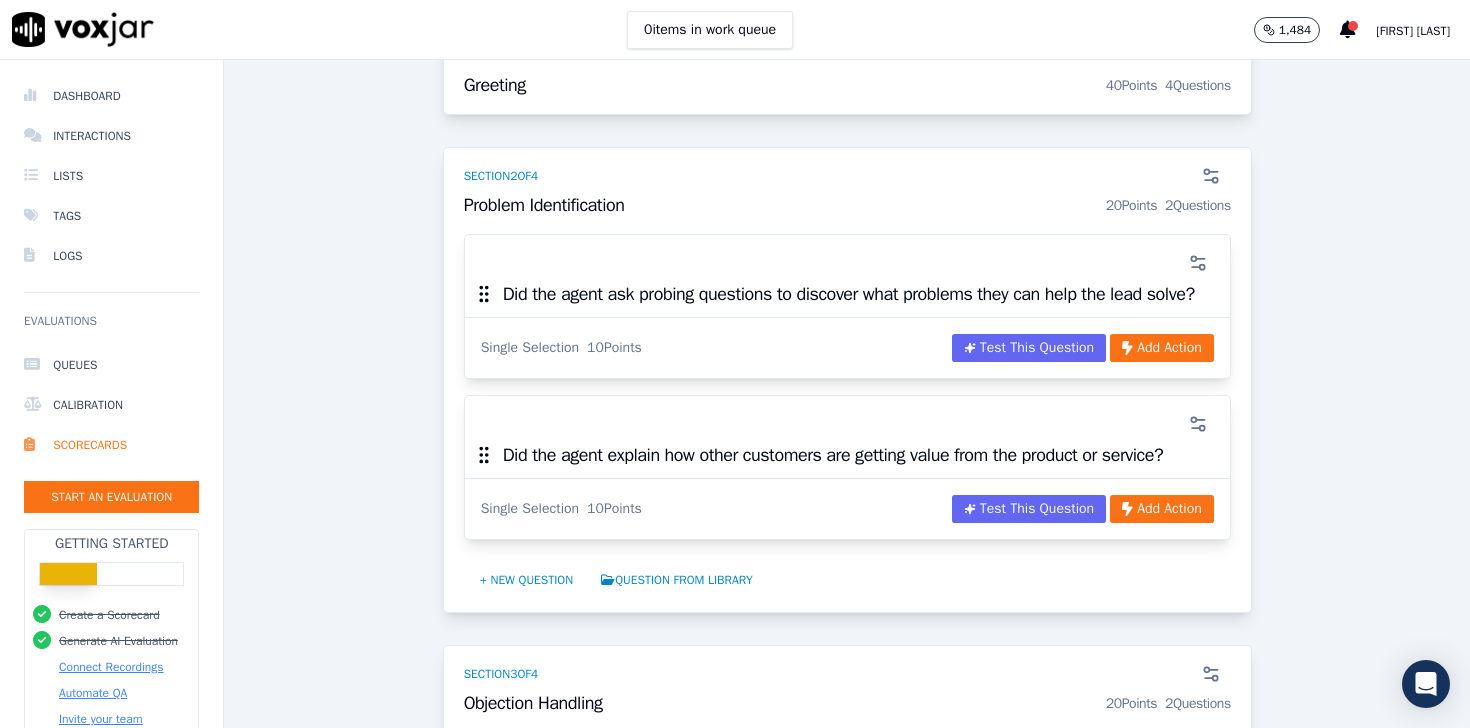 scroll, scrollTop: 1147, scrollLeft: 0, axis: vertical 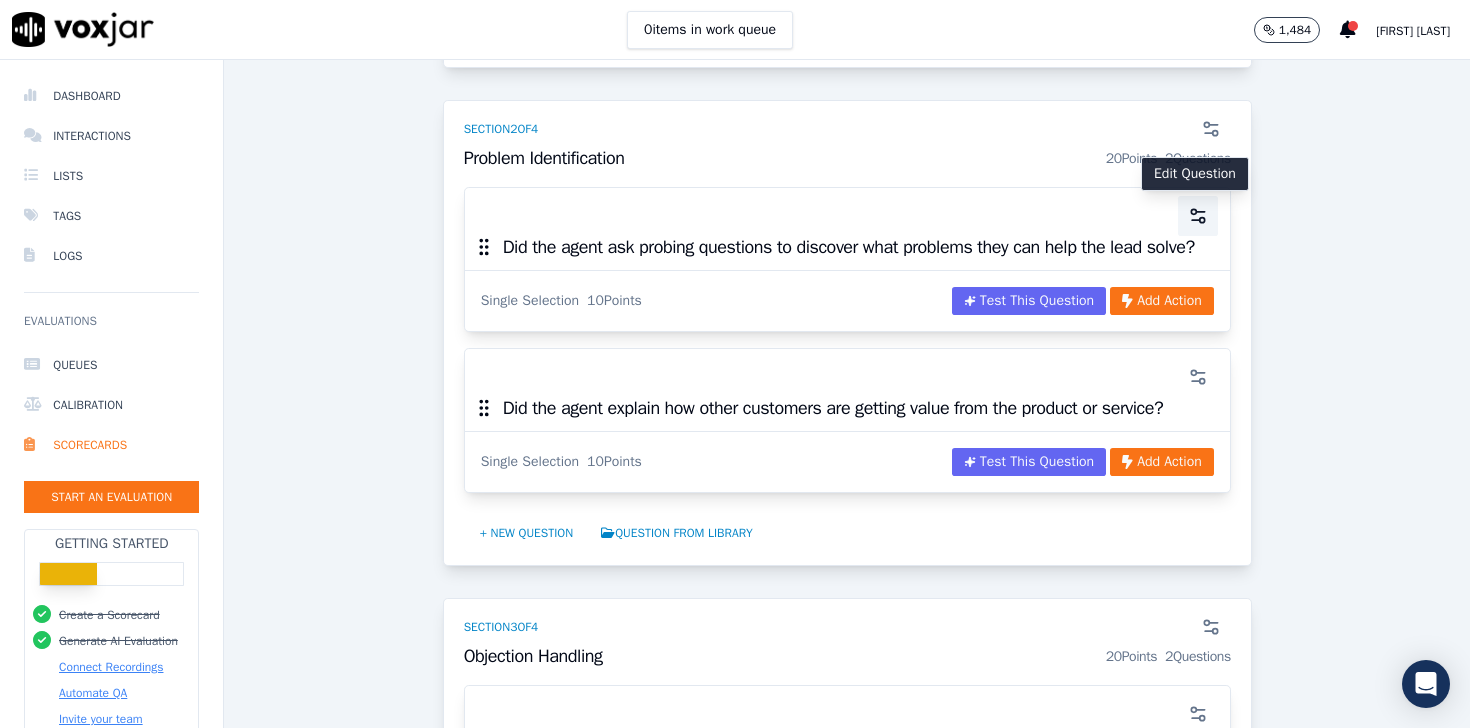 click 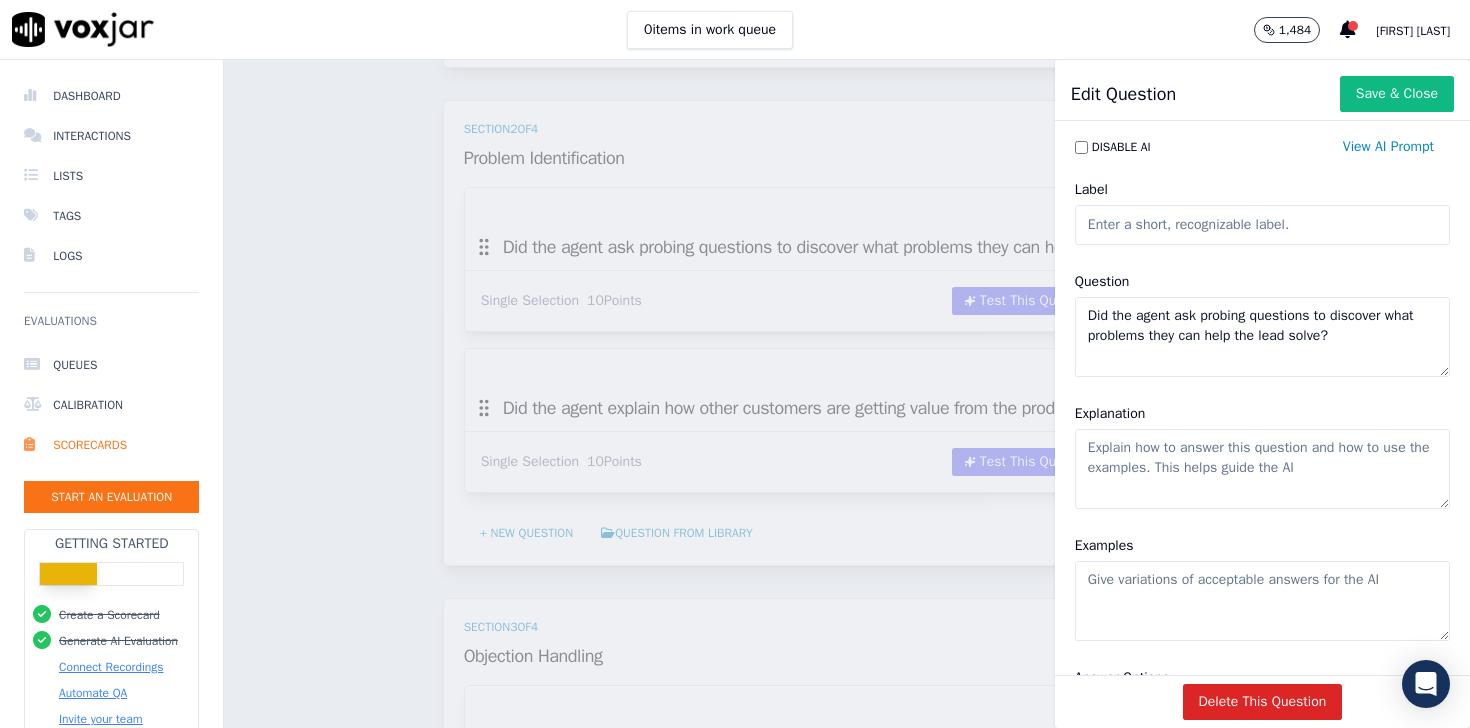 drag, startPoint x: 1369, startPoint y: 340, endPoint x: 1039, endPoint y: 294, distance: 333.19064 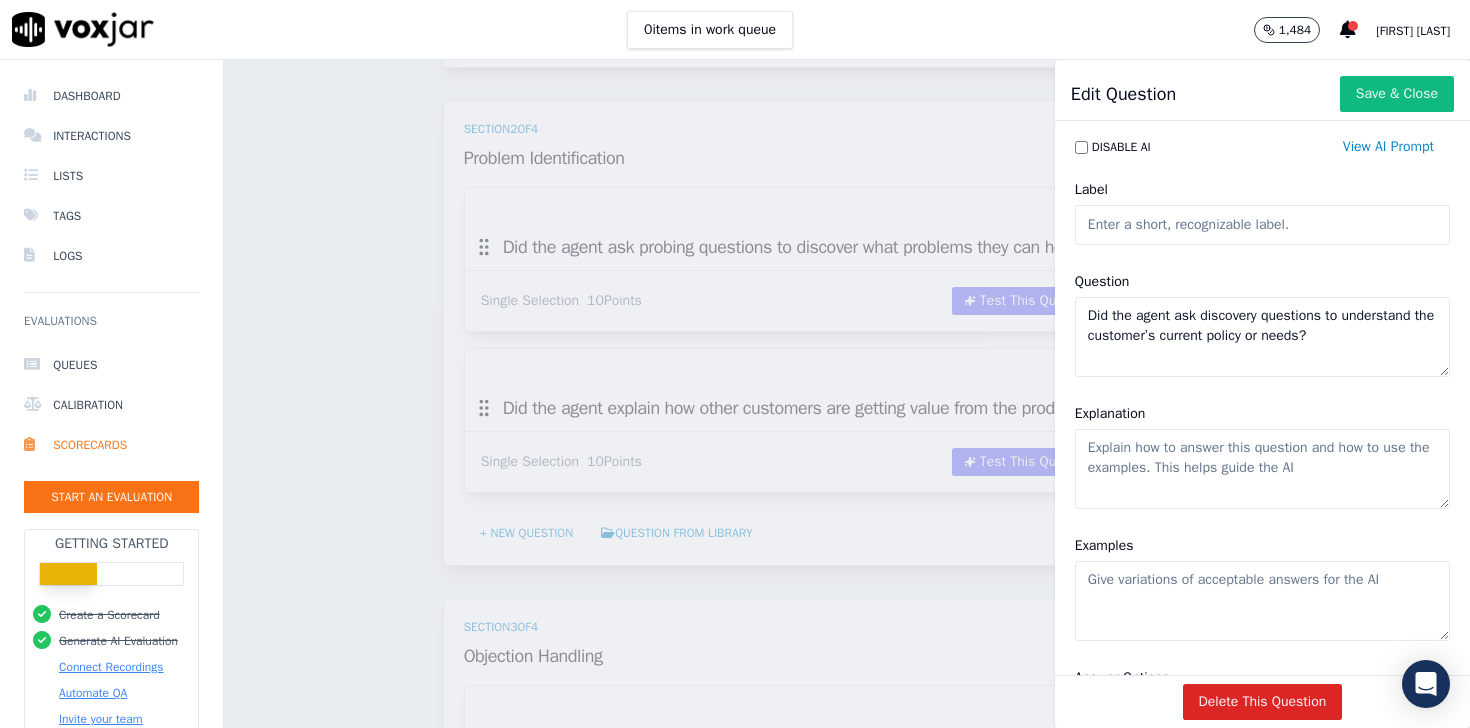 type on "Did the agent ask discovery questions to understand the customer’s current policy or needs?" 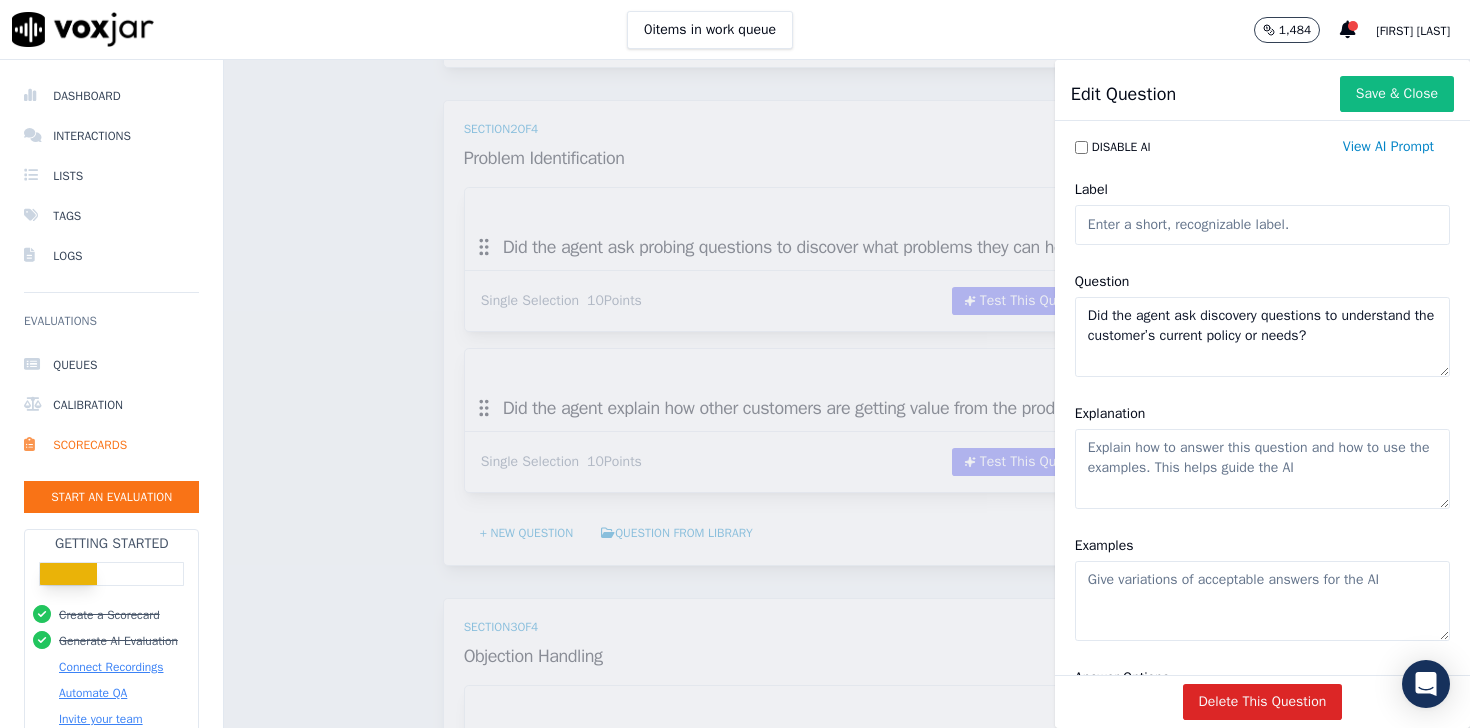 click on "Explanation" 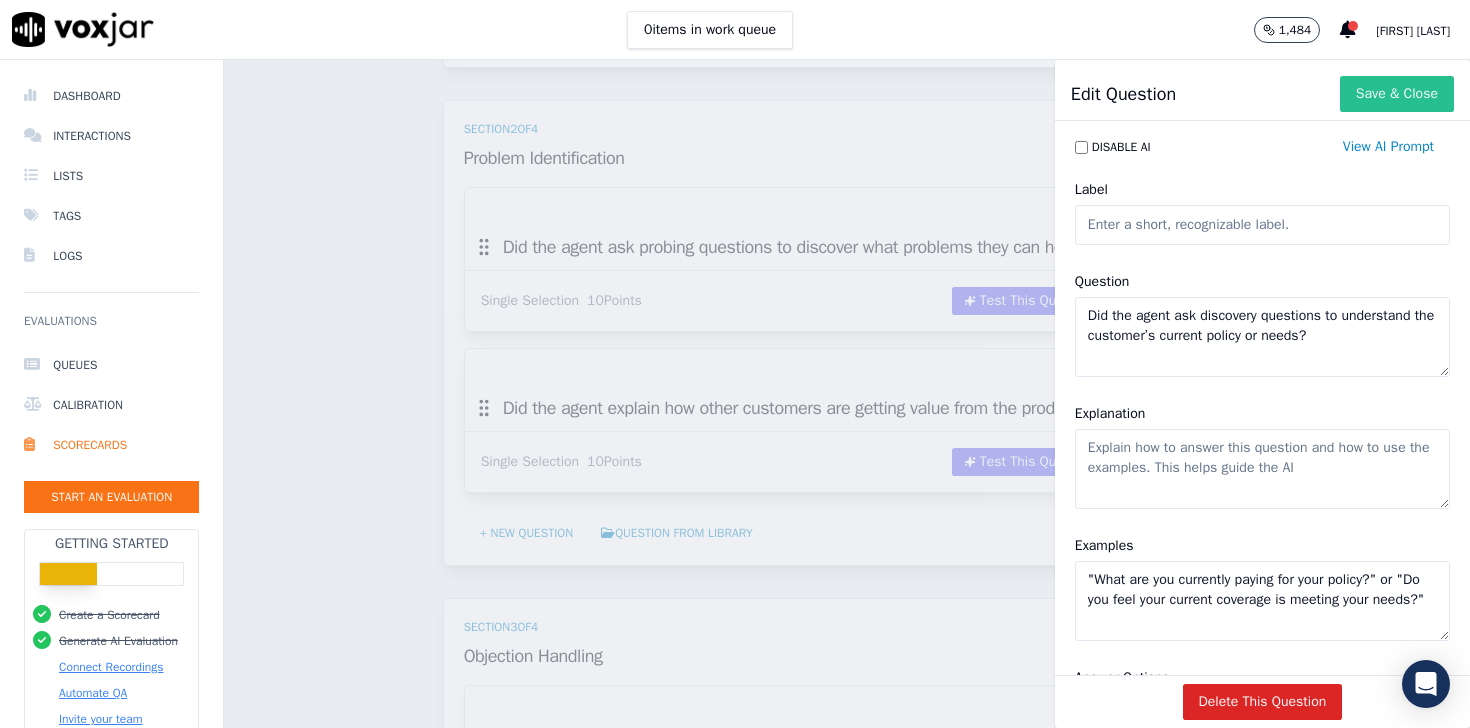 type on ""What are you currently paying for your policy?" or "Do you feel your current coverage is meeting your needs?"" 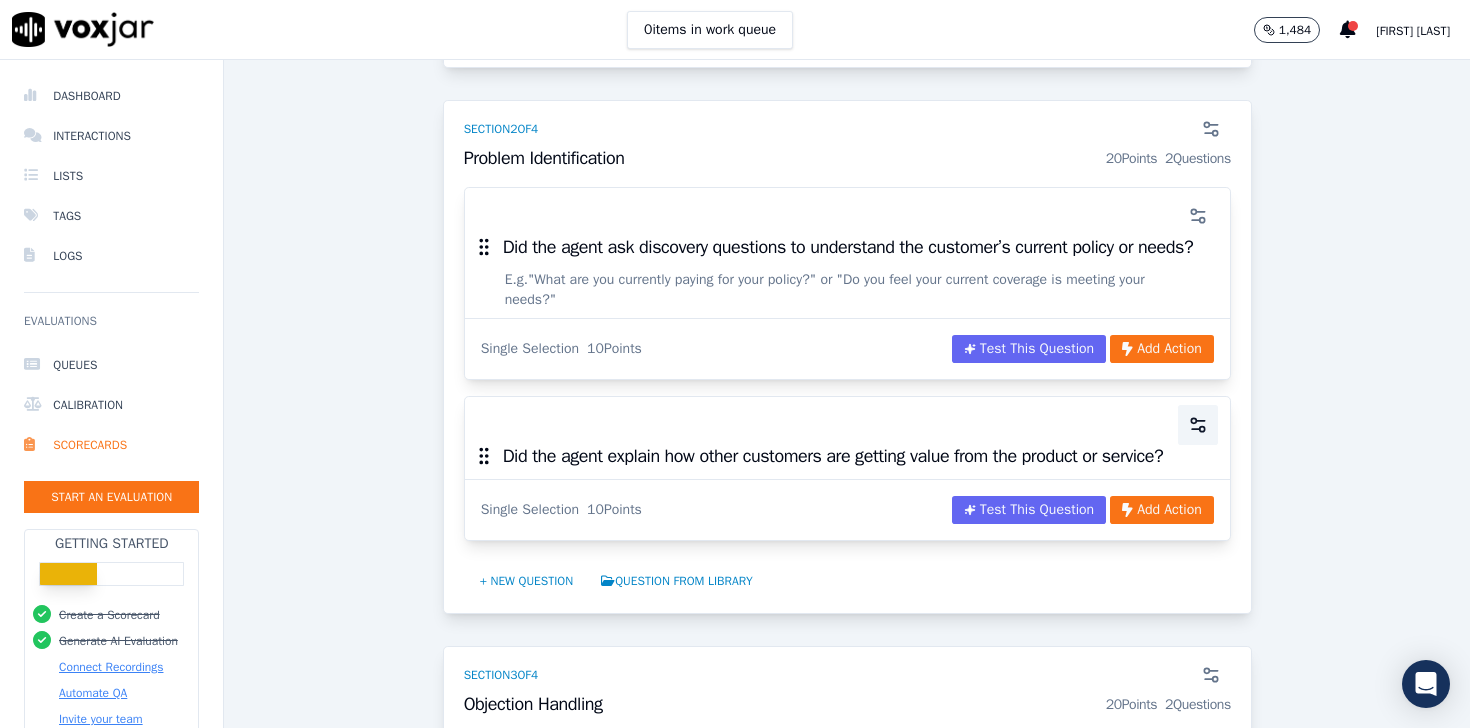 click 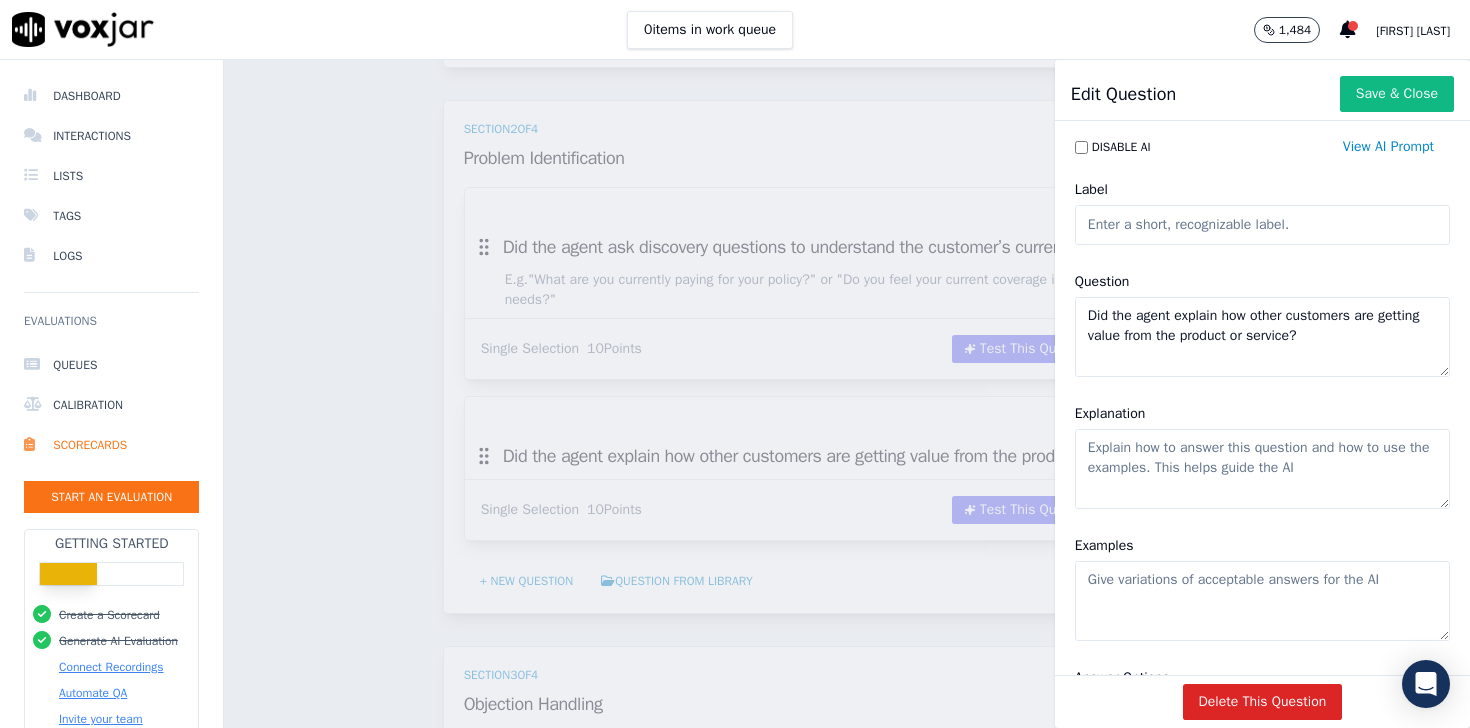 click on "Did the agent explain how other customers are getting value from the product or service?" 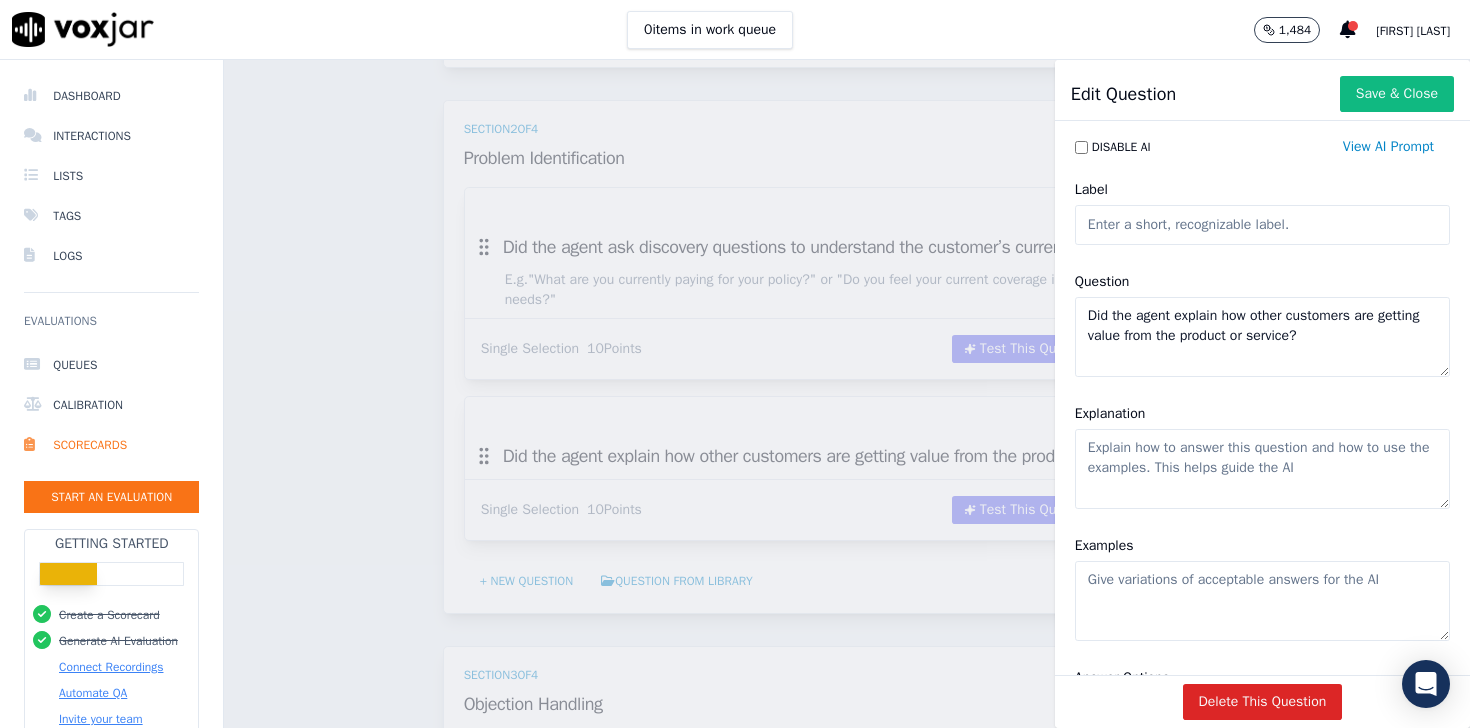 drag, startPoint x: 1370, startPoint y: 343, endPoint x: 1066, endPoint y: 321, distance: 304.795 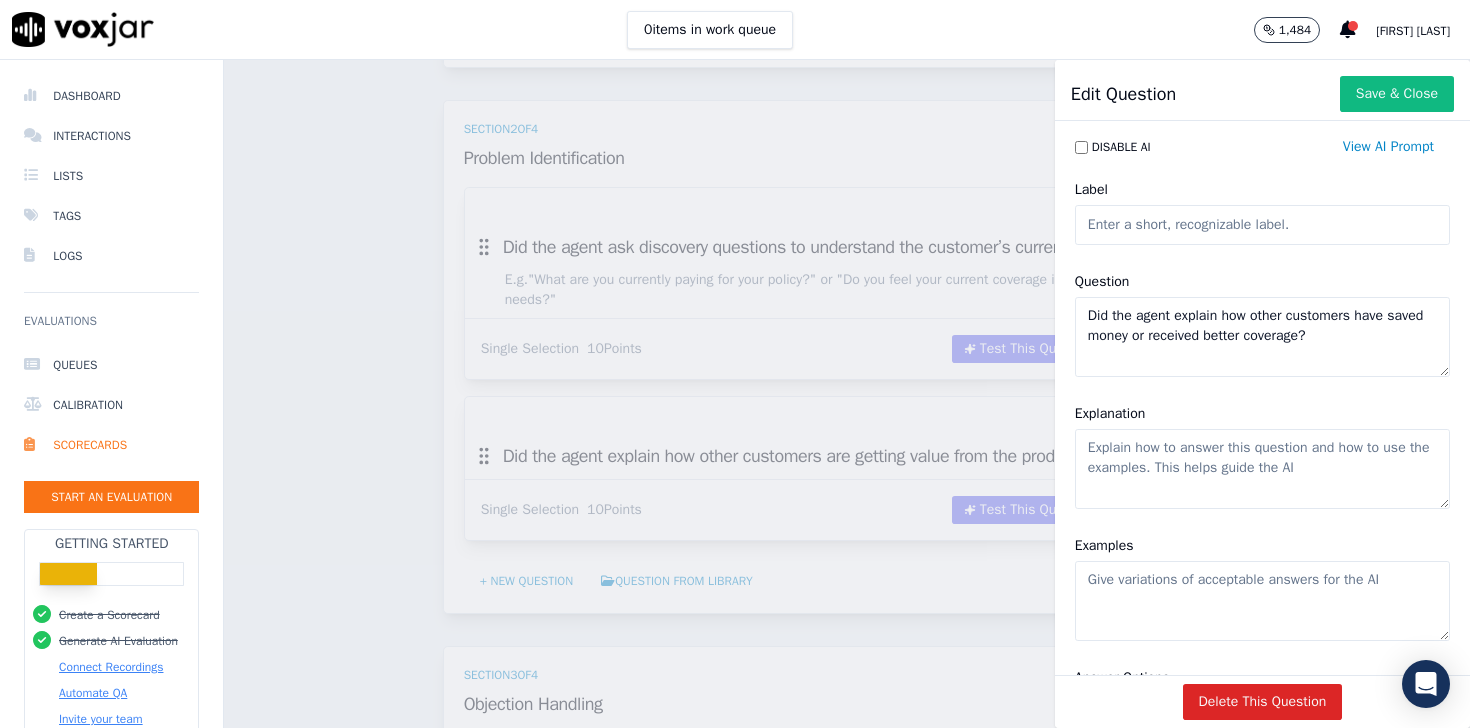 type on "Did the agent explain how other customers have saved money or received better coverage?" 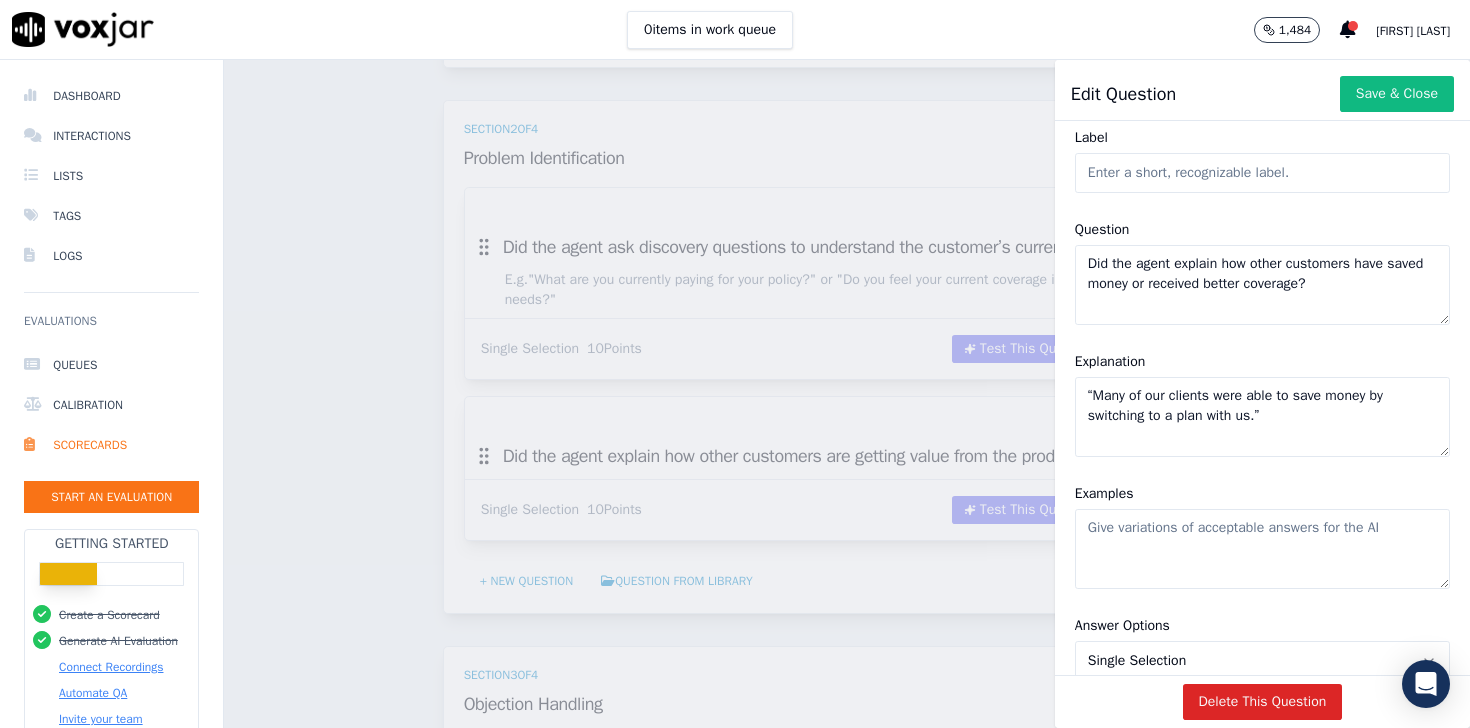 scroll, scrollTop: 58, scrollLeft: 0, axis: vertical 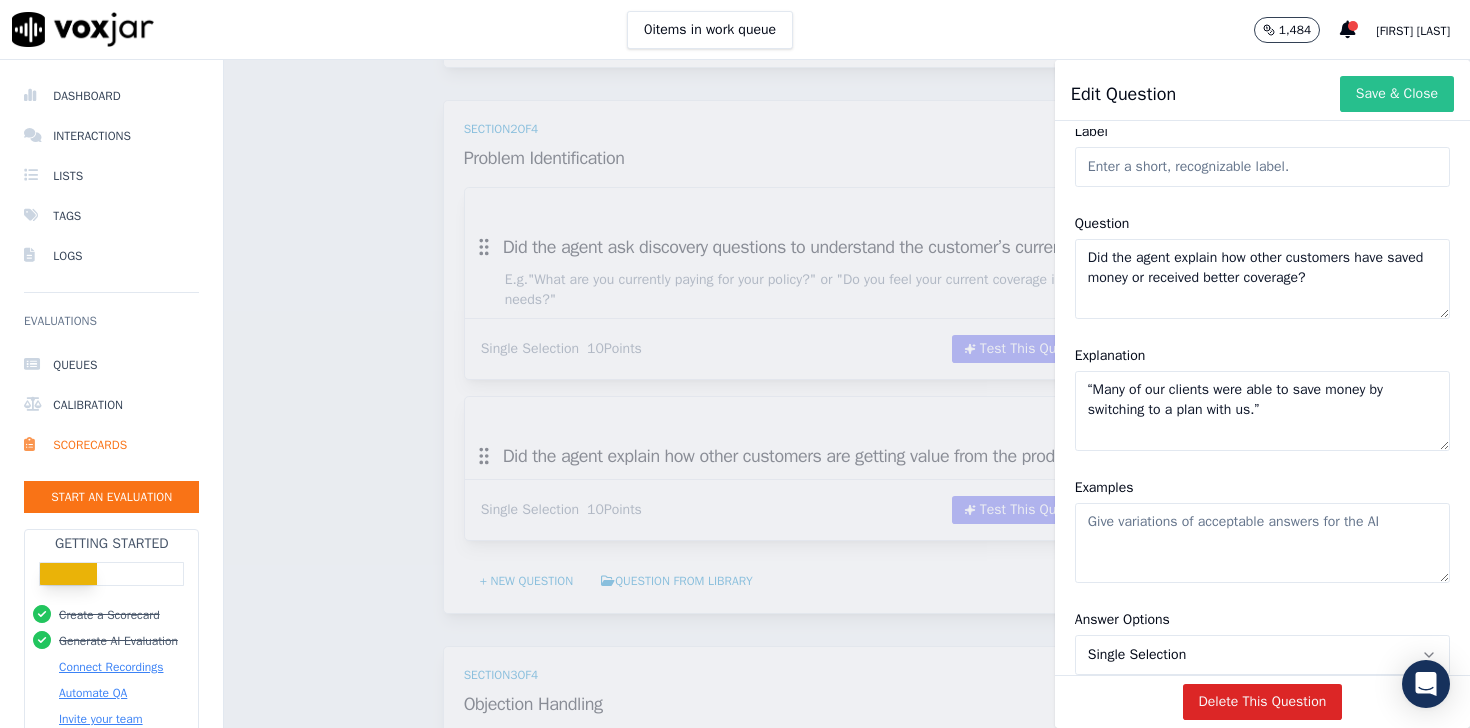 type on "“Many of our clients were able to save money by switching to a plan with us.”" 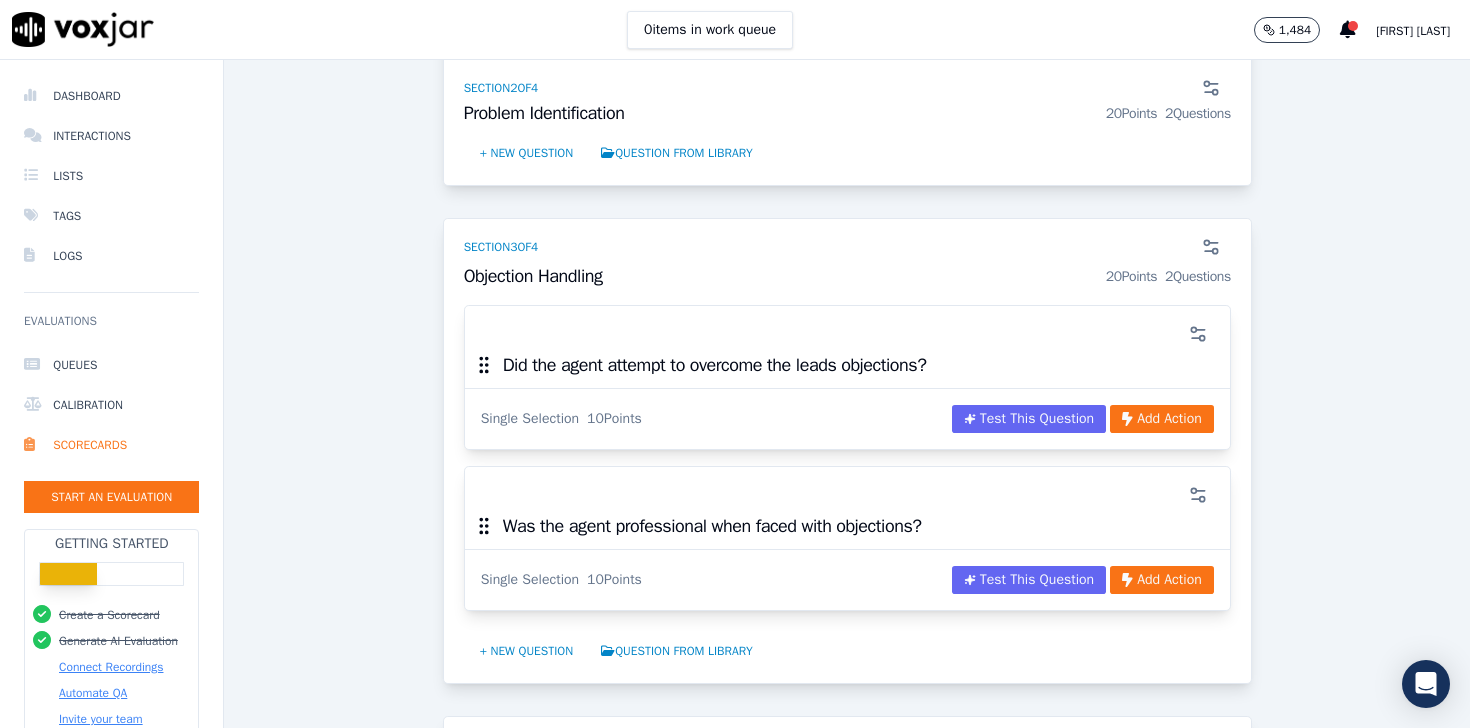 scroll, scrollTop: 1578, scrollLeft: 0, axis: vertical 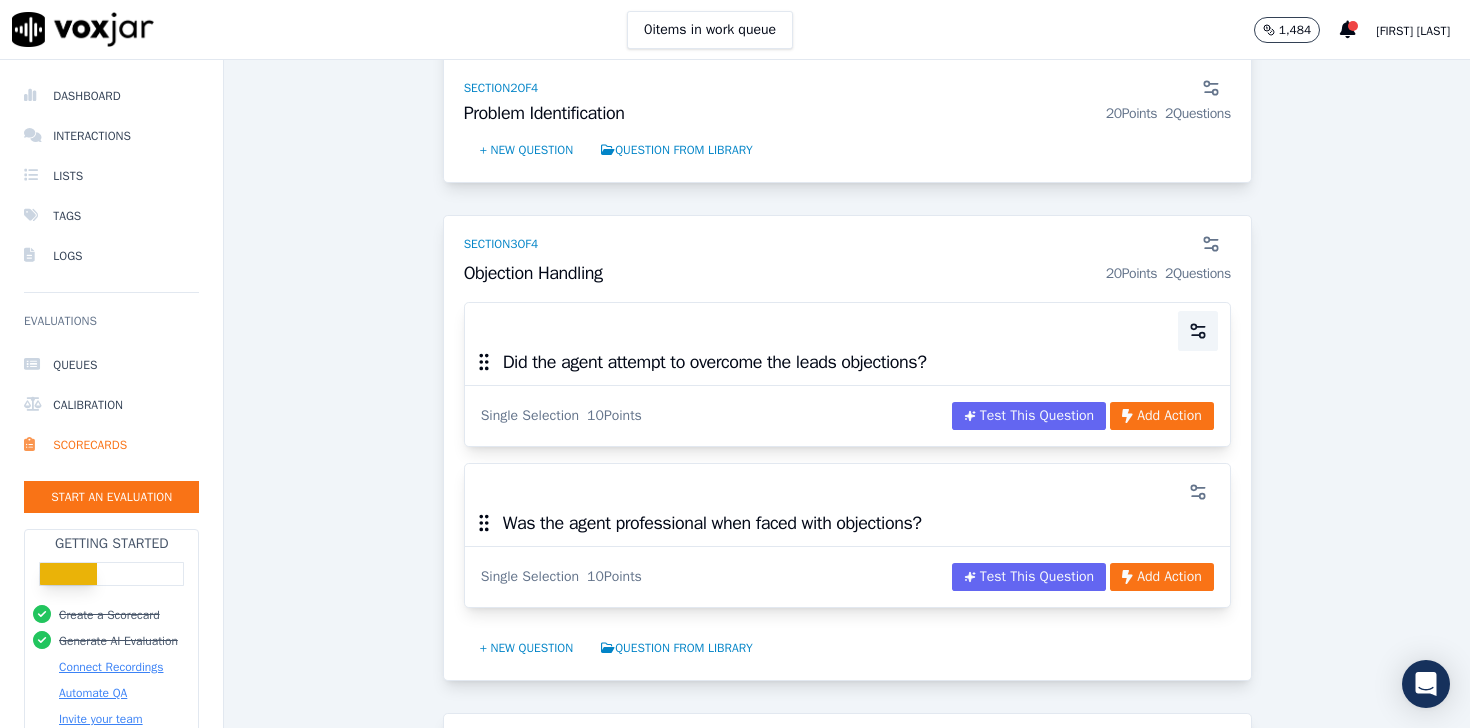 click 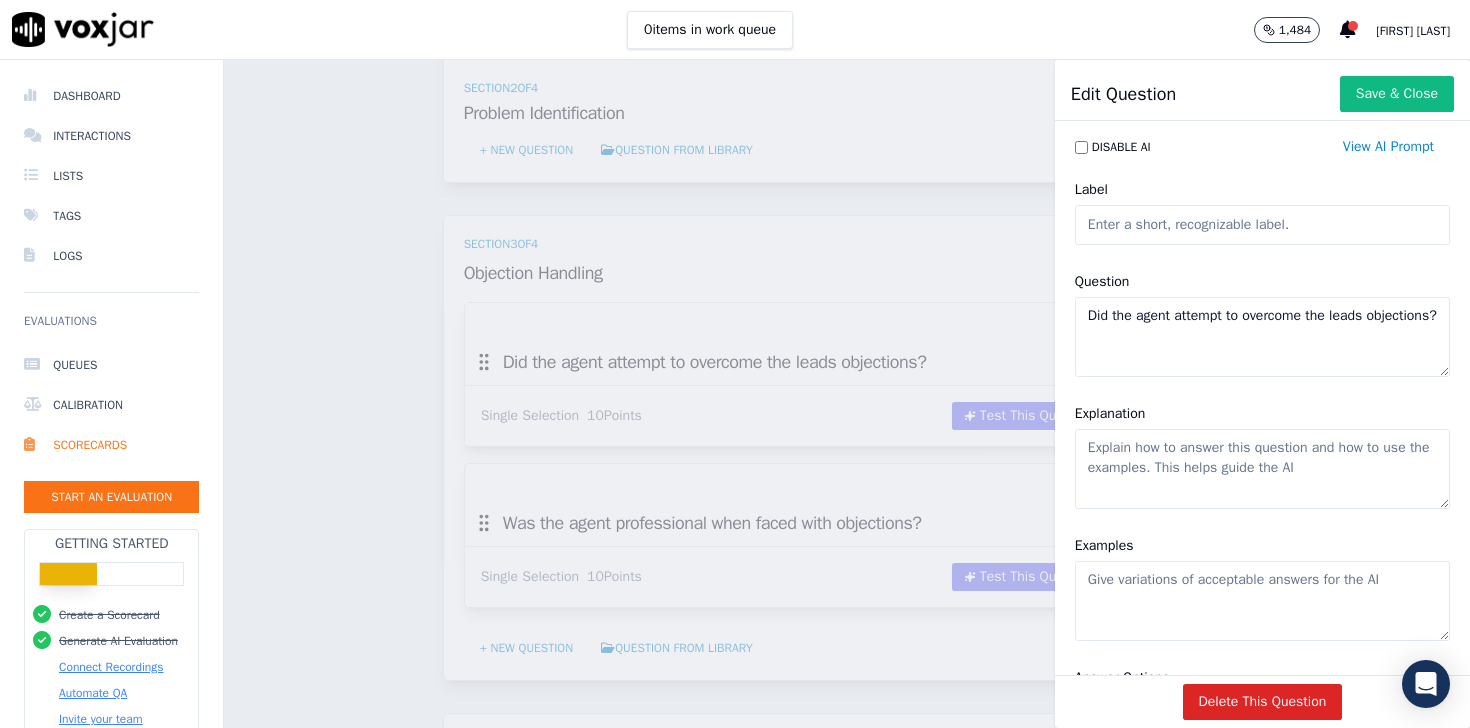 drag, startPoint x: 1295, startPoint y: 337, endPoint x: 1041, endPoint y: 309, distance: 255.53865 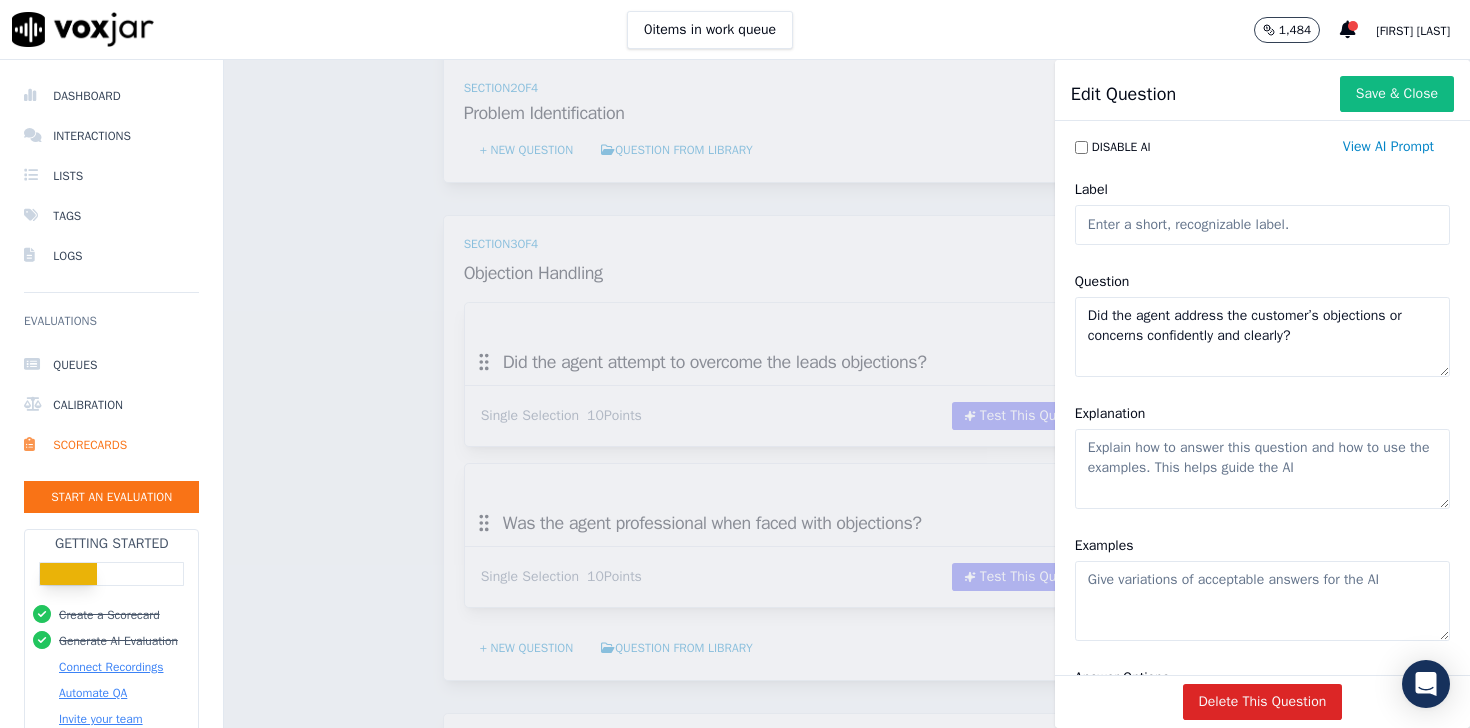type on "Did the agent address the customer’s objections or concerns confidently and clearly?" 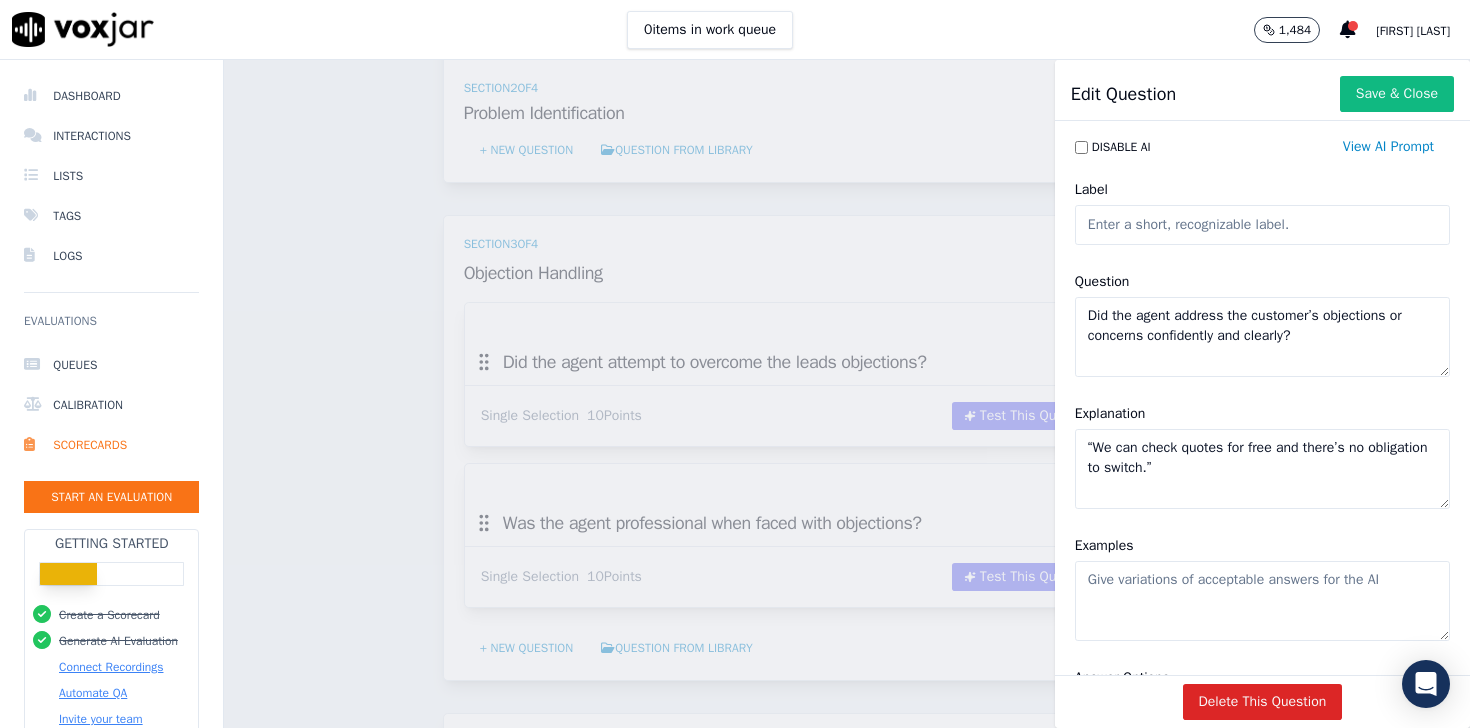 drag, startPoint x: 1239, startPoint y: 468, endPoint x: 1002, endPoint y: 421, distance: 241.6154 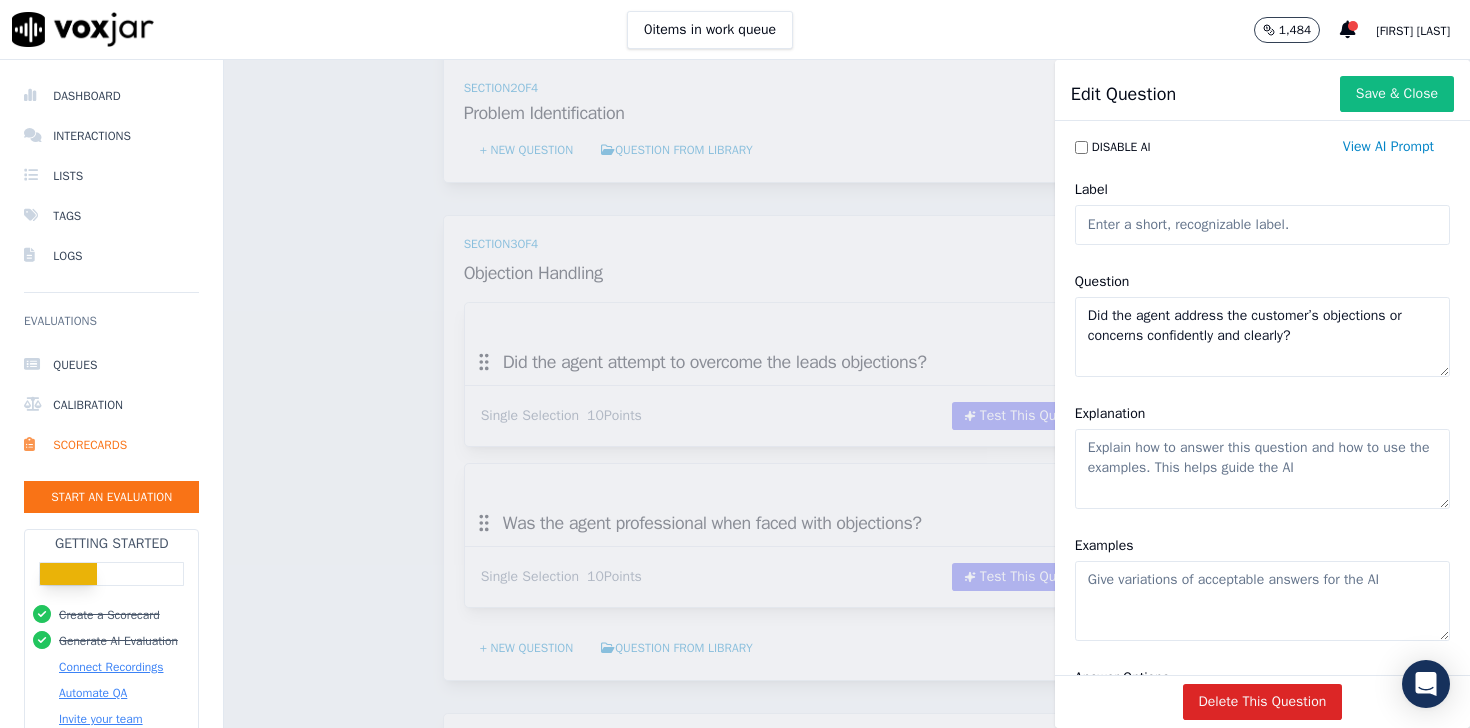 click on "Examples" 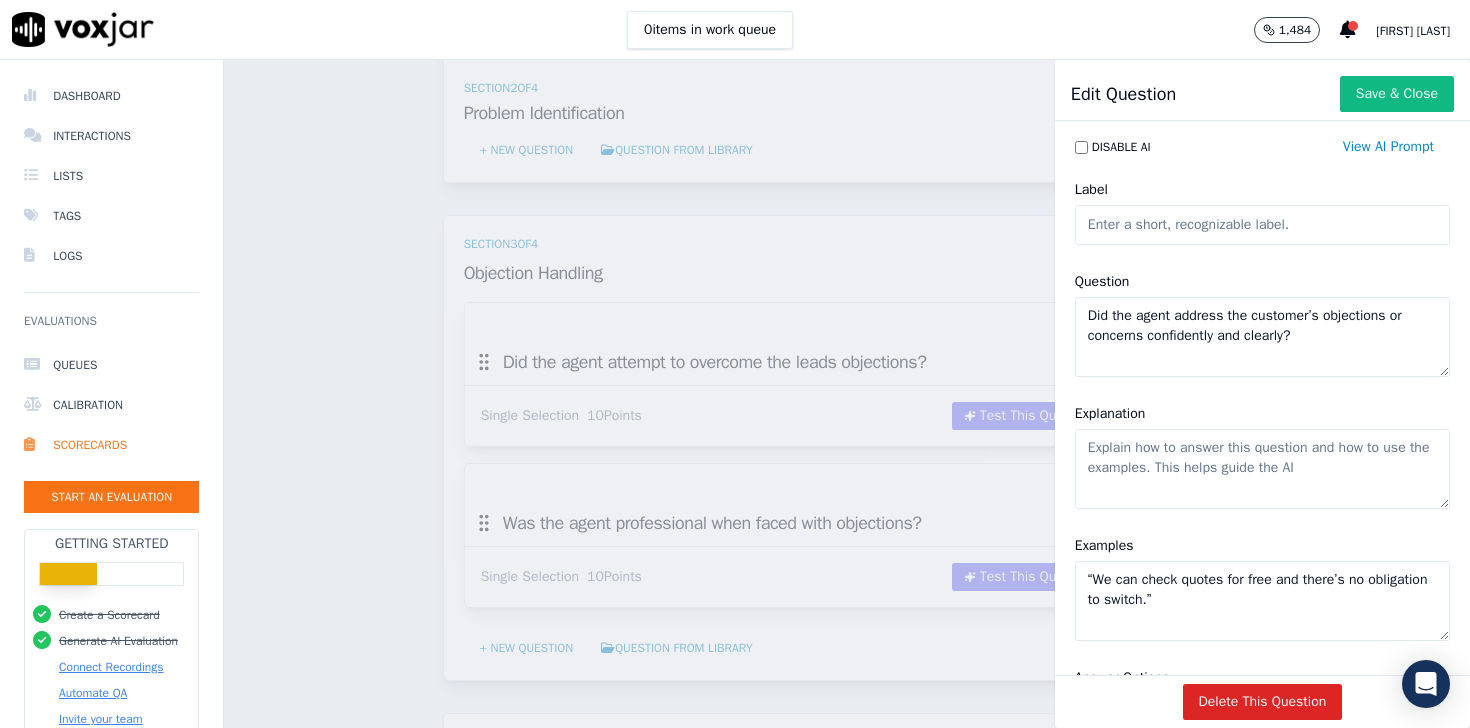 type on "“We can check quotes for free and there’s no obligation to switch.”" 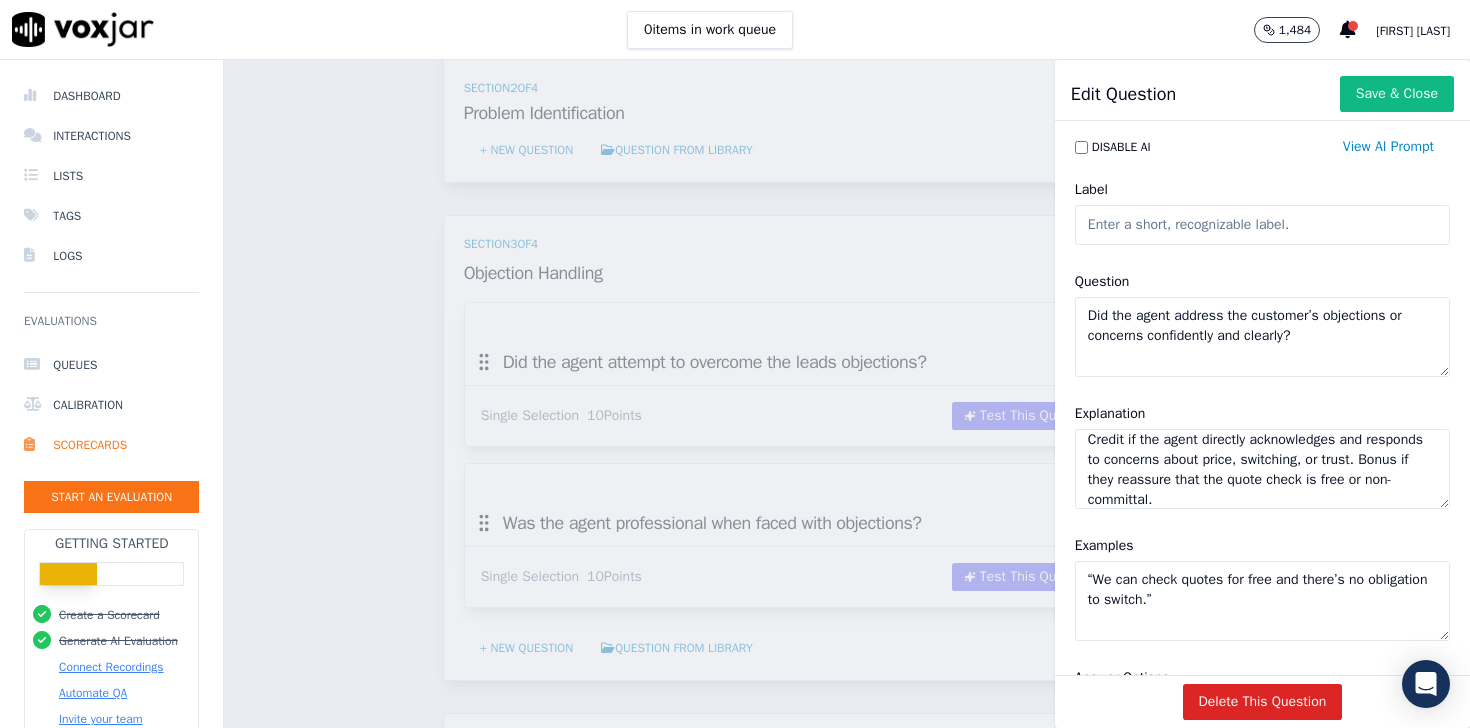 scroll, scrollTop: 18, scrollLeft: 0, axis: vertical 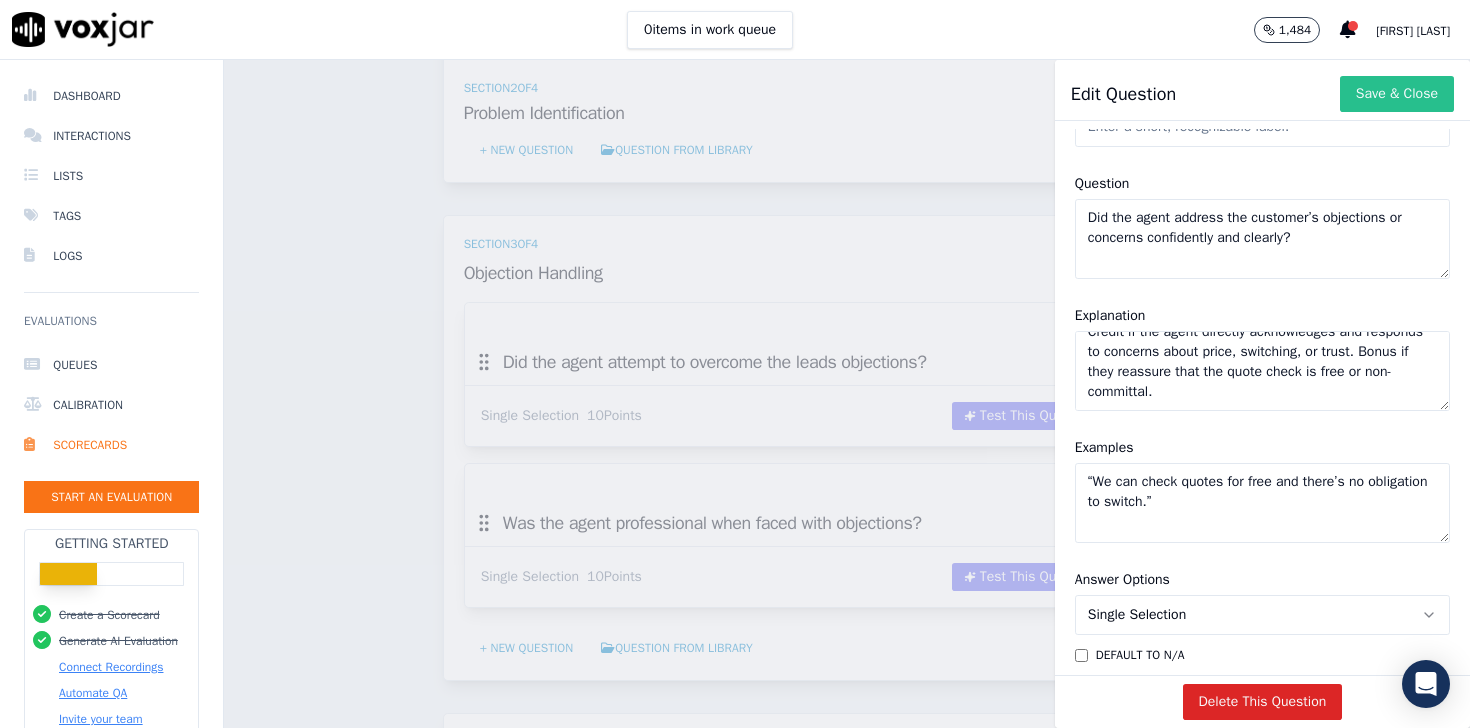 type on "Credit if the agent directly acknowledges and responds to concerns about price, switching, or trust. Bonus if they reassure that the quote check is free or non-committal." 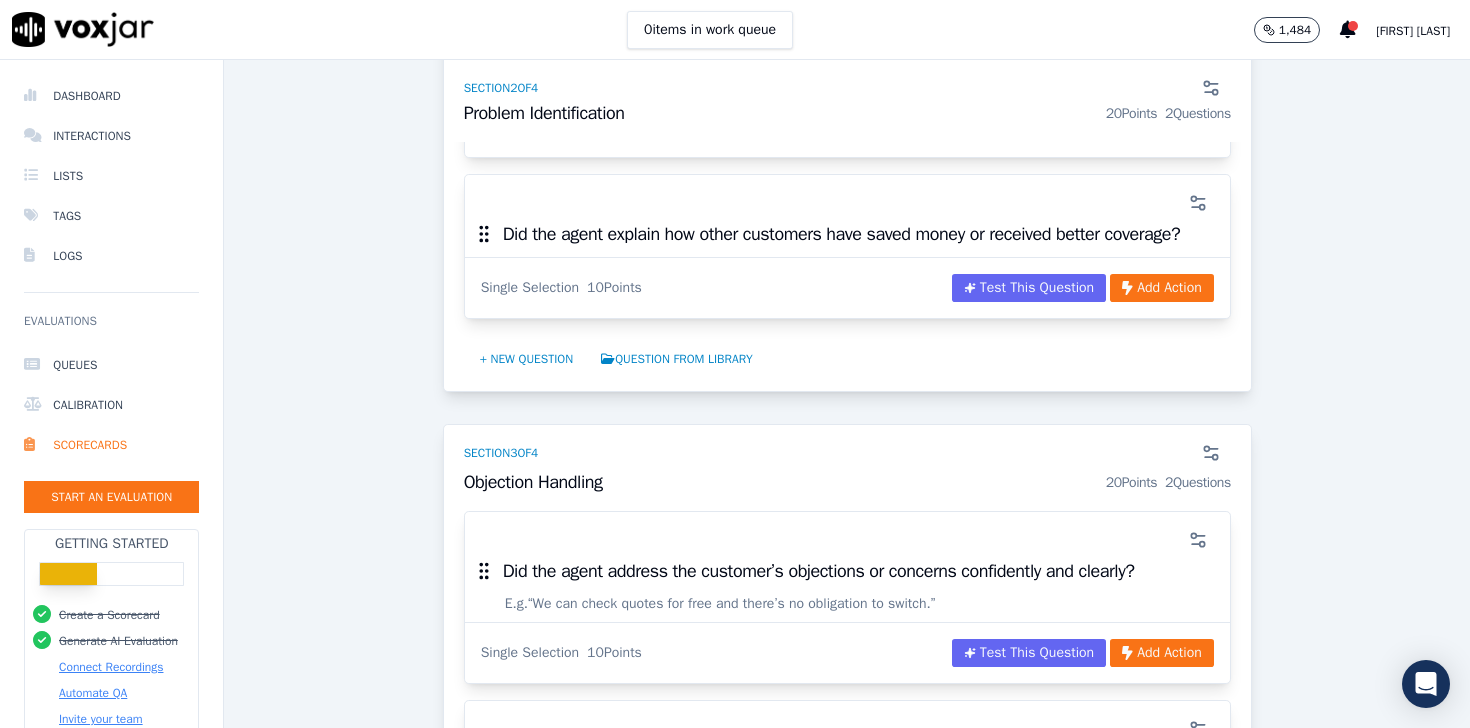 scroll, scrollTop: 1366, scrollLeft: 0, axis: vertical 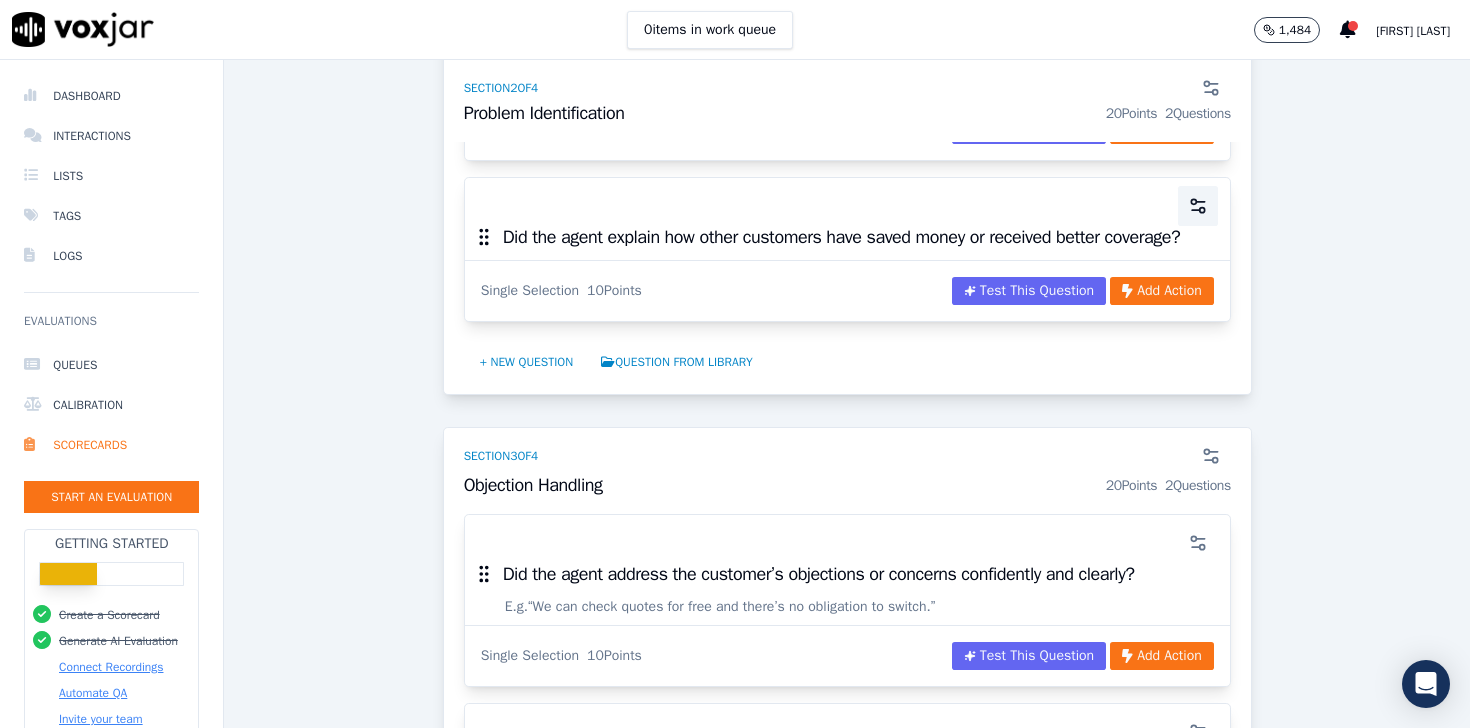 click 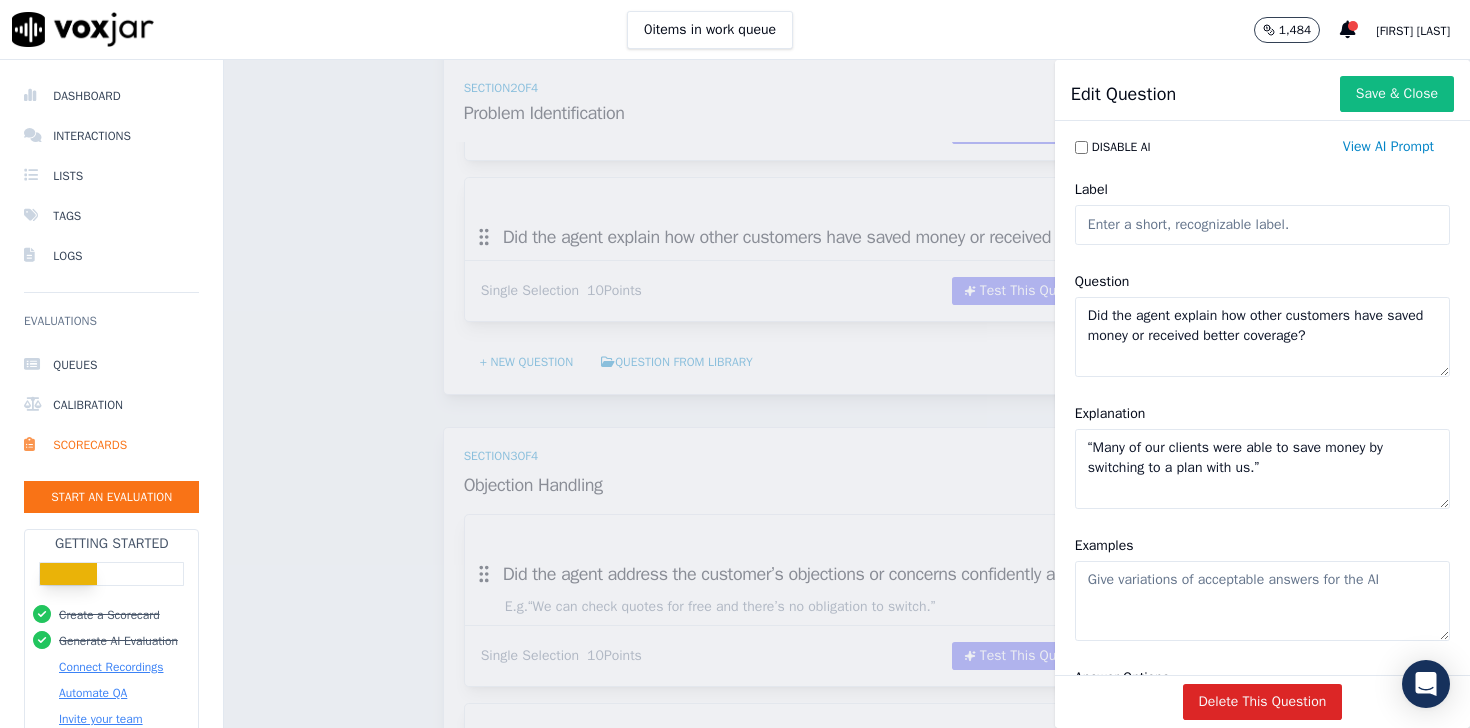 click on "“Many of our clients were able to save money by switching to a plan with us.”" 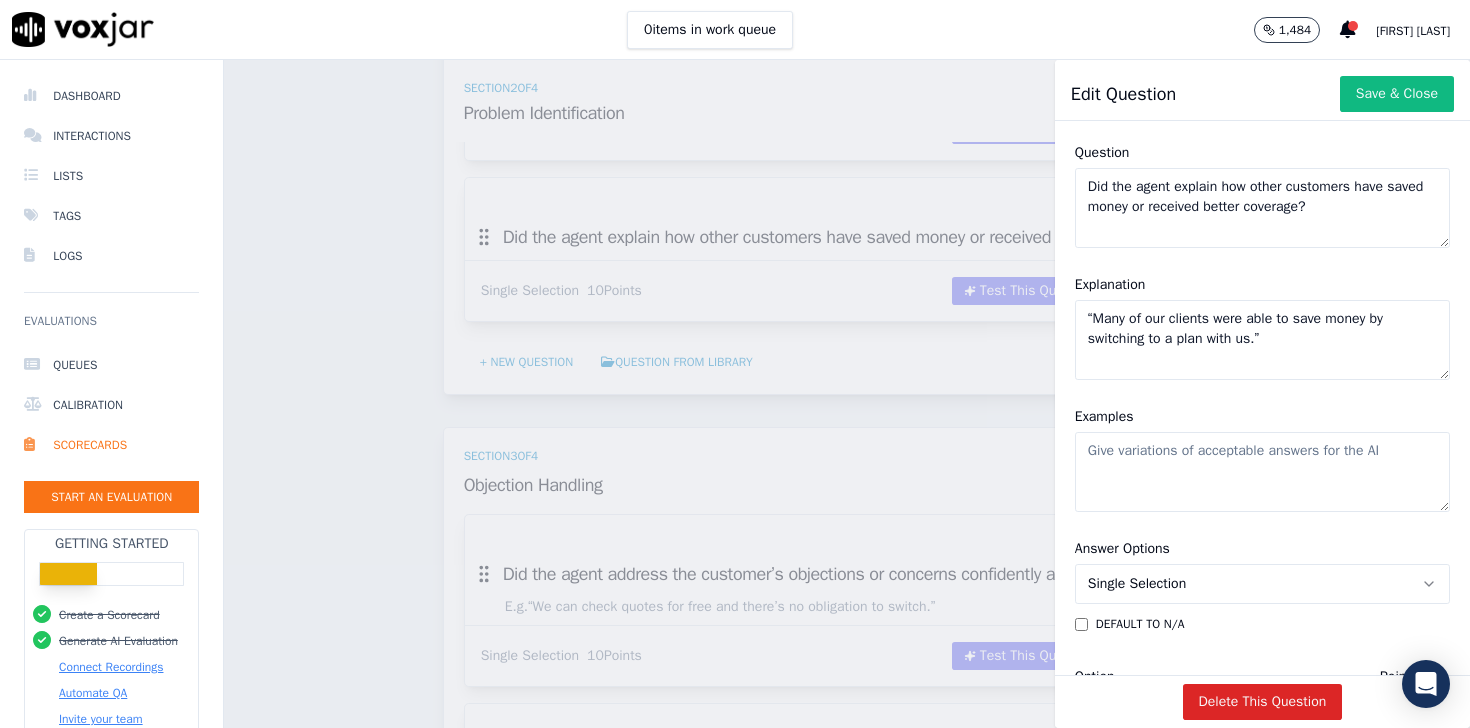 drag, startPoint x: 1298, startPoint y: 346, endPoint x: 1026, endPoint y: 311, distance: 274.24258 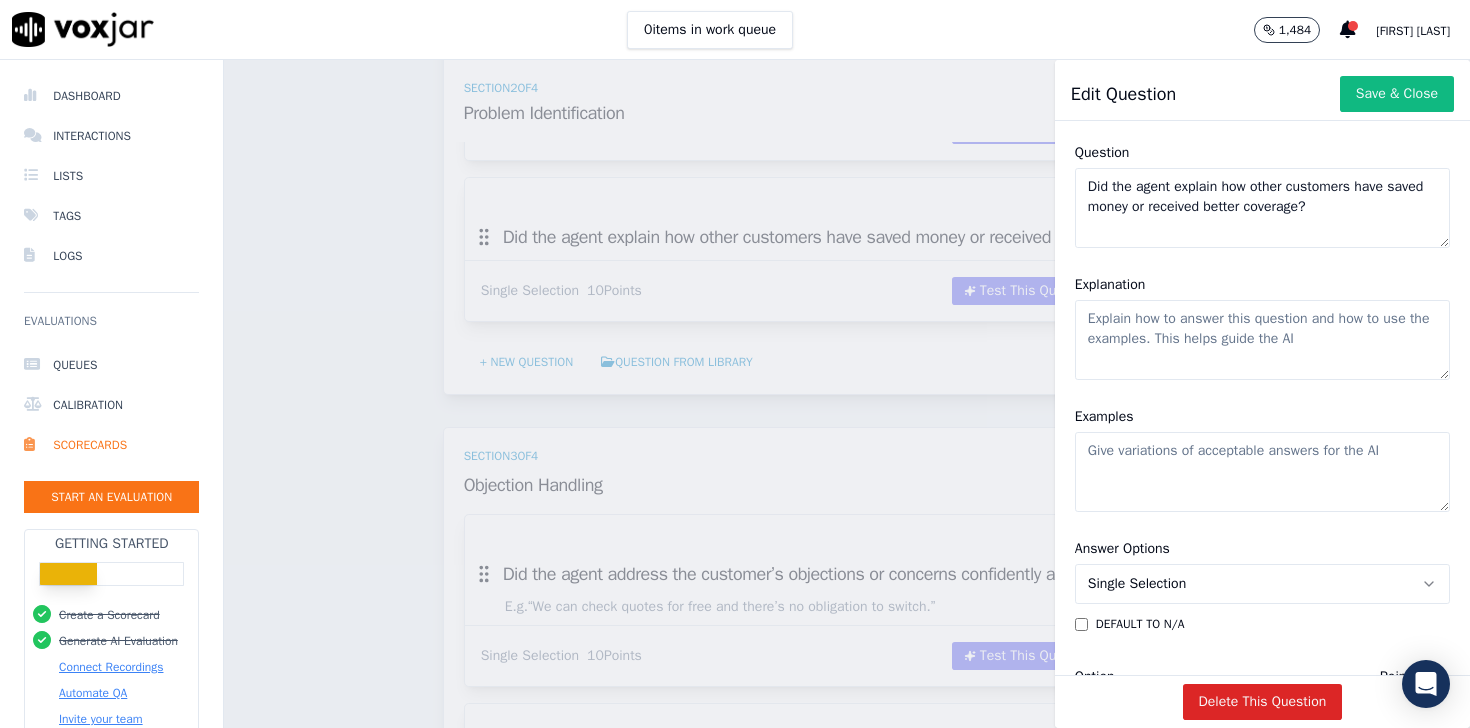 type 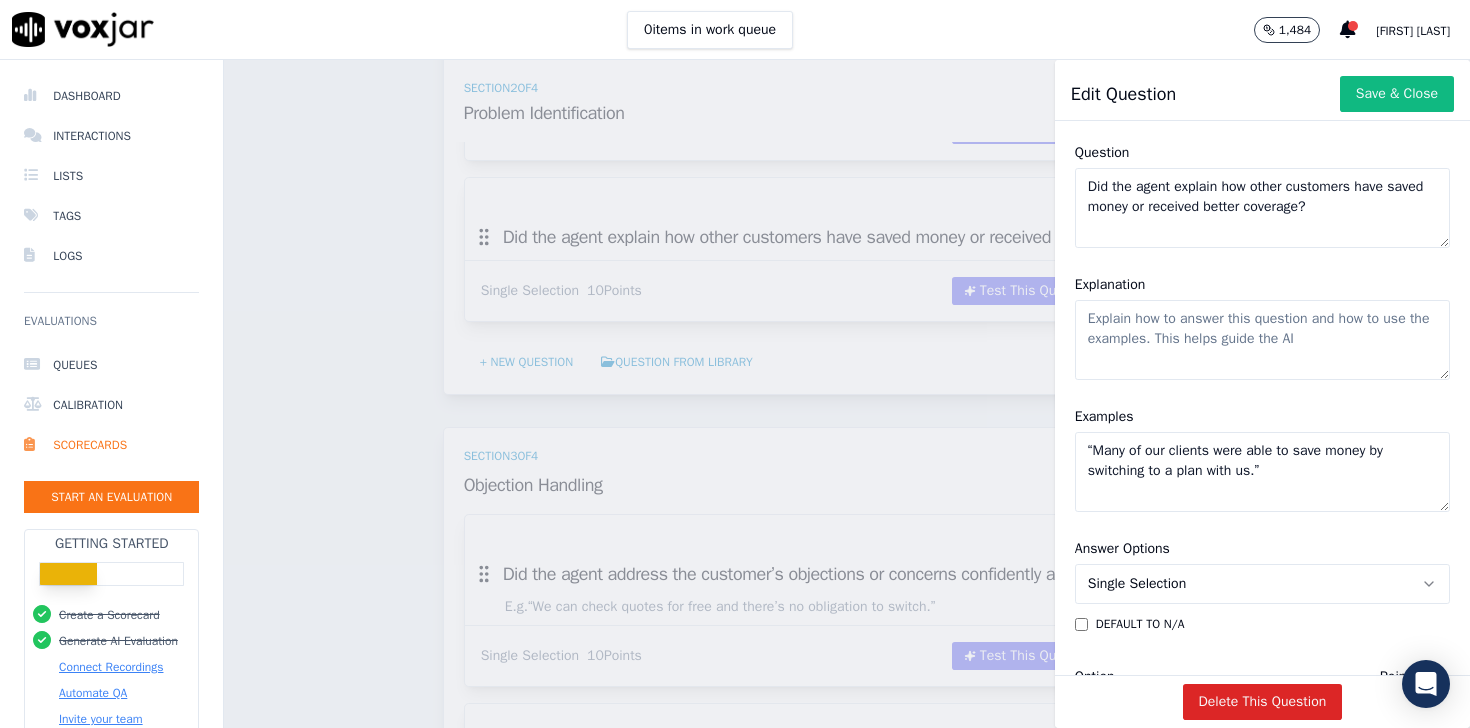drag, startPoint x: 1281, startPoint y: 472, endPoint x: 1178, endPoint y: 475, distance: 103.04368 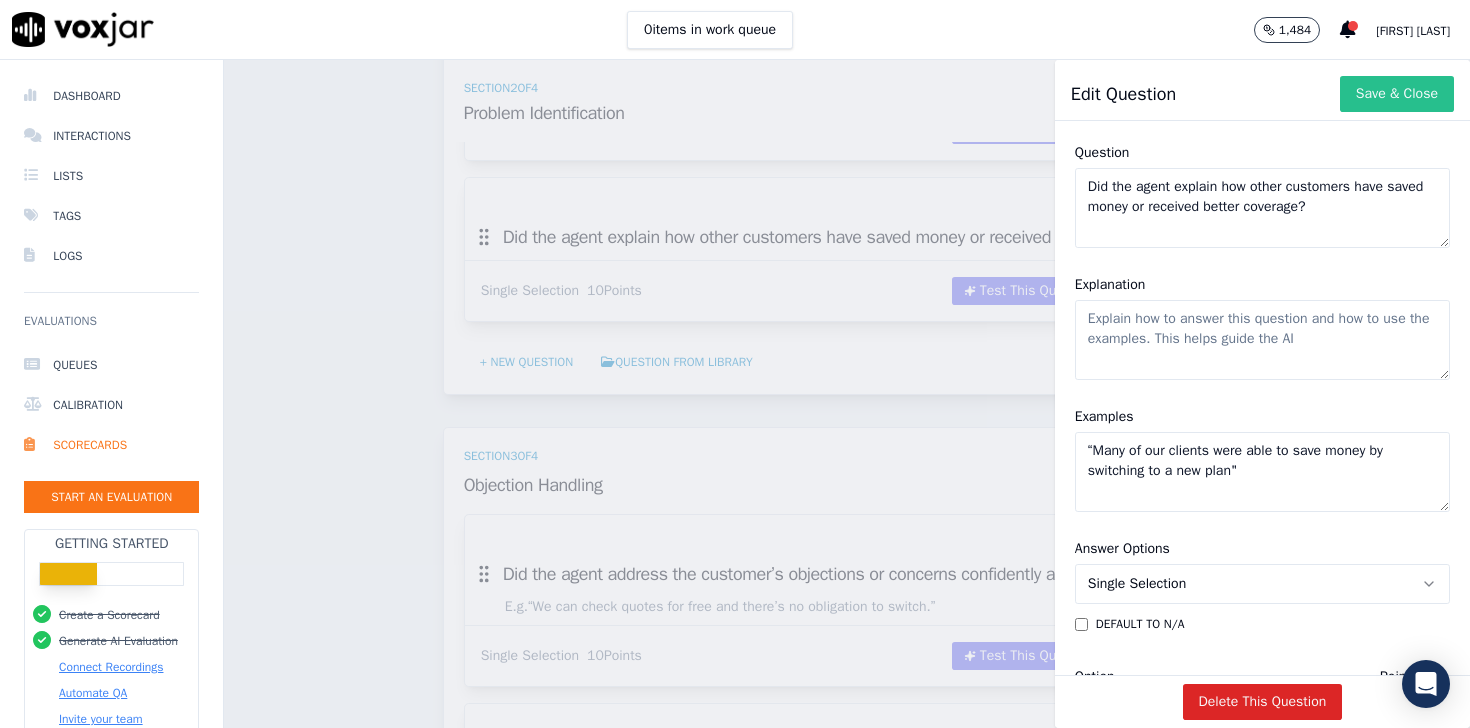 type on "“Many of our clients were able to save money by switching to a new plan"" 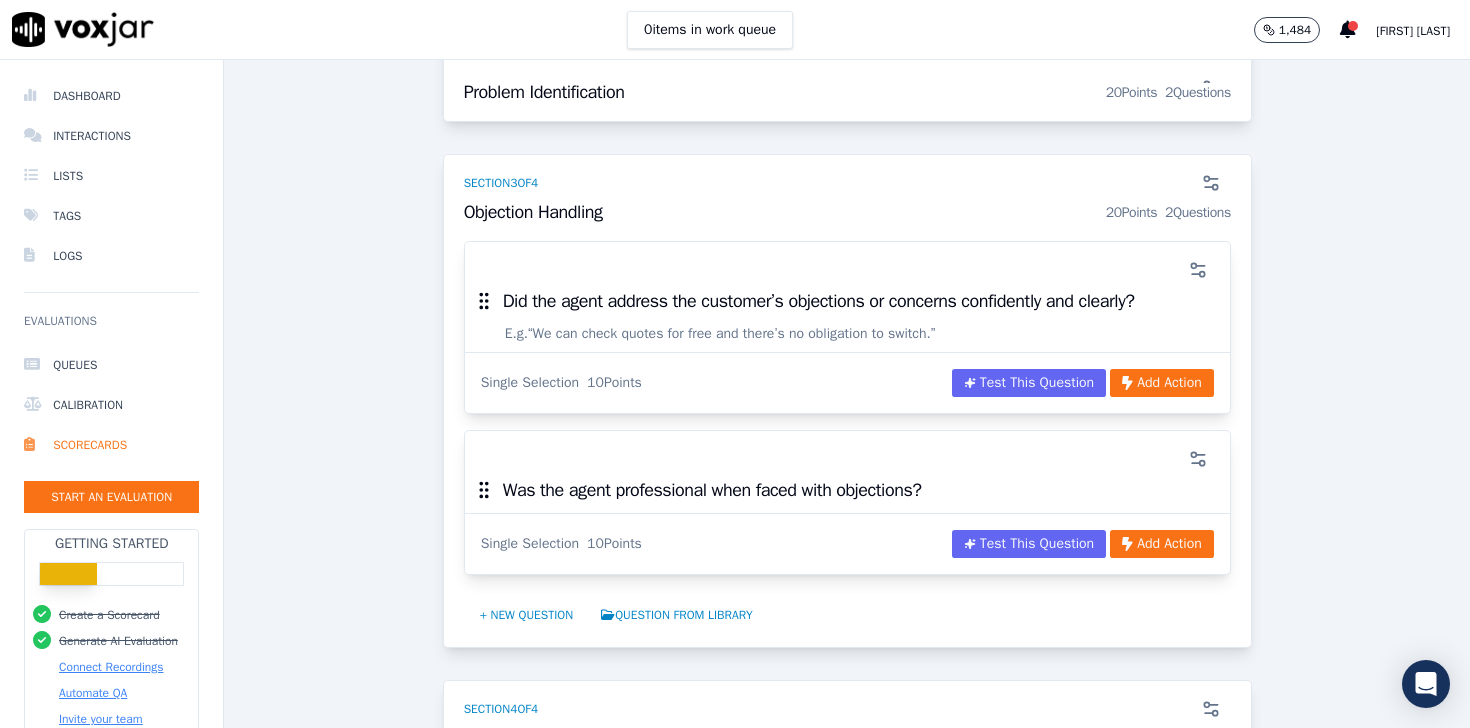 scroll, scrollTop: 1754, scrollLeft: 0, axis: vertical 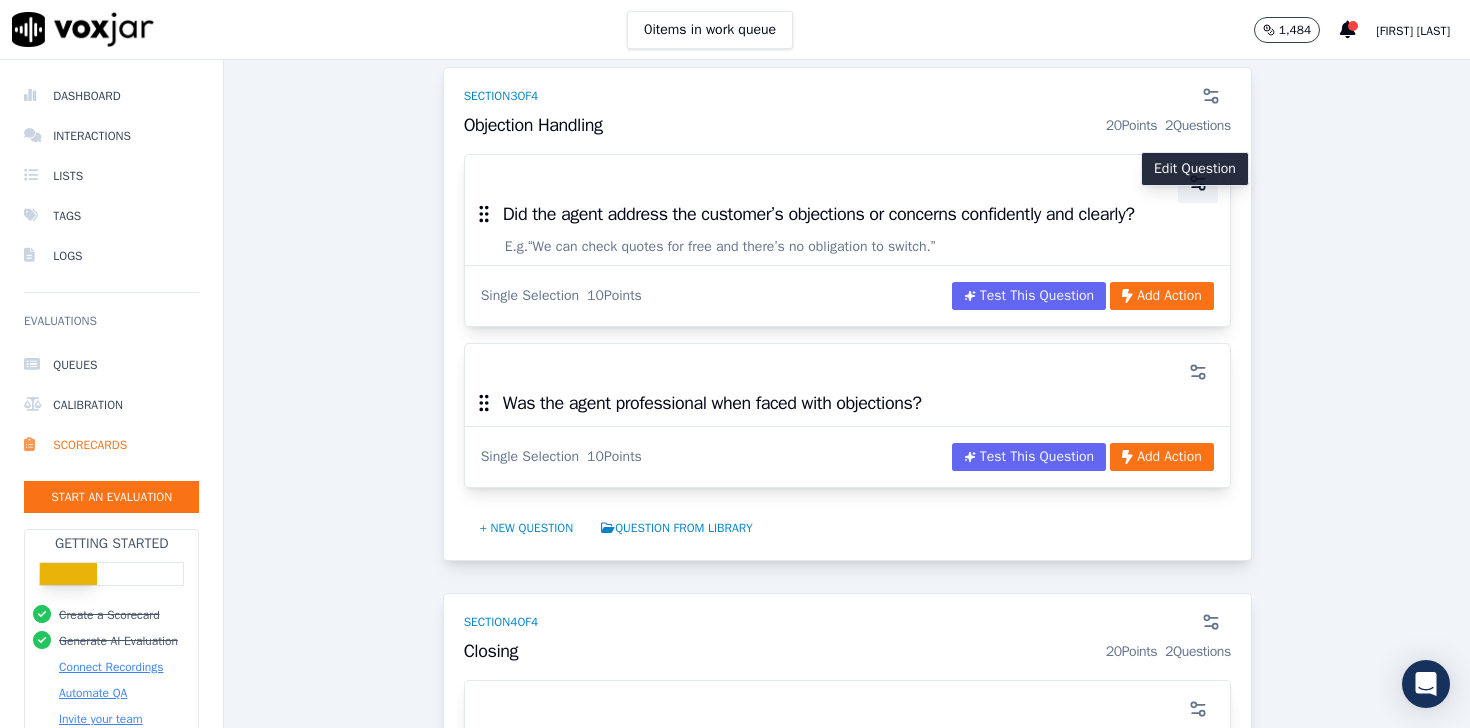 click 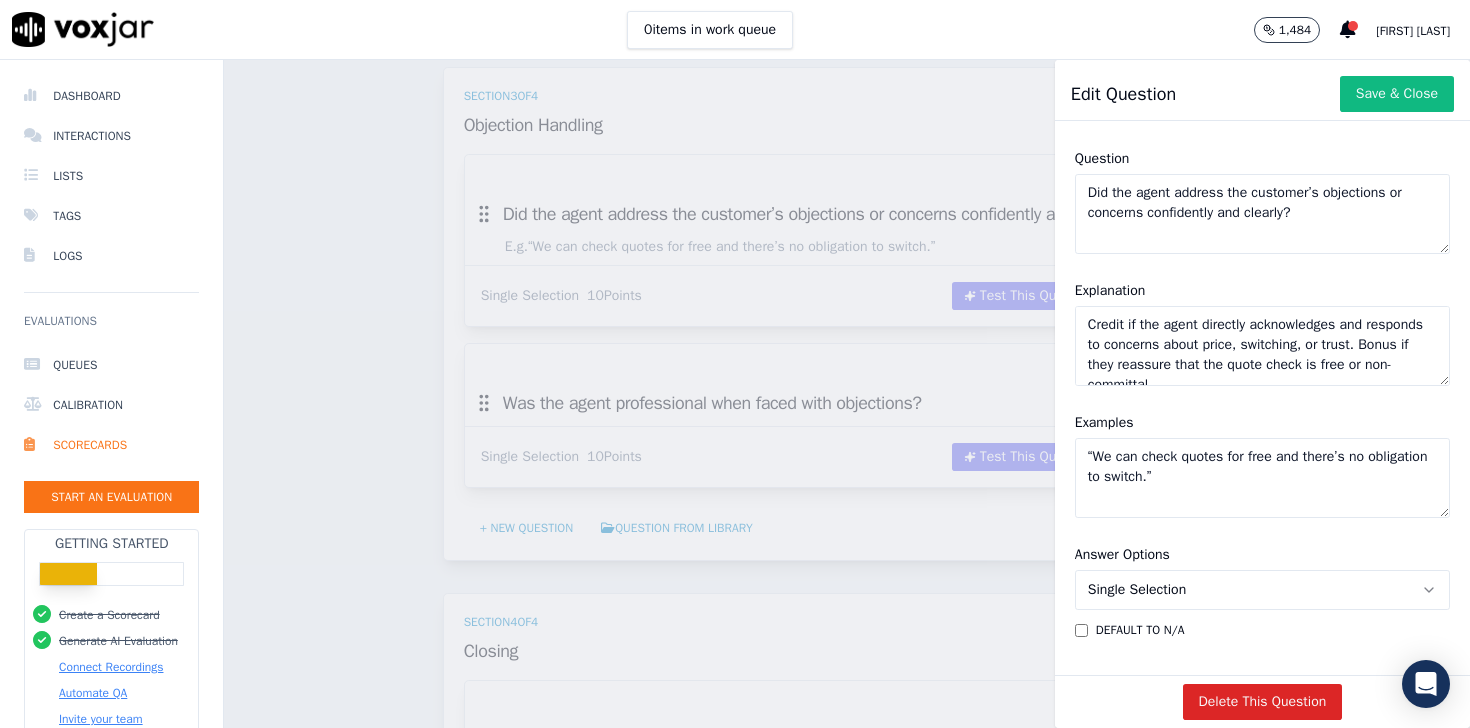 scroll, scrollTop: 127, scrollLeft: 0, axis: vertical 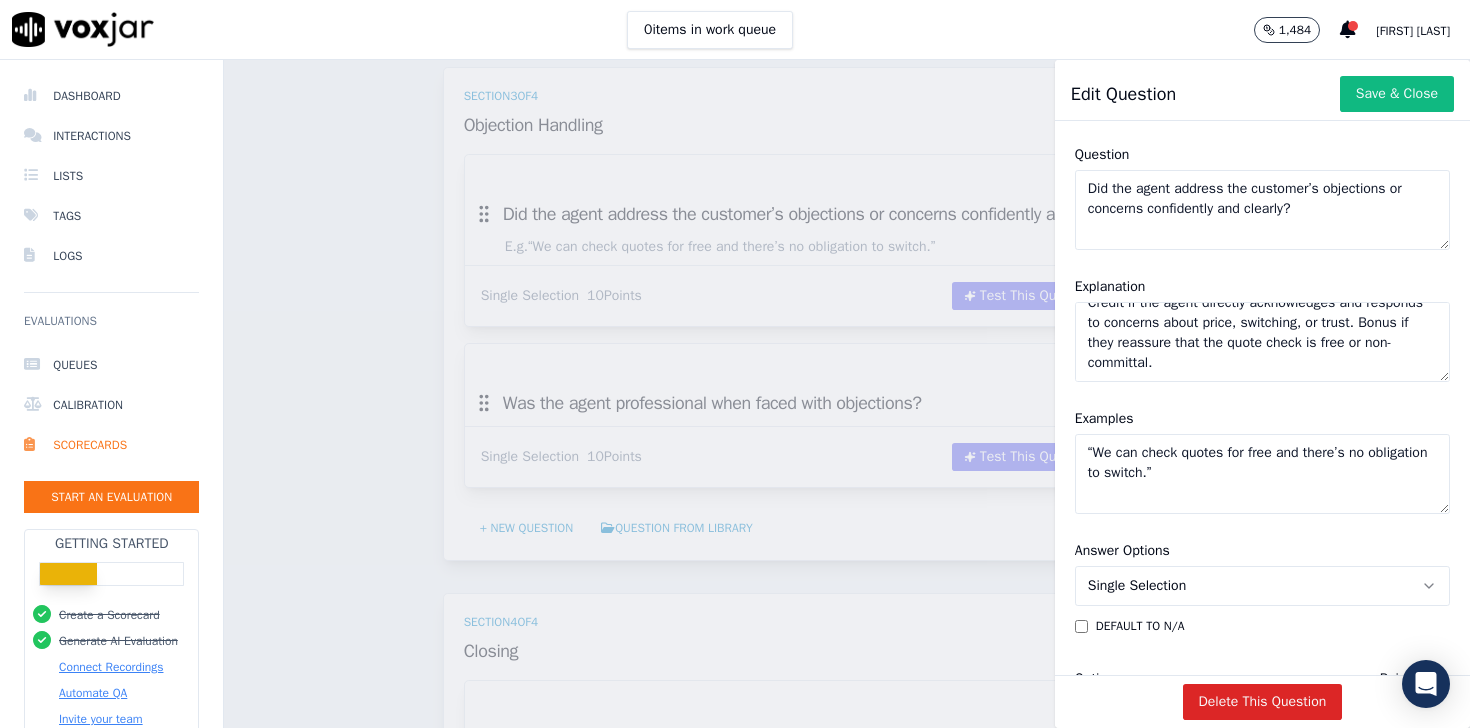 click on "Scorecards     Scorecard Editor                     Inbound Sales   ACTIVE   A scorecard to review inbound sales calls for best practices     GPT-4o Enabled     75 %
75 / 100  pts
Test This Scorecard
Add Action     Section  1  of  4       Greeting   40  Points   4  Questions             Did the agent identify themself and the company at the start of the call?       Single Selection   10  Points
Test This Question
Add Action           Did the agent identify why the customer was calling?     E.g.  How can I help you today?   Single Selection   10  Points
Test This Question
Add Action           Did the agent affirm their ability to help the customer?     E.g.  I can definitely help you with that.   Single Selection   10  Points
Test This Question
Add Action           Did the agent ask why the customer was calling or how they could help today?     E.g.    Single Selection   10  Points" at bounding box center [847, 394] 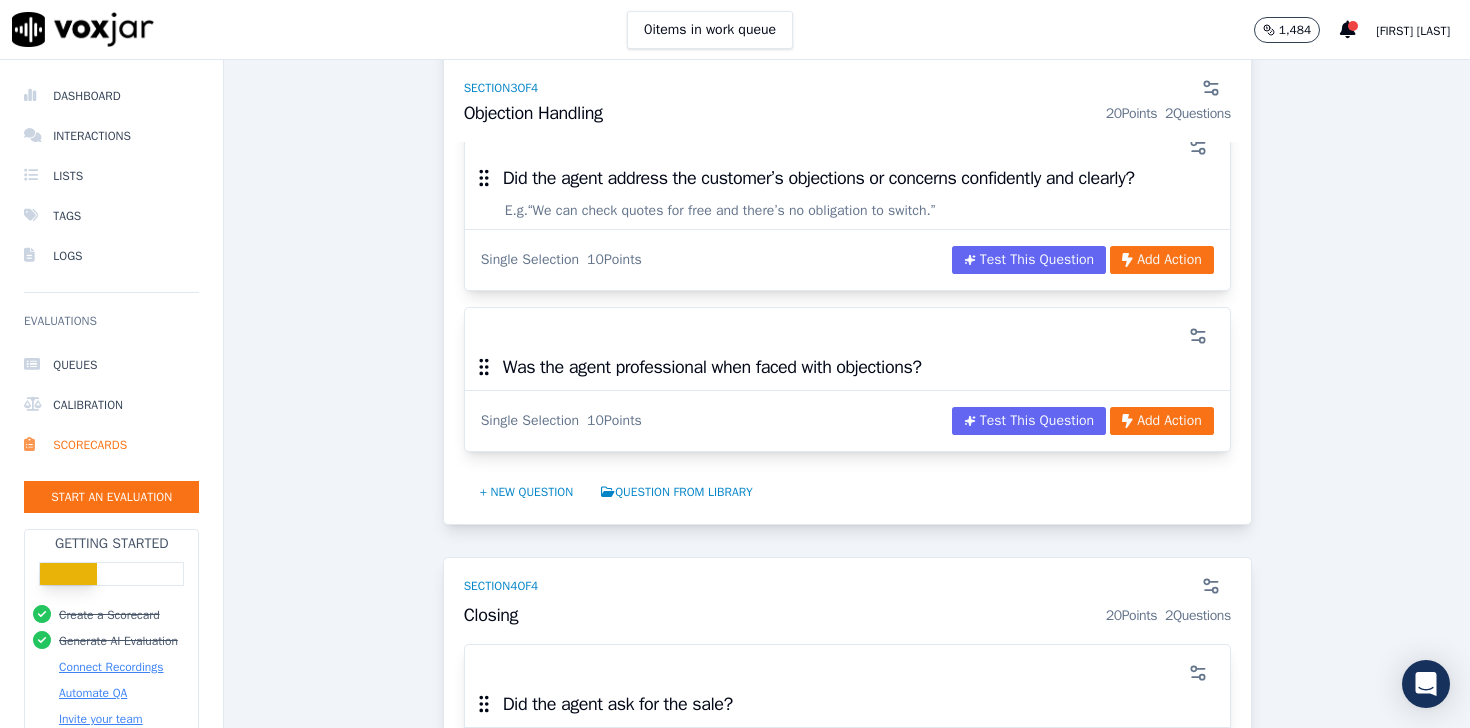 scroll, scrollTop: 1794, scrollLeft: 0, axis: vertical 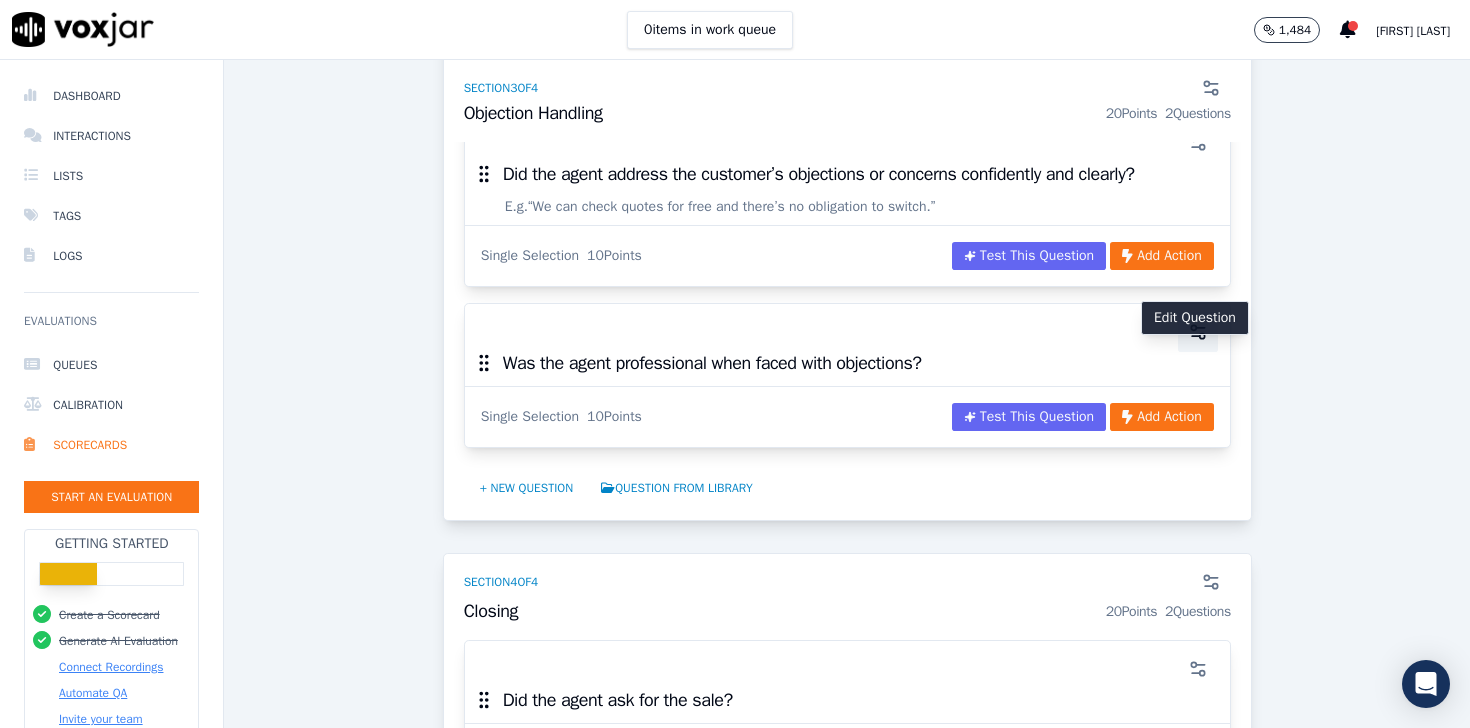 click 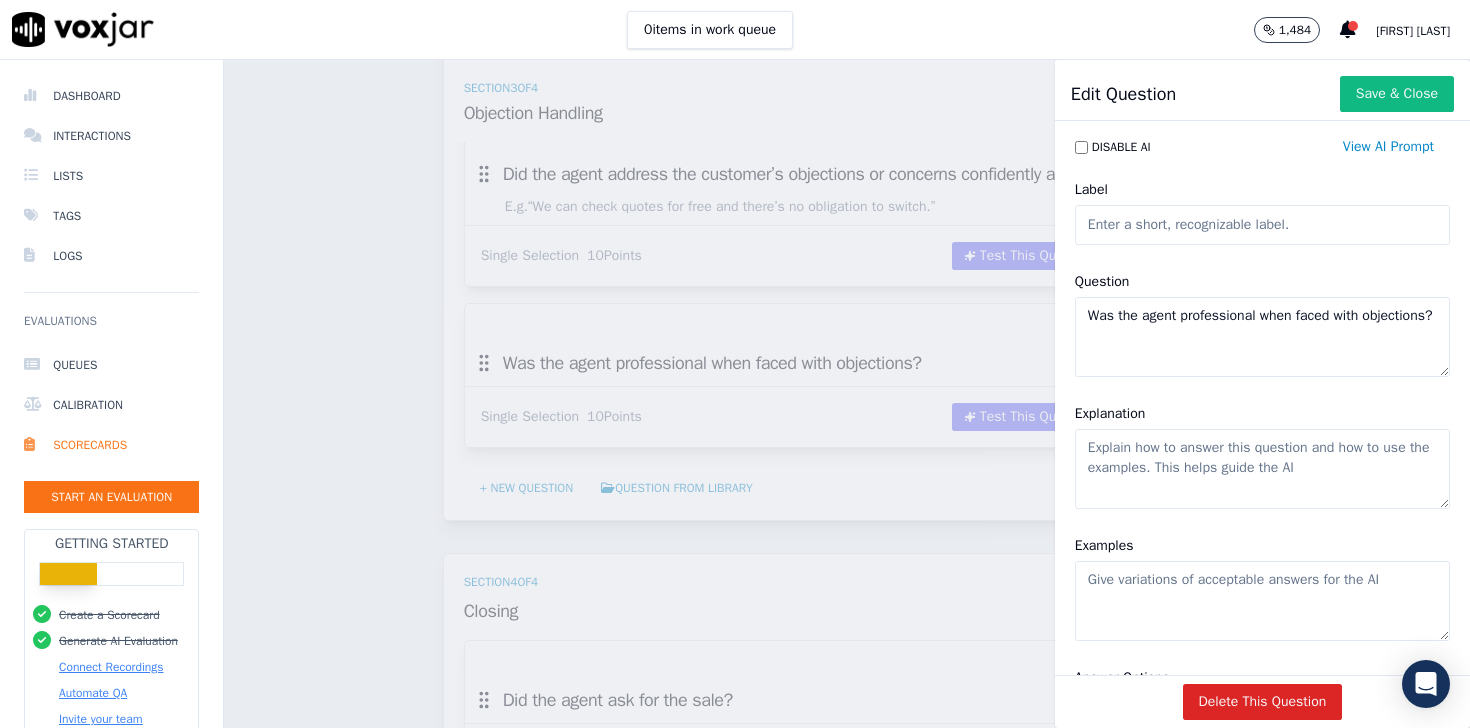 click on "Explanation" 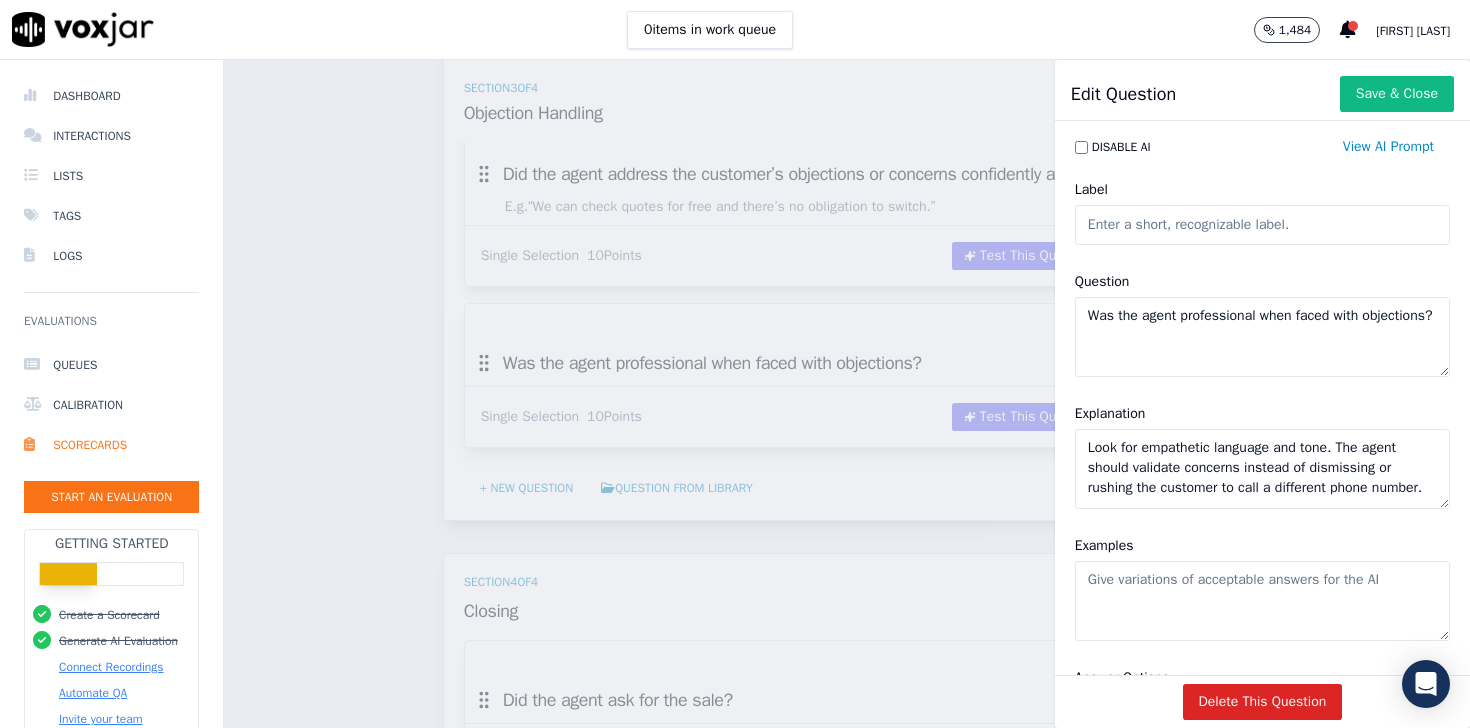 scroll, scrollTop: 8, scrollLeft: 0, axis: vertical 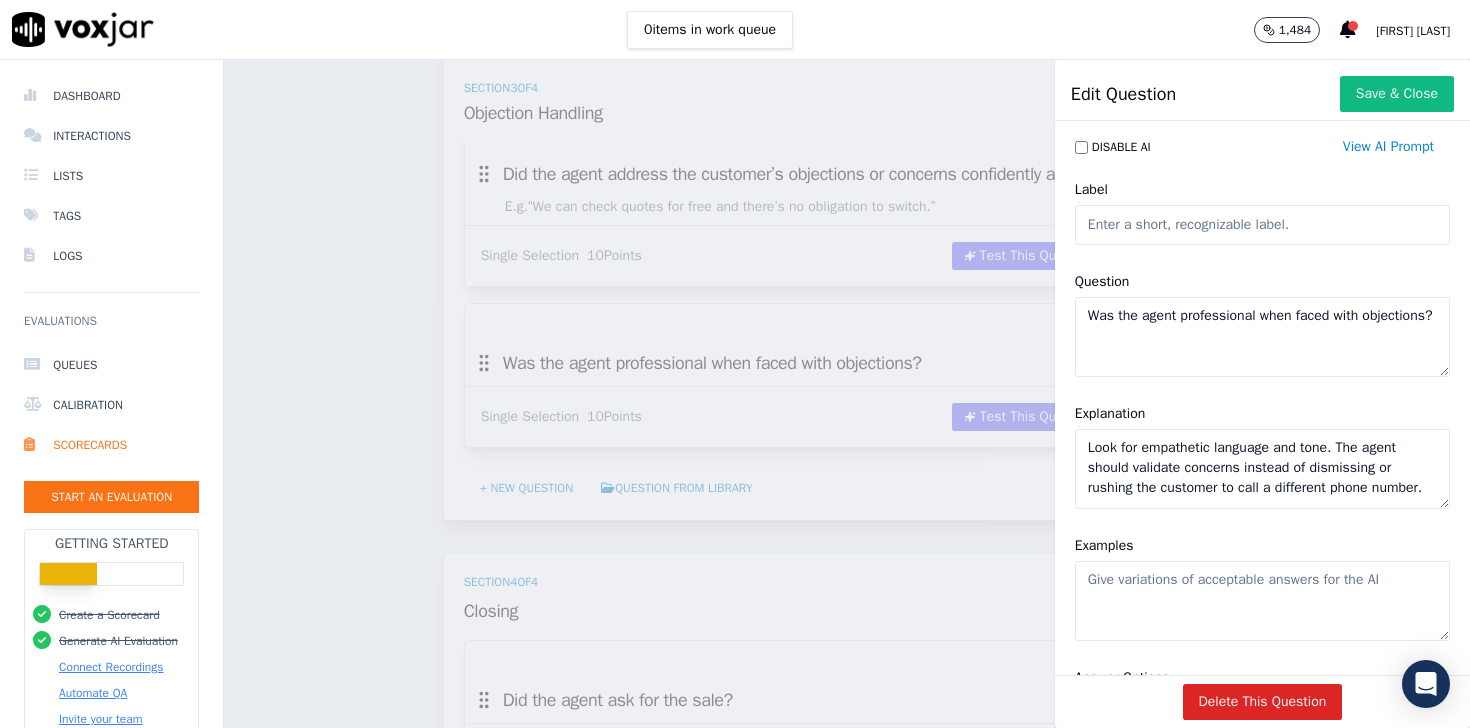 type on "Look for empathetic language and tone. The agent should validate concerns instead of dismissing or rushing the customer to call a different phone number." 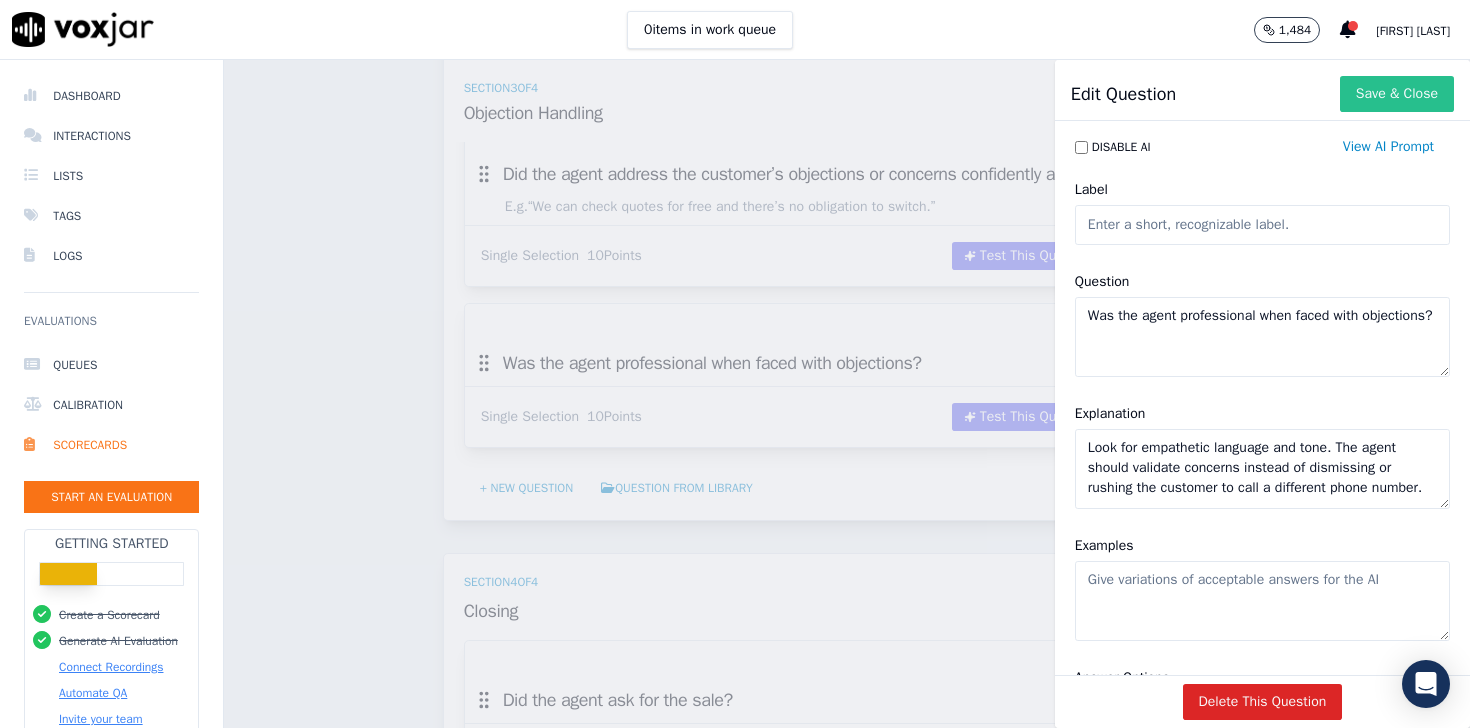 click on "Save & Close" at bounding box center [1397, 94] 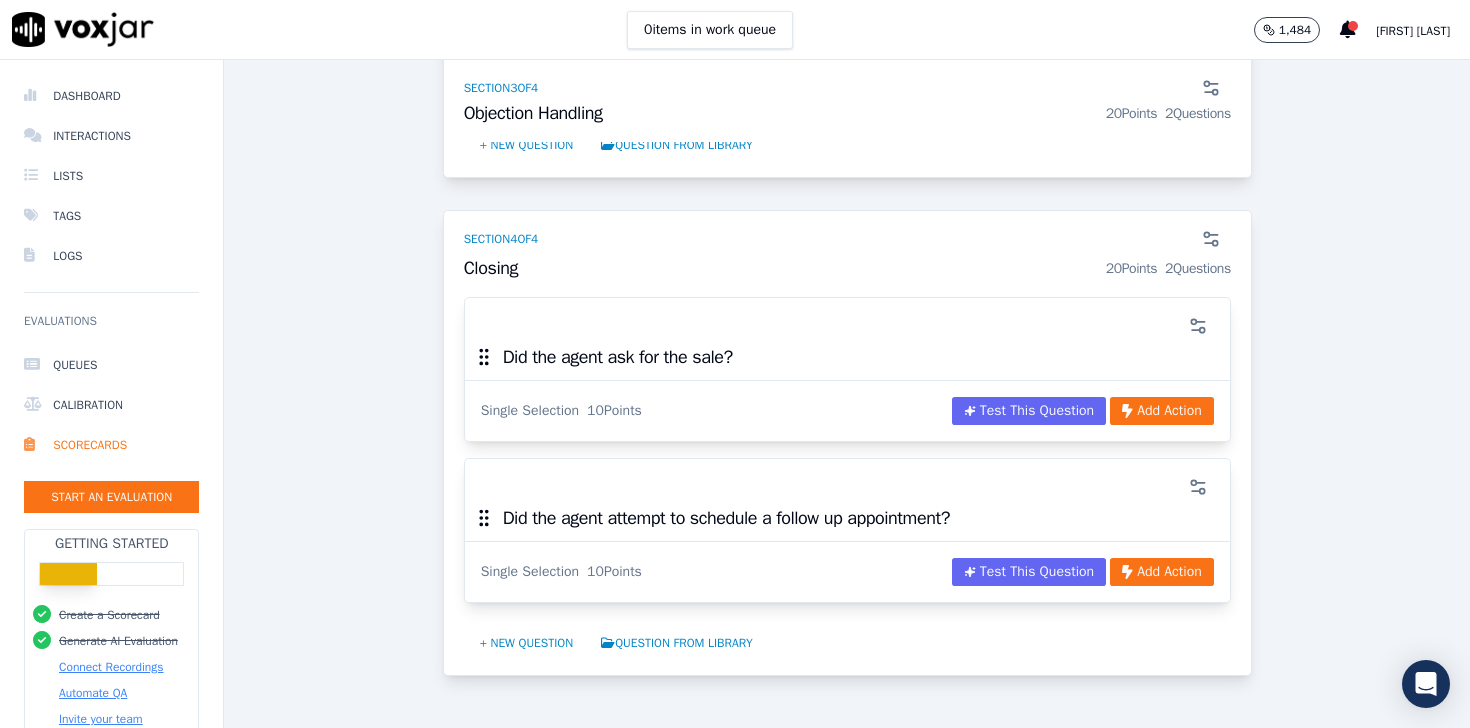 scroll, scrollTop: 2150, scrollLeft: 0, axis: vertical 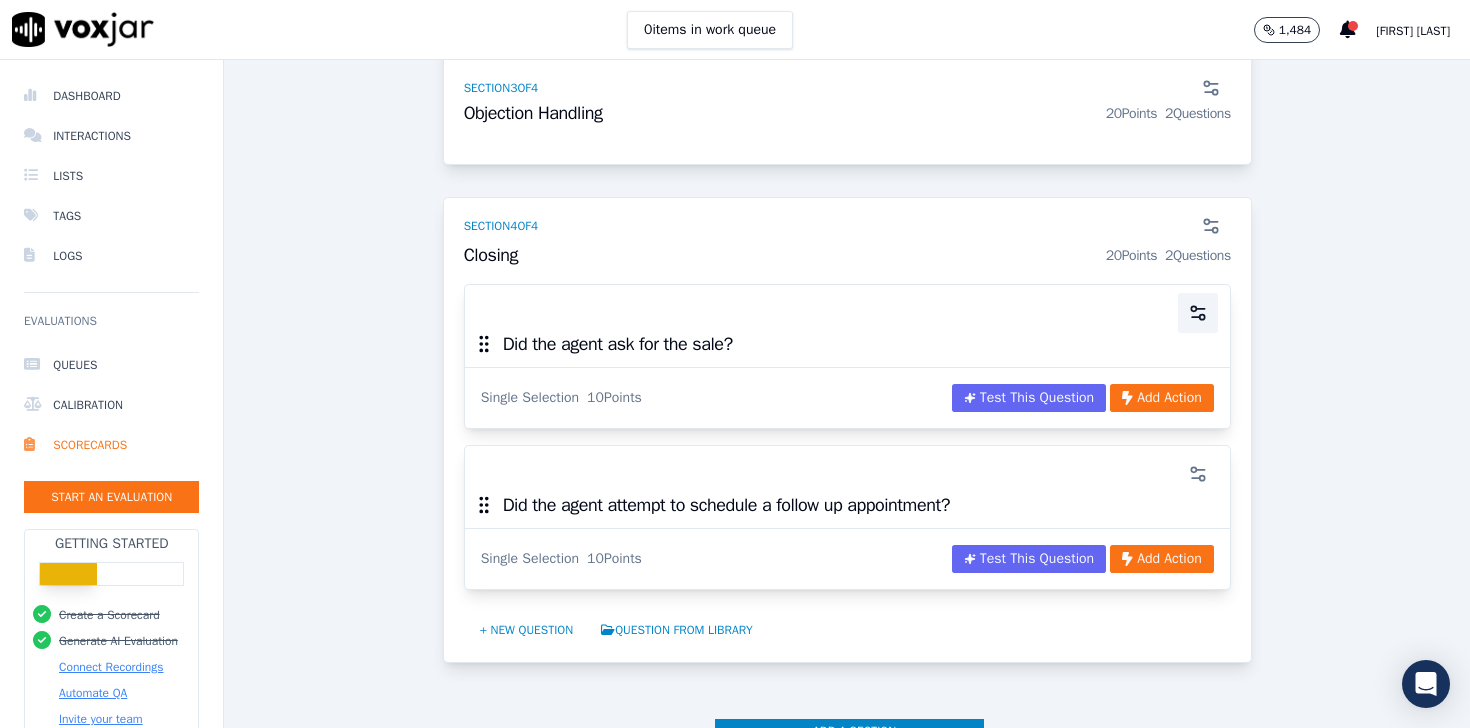 click 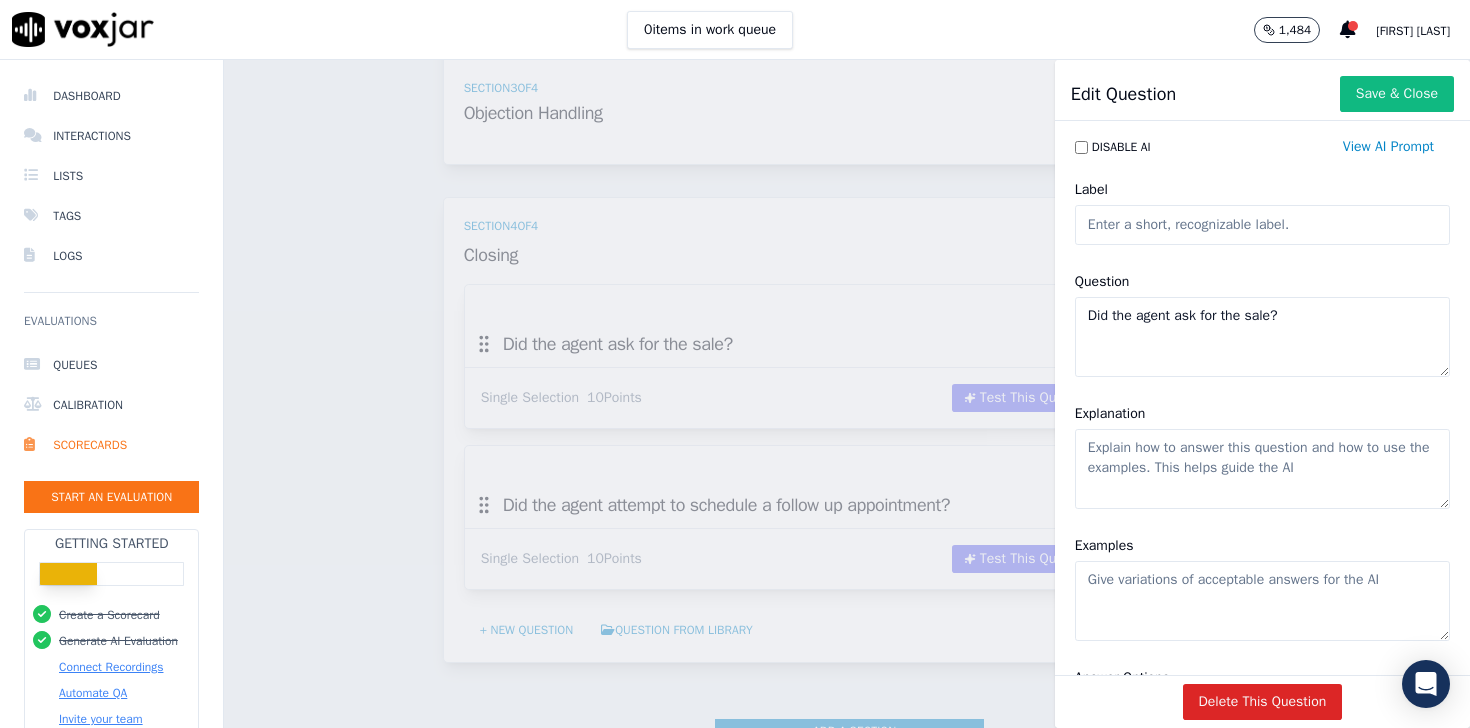 drag, startPoint x: 1312, startPoint y: 321, endPoint x: 1006, endPoint y: 309, distance: 306.2352 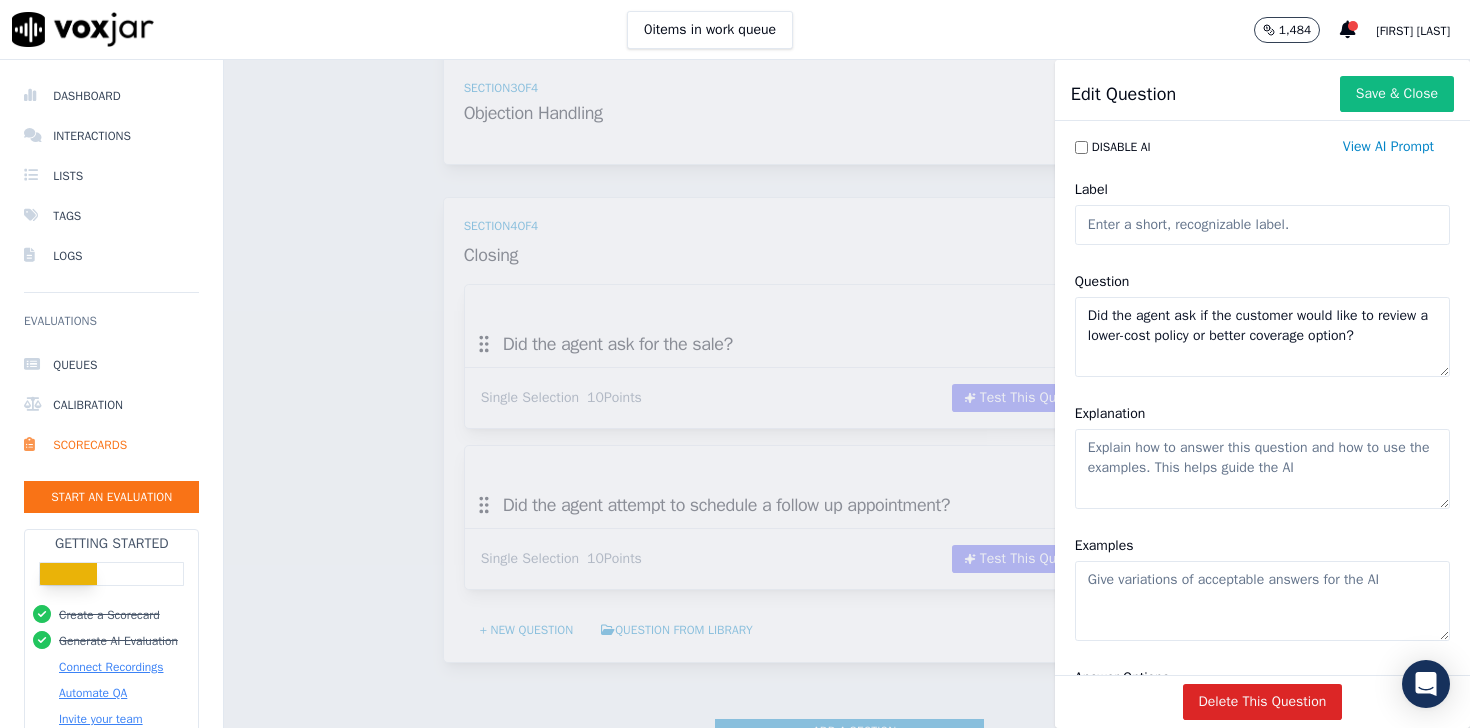 type on "Did the agent ask if the customer would like to review a lower-cost policy or better coverage option?" 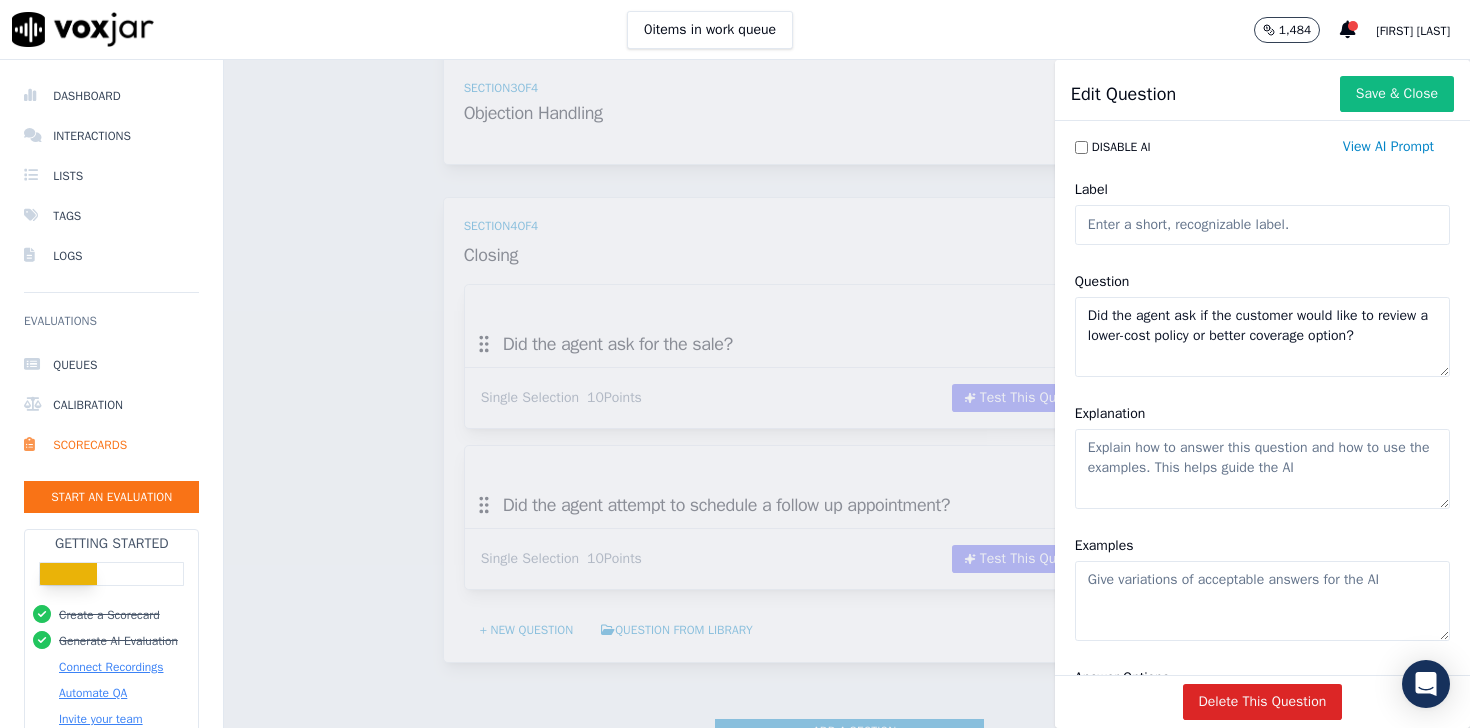 paste on "Award points only if the agent explicitly invites the customer to explore a better or cheaper plan. This shows proactive selling." 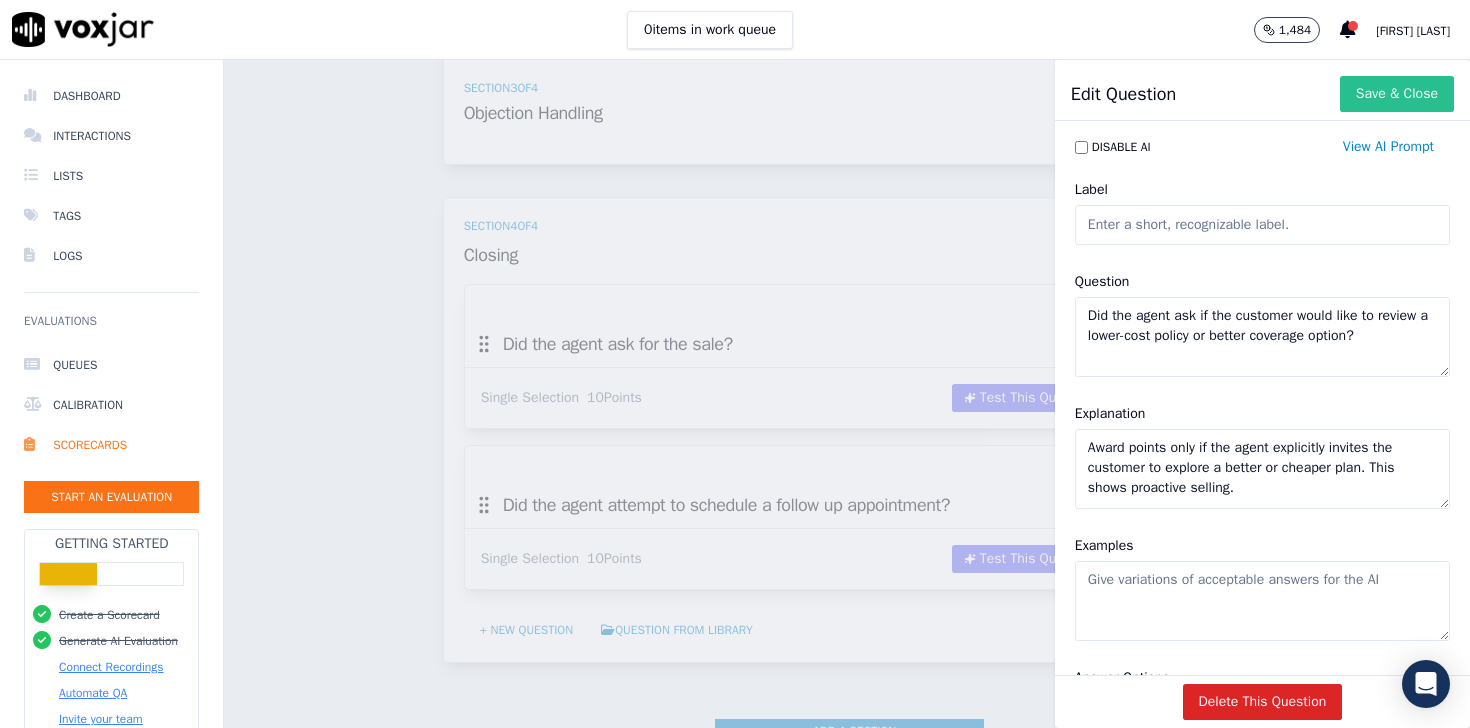 type on "Award points only if the agent explicitly invites the customer to explore a better or cheaper plan. This shows proactive selling." 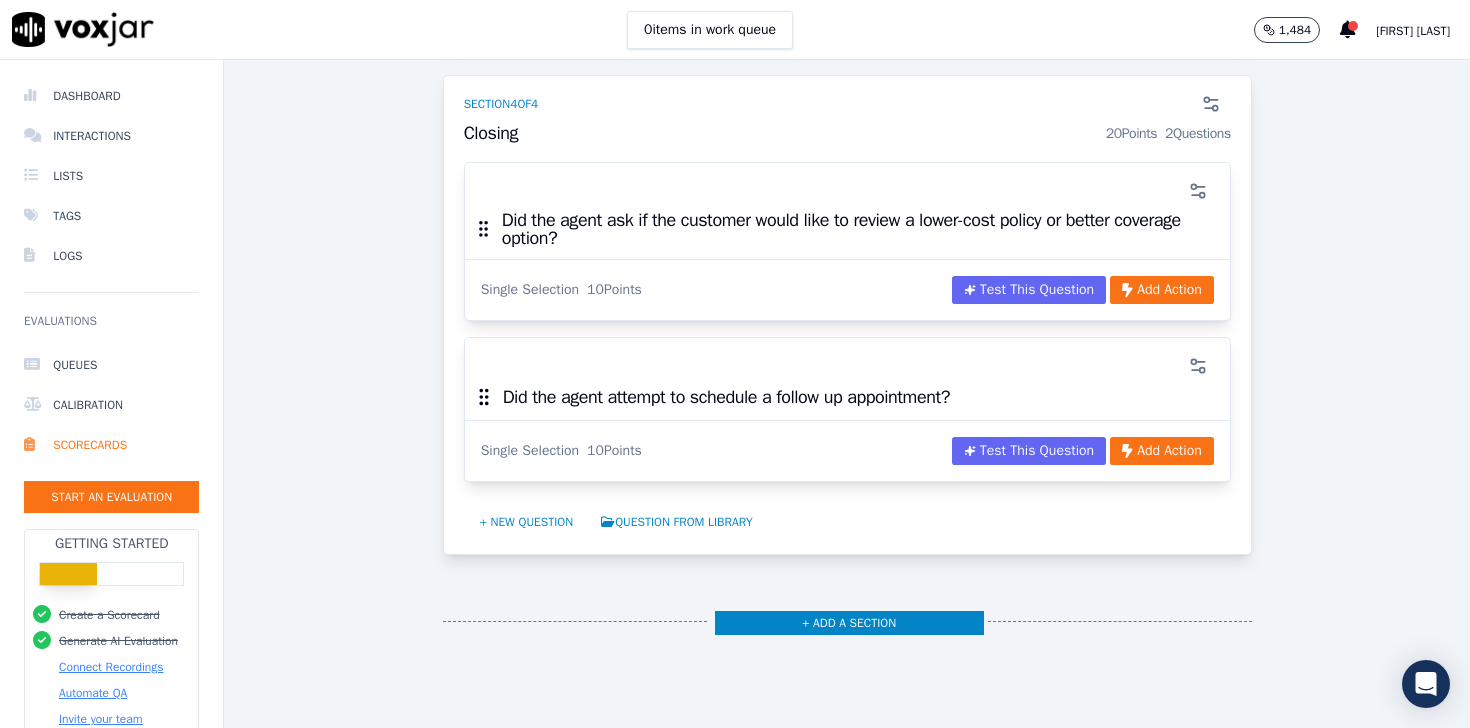 scroll, scrollTop: 2275, scrollLeft: 0, axis: vertical 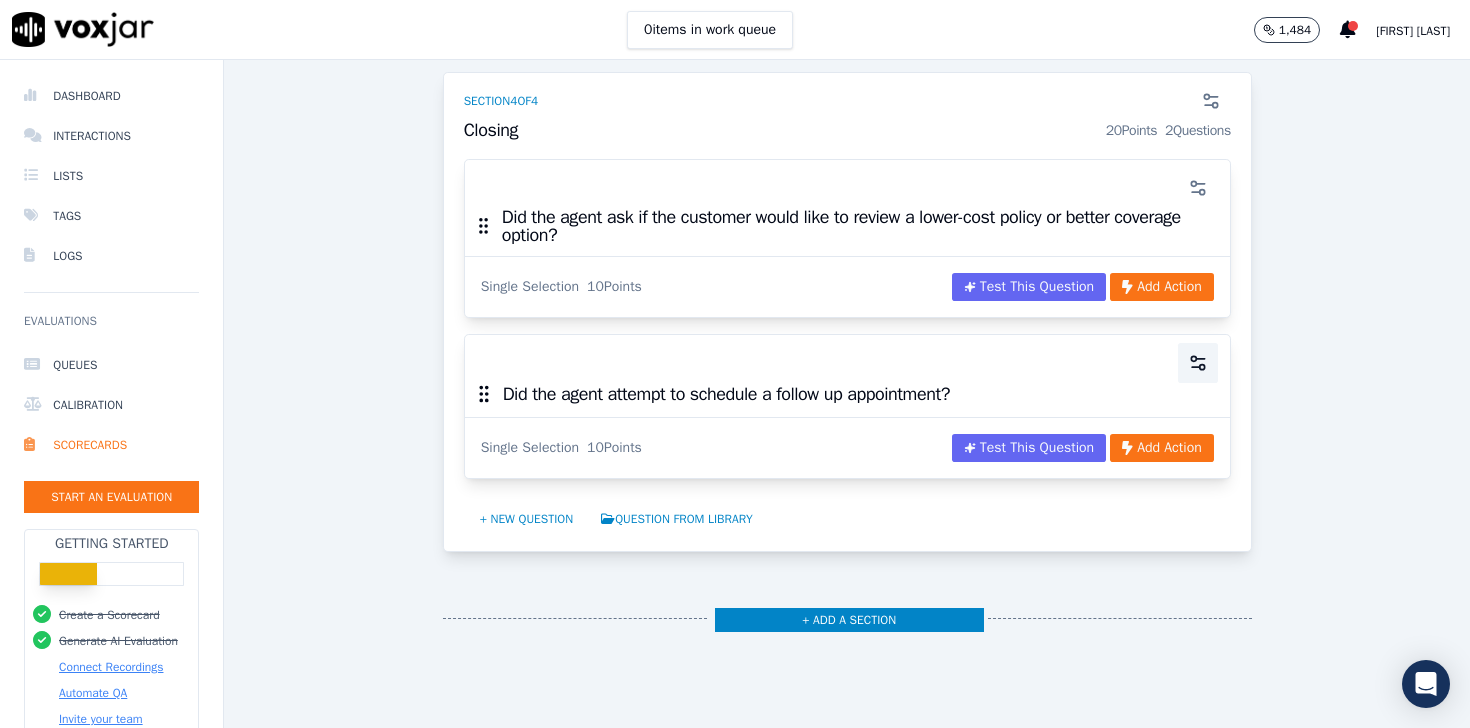 click 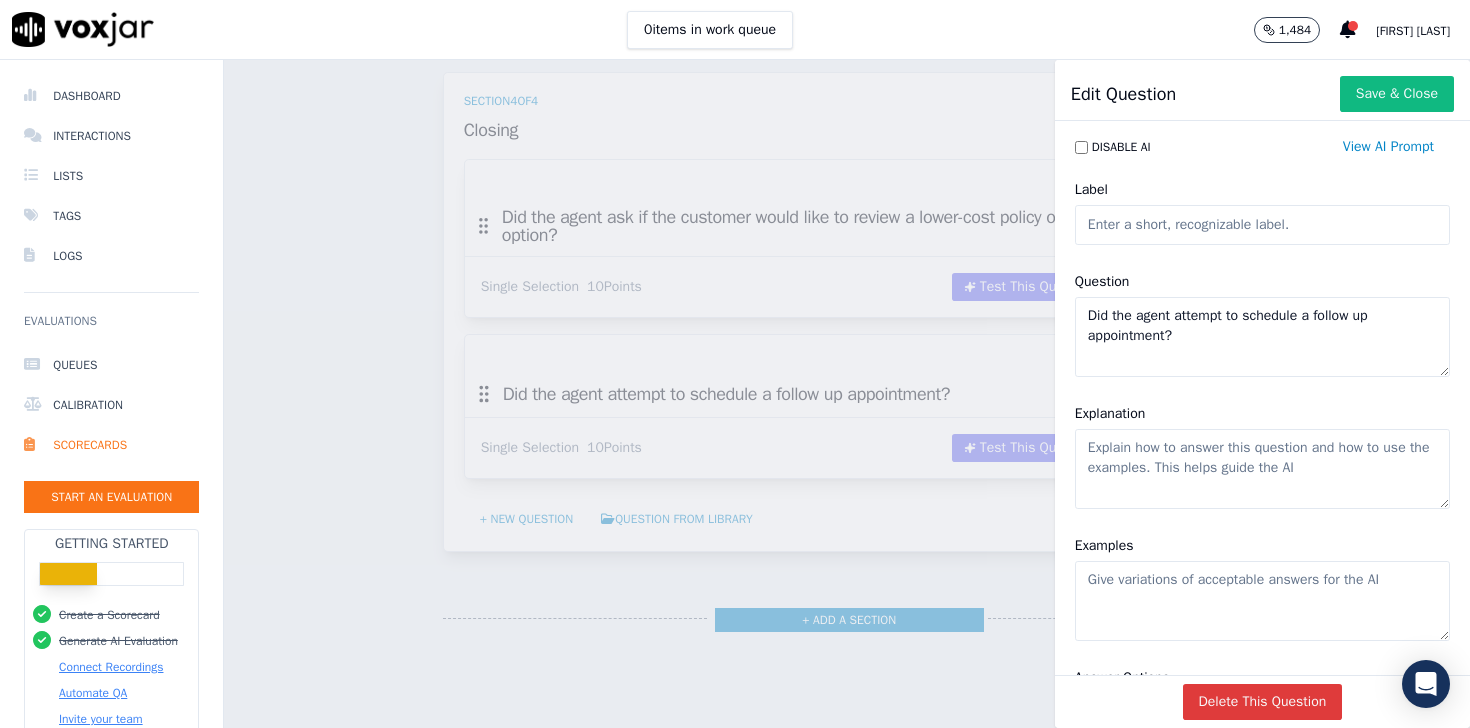 click on "Delete This Question" at bounding box center [1263, 702] 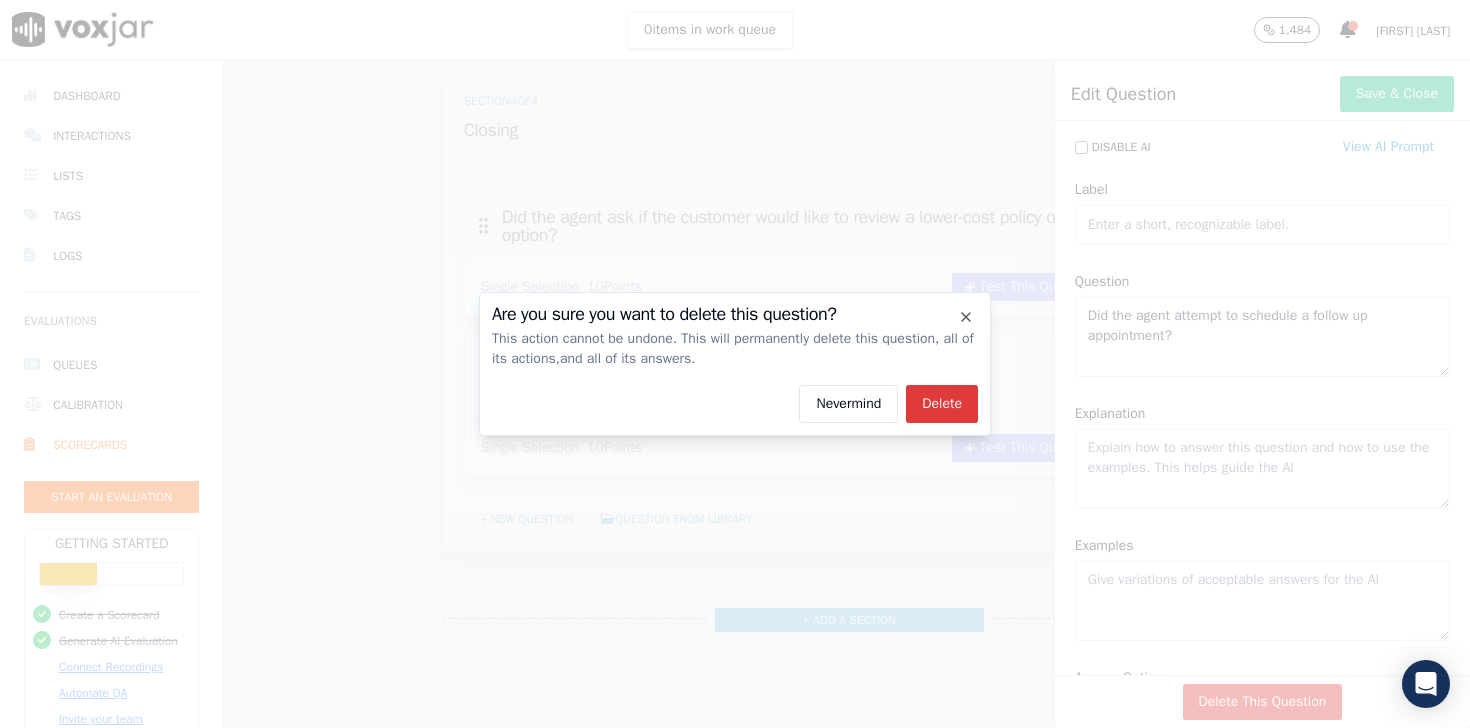 click on "Delete" 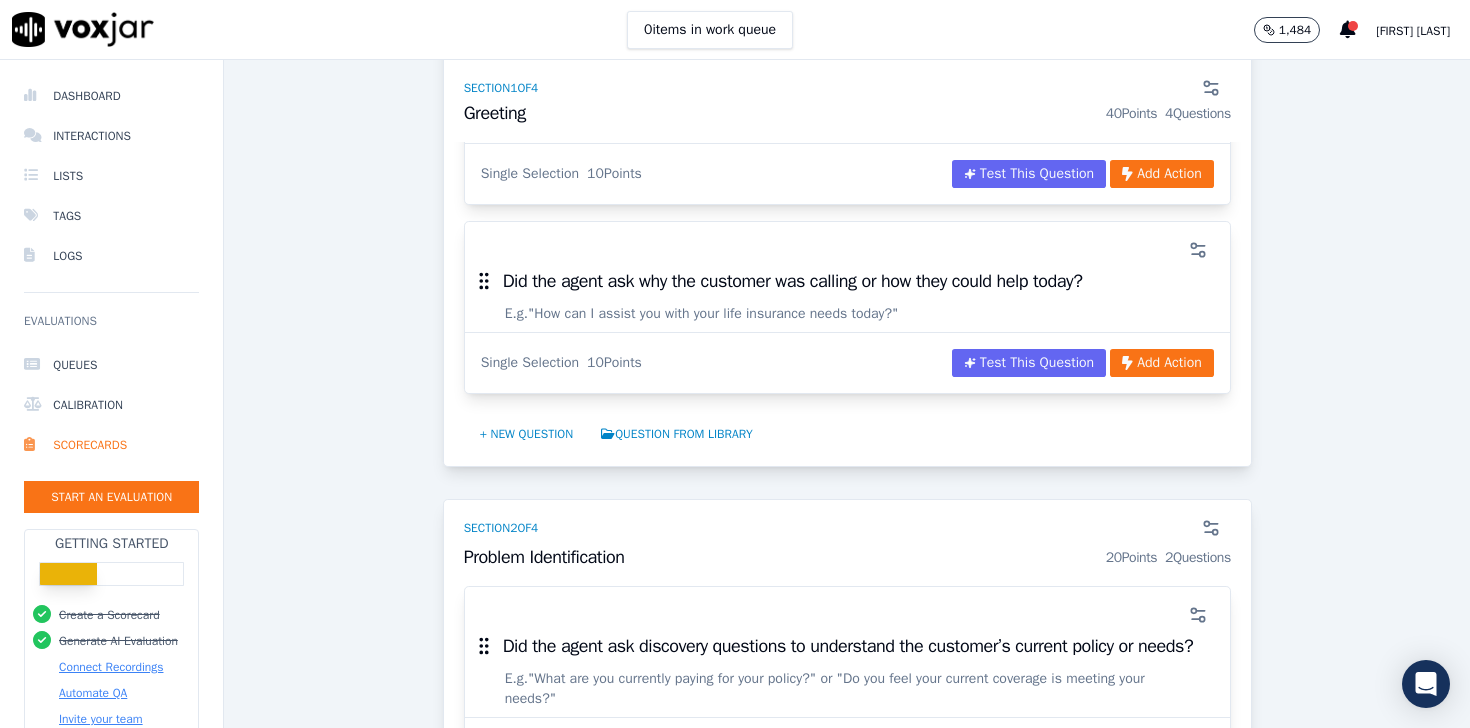 scroll, scrollTop: 0, scrollLeft: 0, axis: both 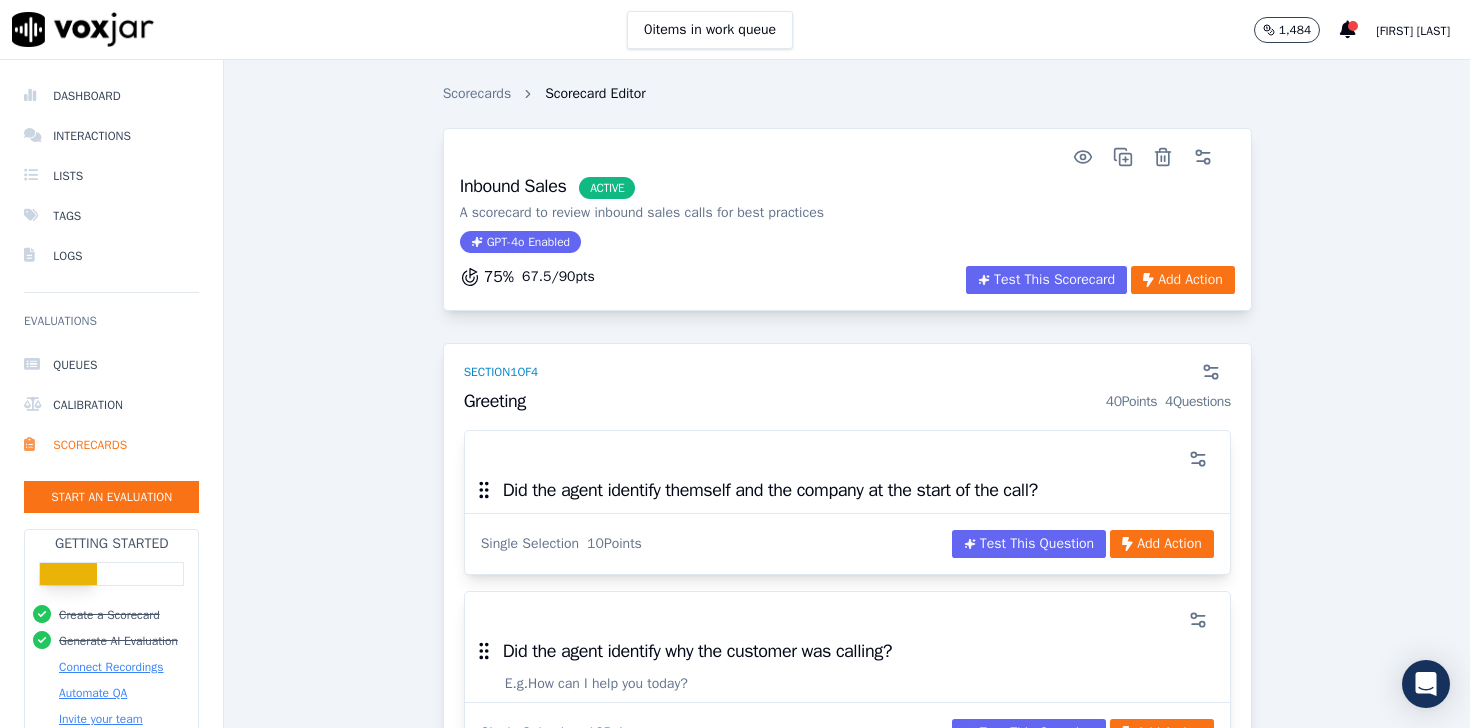 click on "Inbound Sales   ACTIVE" at bounding box center (642, 188) 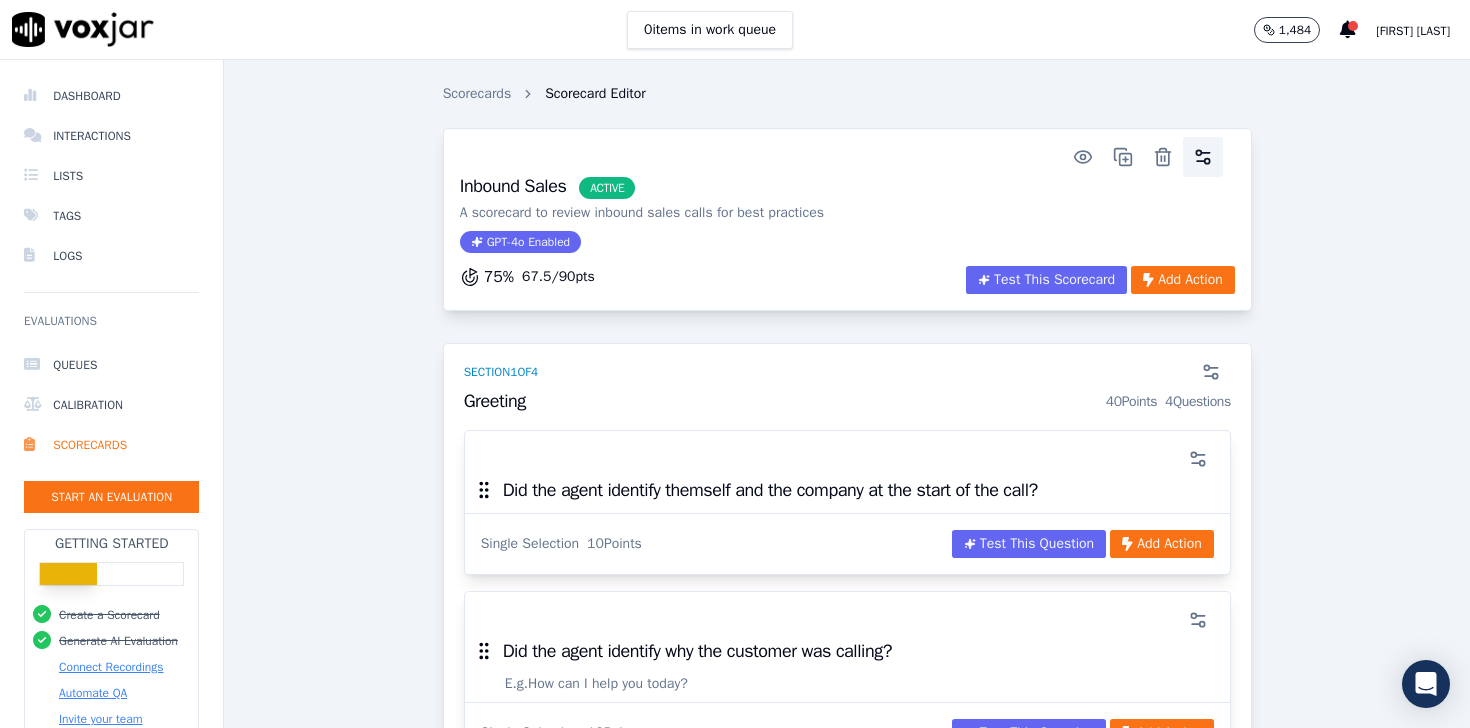 click at bounding box center [1203, 157] 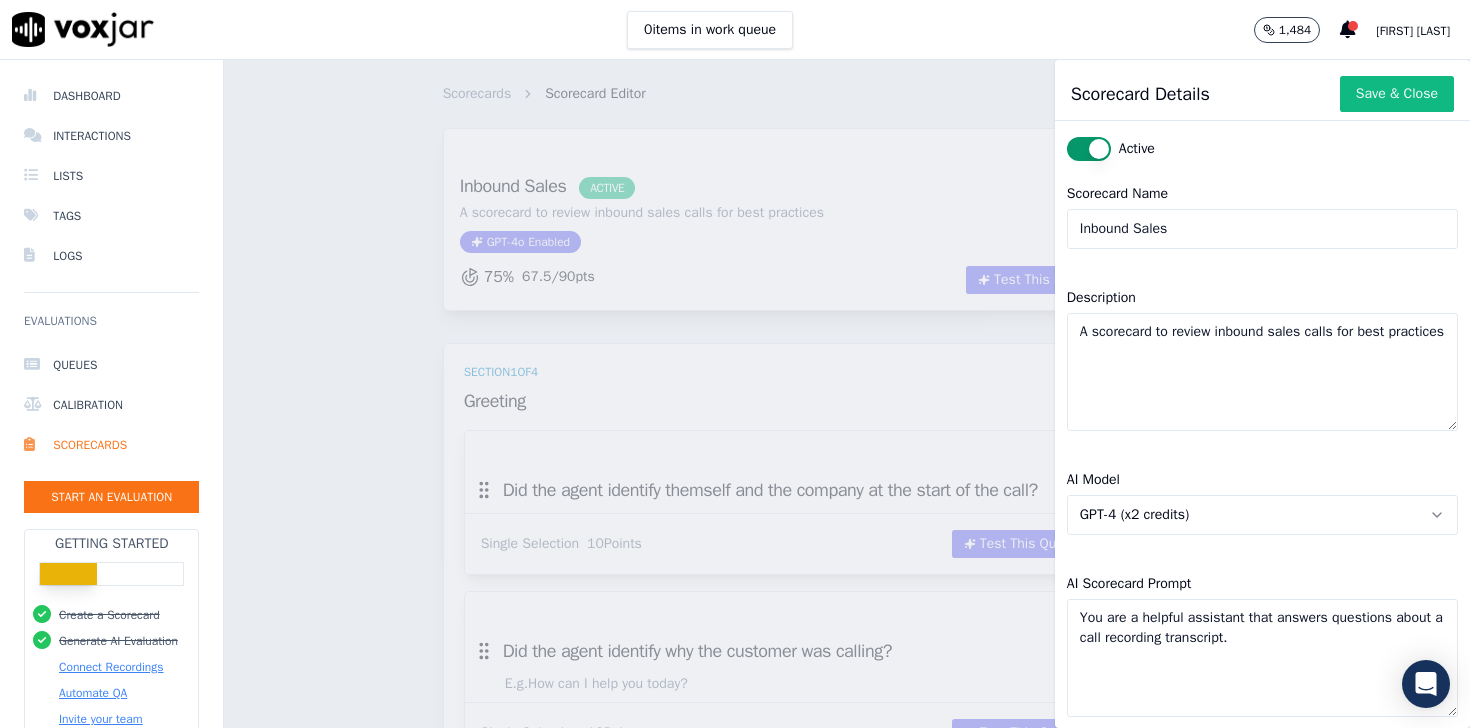 click on "Inbound Sales" 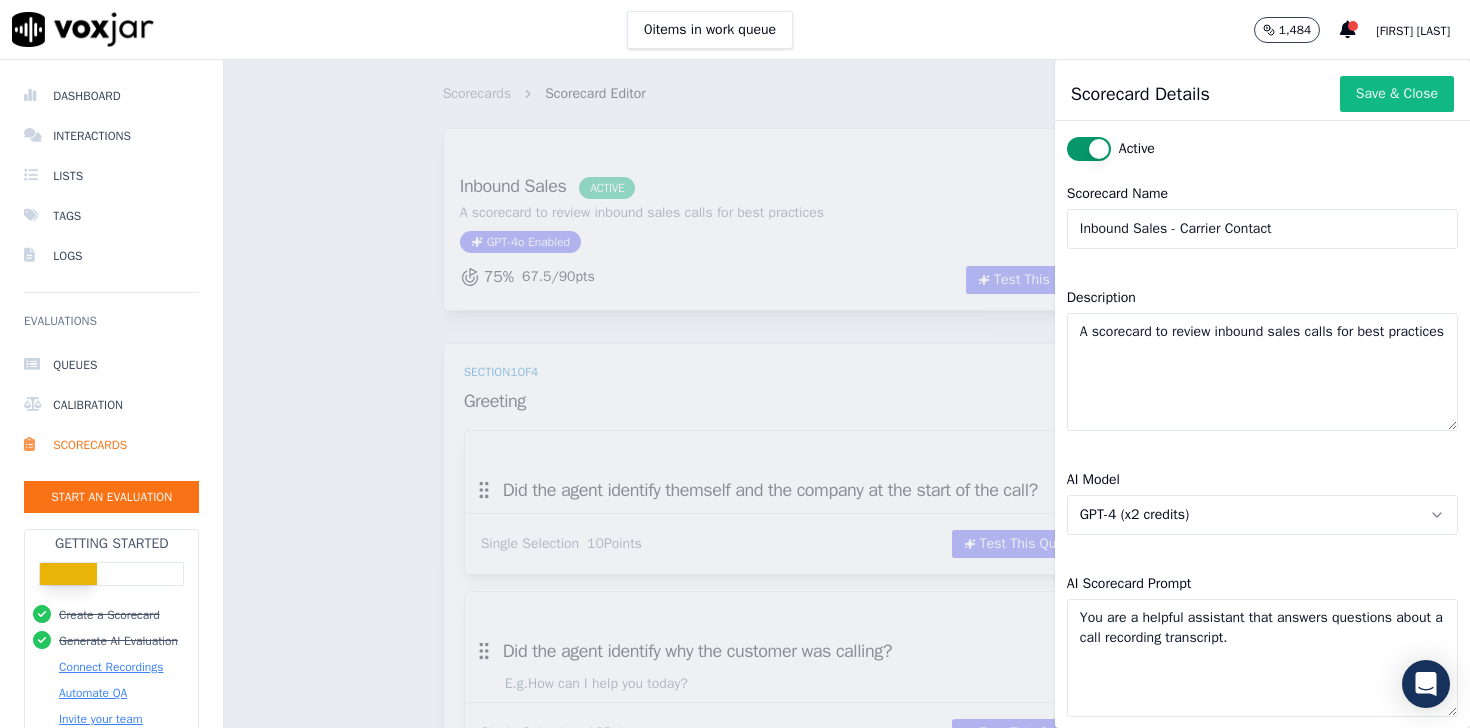 click on "Scorecard Details   Save & Close         Active   Scorecard Name   Inbound Sales - Carrier Contact   Description   A scorecard to review inbound sales calls for best practices   AI Model   GPT-4 (x2 credits)       AI Scorecard Prompt   You are a helpful assistant that answers questions about a call recording transcript.   Passing Score     enable     75 %" at bounding box center (1262, 394) 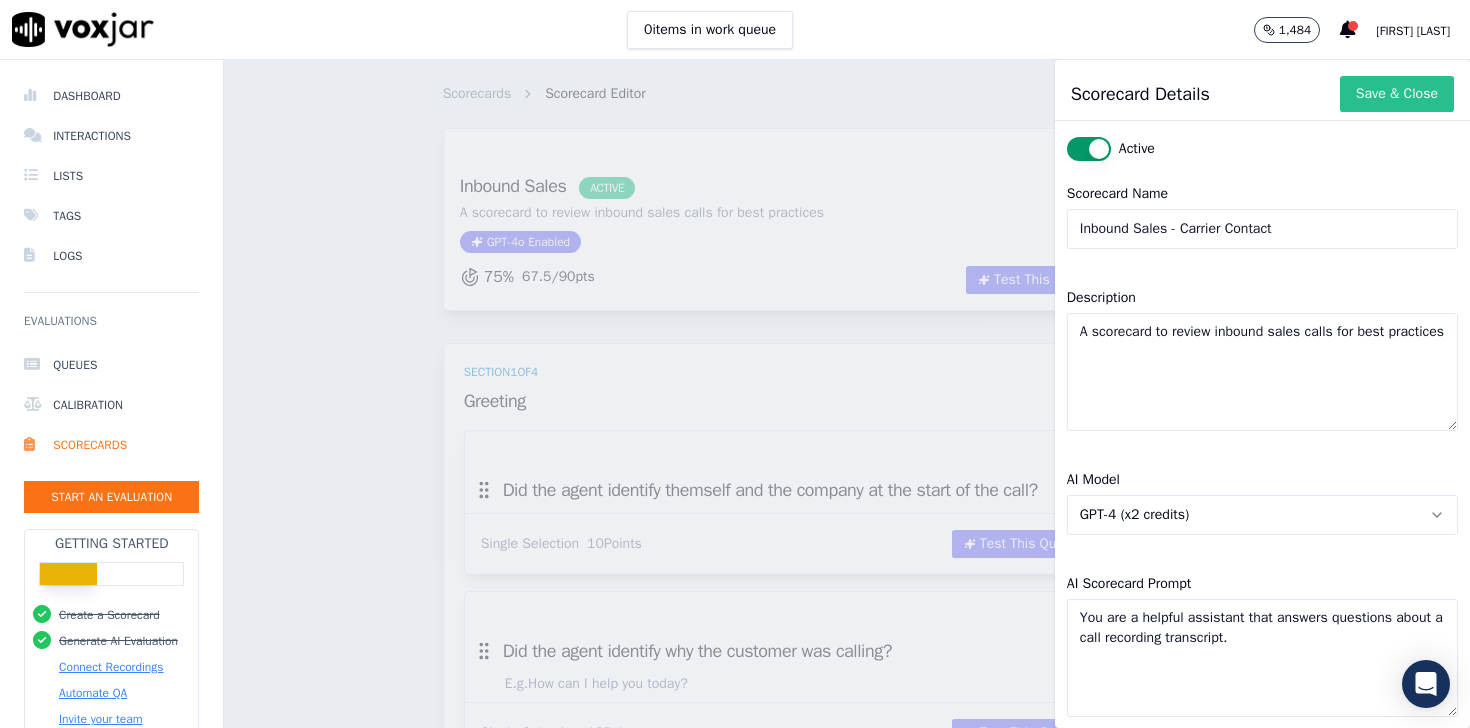 click on "Save & Close" at bounding box center (1397, 94) 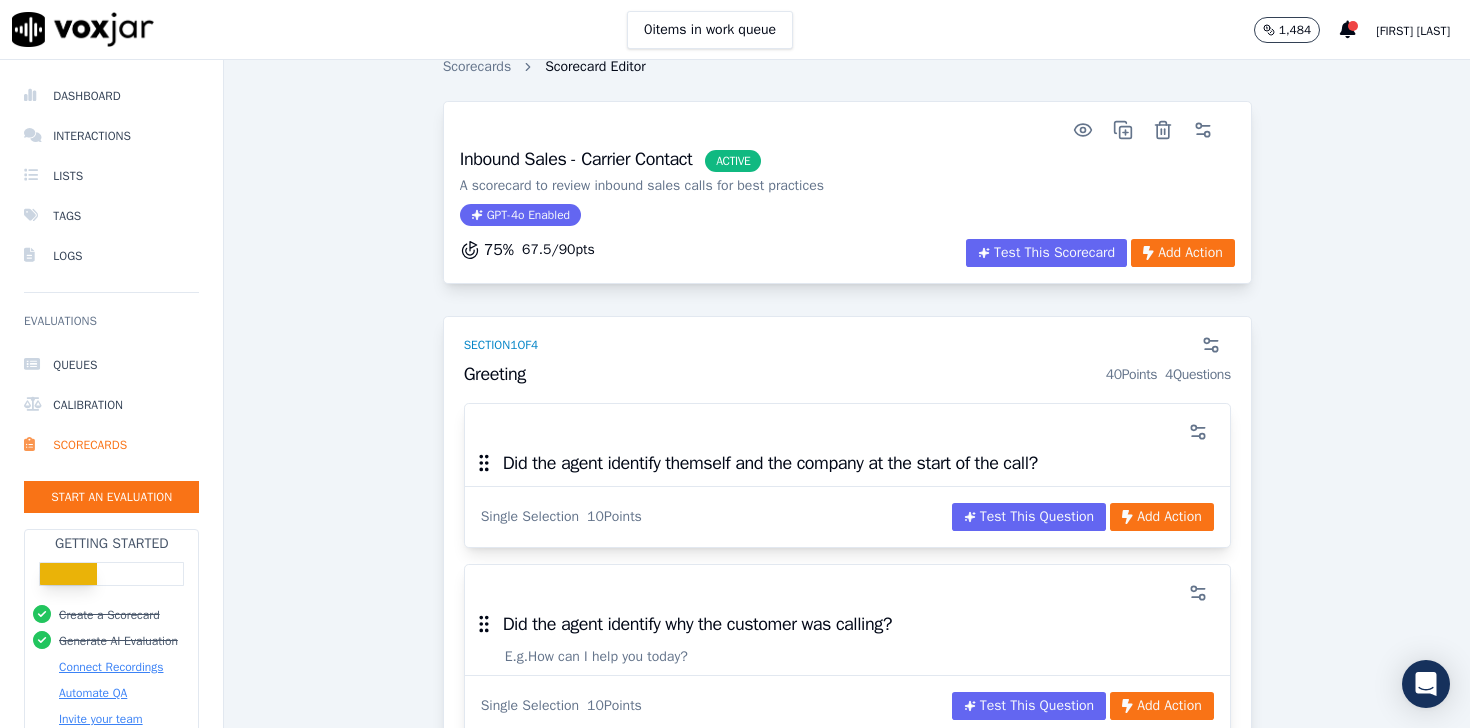 scroll, scrollTop: 0, scrollLeft: 0, axis: both 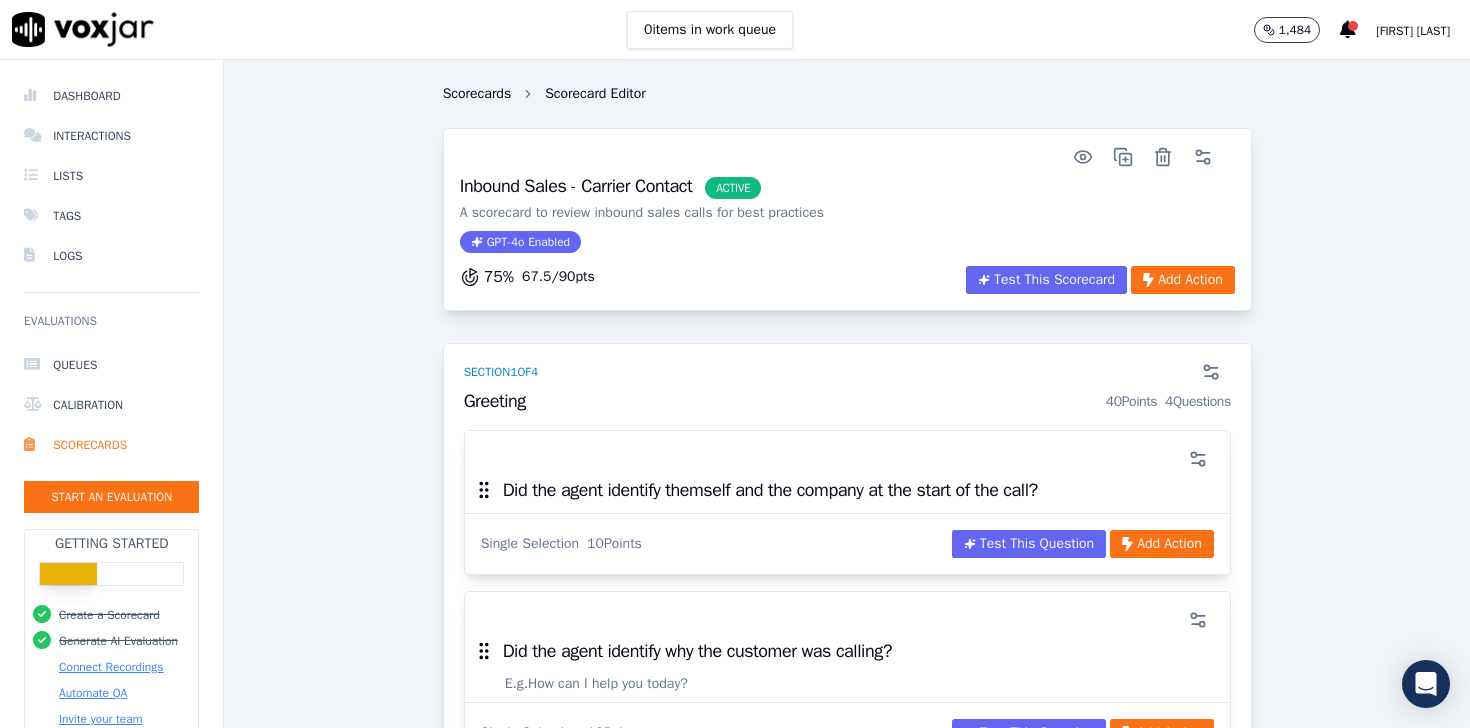 click on "Scorecards" at bounding box center [477, 94] 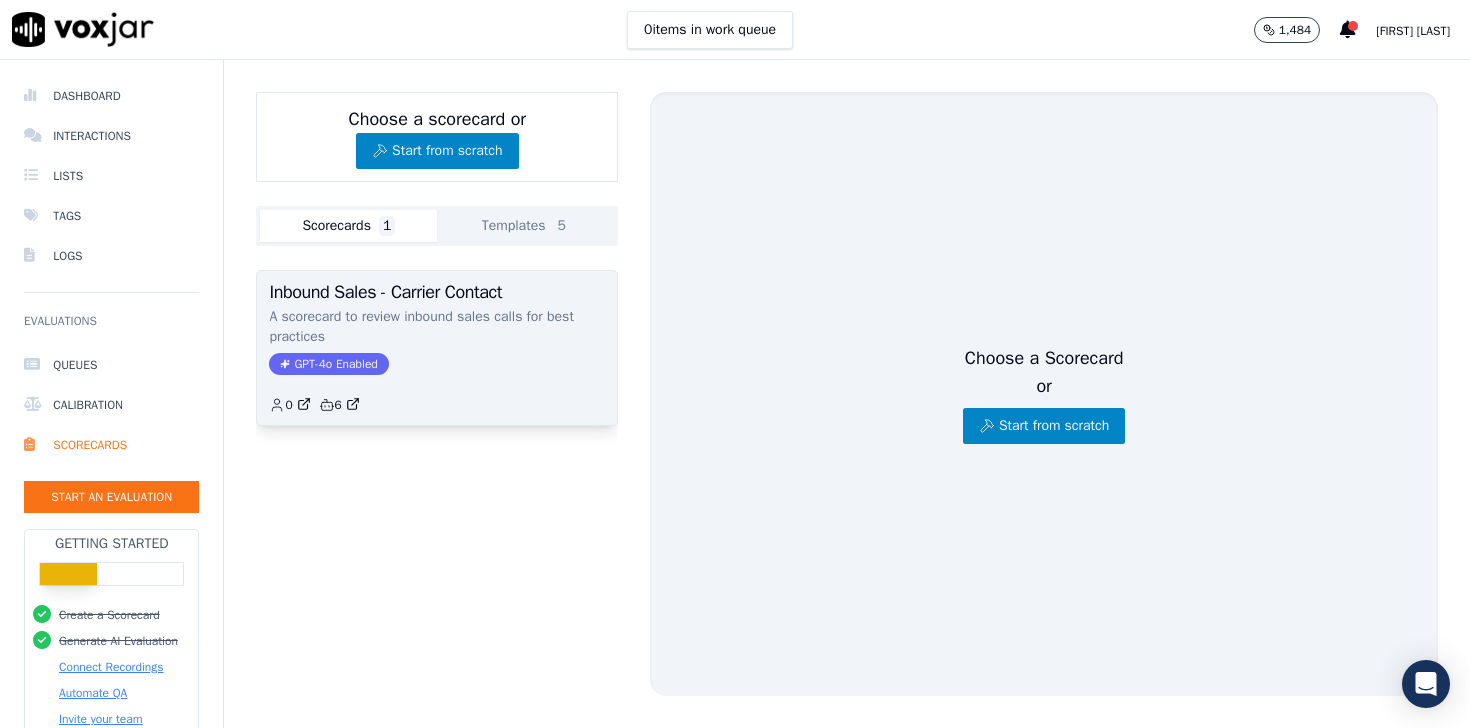 click on "Inbound Sales - Carrier Contact   A scorecard to review inbound sales calls for best practices     GPT-4o Enabled       0         6" at bounding box center (437, 348) 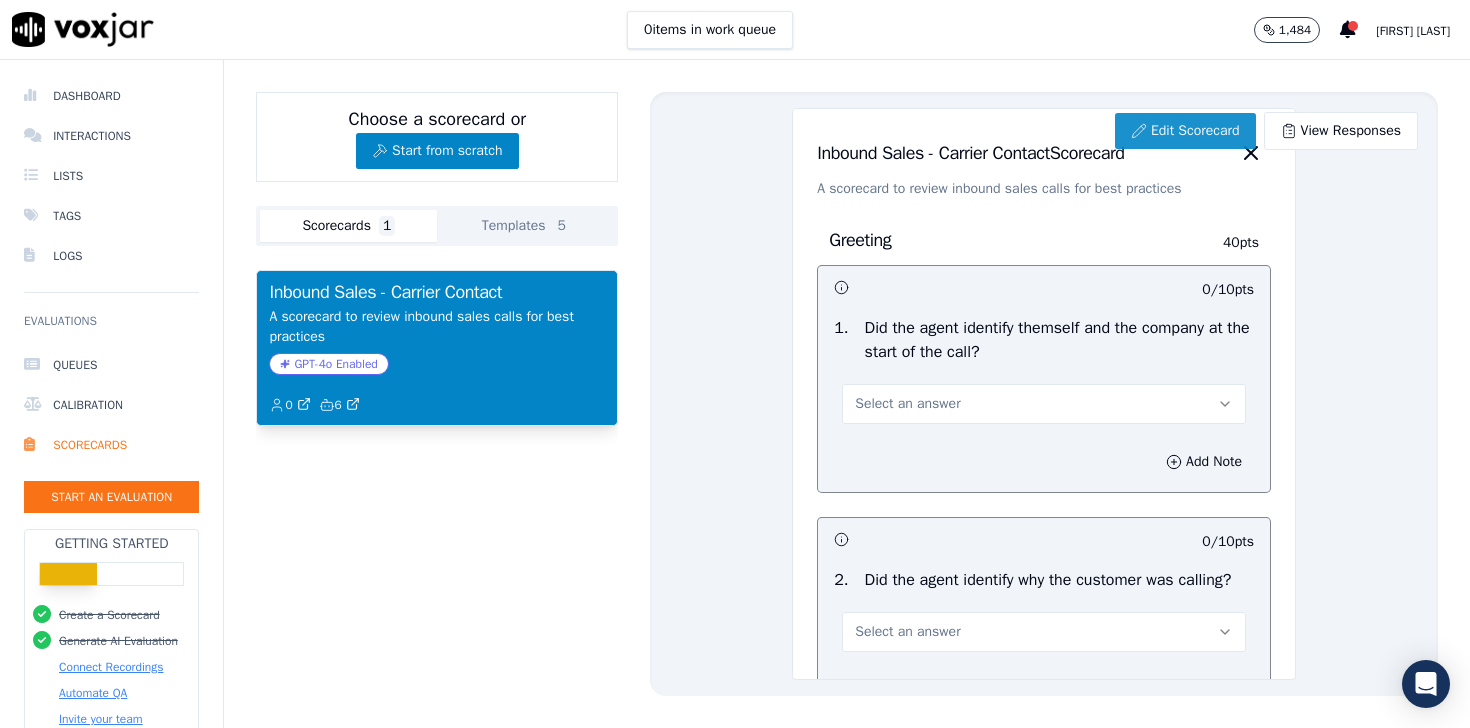 click on "Edit Scorecard" at bounding box center (1185, 131) 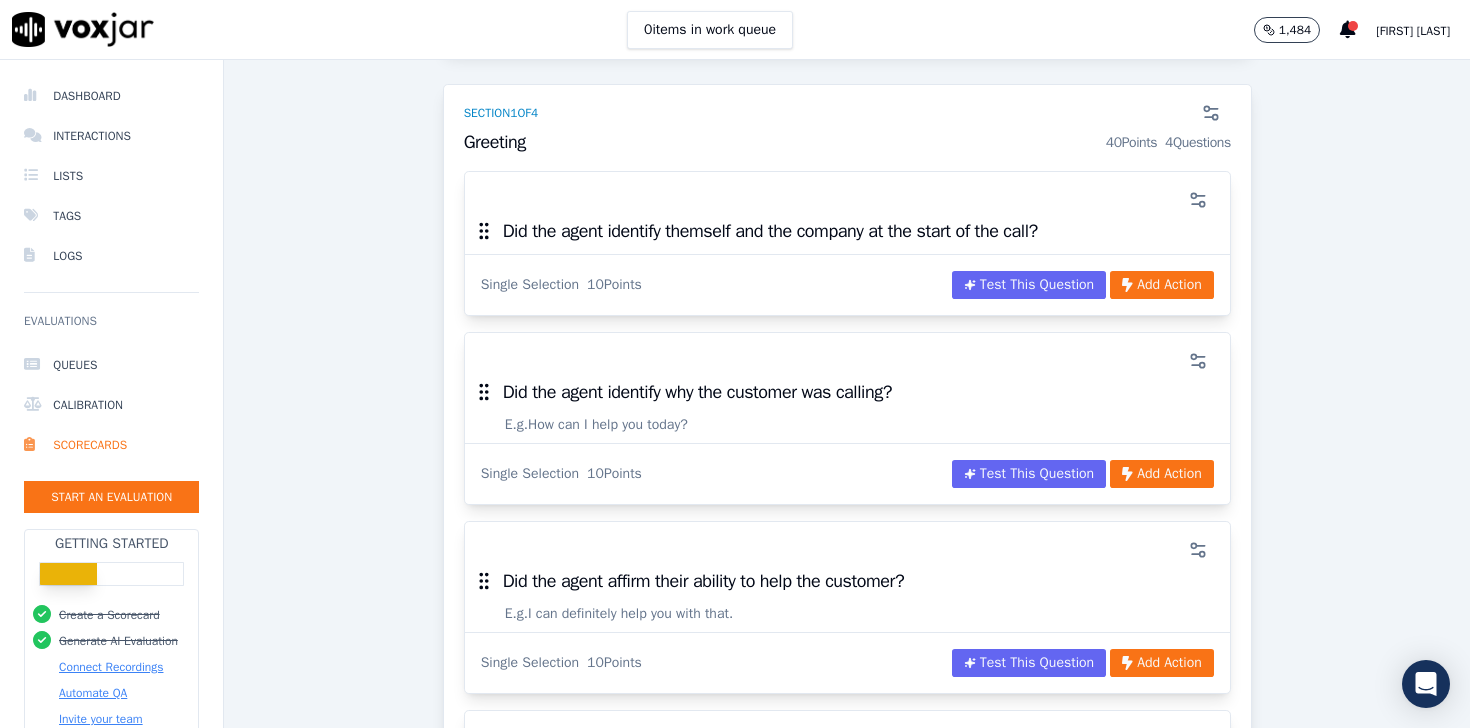 scroll, scrollTop: 278, scrollLeft: 0, axis: vertical 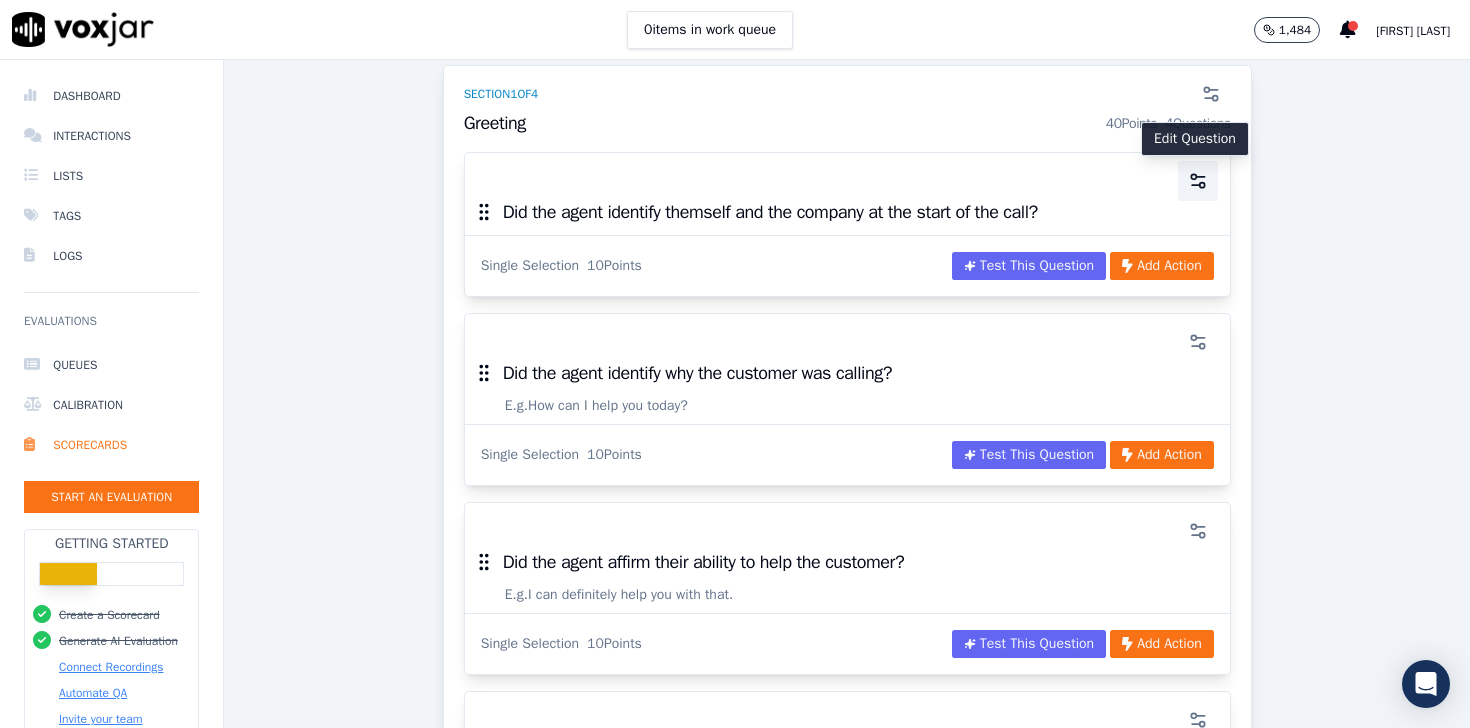 click 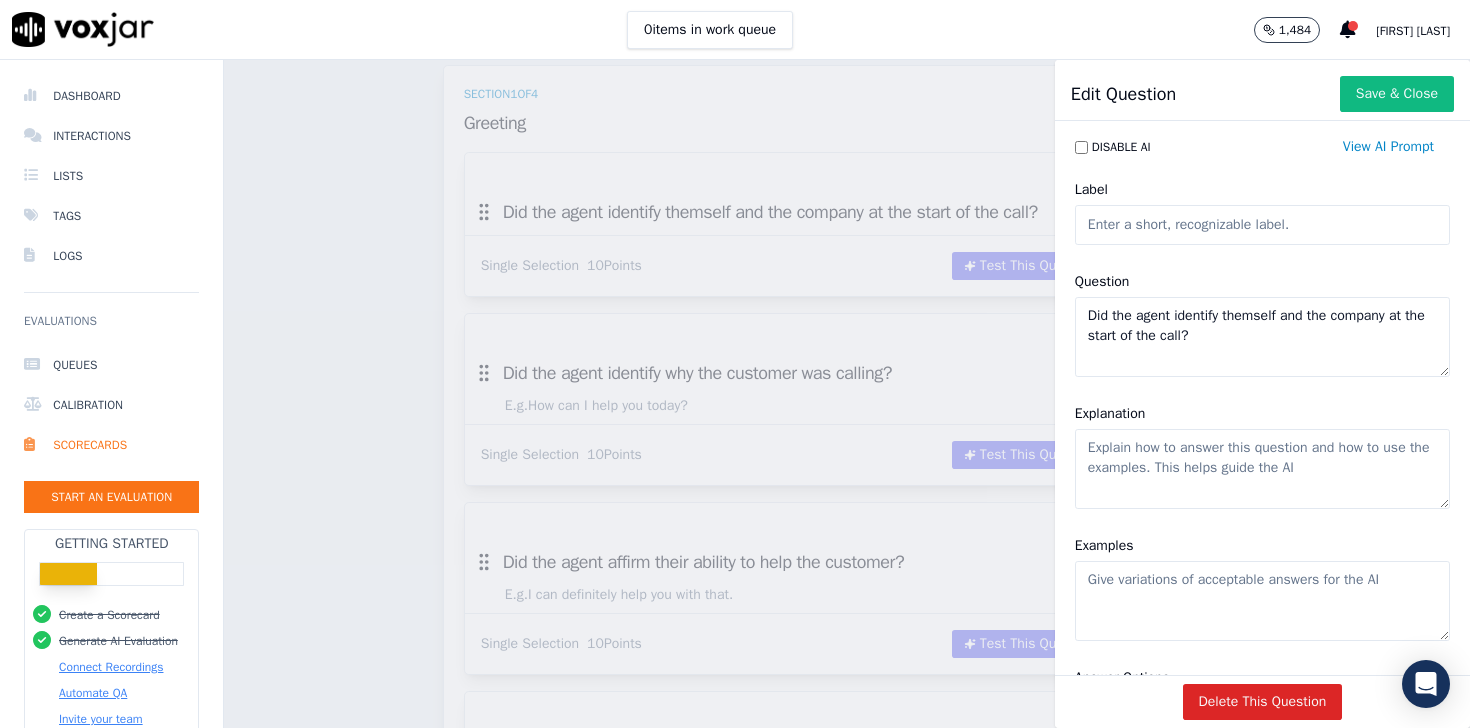 scroll, scrollTop: 34, scrollLeft: 0, axis: vertical 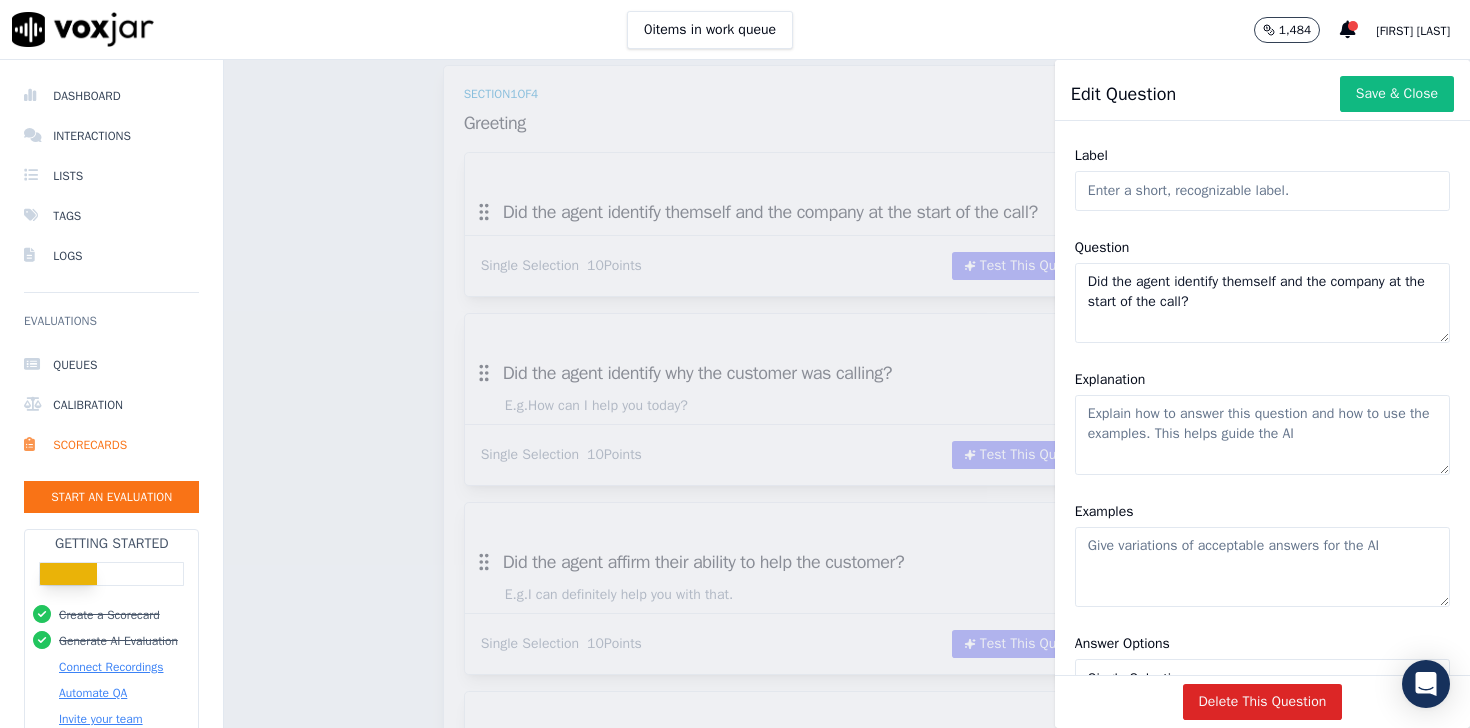 click on "Did the agent identify themself and the company at the start of the call?" 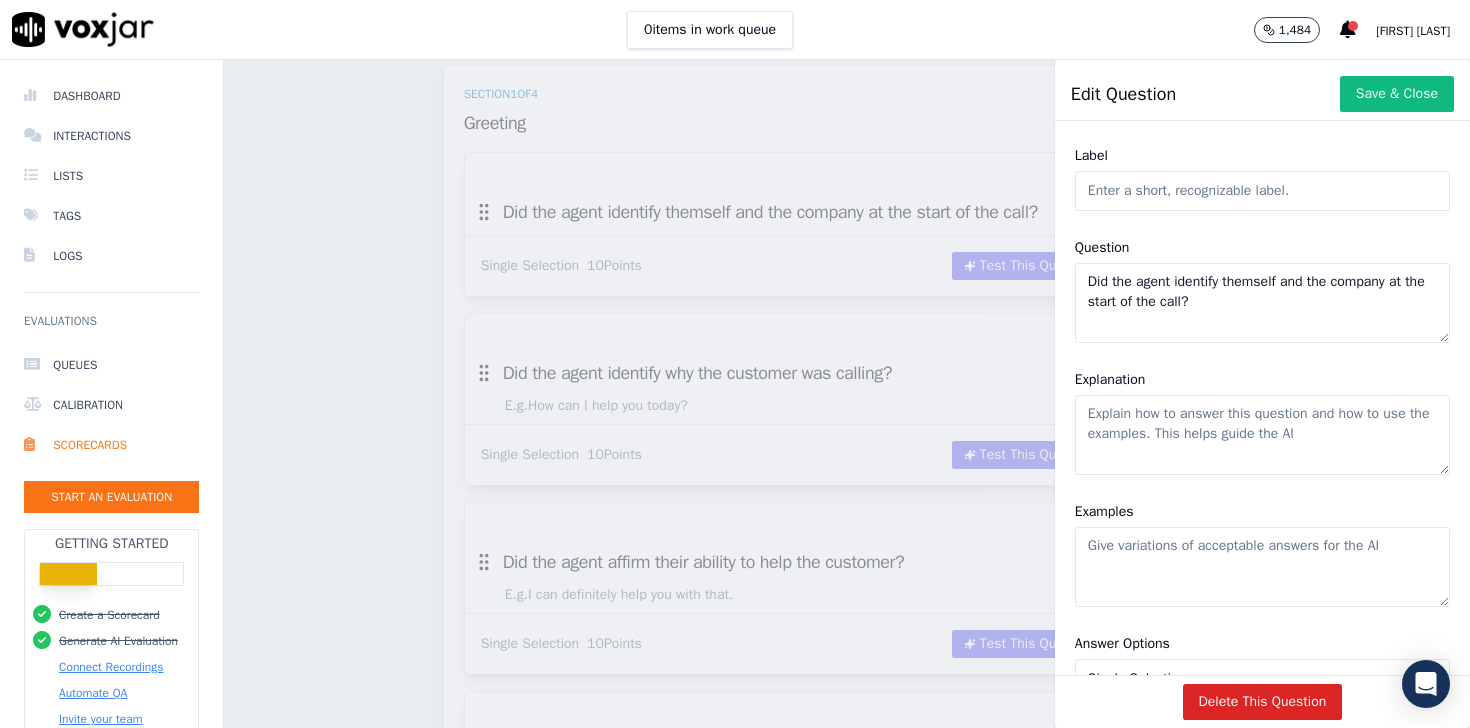 click on "Explanation" 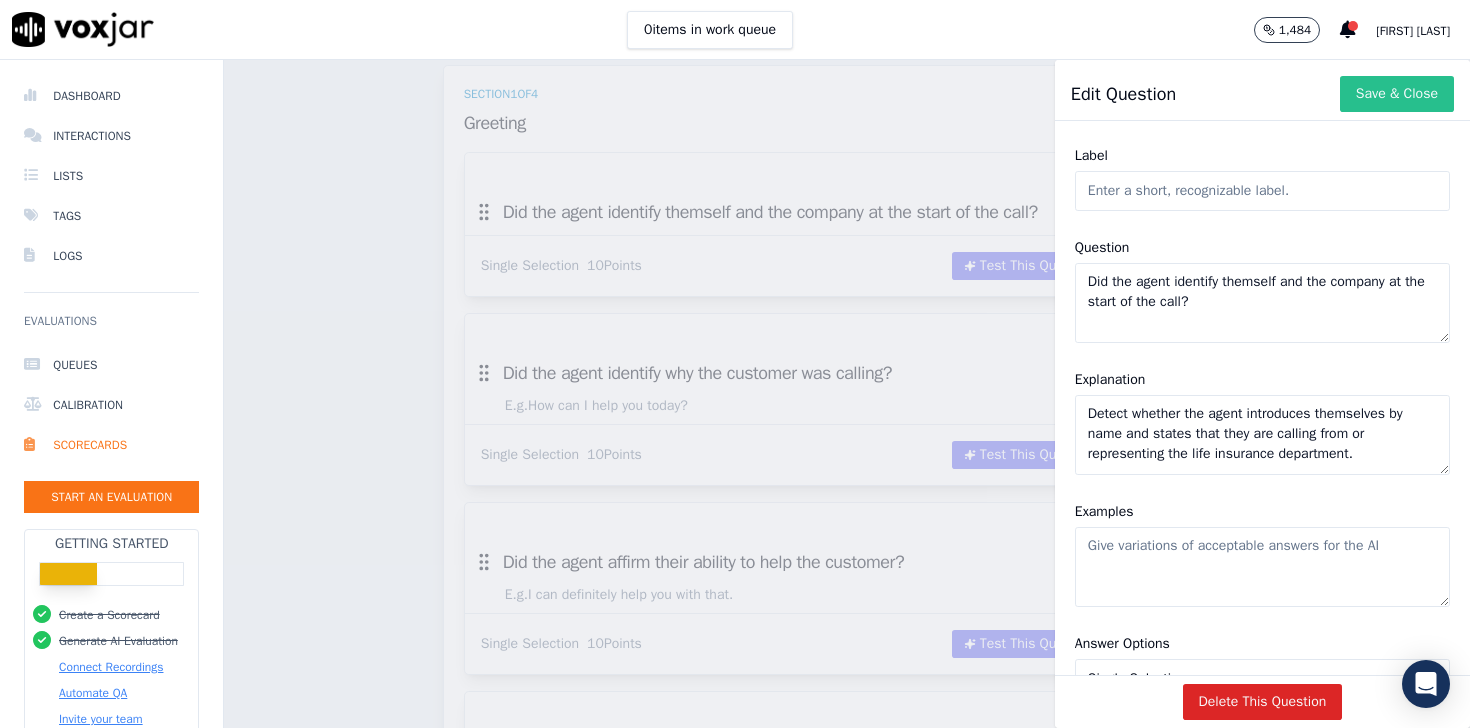 type on "Detect whether the agent introduces themselves by name and states that they are calling from or representing the life insurance department." 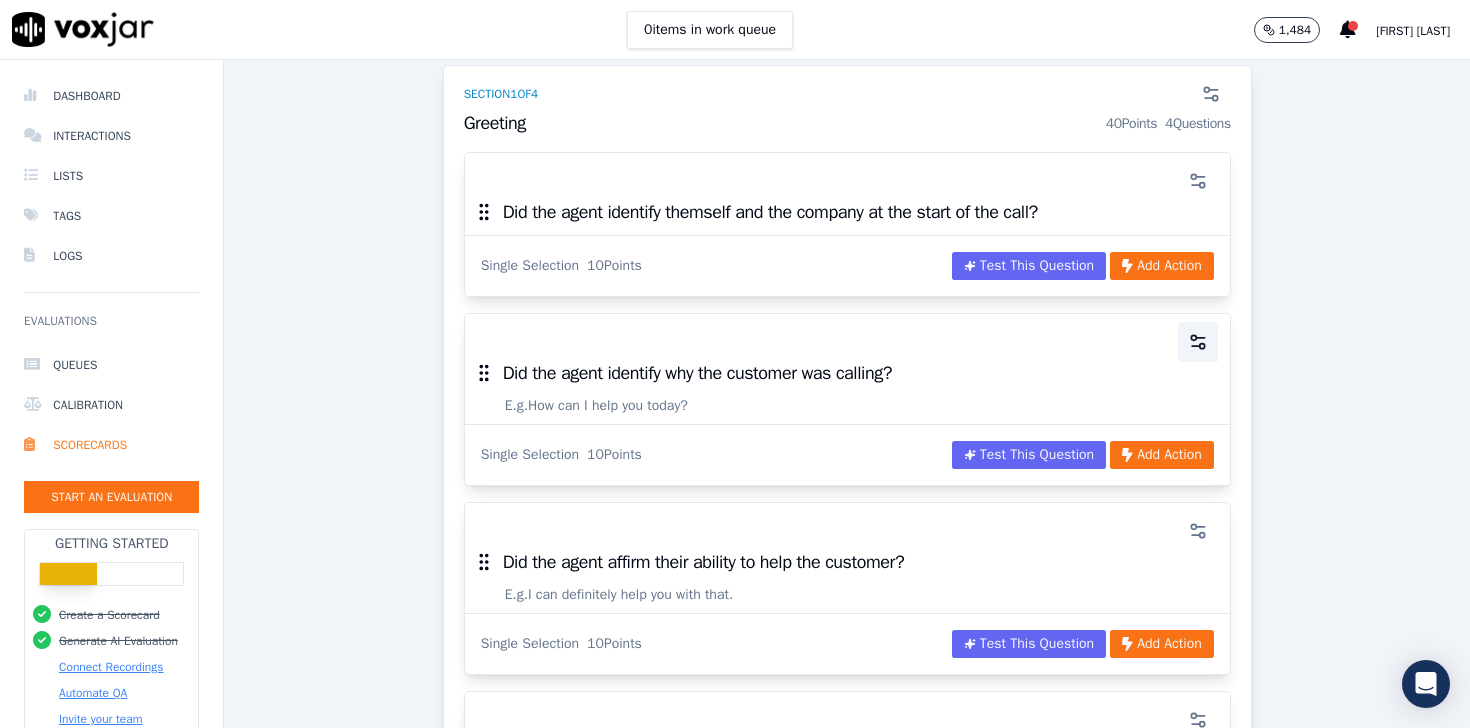 click 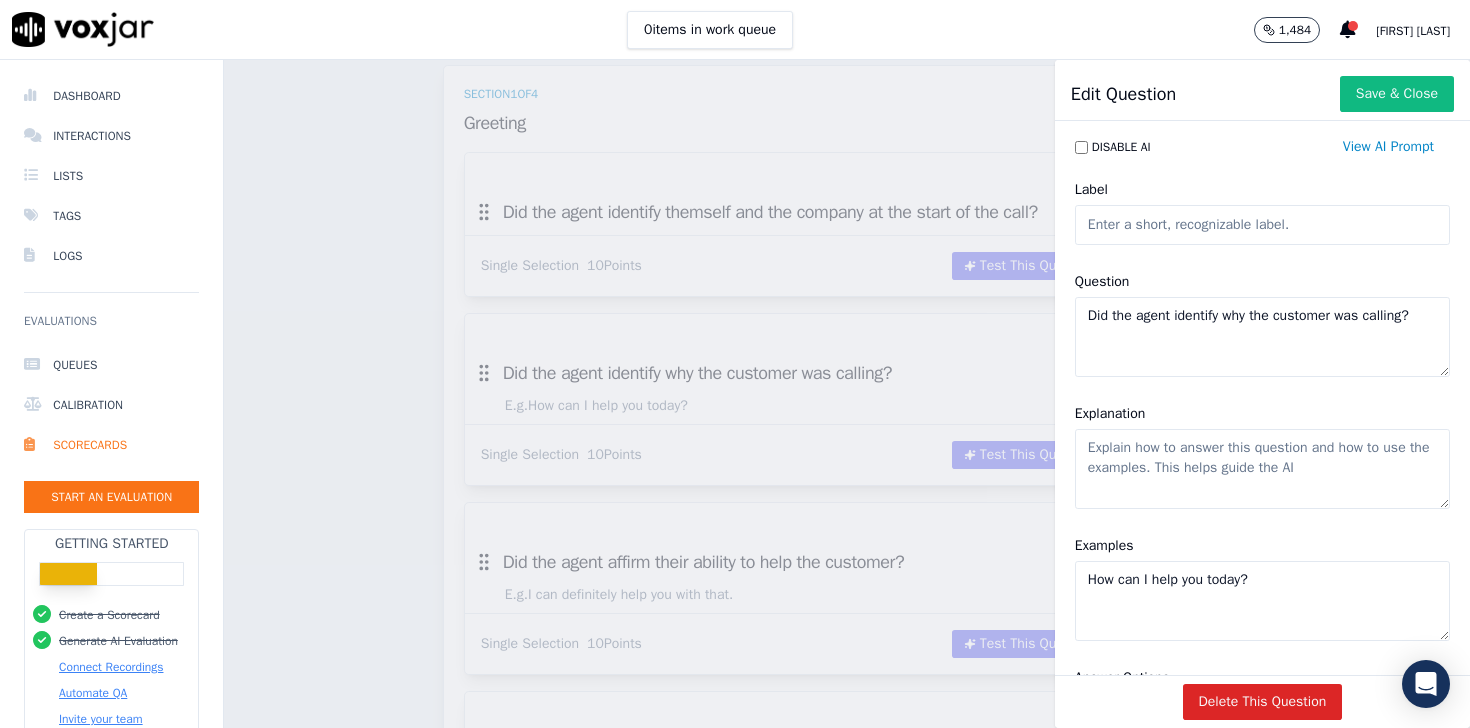 click on "Did the agent identify why the customer was calling?" 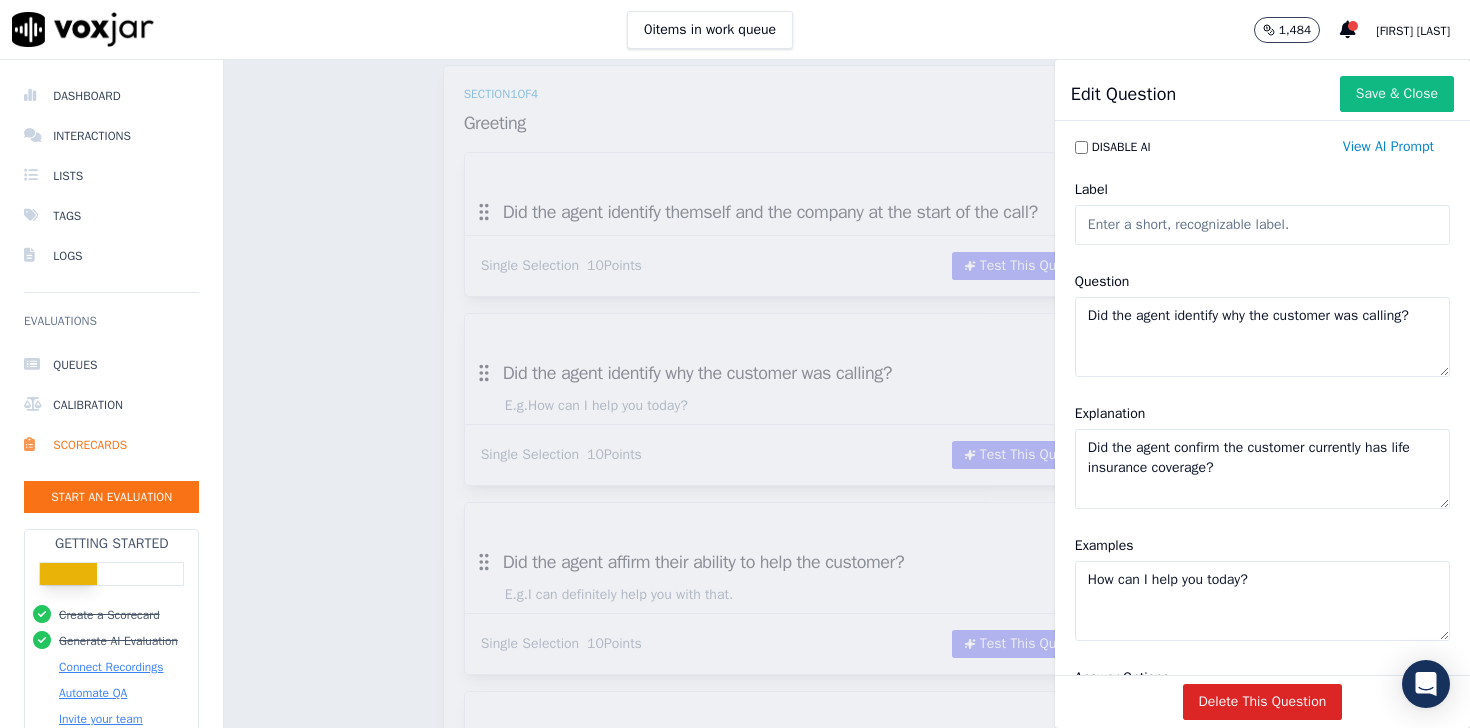 click on "Did the agent confirm the customer currently has life insurance coverage?" 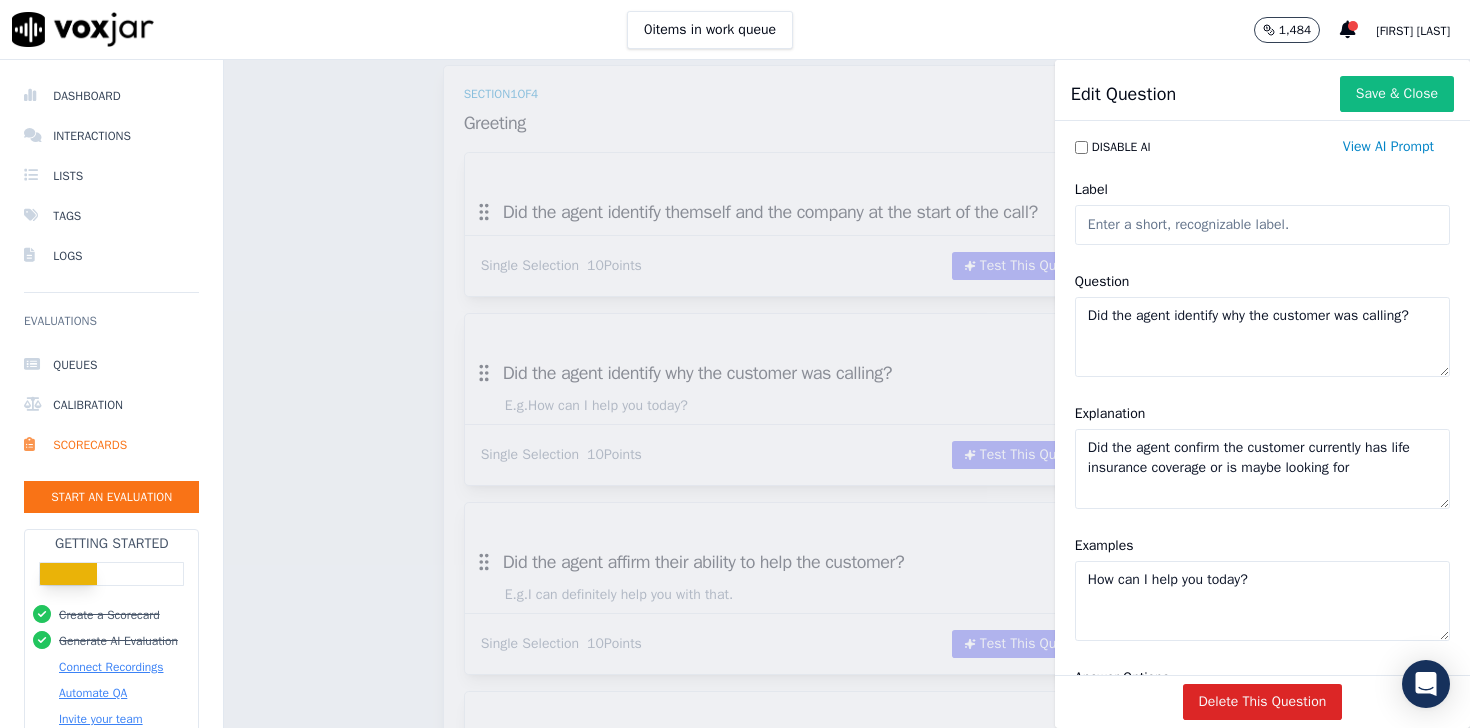 drag, startPoint x: 1392, startPoint y: 475, endPoint x: 1215, endPoint y: 473, distance: 177.01129 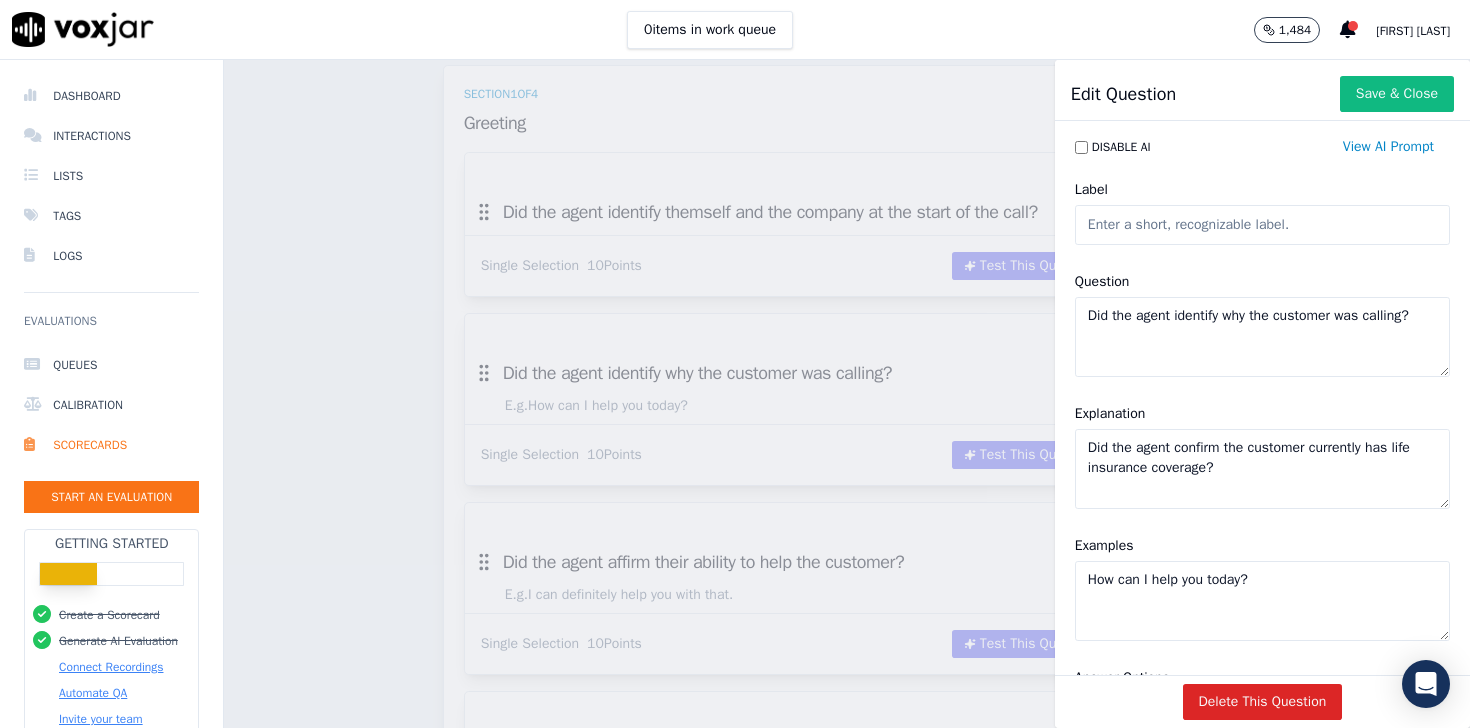 type on "Did the agent confirm the customer currently has life insurance coverage?" 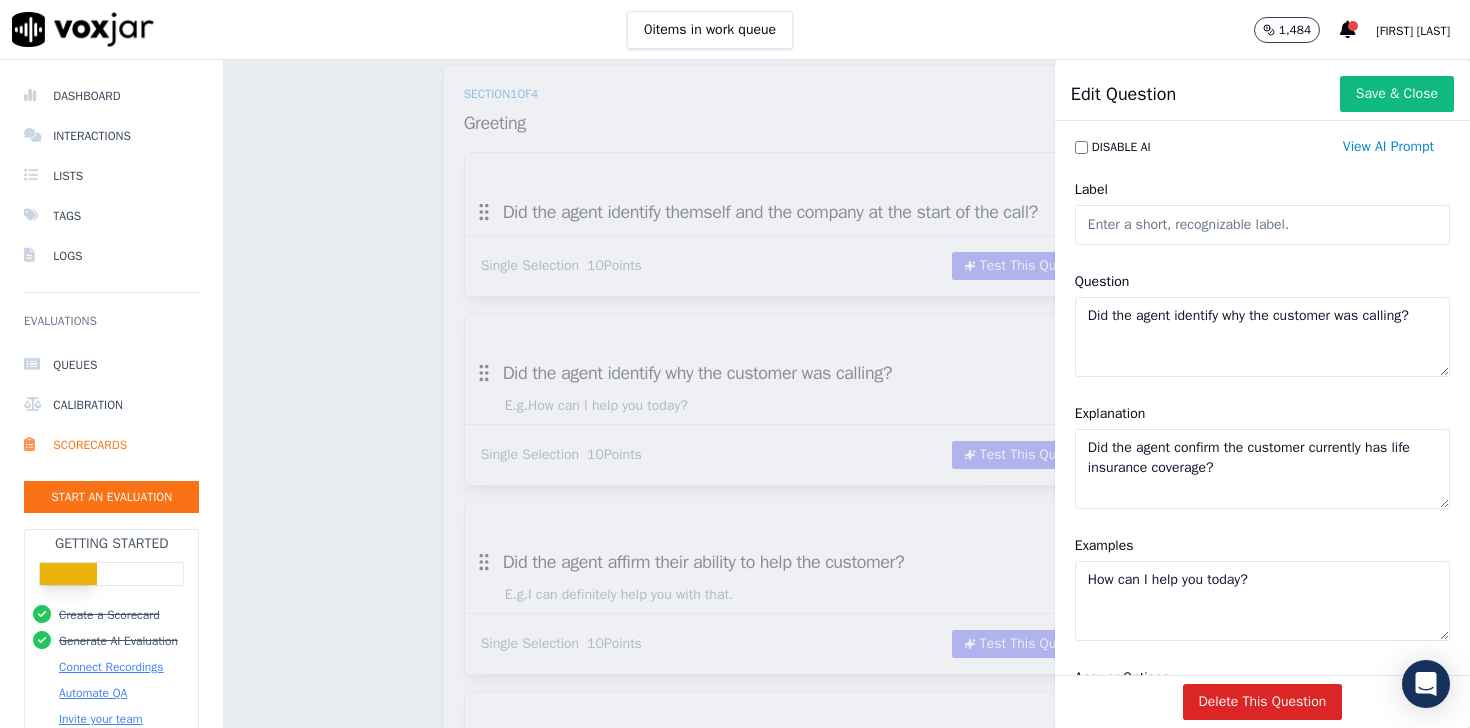 click on "How can I help you today?" 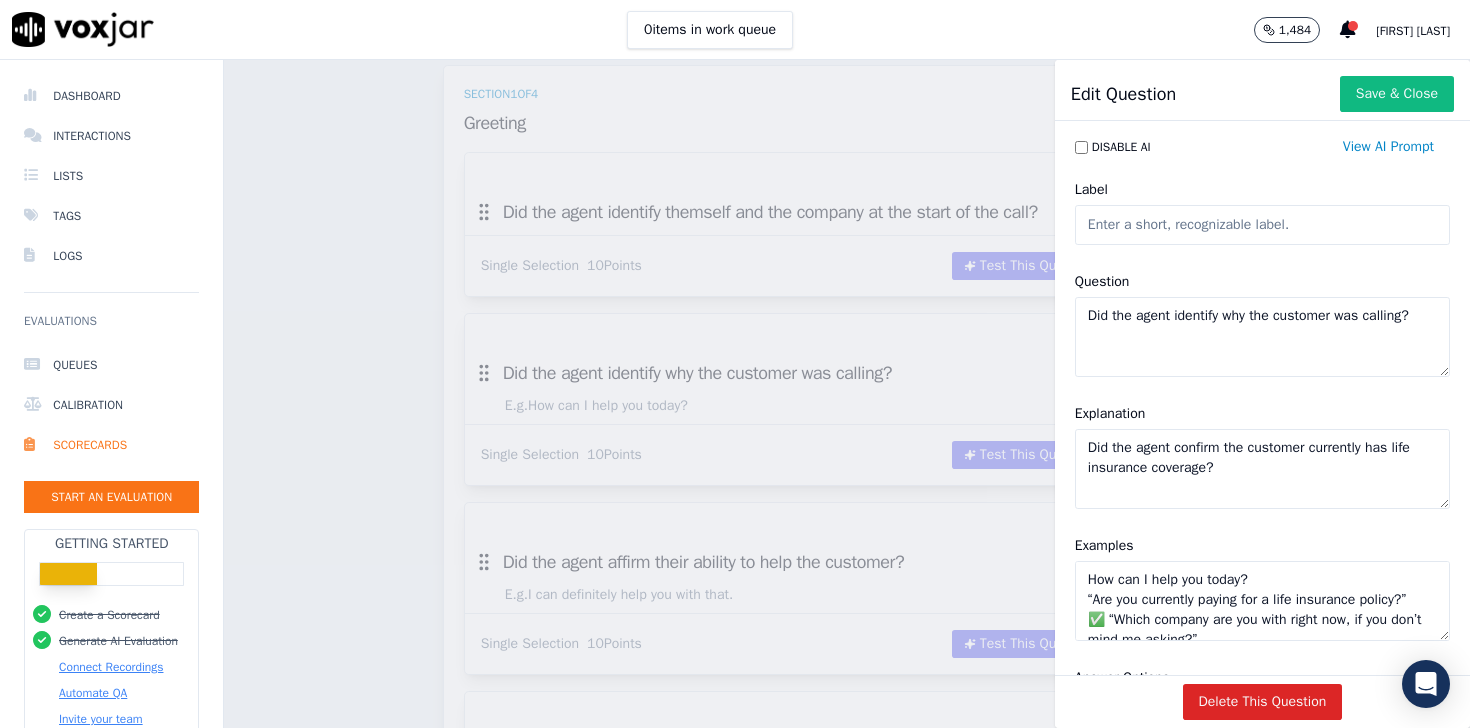 scroll, scrollTop: 8, scrollLeft: 0, axis: vertical 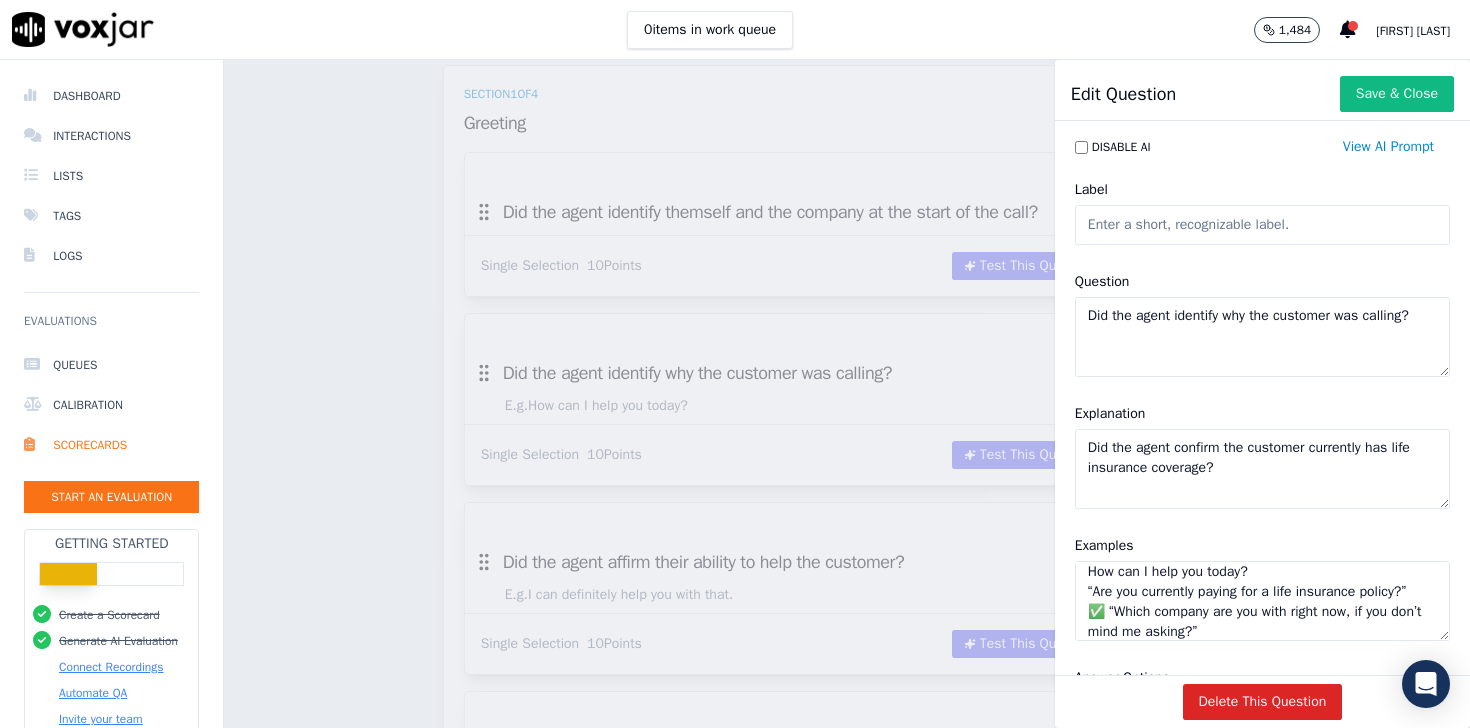 click on "How can I help you today?
“Are you currently paying for a life insurance policy?”
✅ “Which company are you with right now, if you don’t mind me asking?”" 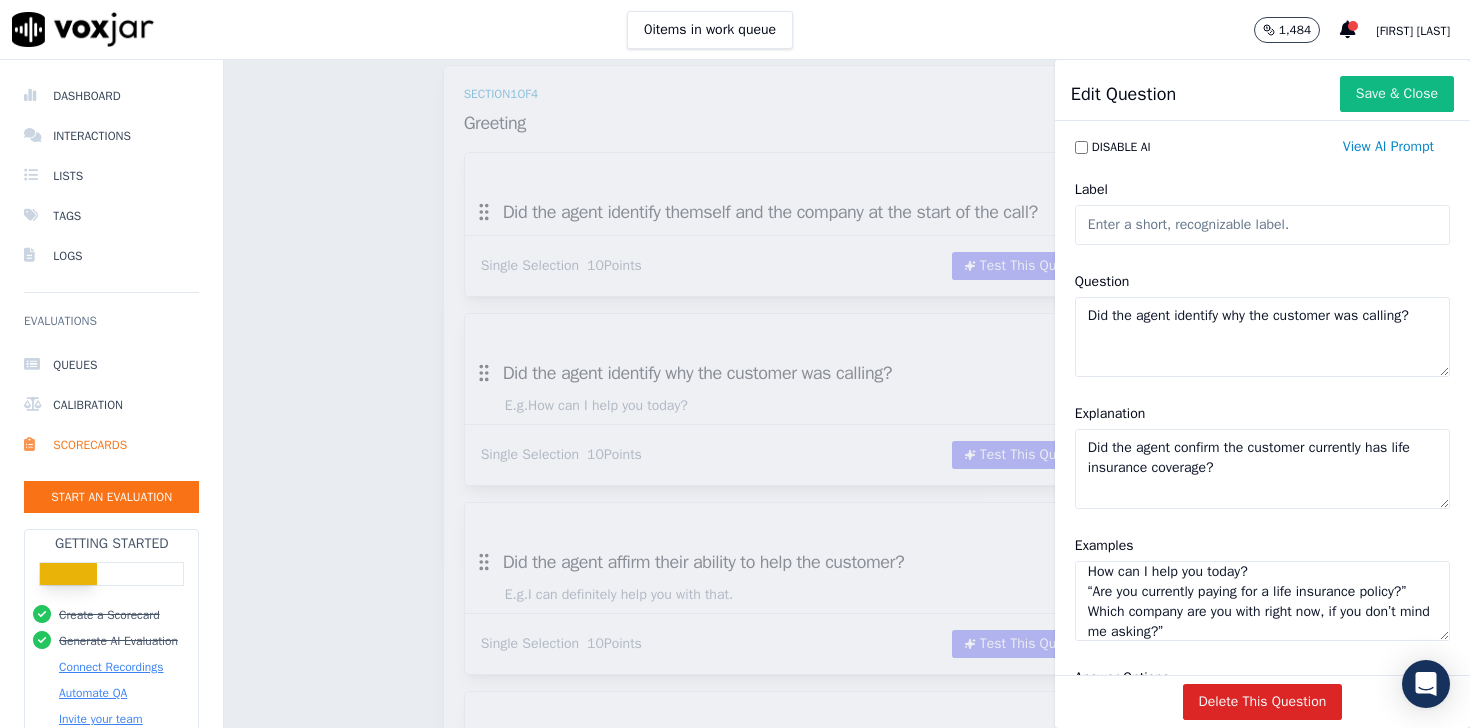 click on "How can I help you today?
“Are you currently paying for a life insurance policy?”
Which company are you with right now, if you don’t mind me asking?”" 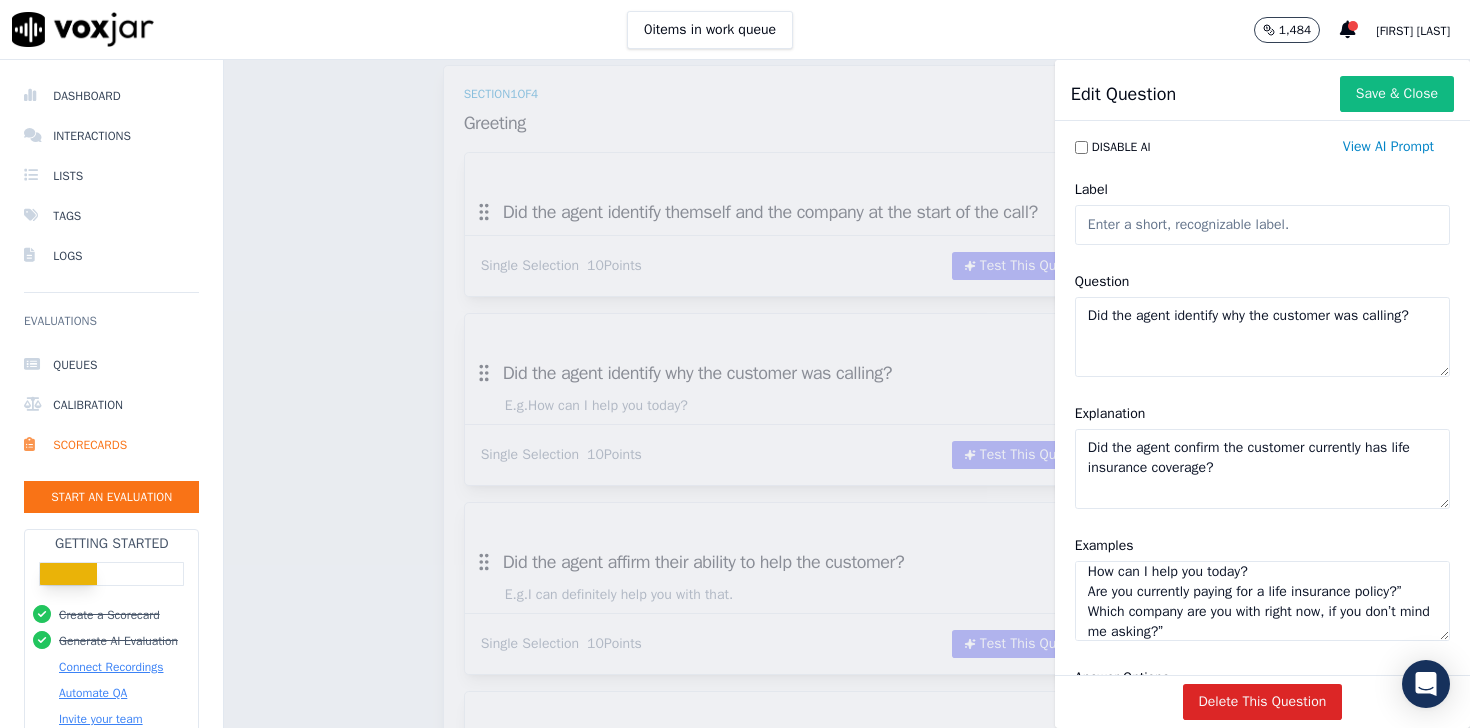 scroll, scrollTop: 18, scrollLeft: 0, axis: vertical 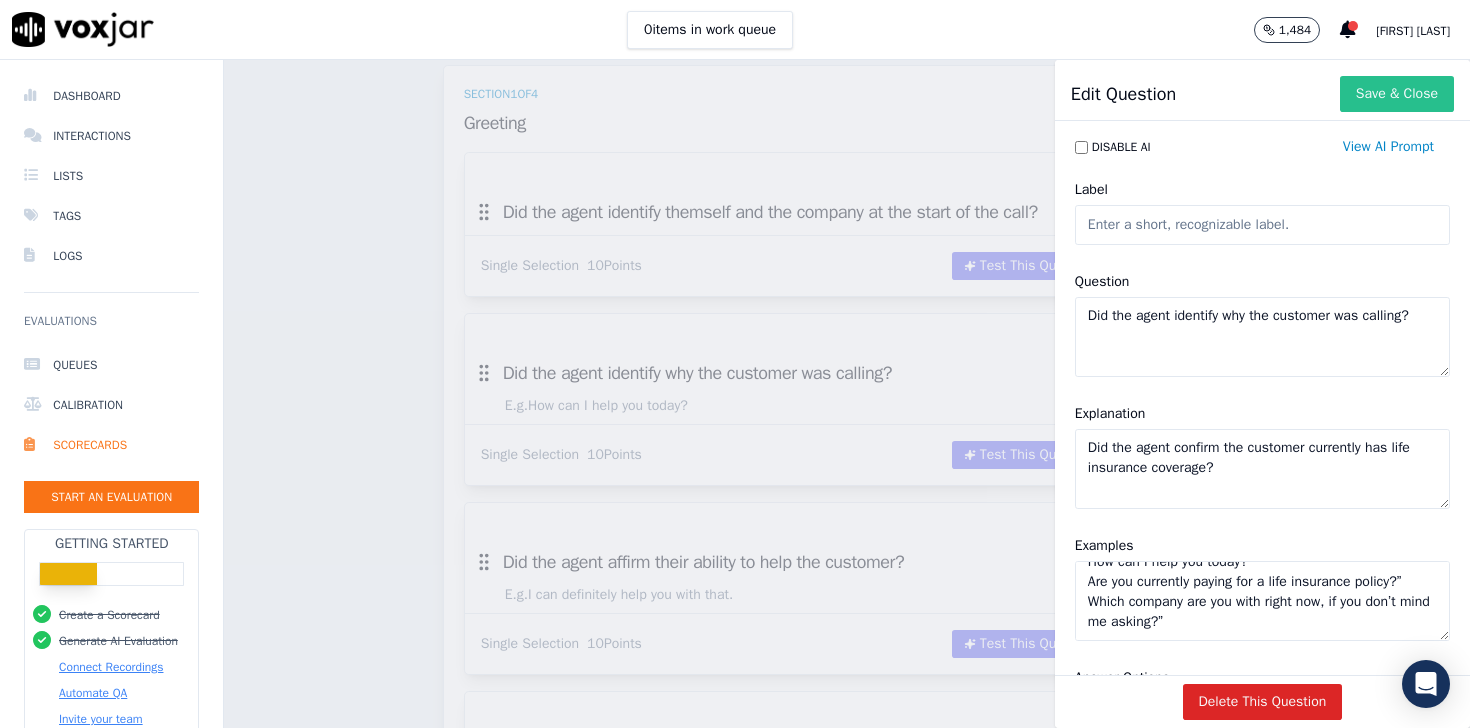 type on "How can I help you today?
Are you currently paying for a life insurance policy?”
Which company are you with right now, if you don’t mind me asking?”" 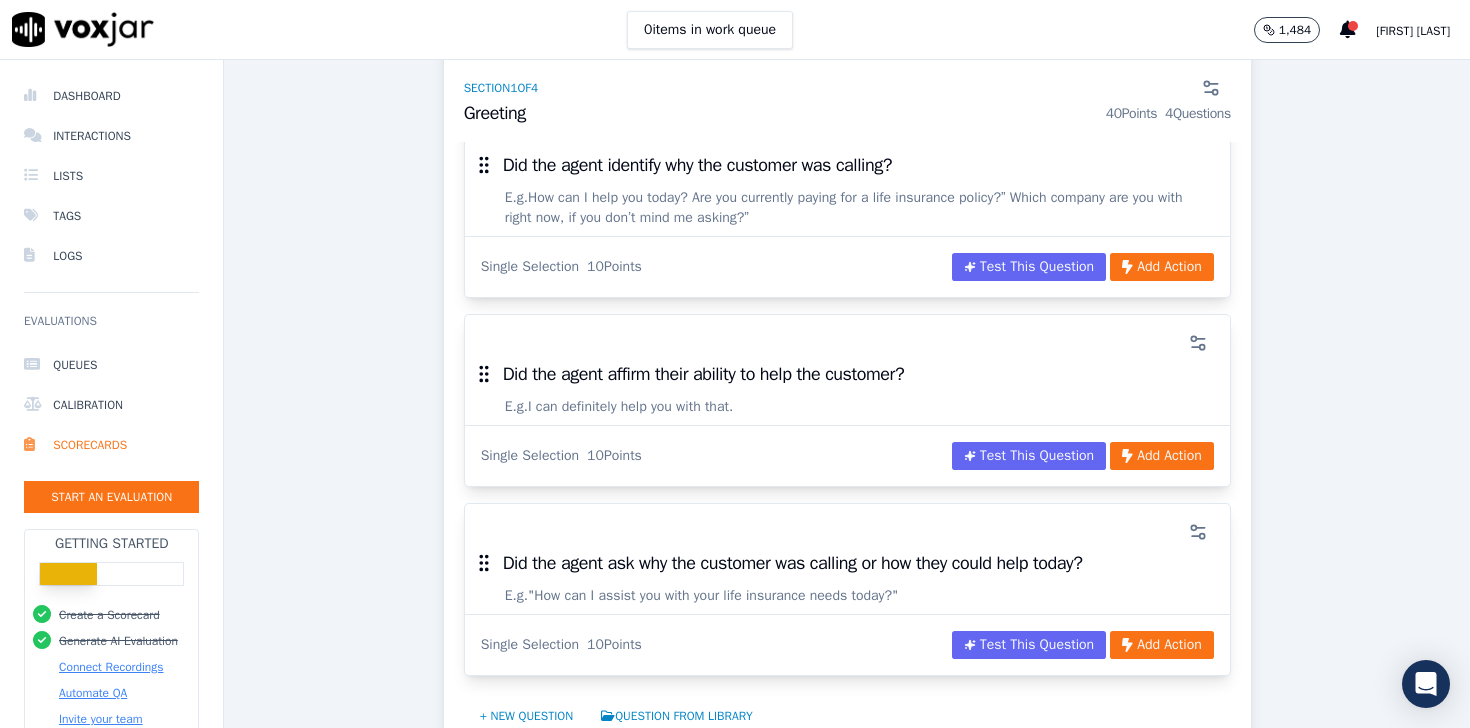 scroll, scrollTop: 490, scrollLeft: 0, axis: vertical 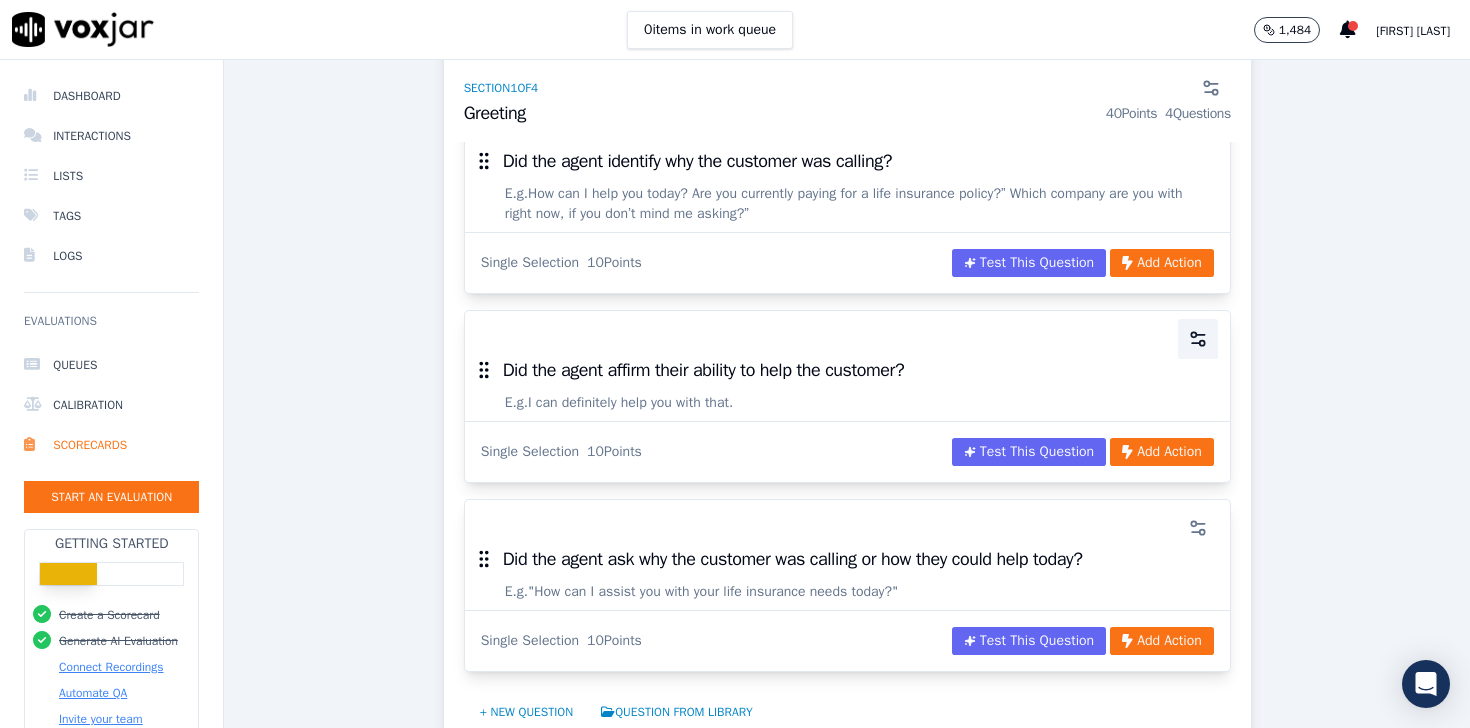 click at bounding box center [1198, 339] 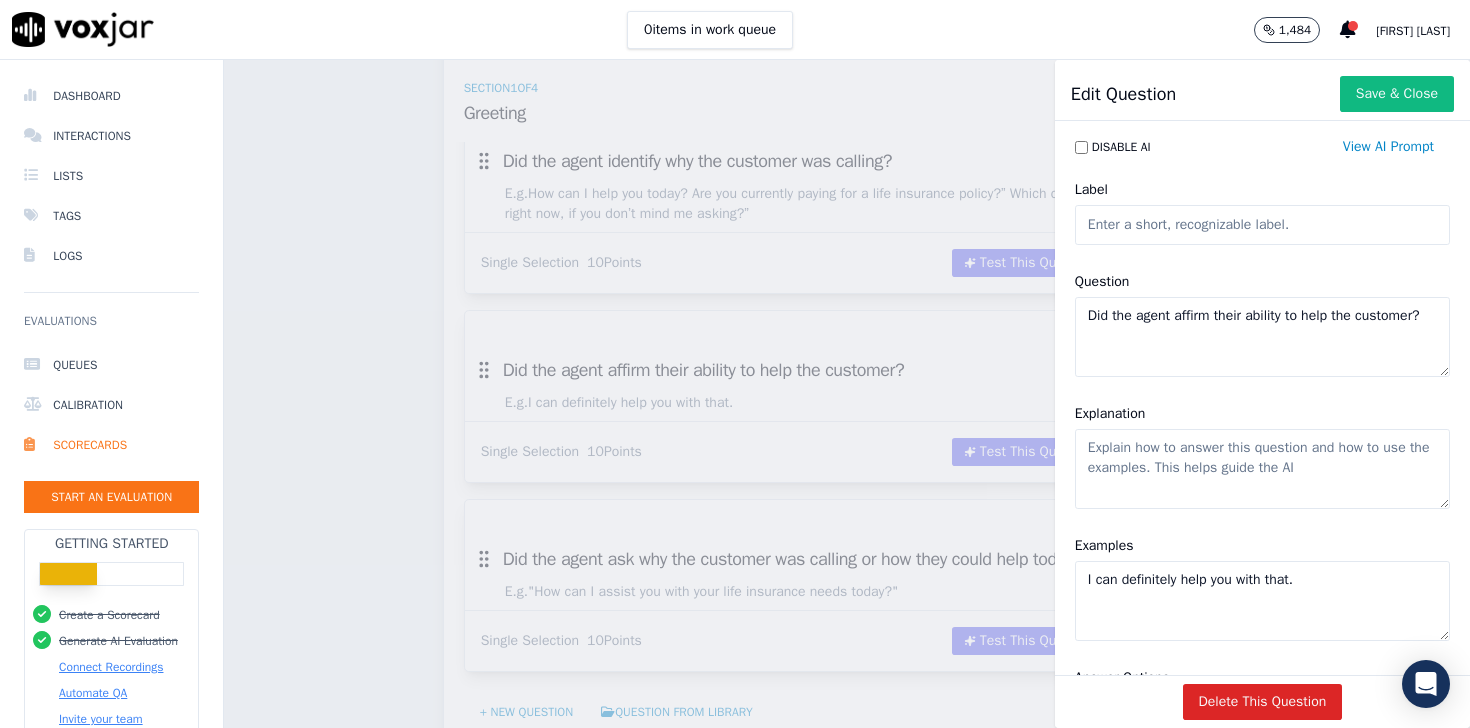 drag, startPoint x: 1232, startPoint y: 362, endPoint x: 1060, endPoint y: 307, distance: 180.57962 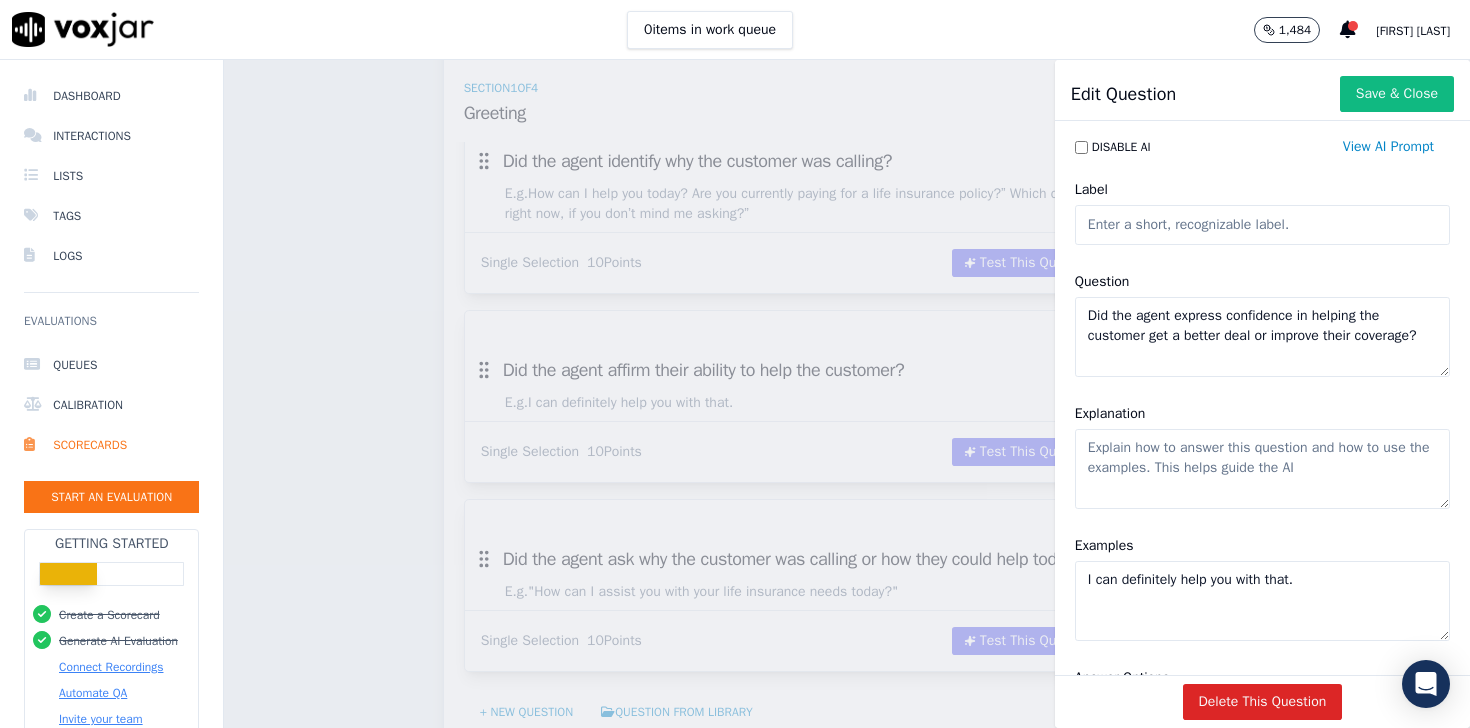 type on "Did the agent express confidence in helping the customer get a better deal or improve their coverage?" 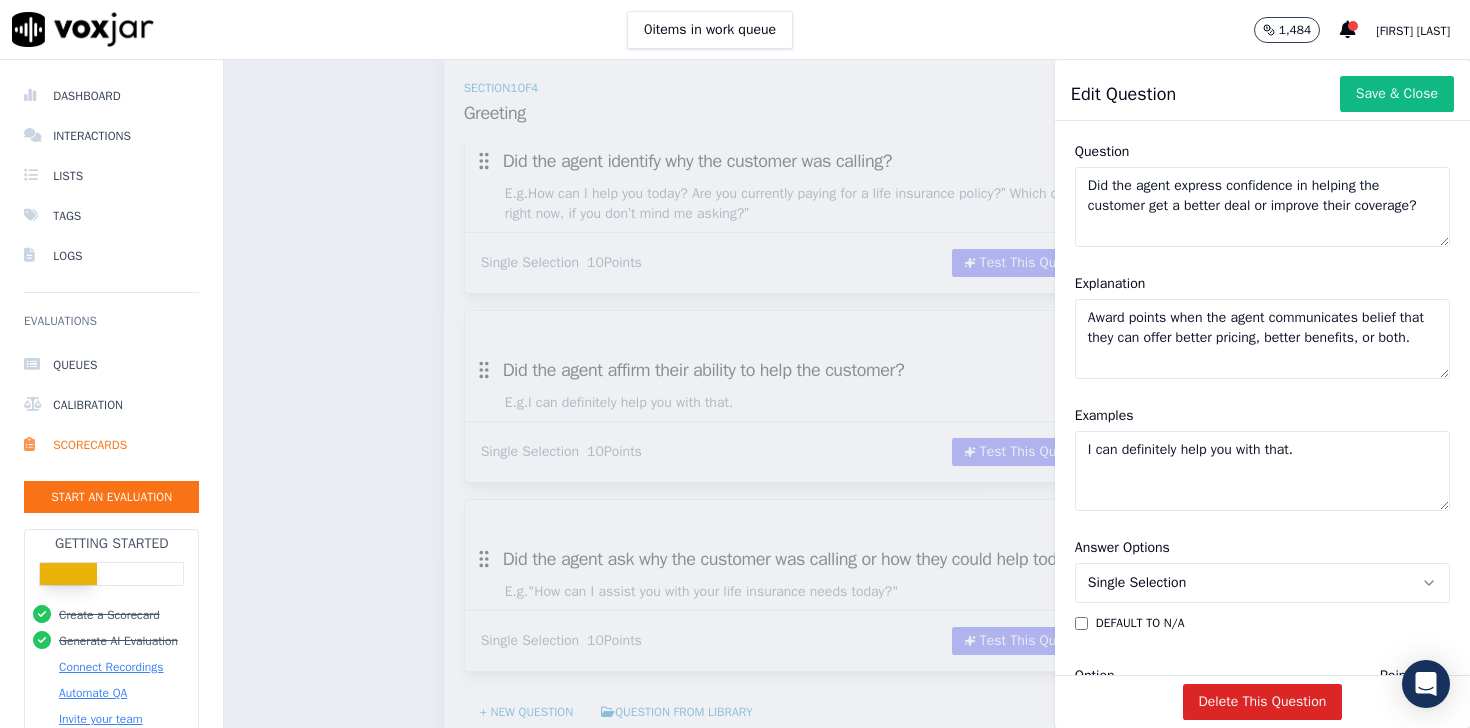 scroll, scrollTop: 132, scrollLeft: 0, axis: vertical 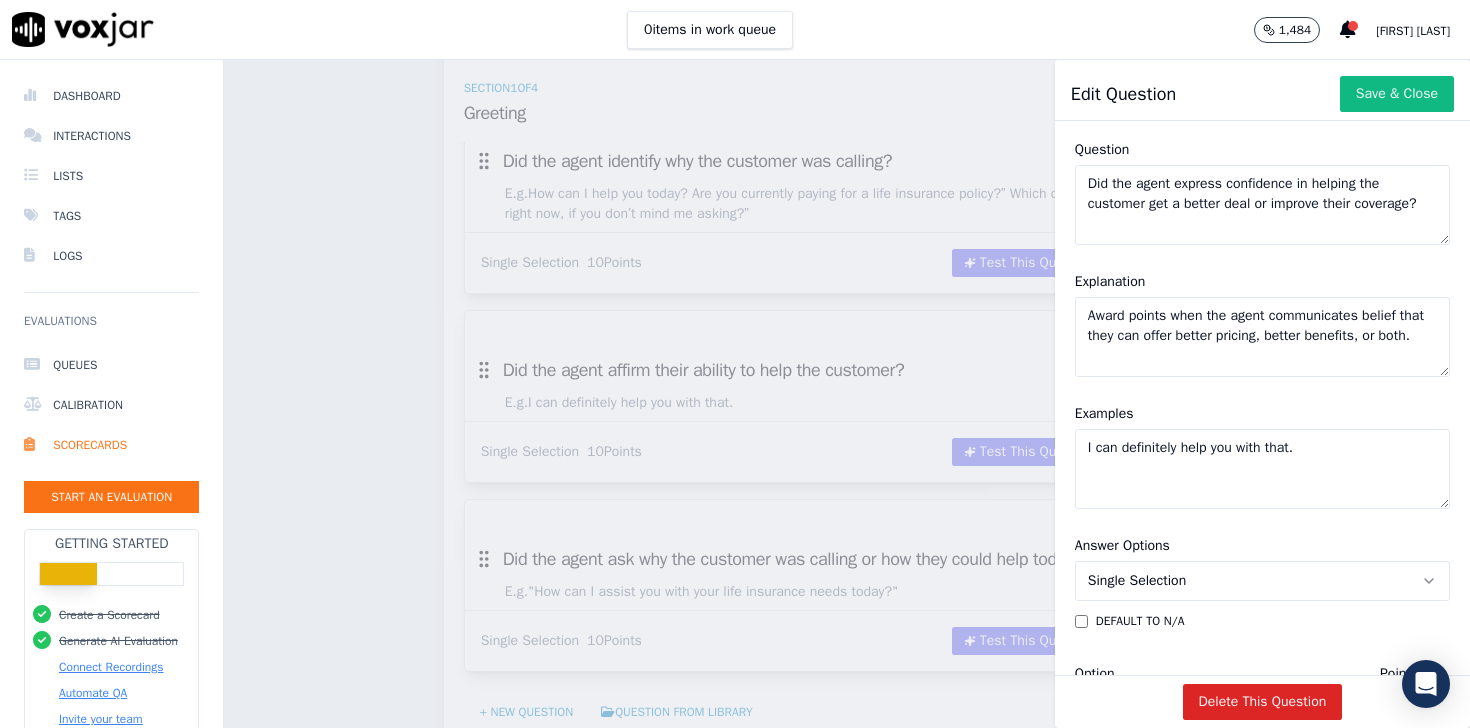 type on "Award points when the agent communicates belief that they can offer better pricing, better benefits, or both." 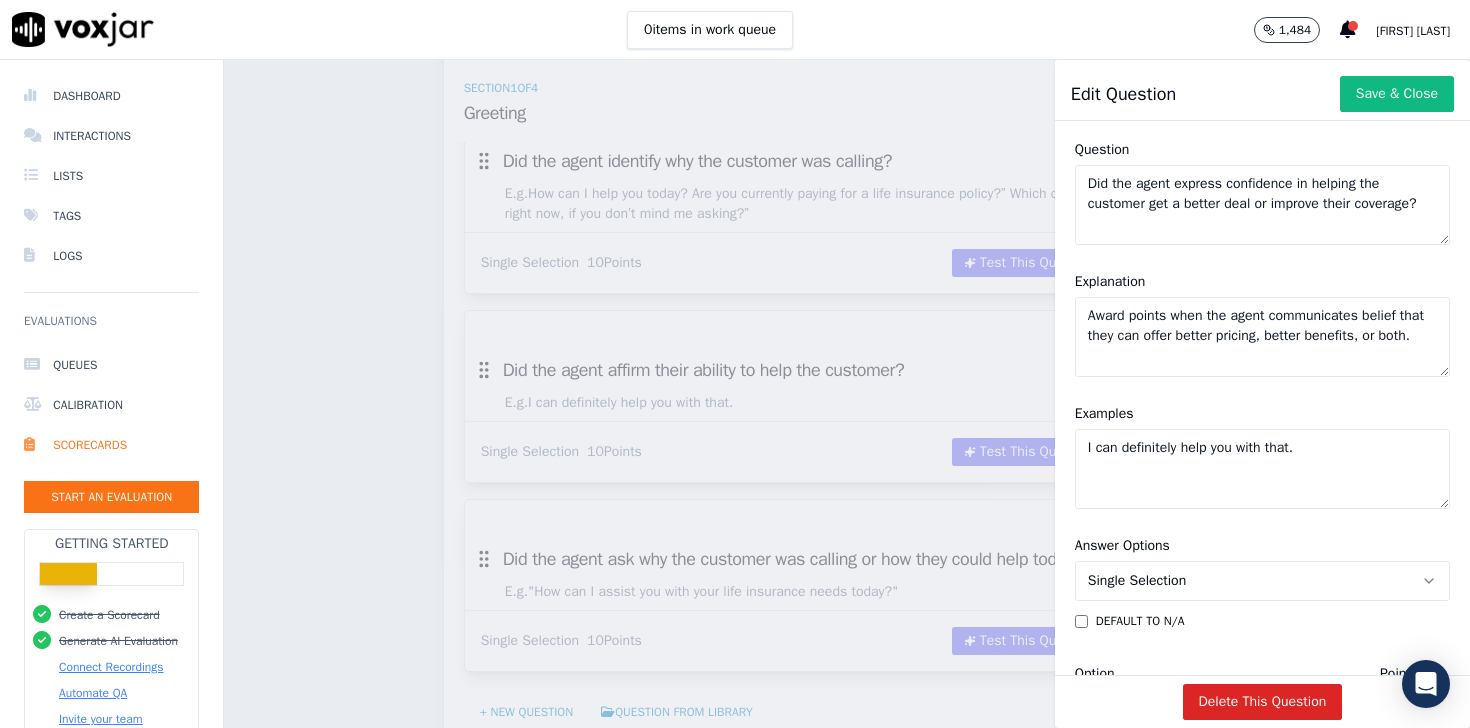 drag, startPoint x: 1341, startPoint y: 447, endPoint x: 951, endPoint y: 436, distance: 390.1551 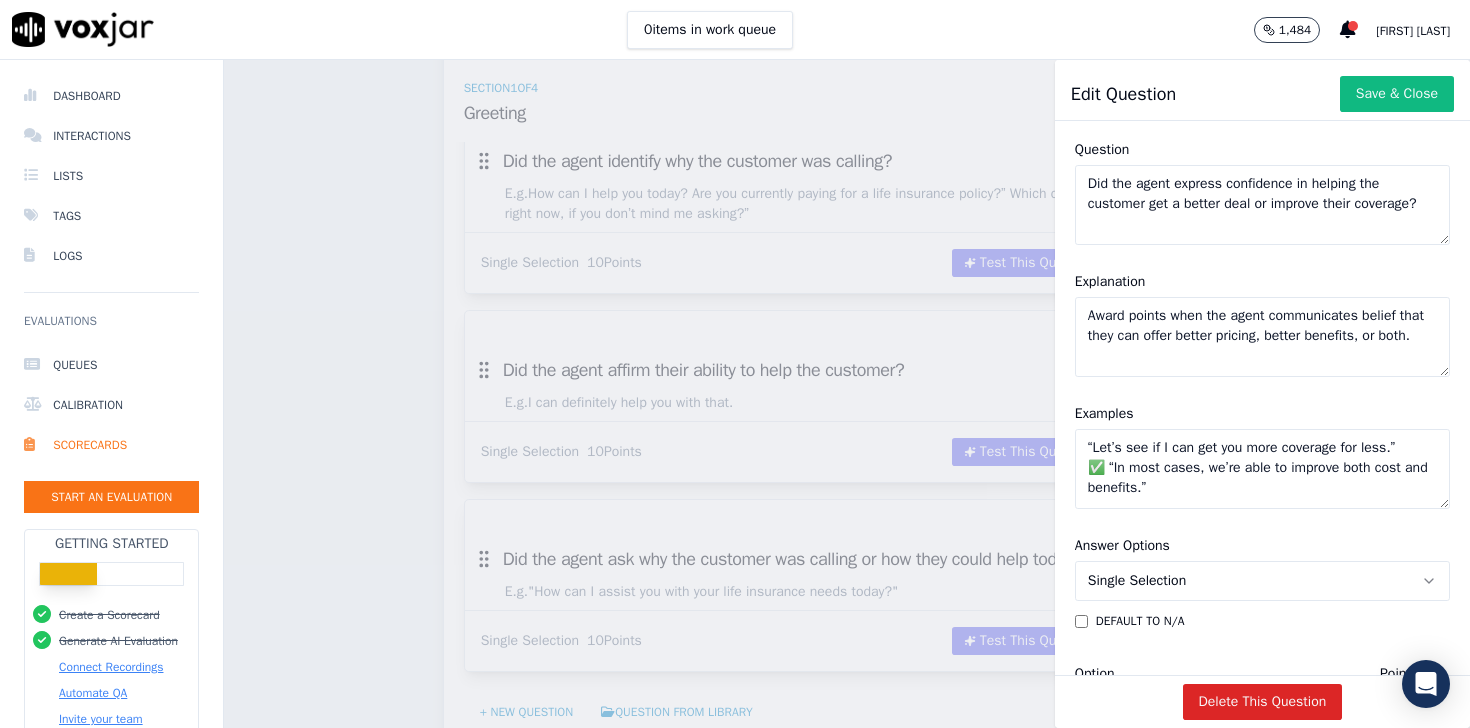 click on "“Let’s see if I can get you more coverage for less.”
✅ “In most cases, we’re able to improve both cost and benefits.”" 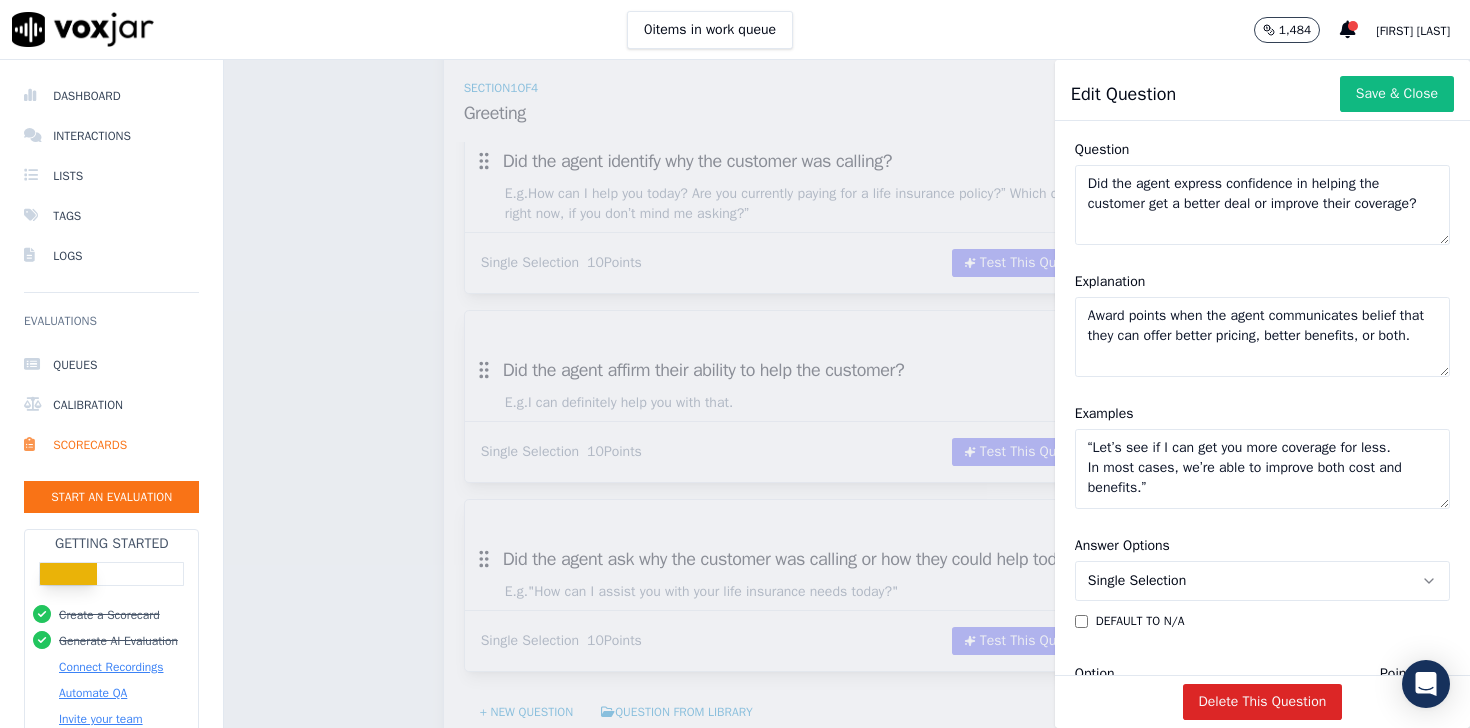 click on "“Let’s see if I can get you more coverage for less.
In most cases, we’re able to improve both cost and benefits.”" 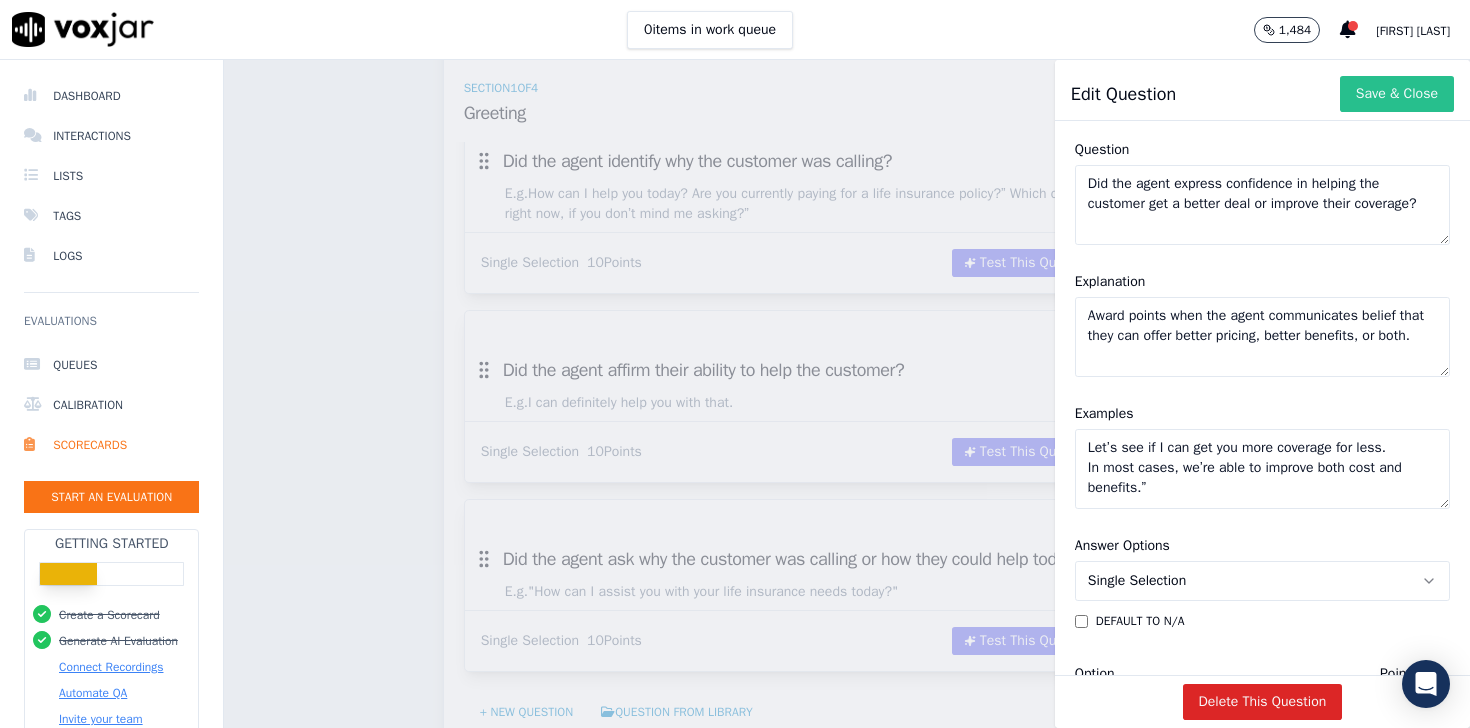 type on "Let’s see if I can get you more coverage for less.
In most cases, we’re able to improve both cost and benefits.”" 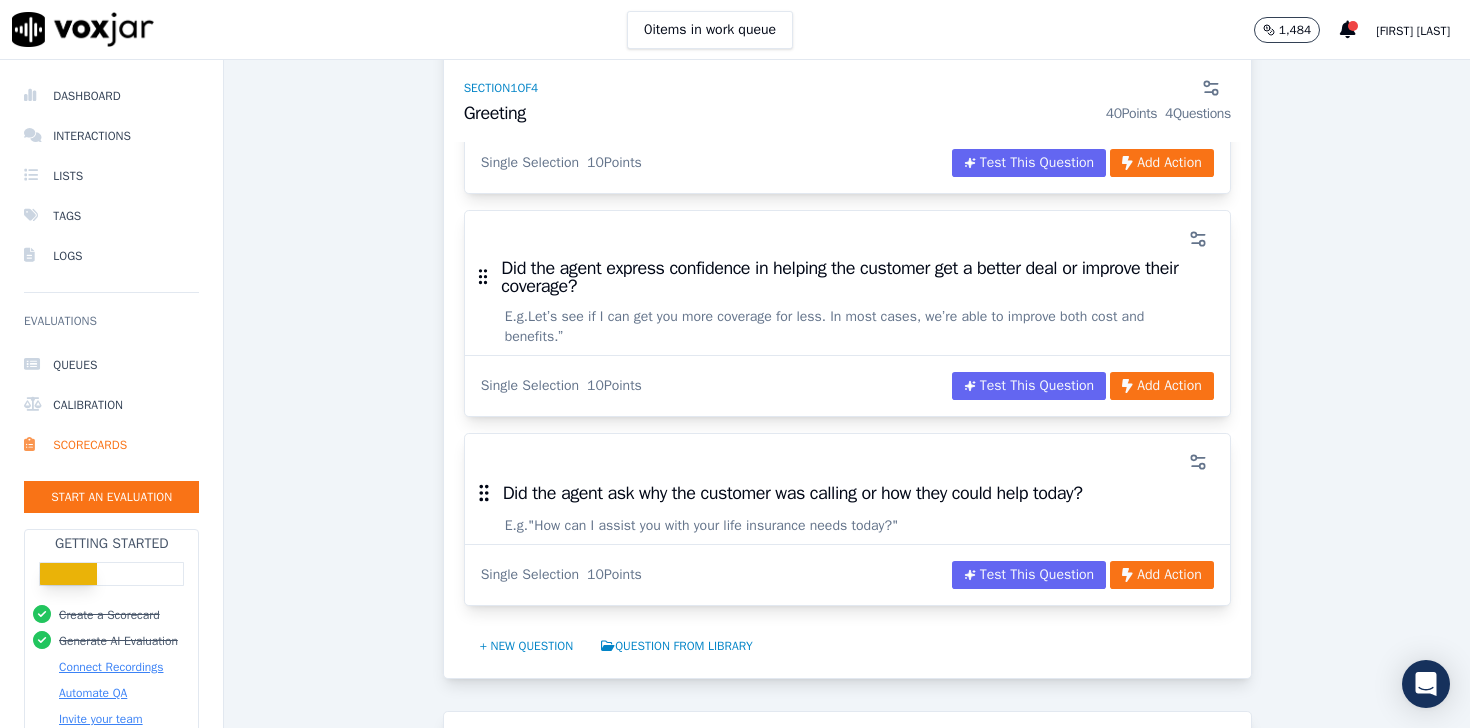 scroll, scrollTop: 591, scrollLeft: 0, axis: vertical 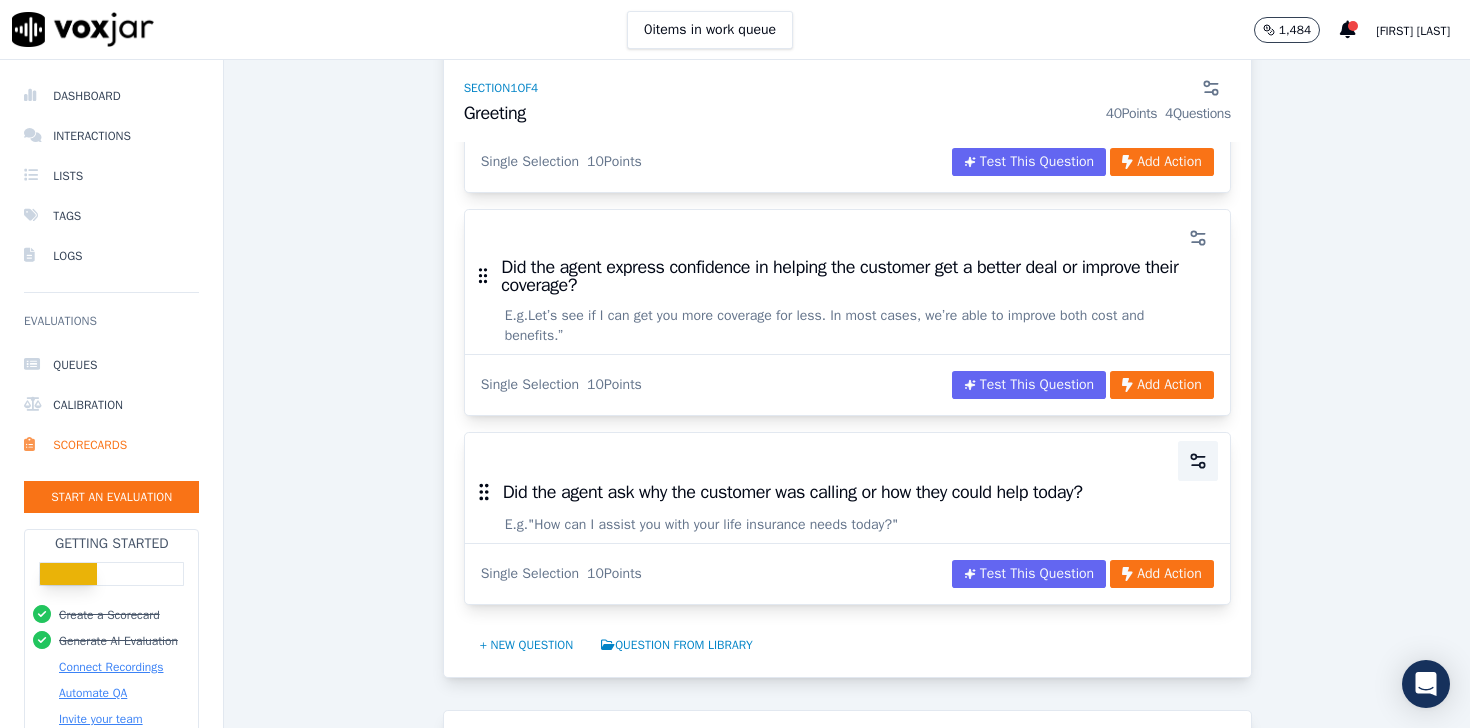 click 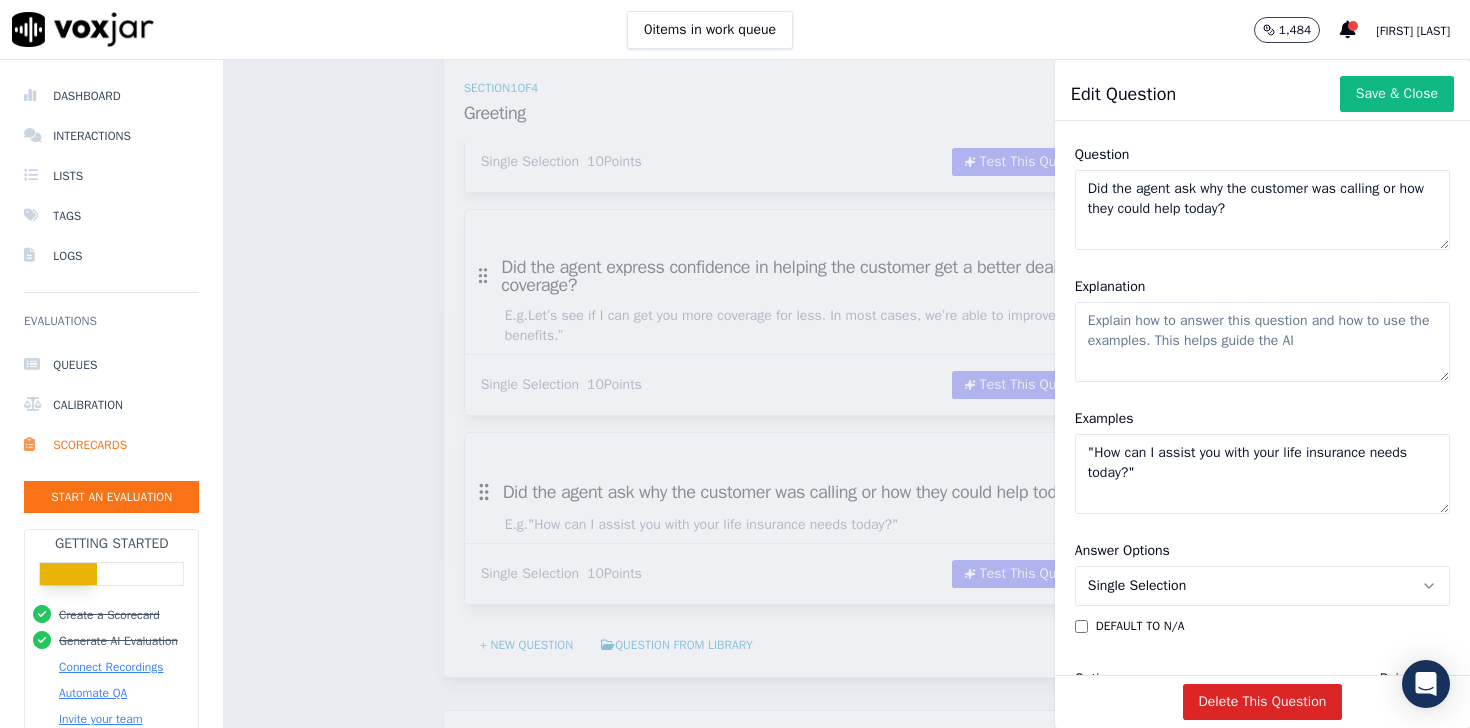 scroll, scrollTop: 135, scrollLeft: 0, axis: vertical 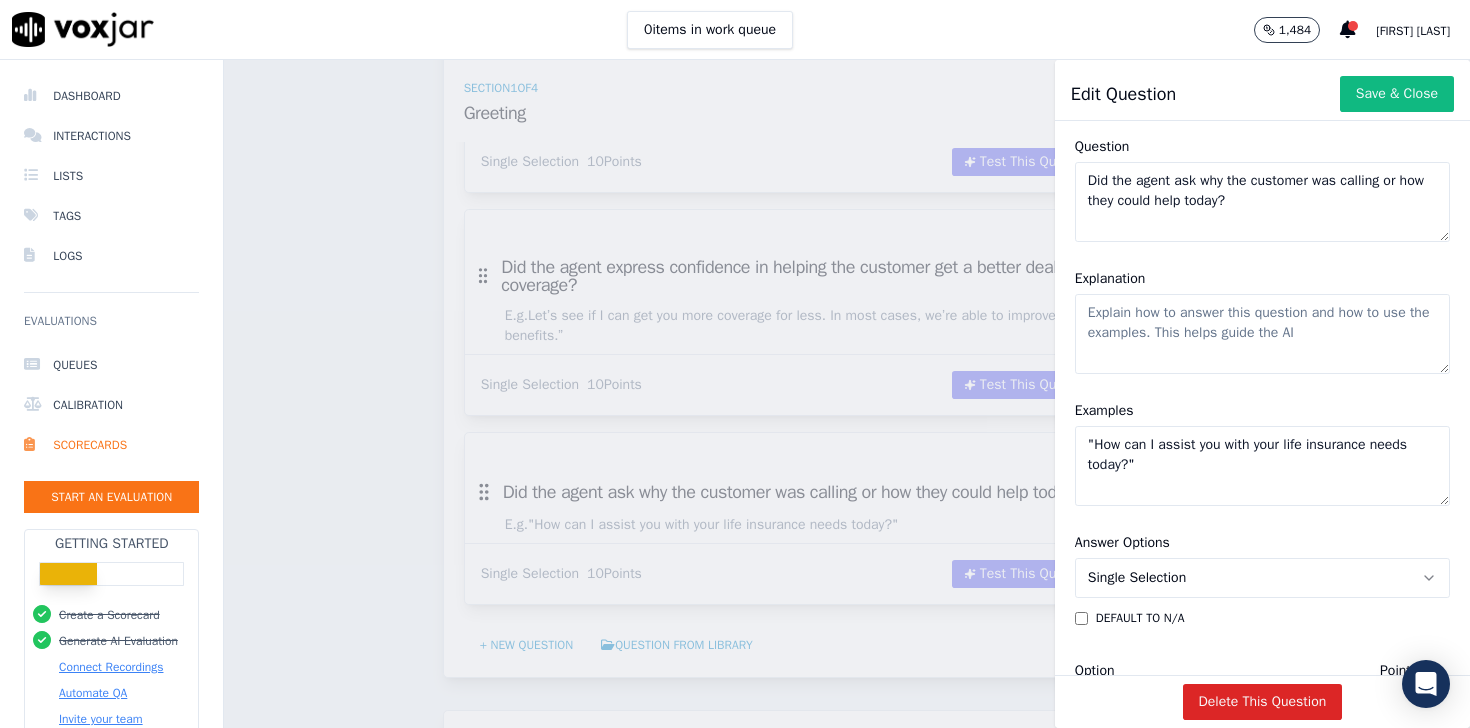 click on ""How can I assist you with your life insurance needs today?"" 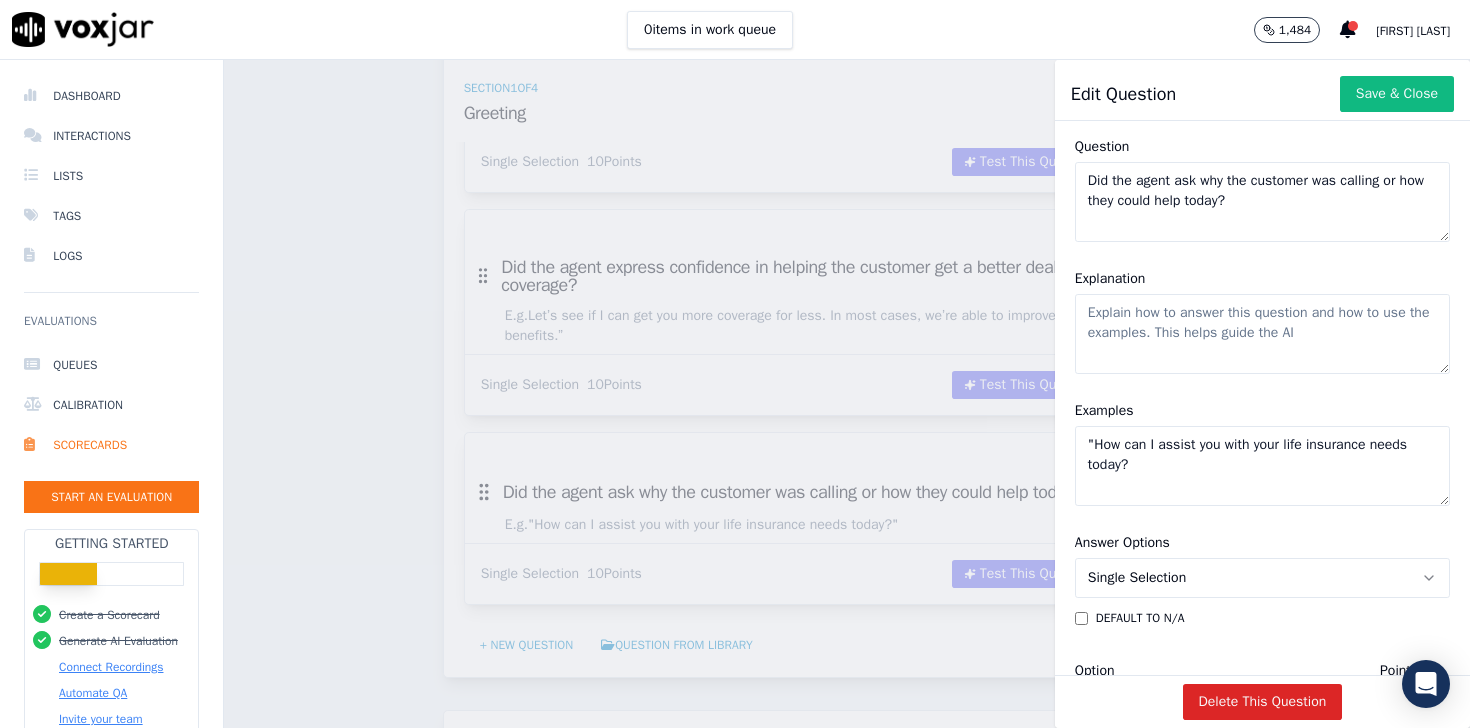 click on ""How can I assist you with your life insurance needs today?" 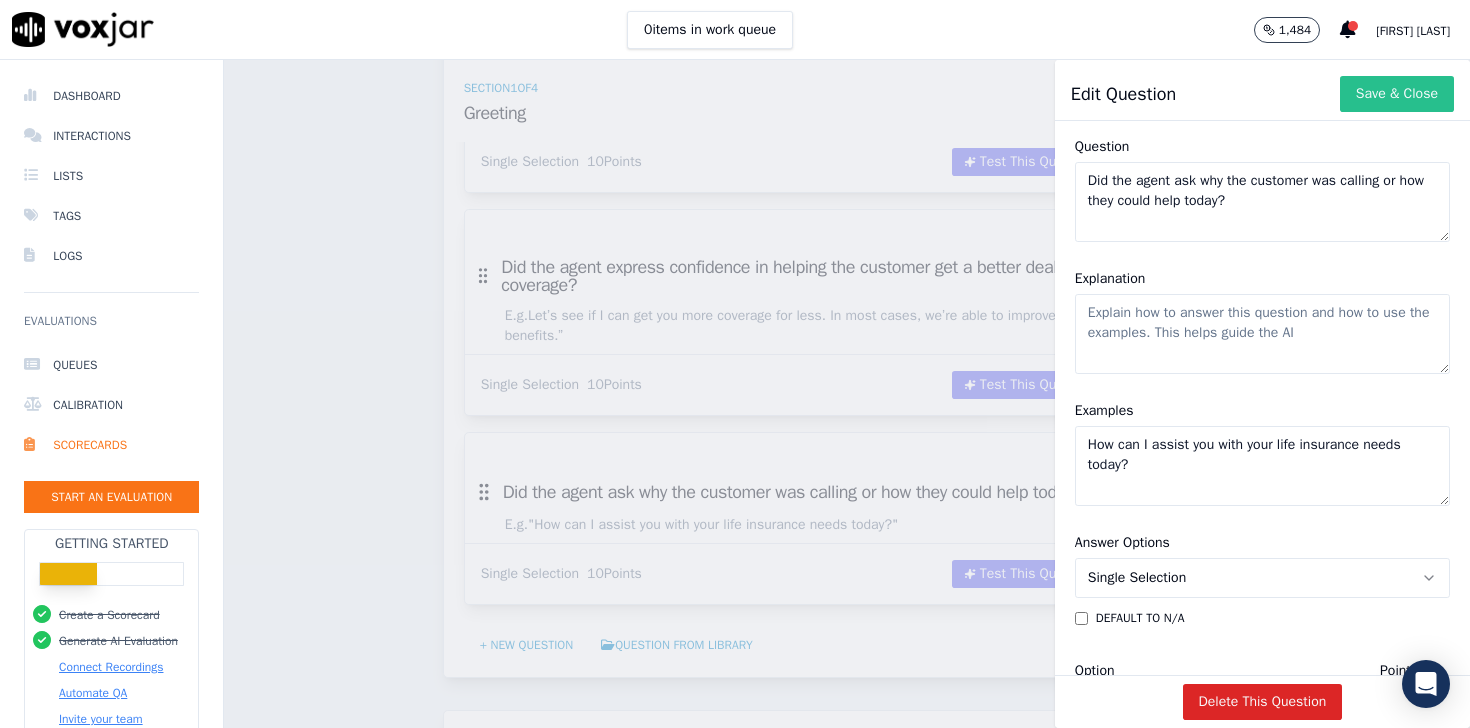 type on "How can I assist you with your life insurance needs today?" 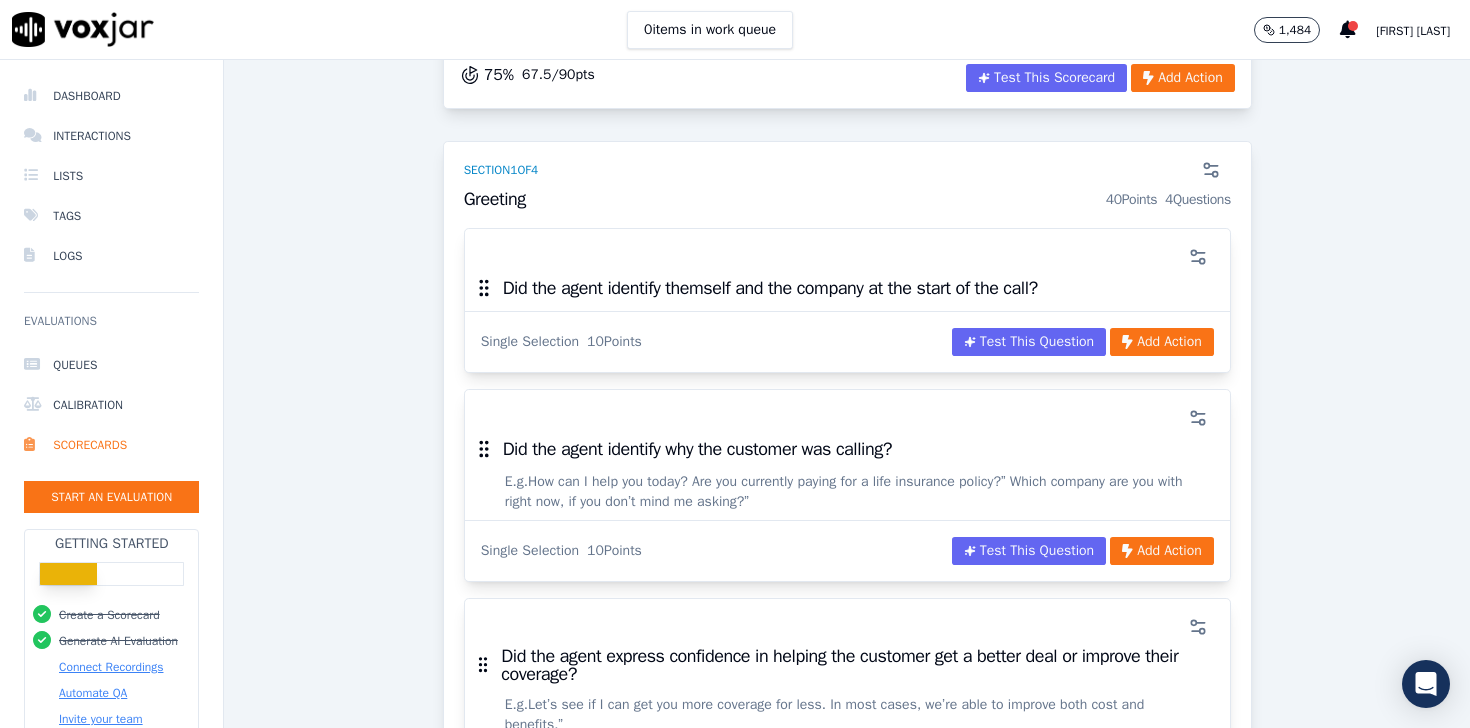 scroll, scrollTop: 0, scrollLeft: 0, axis: both 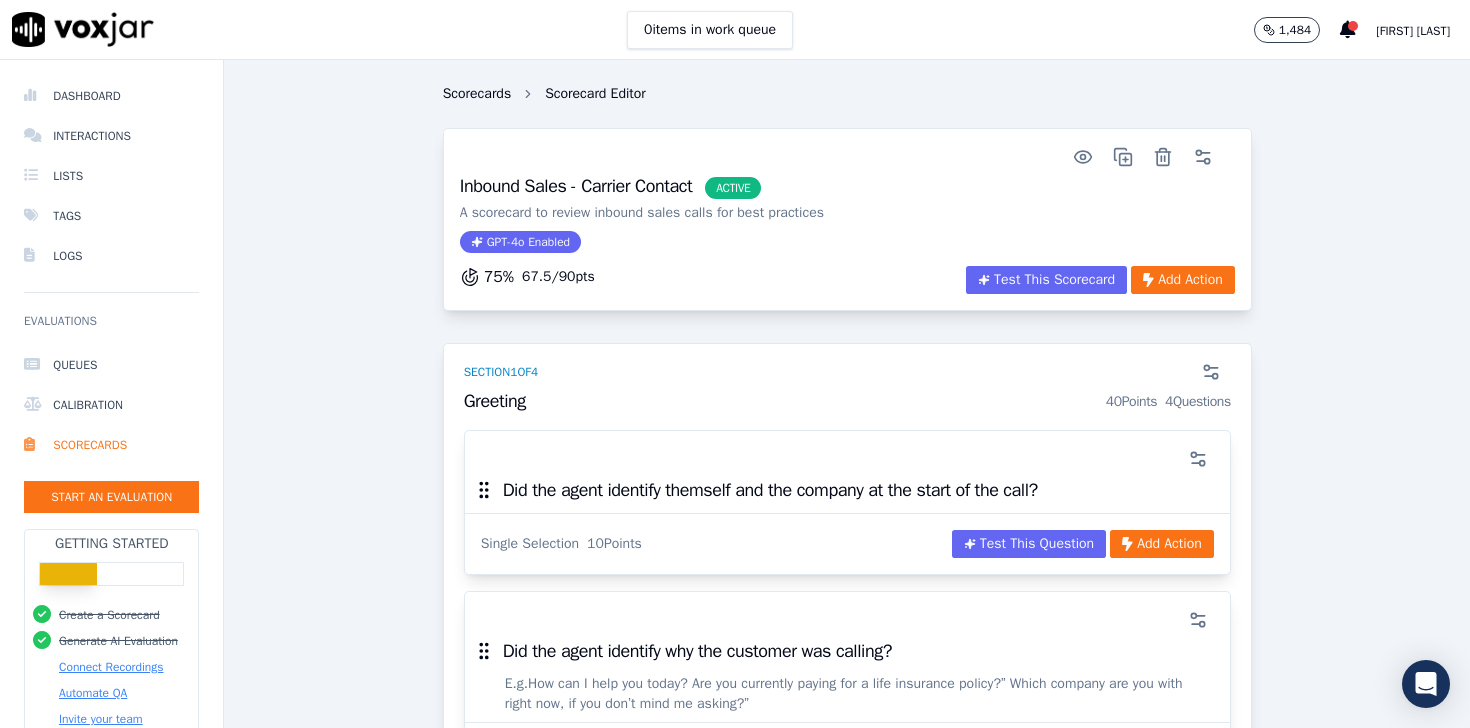 click on "Scorecards" at bounding box center (477, 94) 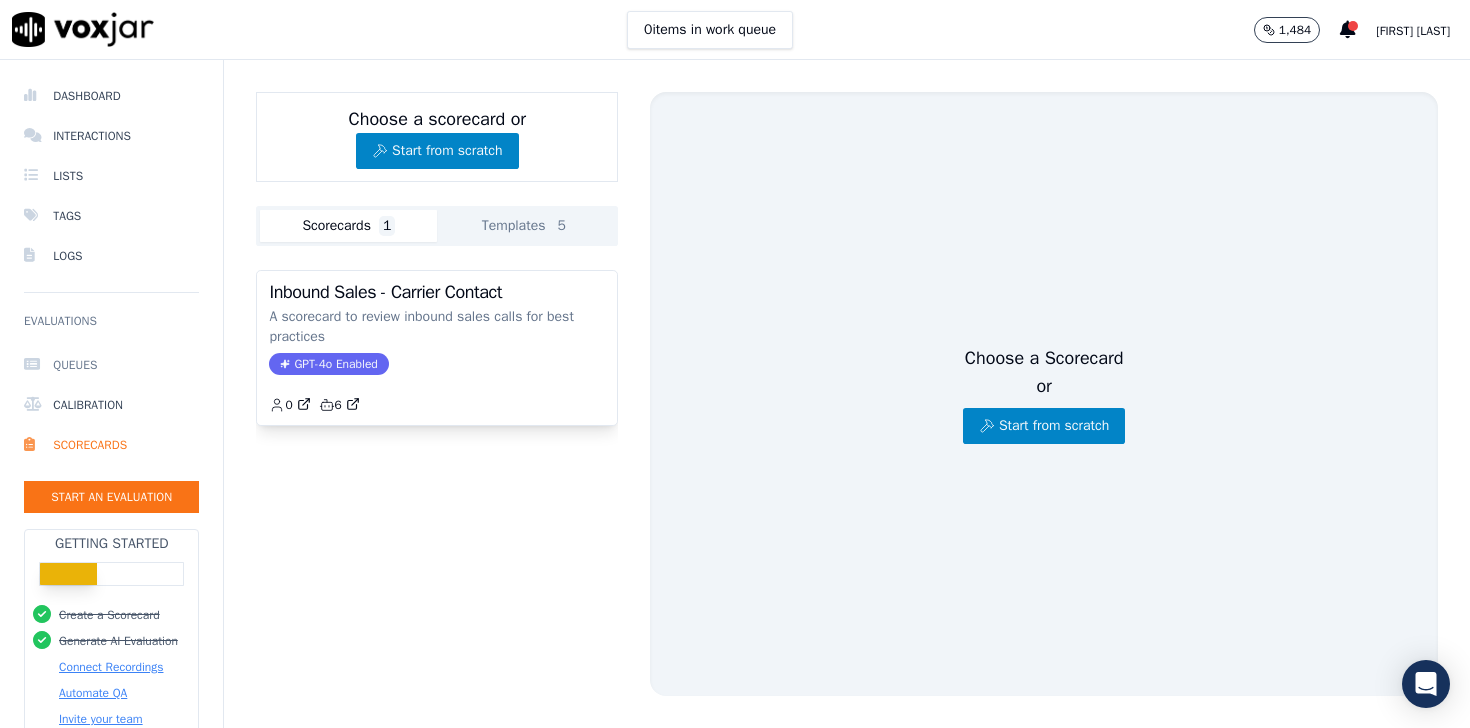 click on "Queues" at bounding box center [111, 365] 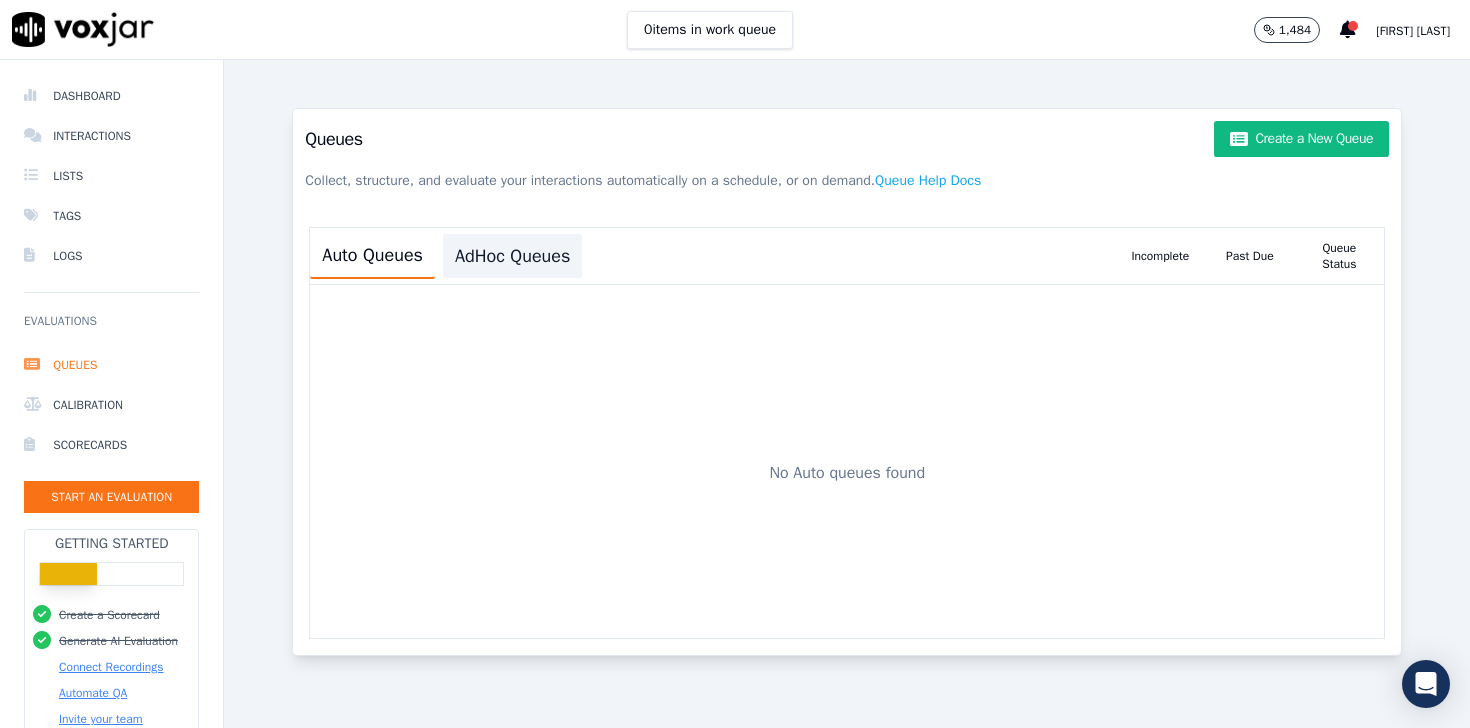 click on "AdHoc Queues" 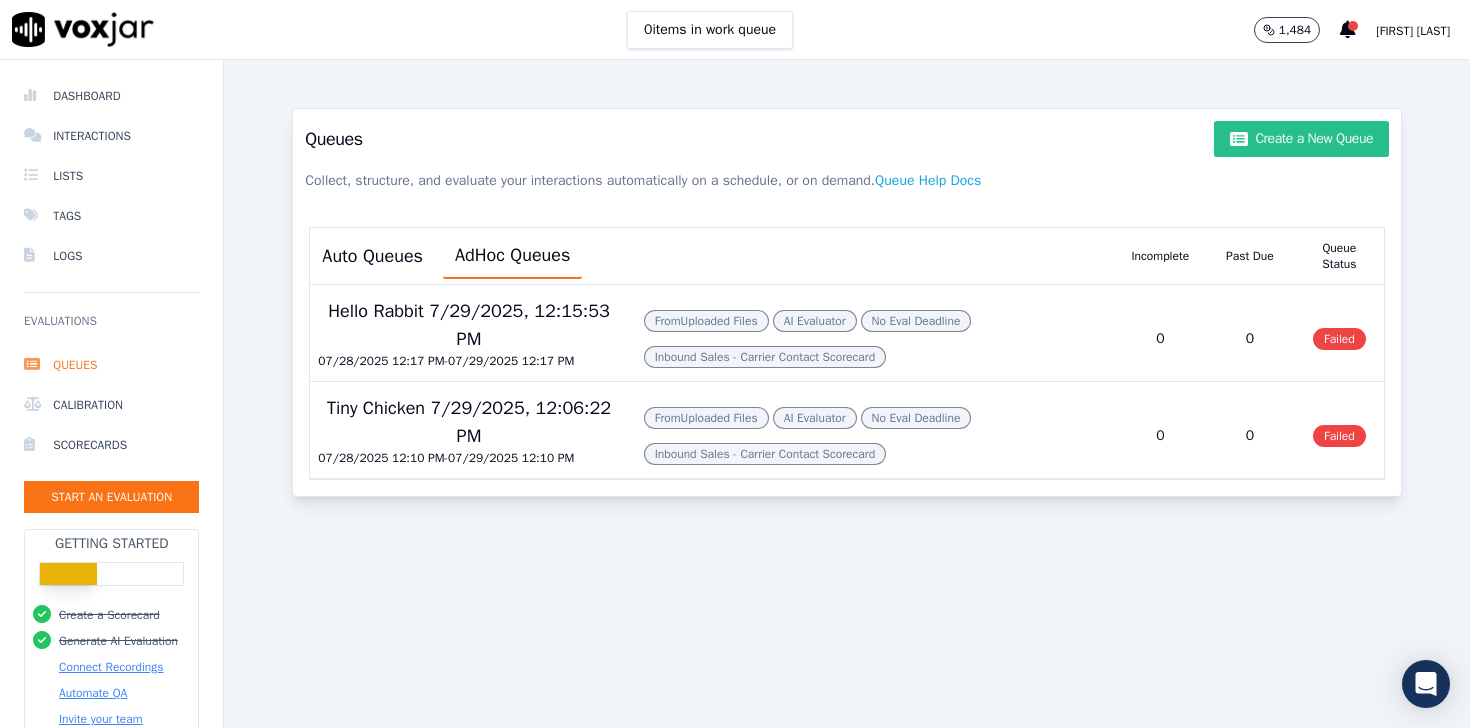 click on "Create a New Queue" at bounding box center [1301, 139] 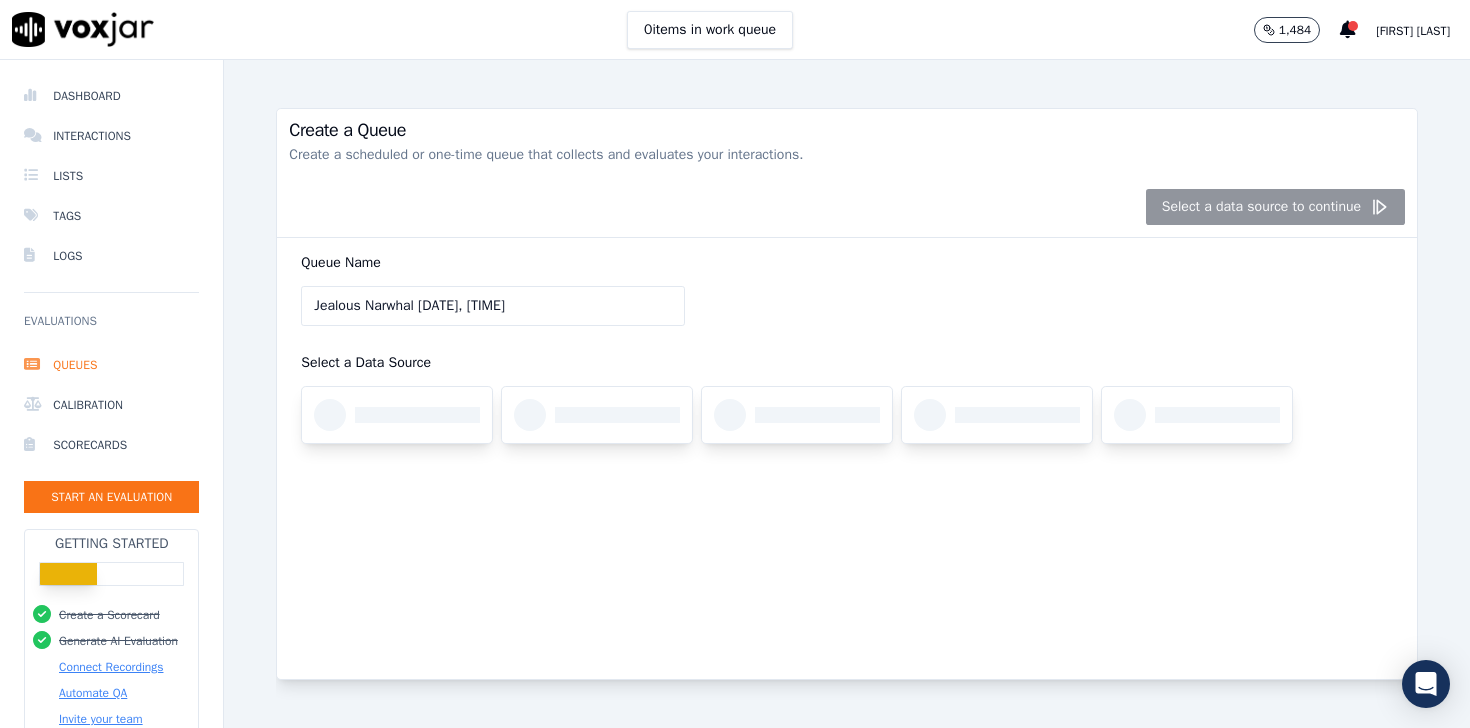 click on "Jealous Narwhal 8/3/2025, 12:31:06 PM" 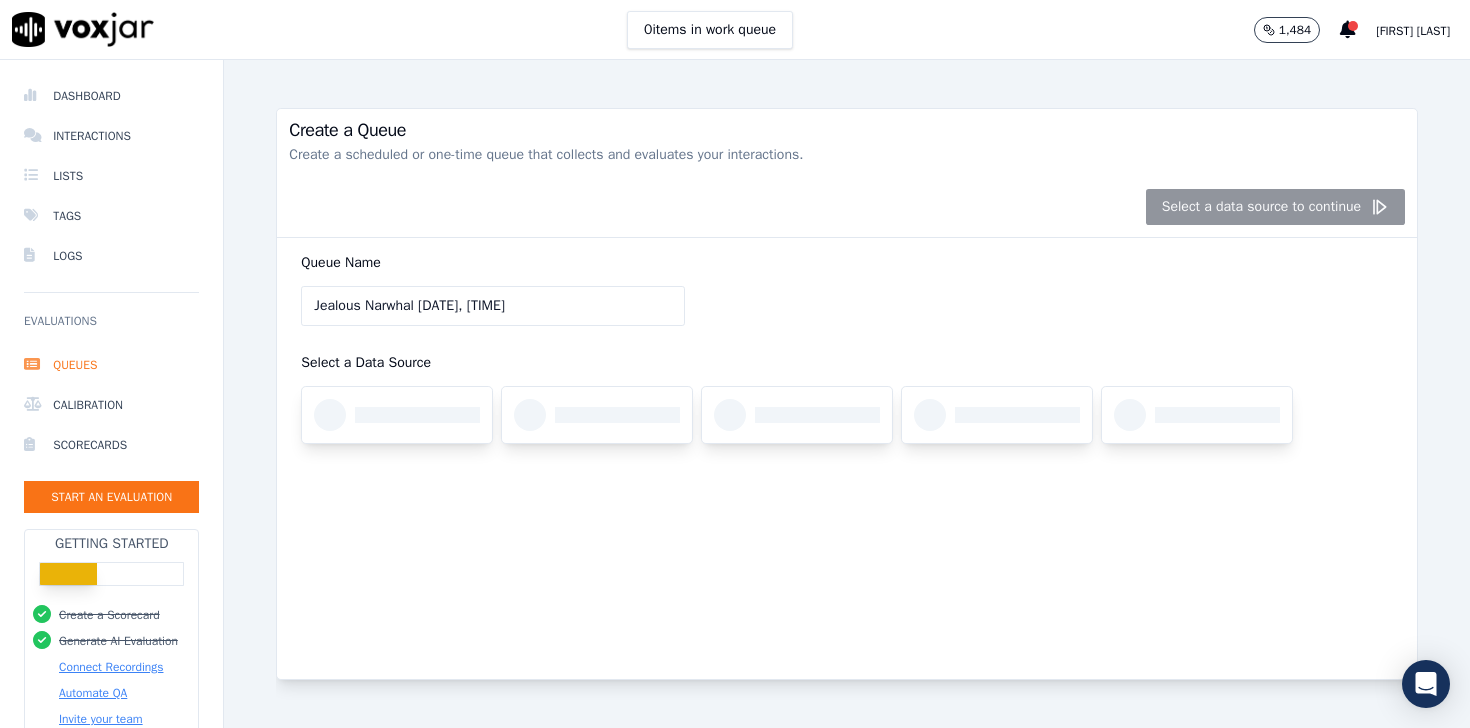 click on "Create a Queue   Create a scheduled or one-time queue that collects and evaluates your interactions.     Select a data source to continue    Queue Name   Jealous Narwhal 8/3/2025, 12:31:06 PM     Select a Data Source" 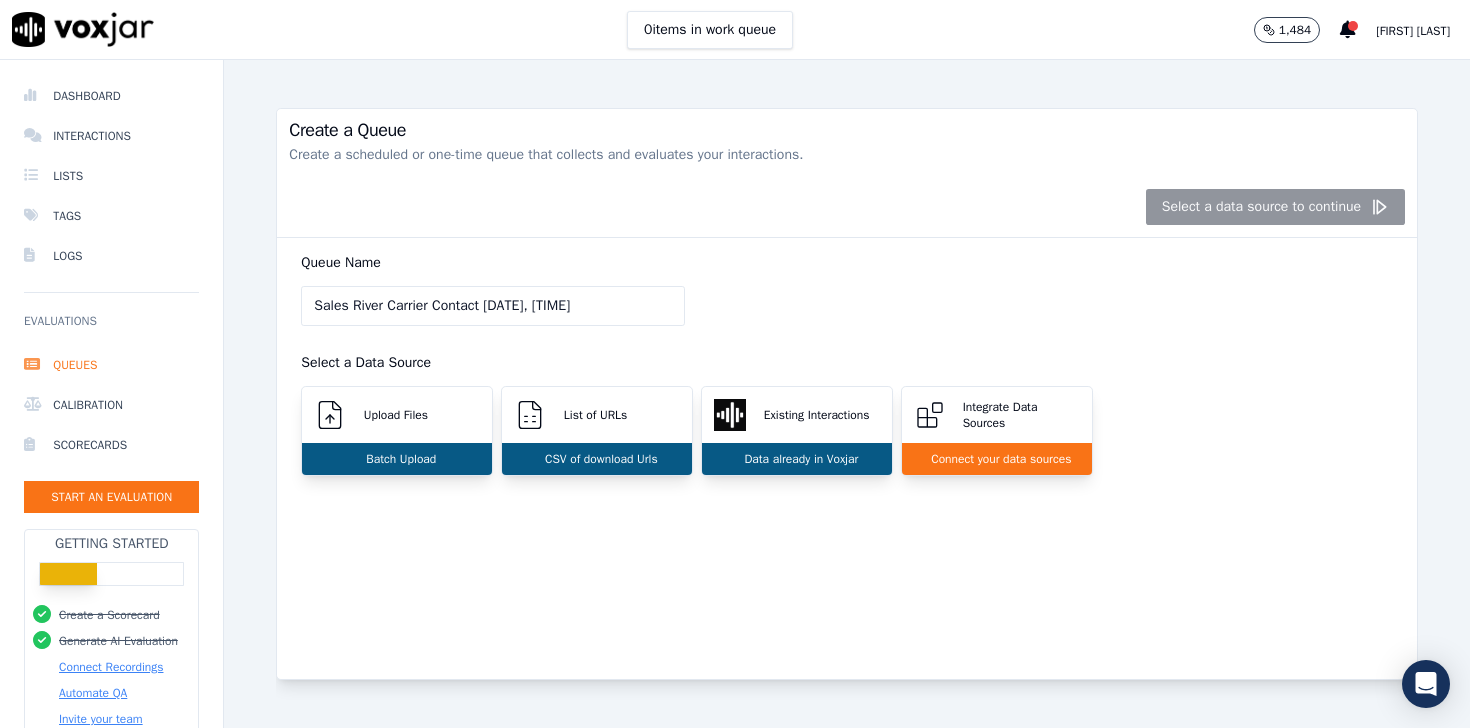 type on "Sales River Carrier Contact 8/3/2025, 12:31:06 PM" 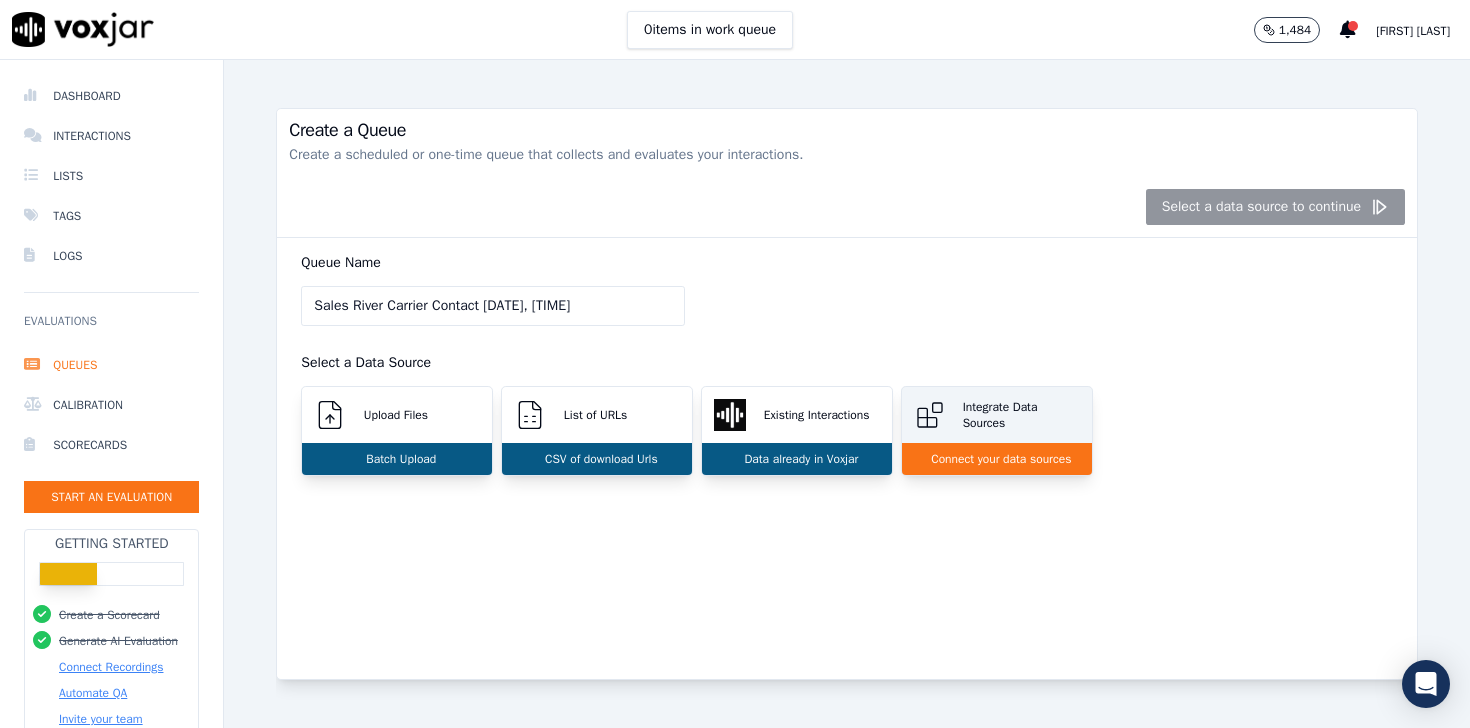 click on "Connect your data sources" at bounding box center (997, 459) 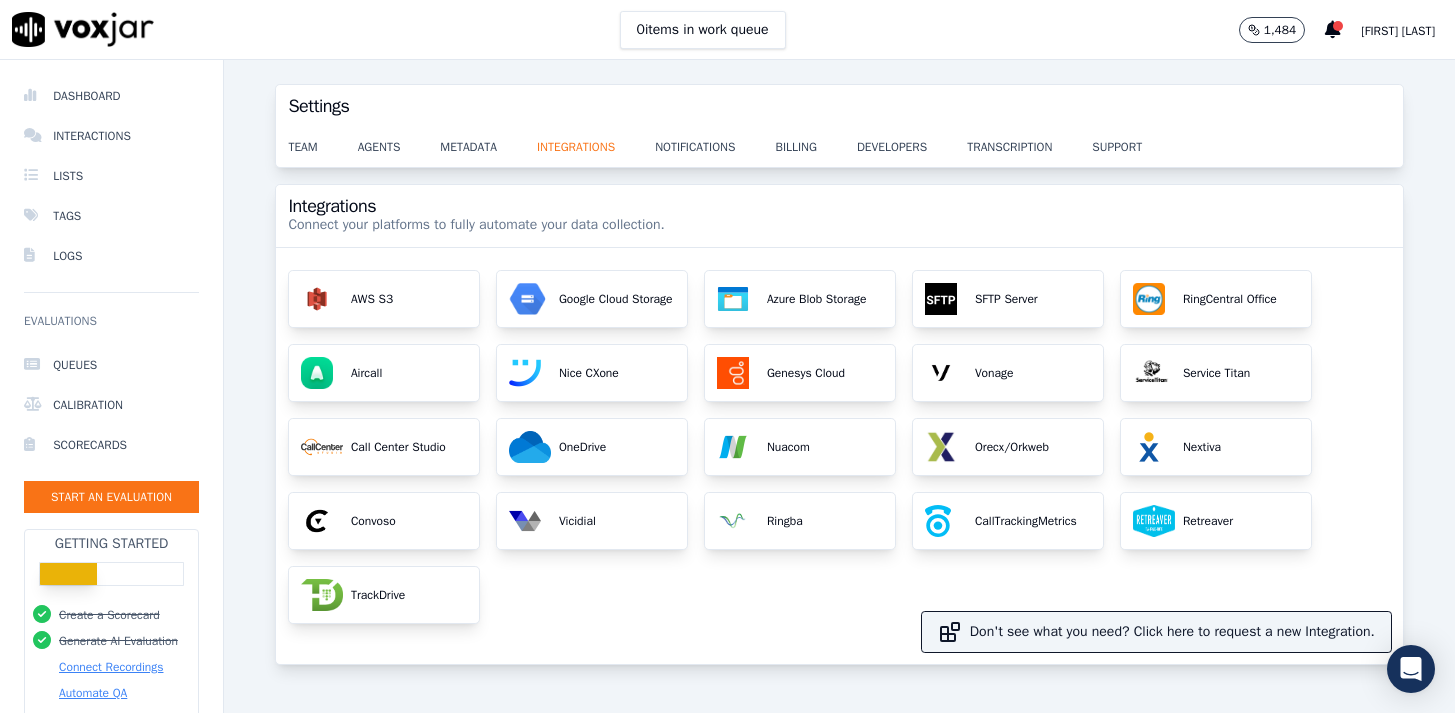 scroll, scrollTop: 184, scrollLeft: 0, axis: vertical 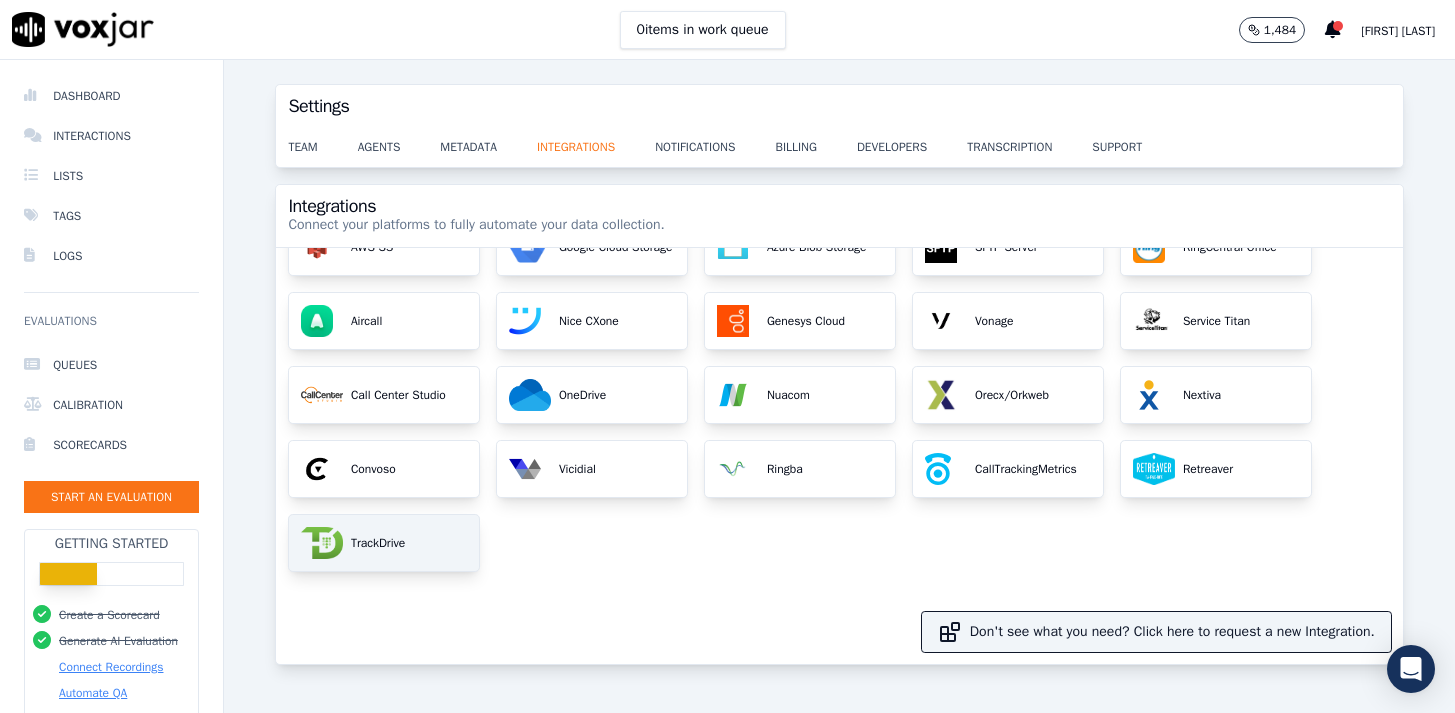 click on "TrackDrive" at bounding box center [384, 543] 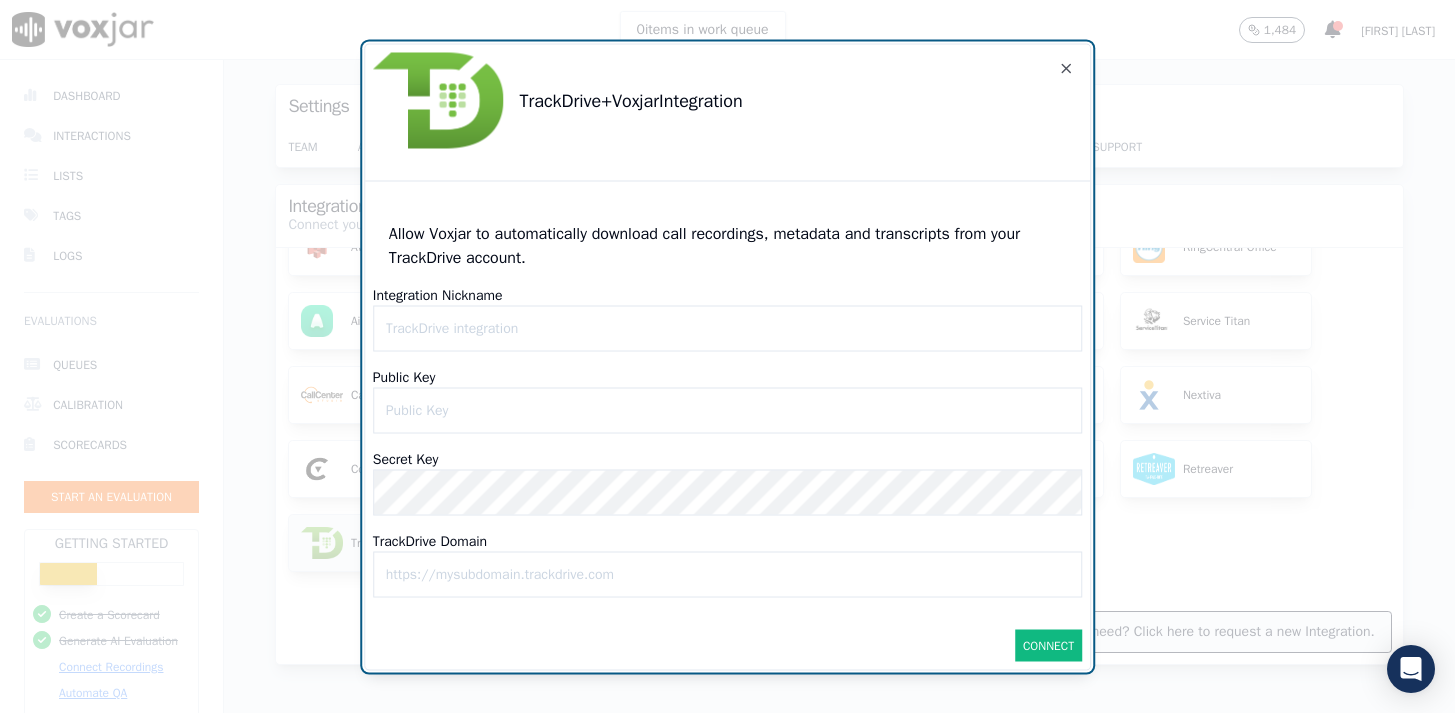 type on "rg@ethoscreditlabs.com" 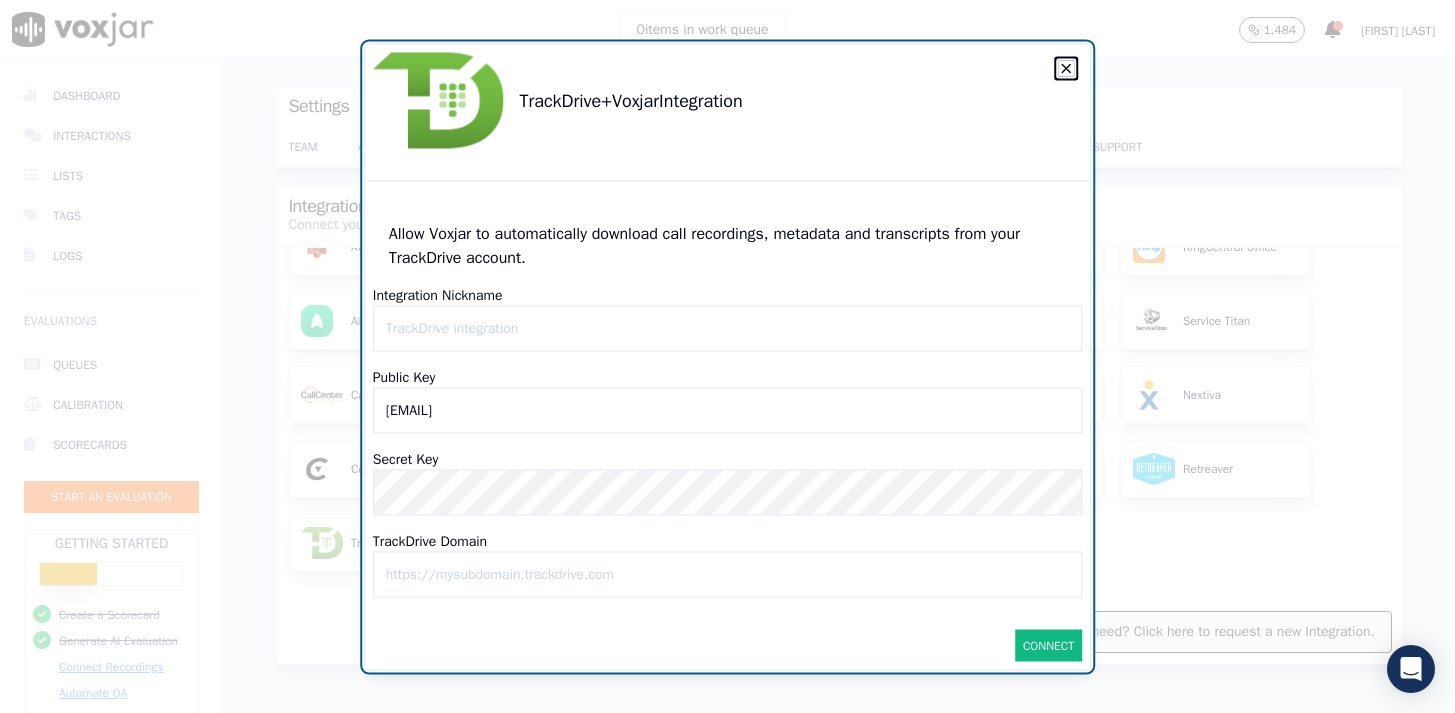 click 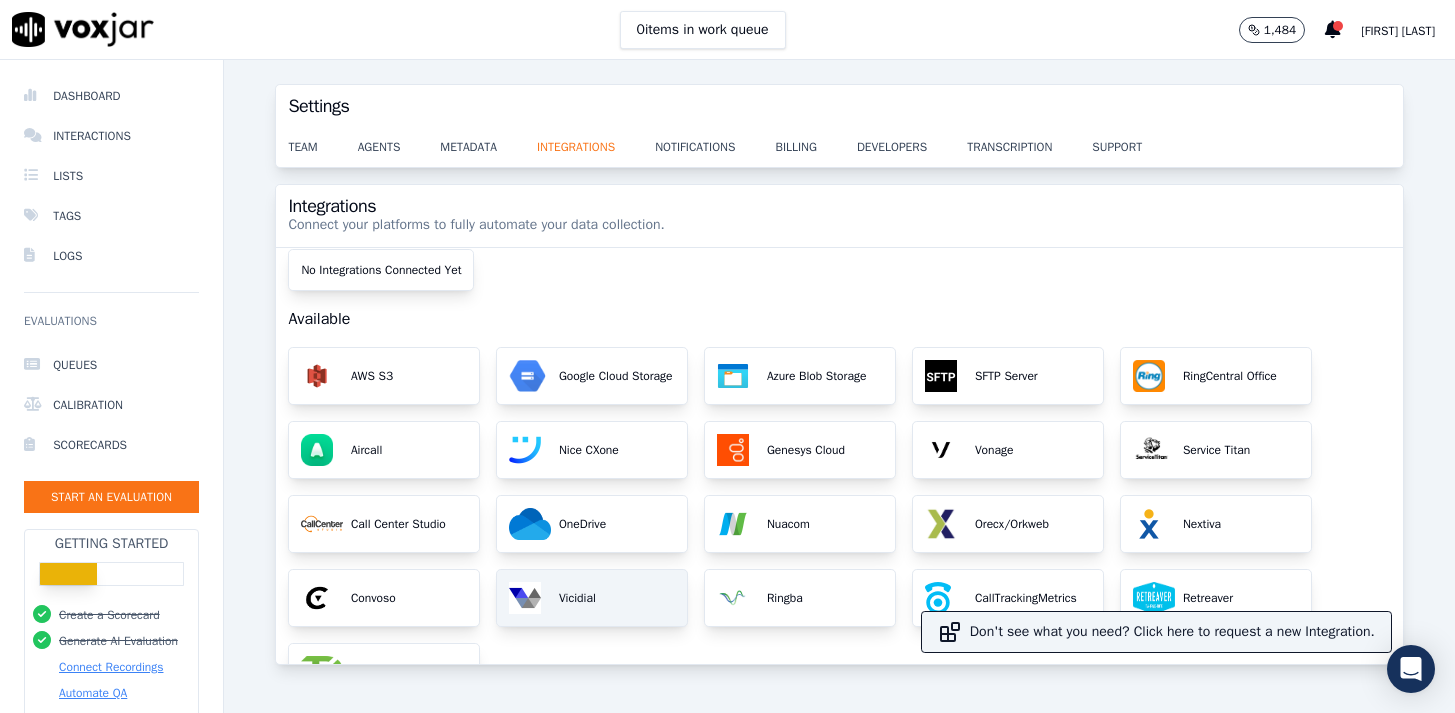scroll, scrollTop: 0, scrollLeft: 0, axis: both 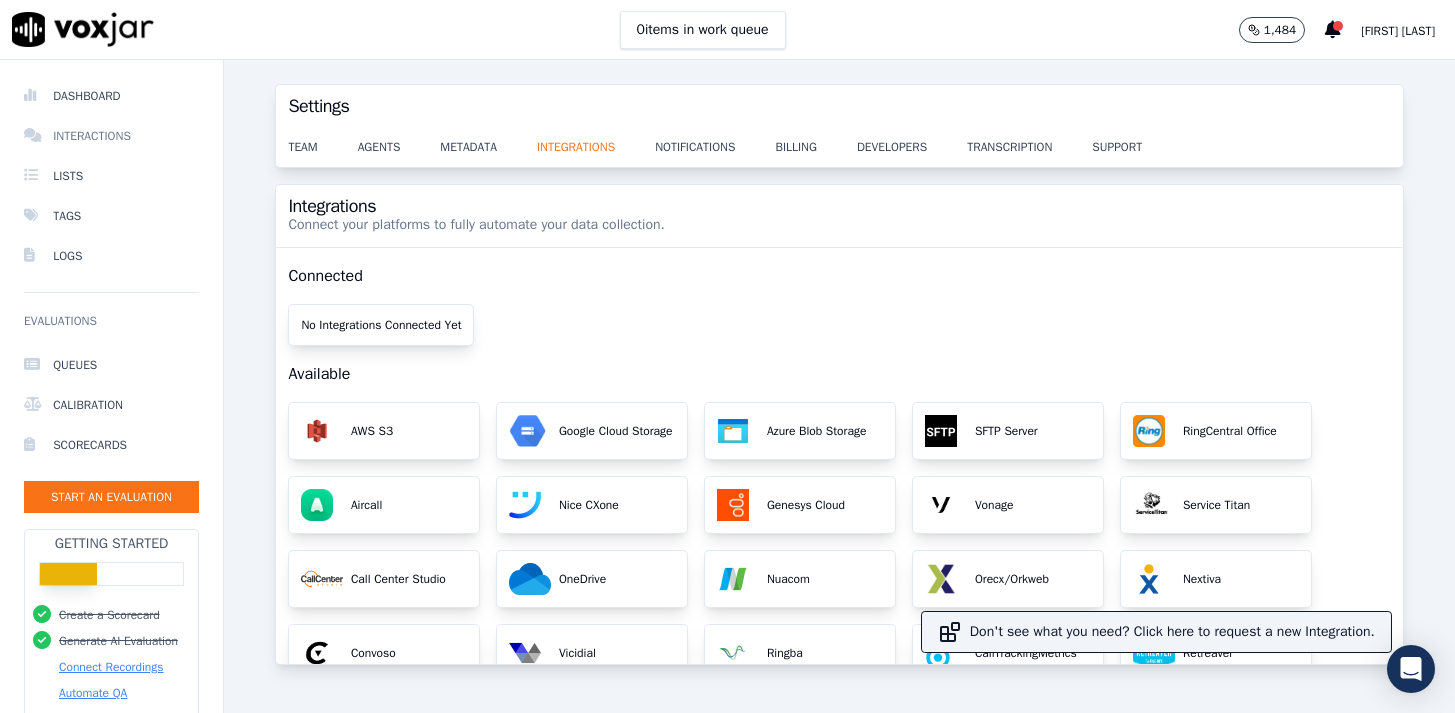 click on "Interactions" at bounding box center (111, 136) 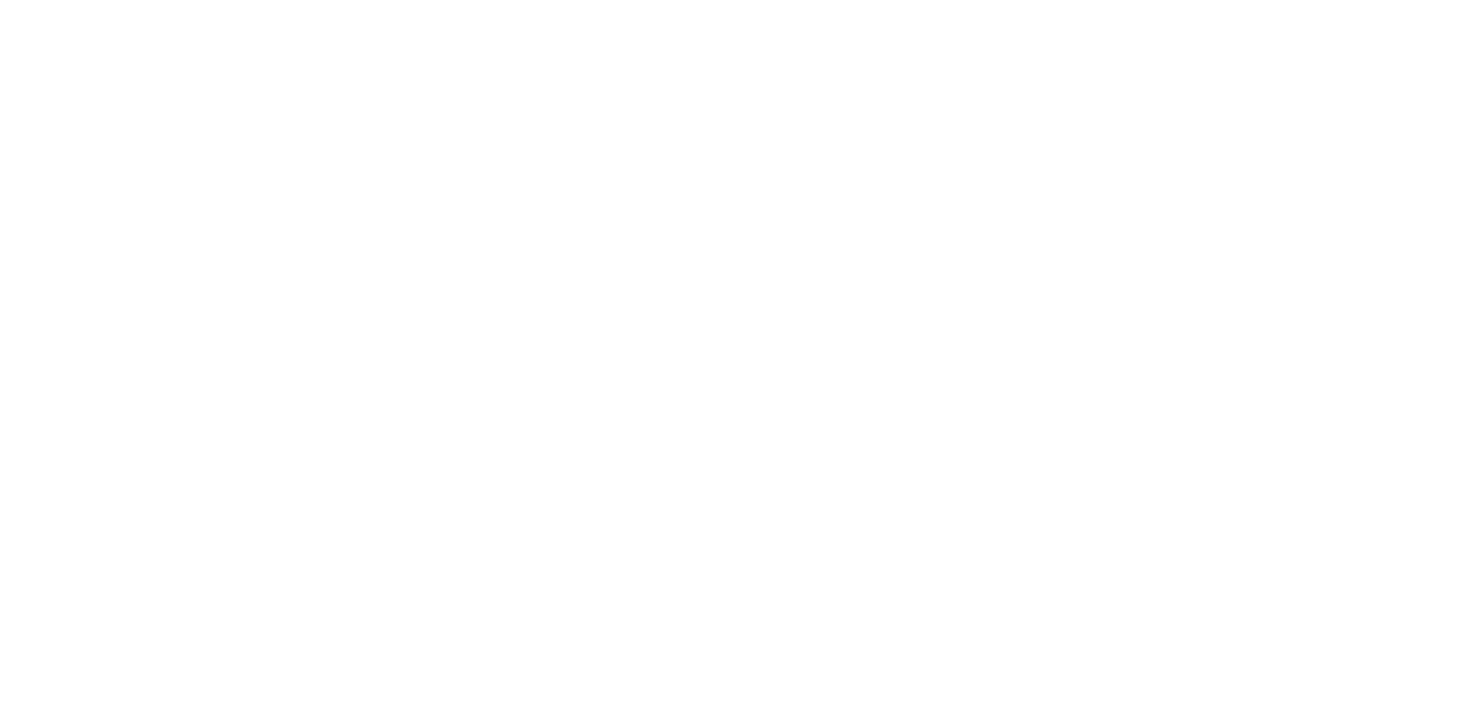 scroll, scrollTop: 0, scrollLeft: 0, axis: both 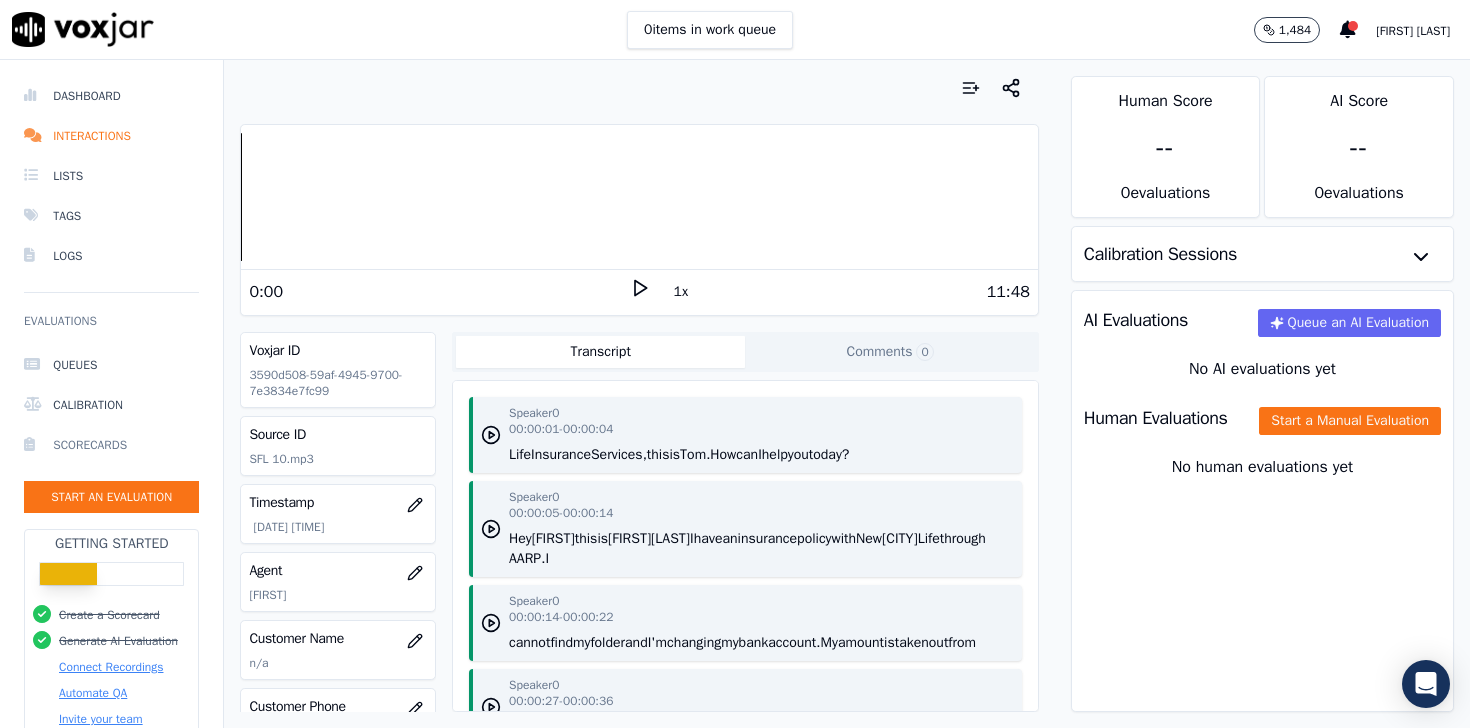 click on "Scorecards" at bounding box center (111, 445) 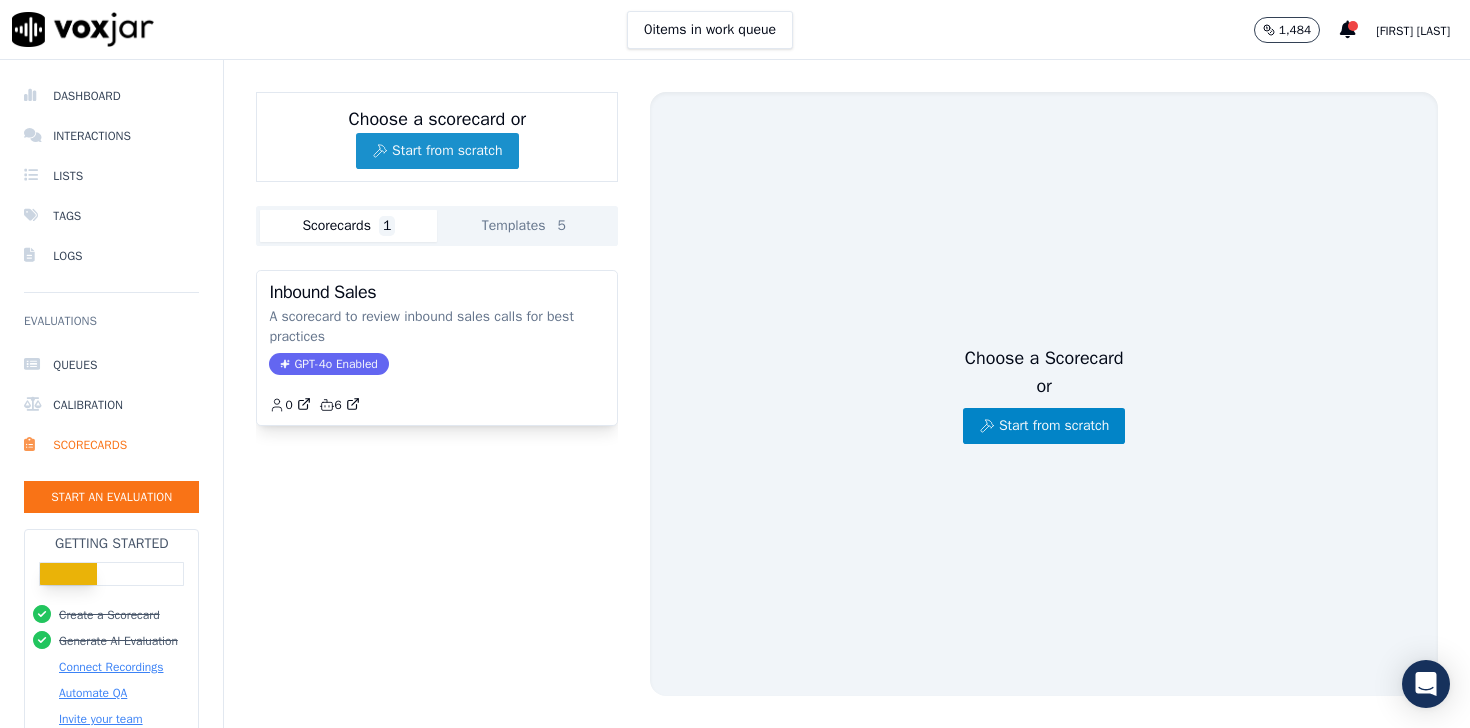click on "Start from scratch" at bounding box center (437, 151) 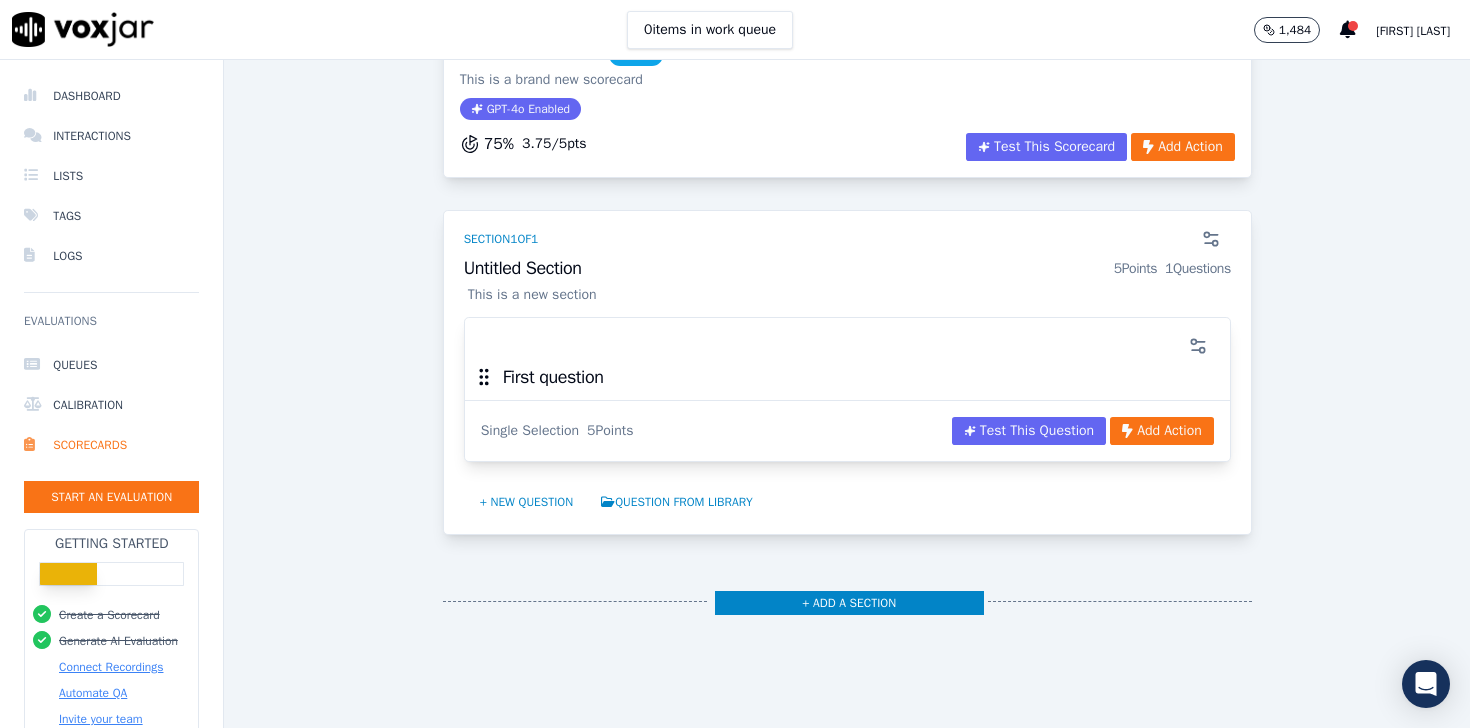 scroll, scrollTop: 177, scrollLeft: 0, axis: vertical 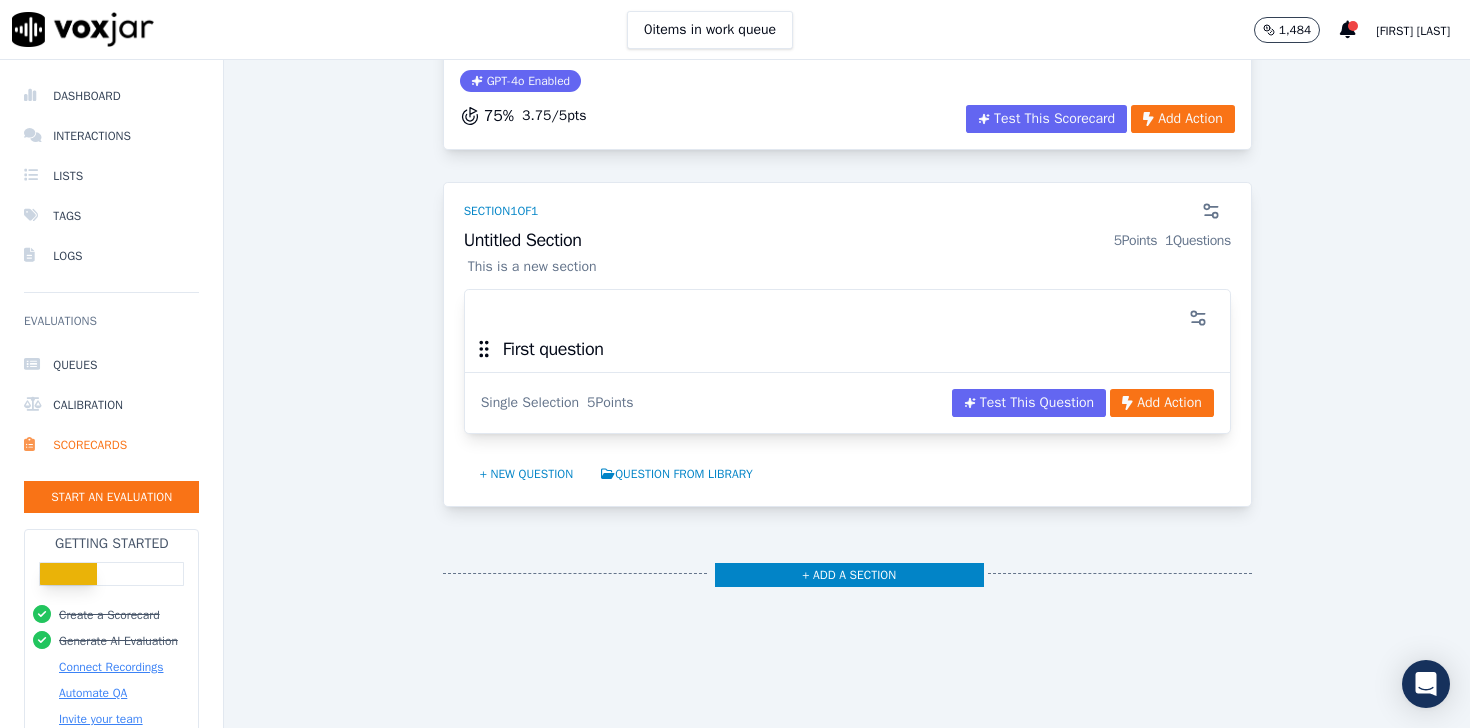 click on "First question" at bounding box center [553, 349] 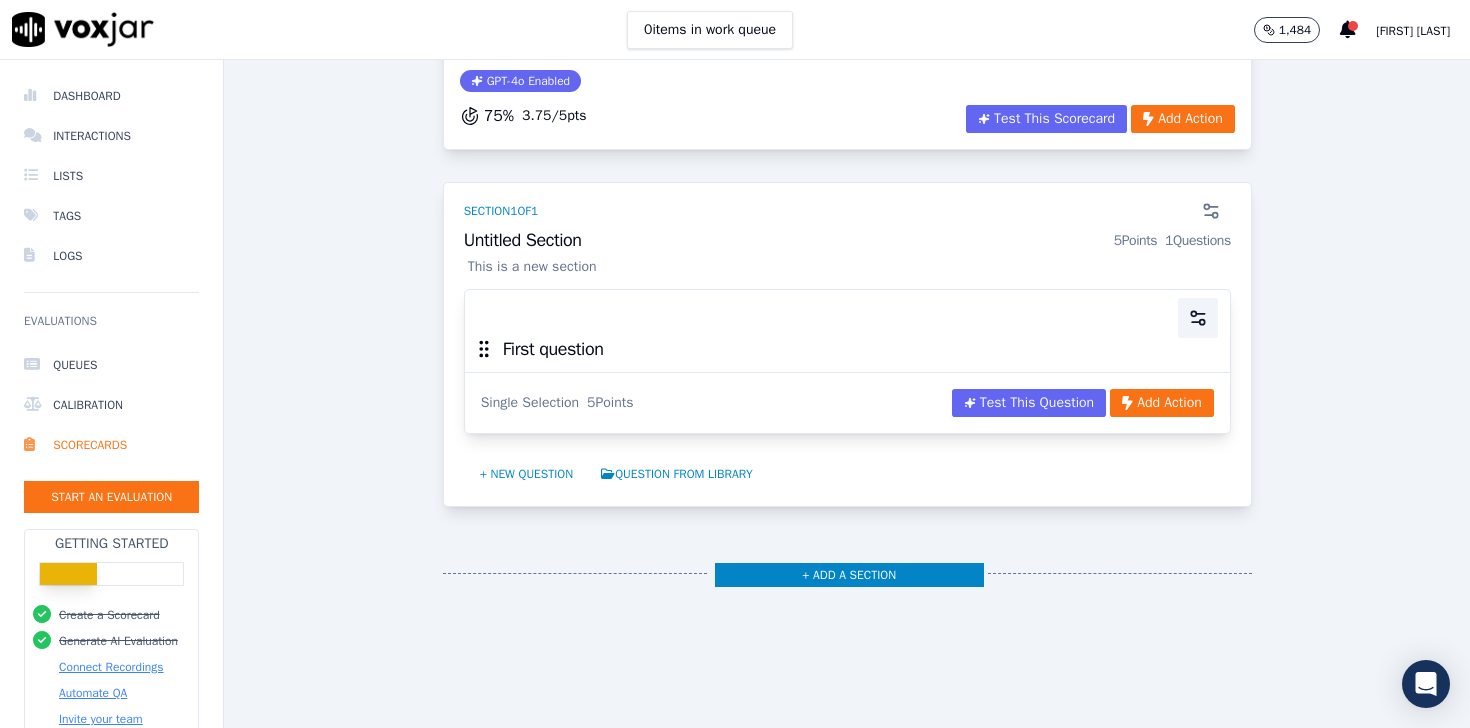 click 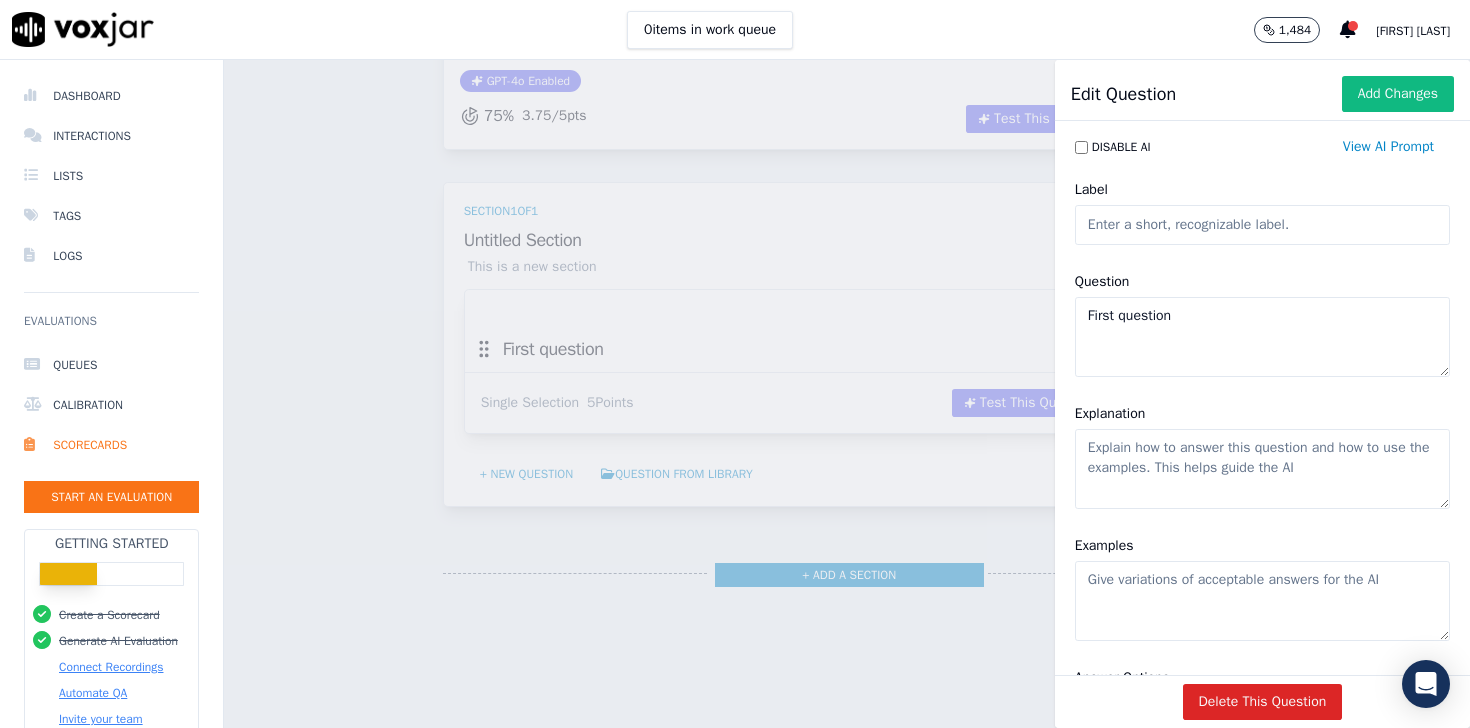 click on "Label" 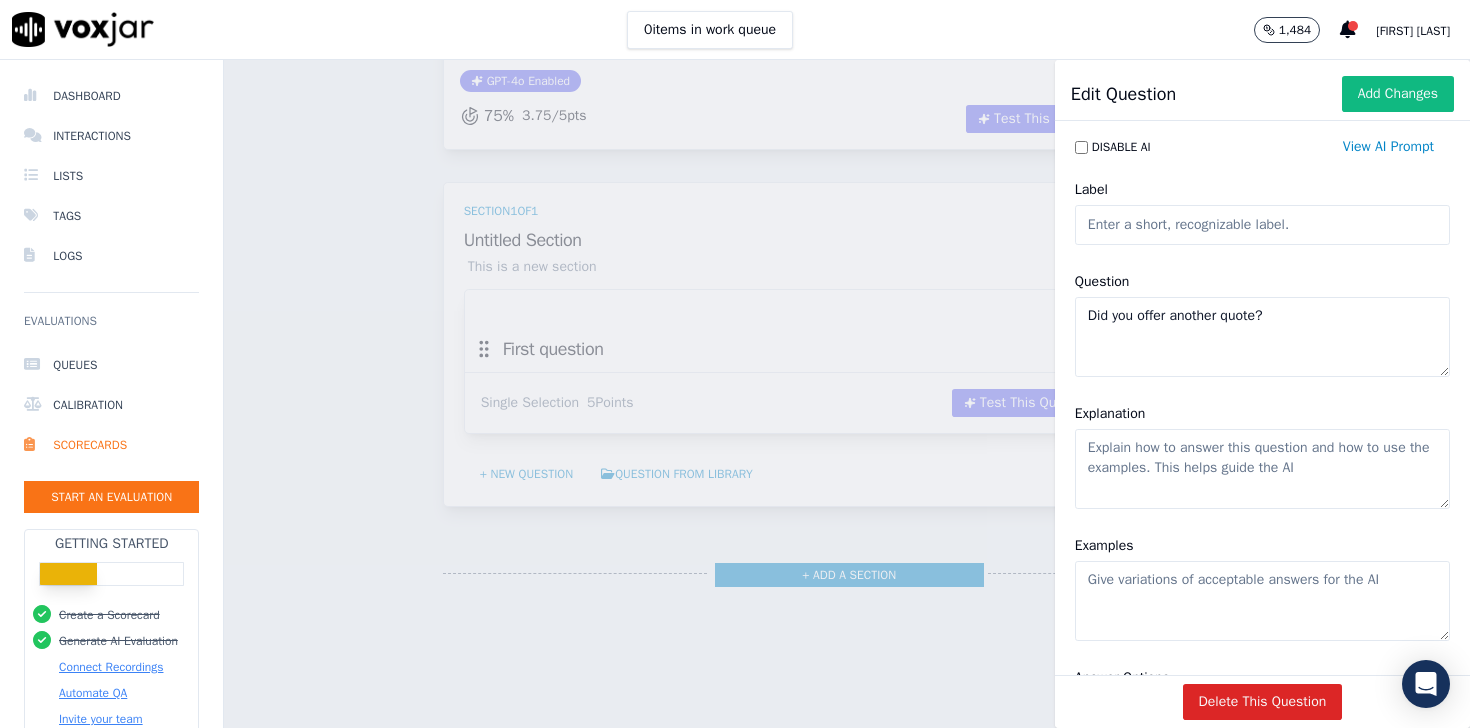 type on "Did you offer another quote?" 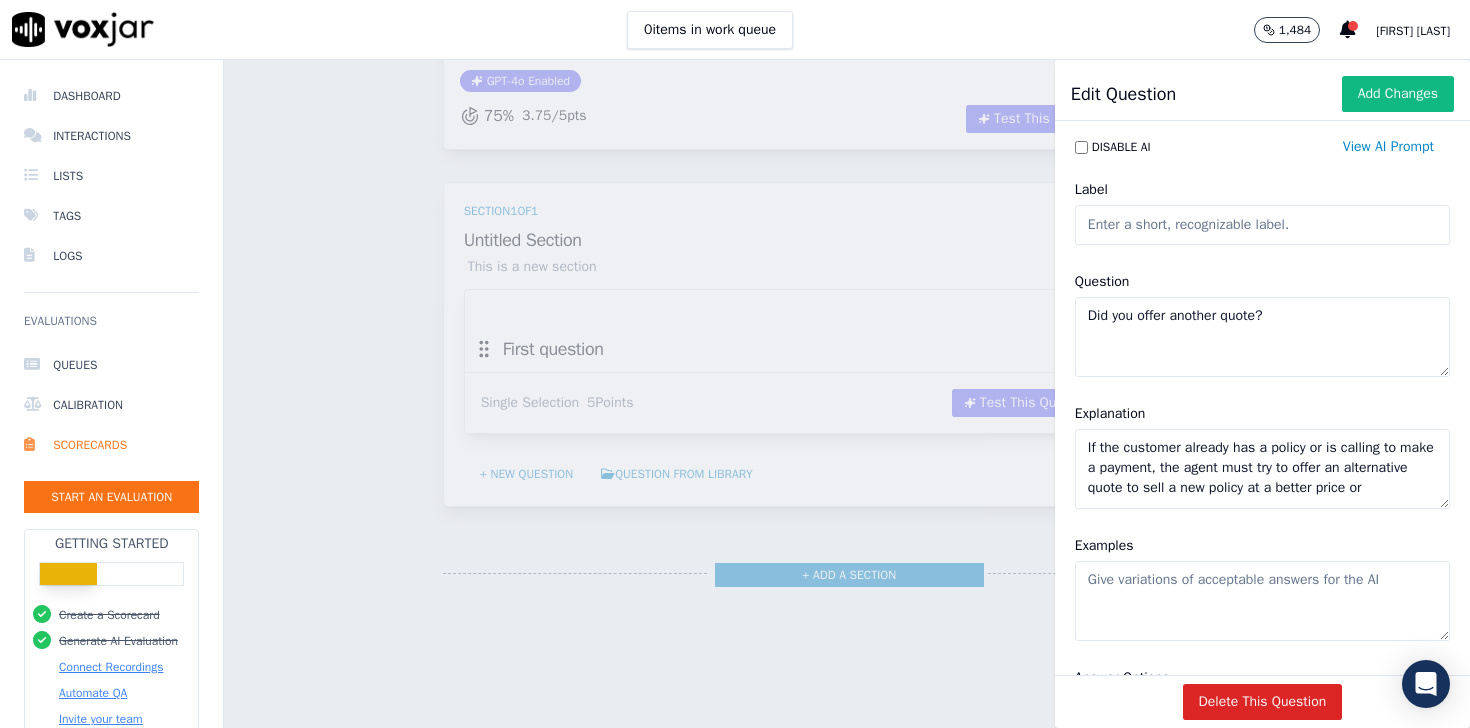 scroll, scrollTop: 8, scrollLeft: 0, axis: vertical 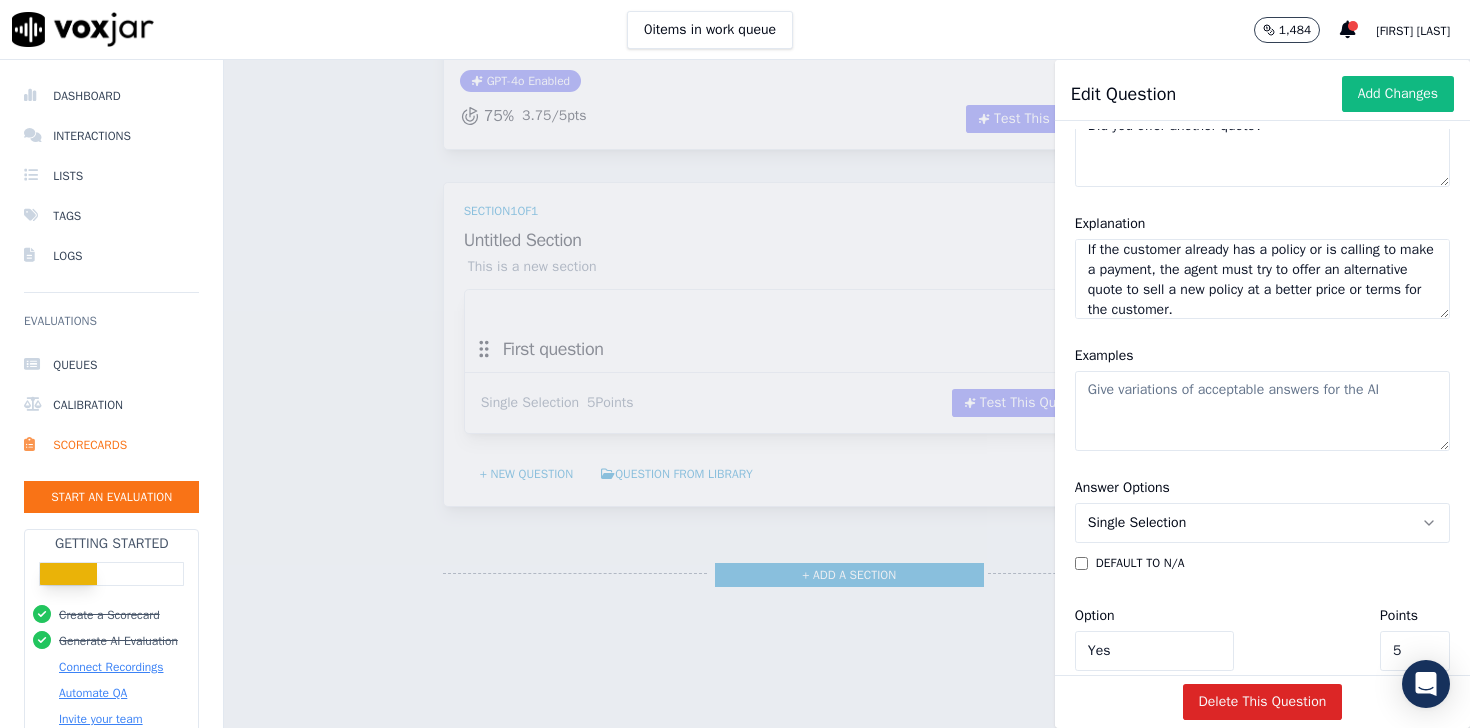 type on "If the customer already has a policy or is calling to make a payment, the agent must try to offer an alternative quote to sell a new policy at a better price or terms for the customer." 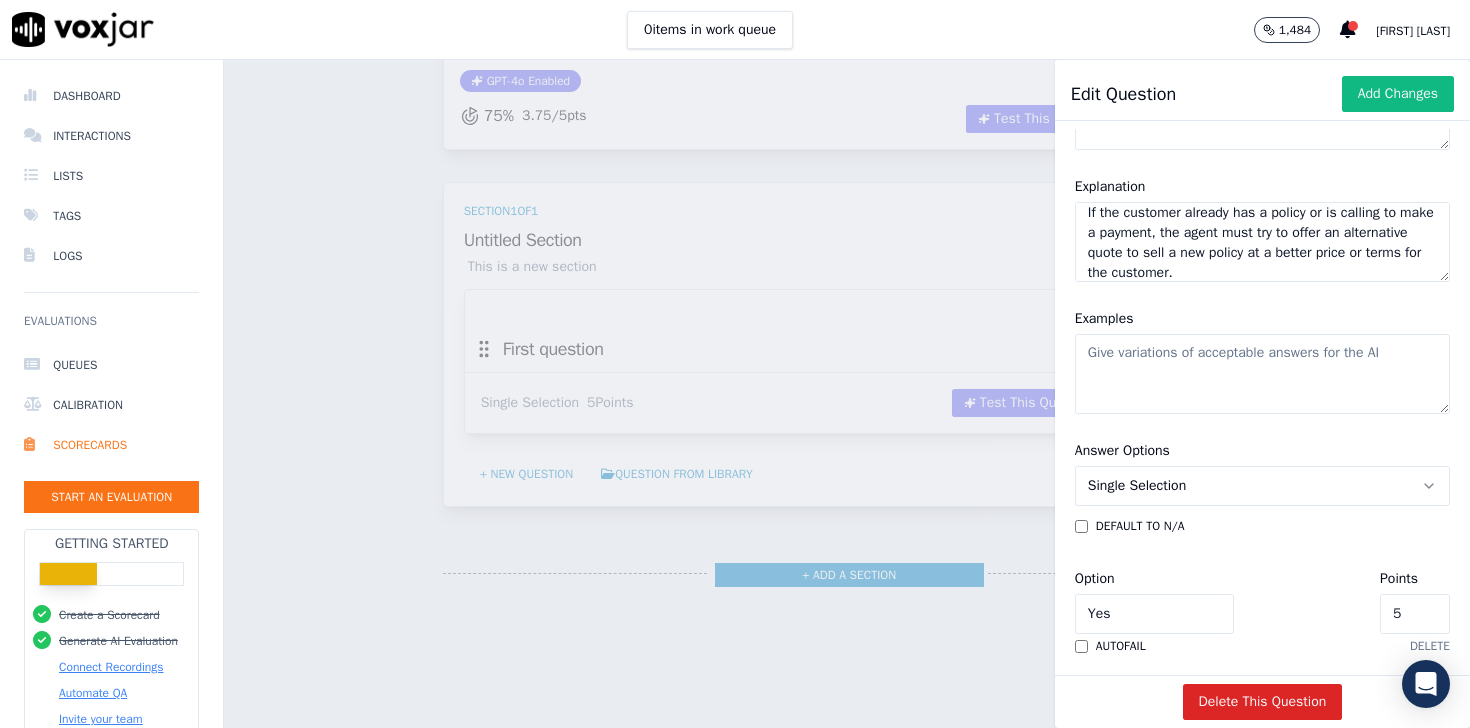 scroll, scrollTop: 406, scrollLeft: 0, axis: vertical 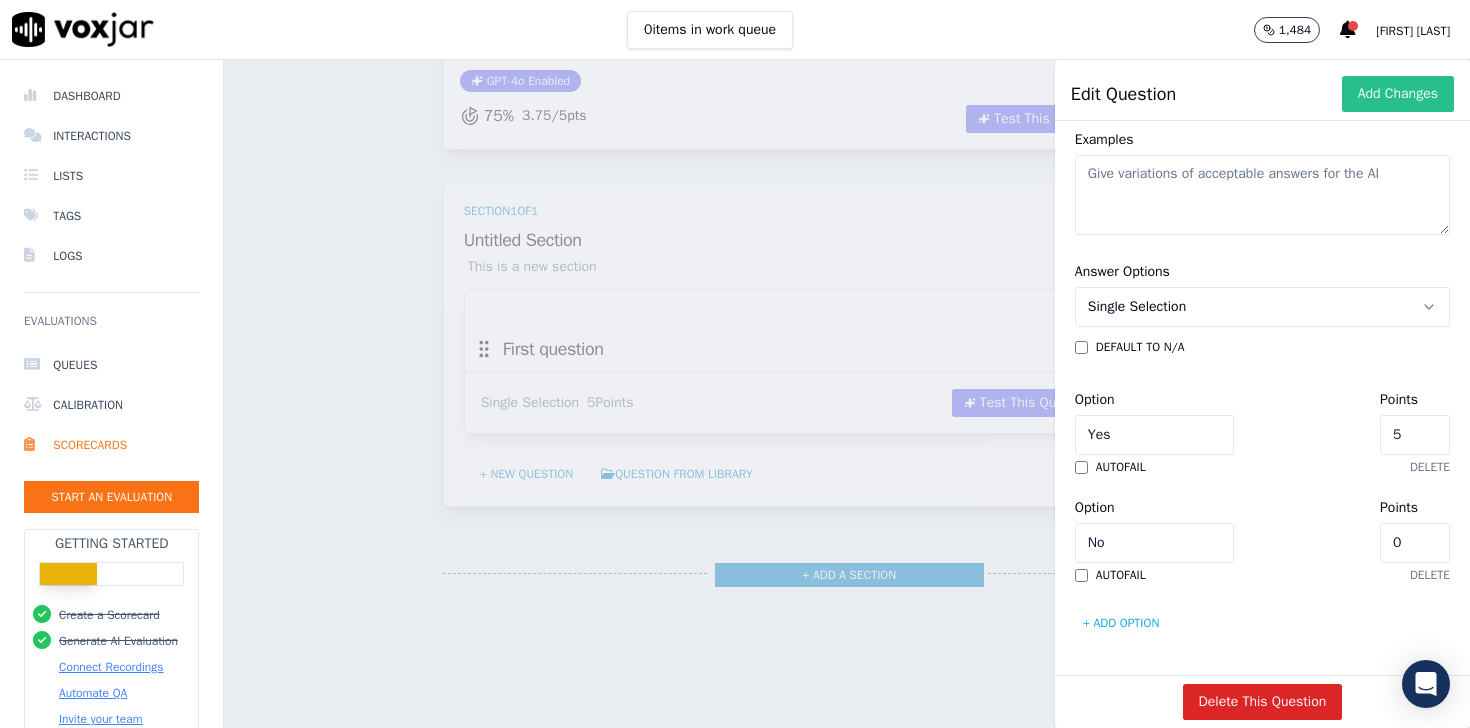 click on "Add Changes" at bounding box center (1398, 94) 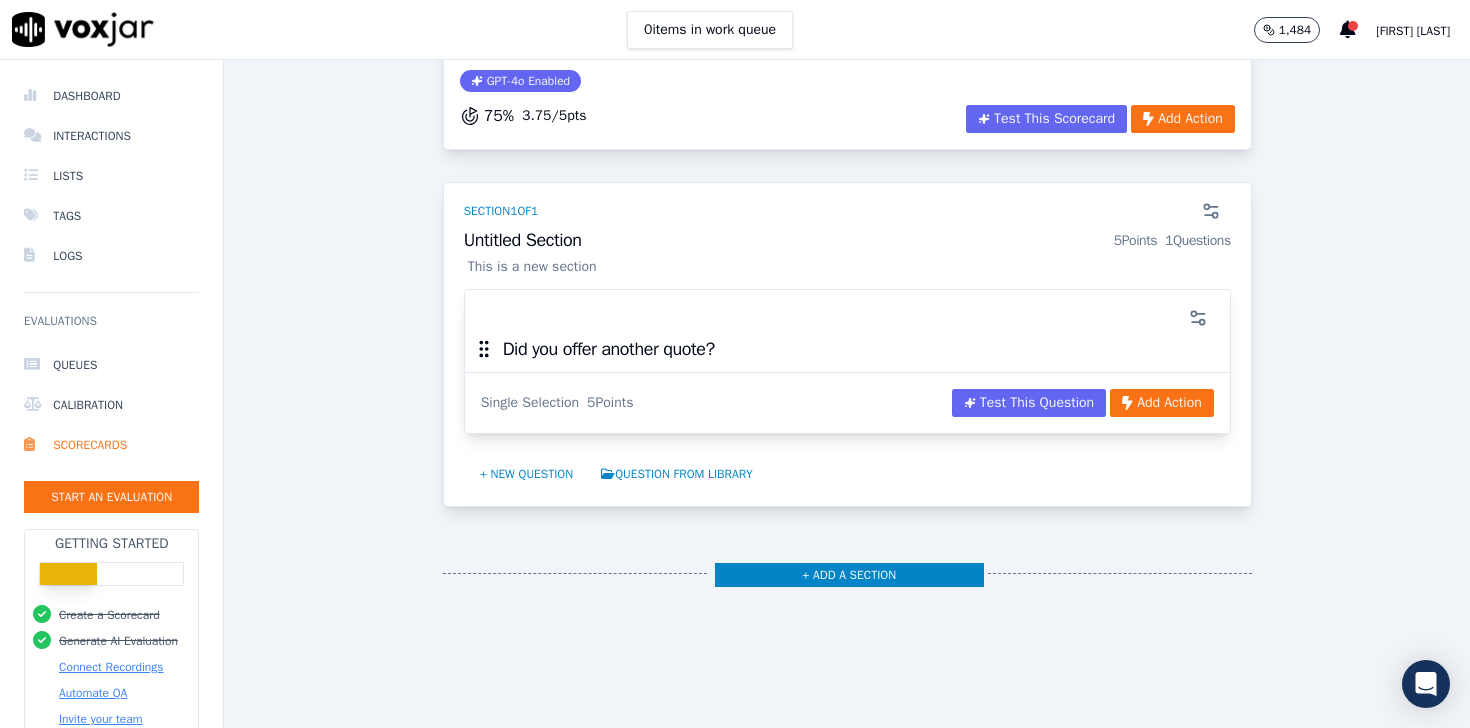 scroll, scrollTop: 0, scrollLeft: 0, axis: both 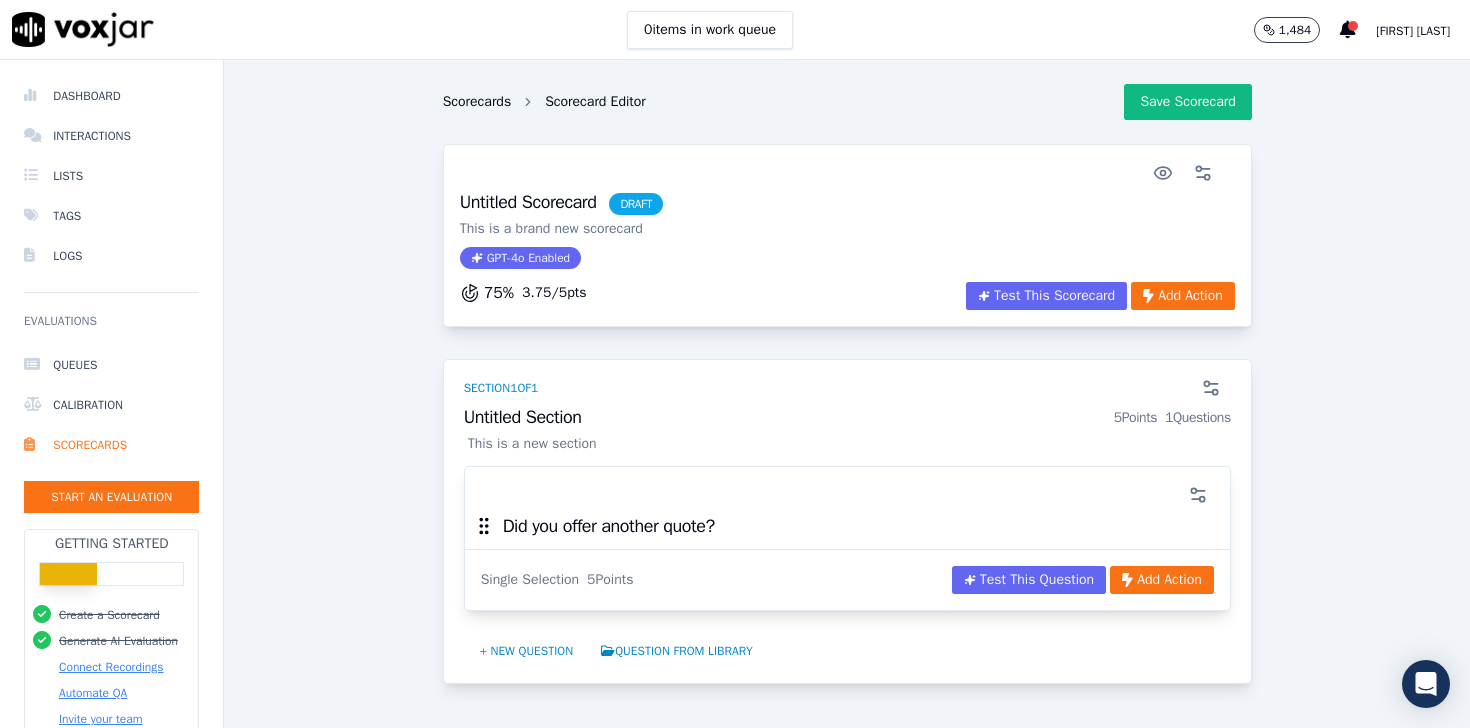click on "Scorecards" at bounding box center (477, 102) 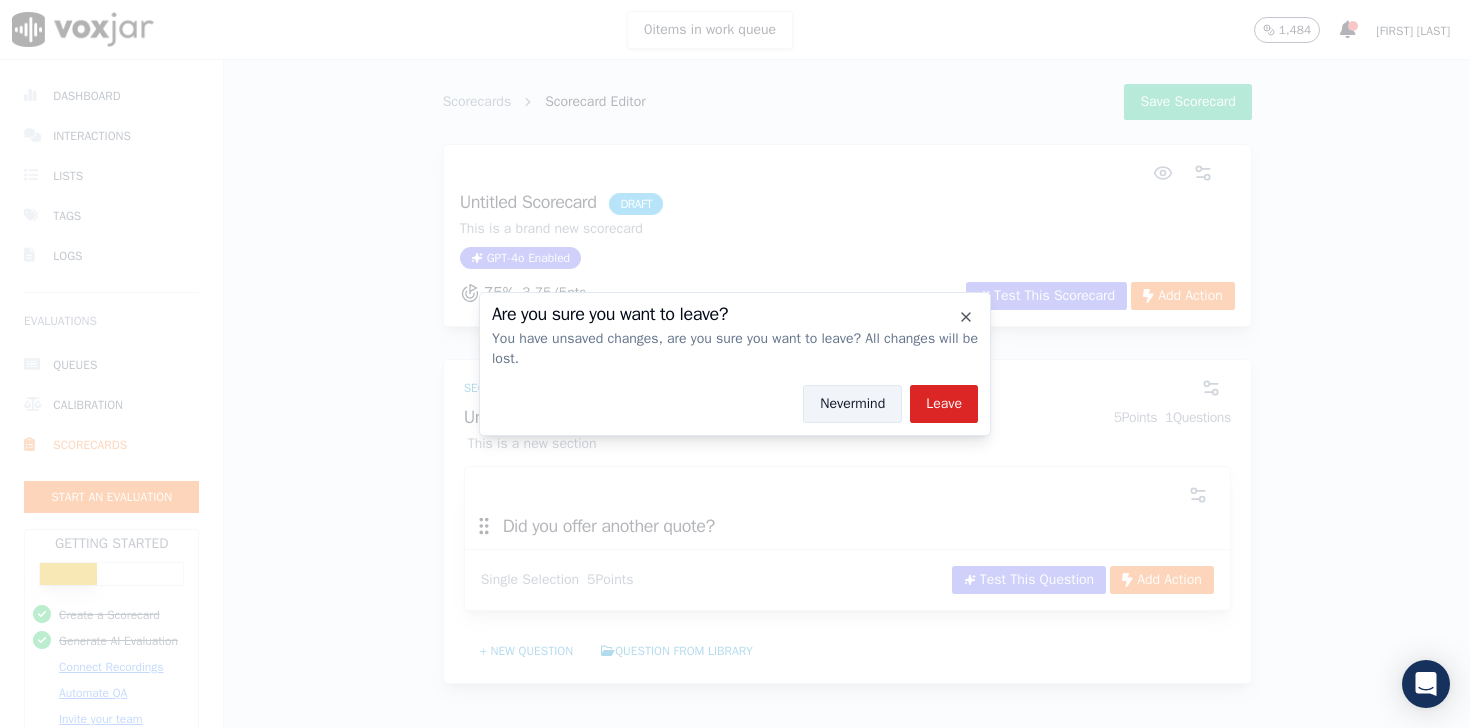 click on "Nevermind" at bounding box center [852, 404] 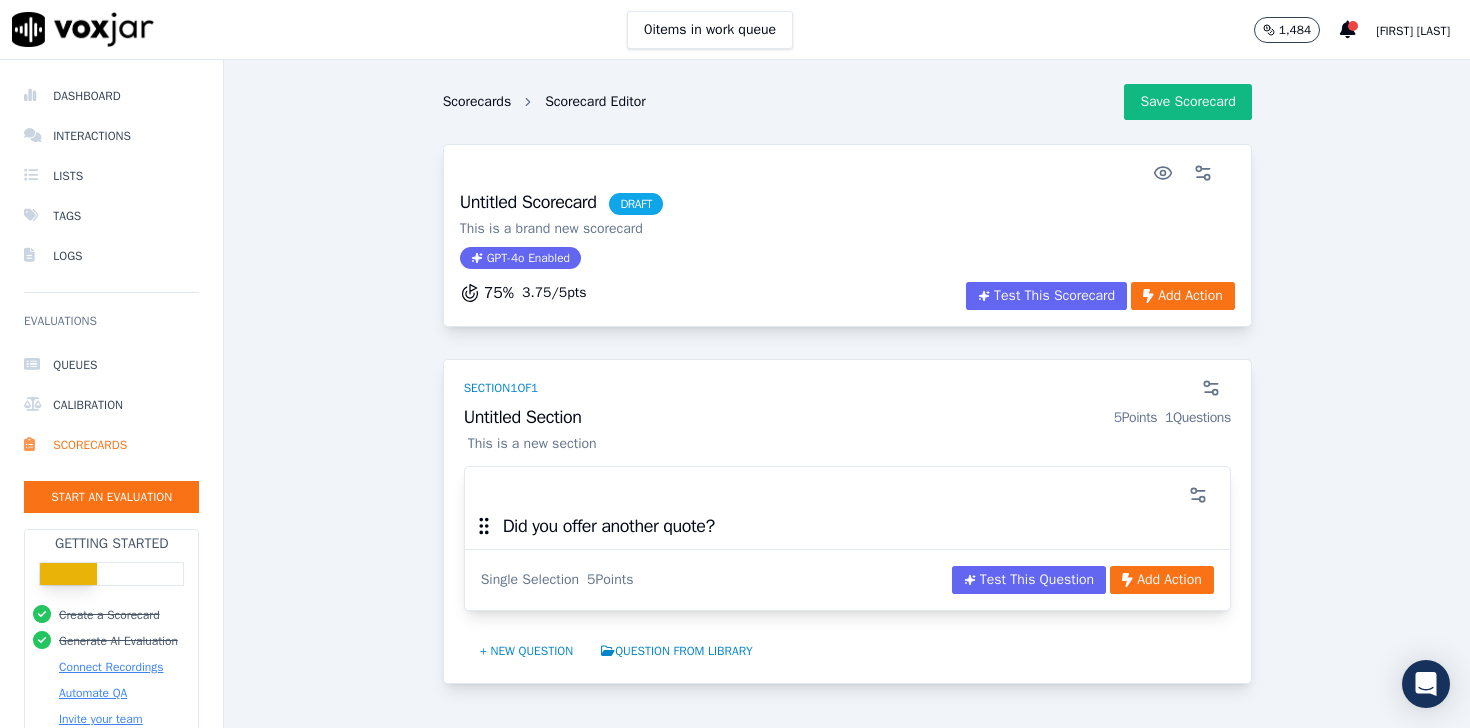 click on "Scorecards" at bounding box center [477, 102] 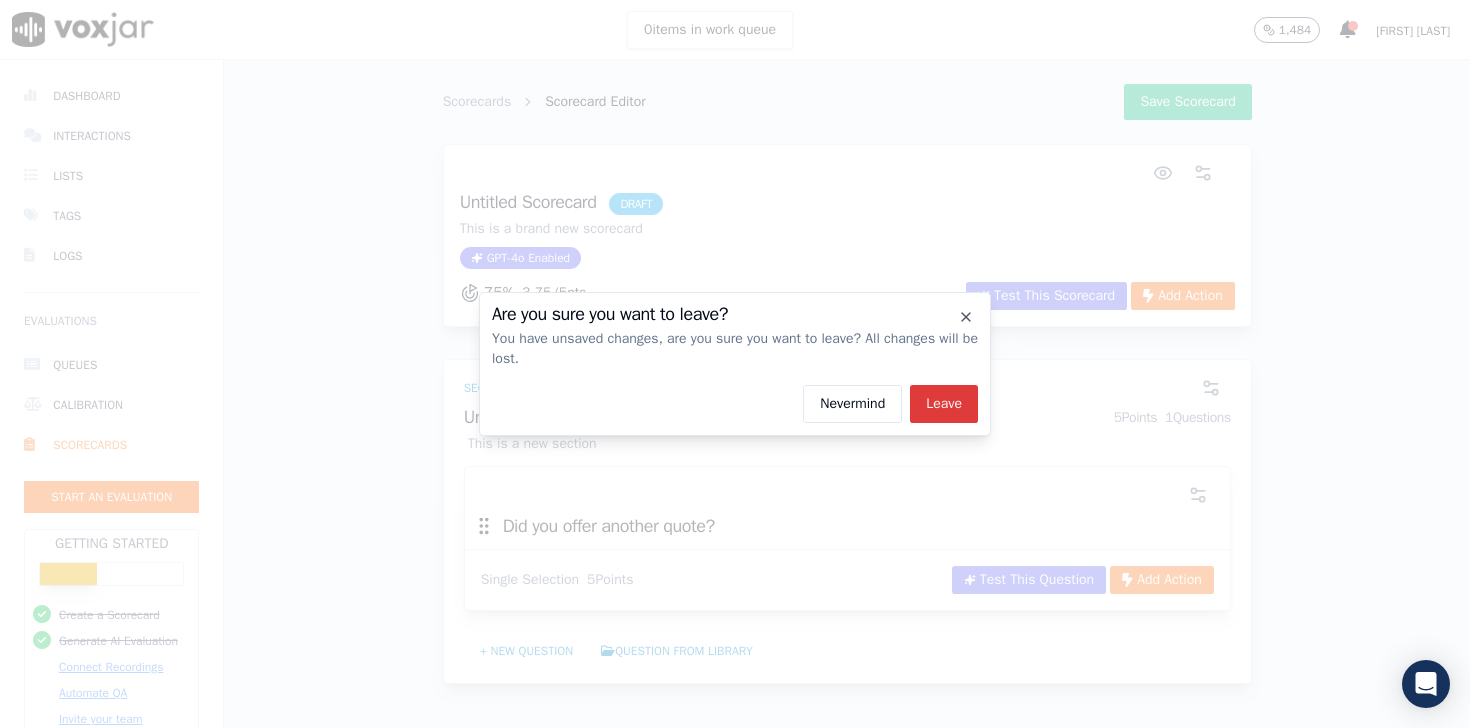 click on "Leave" 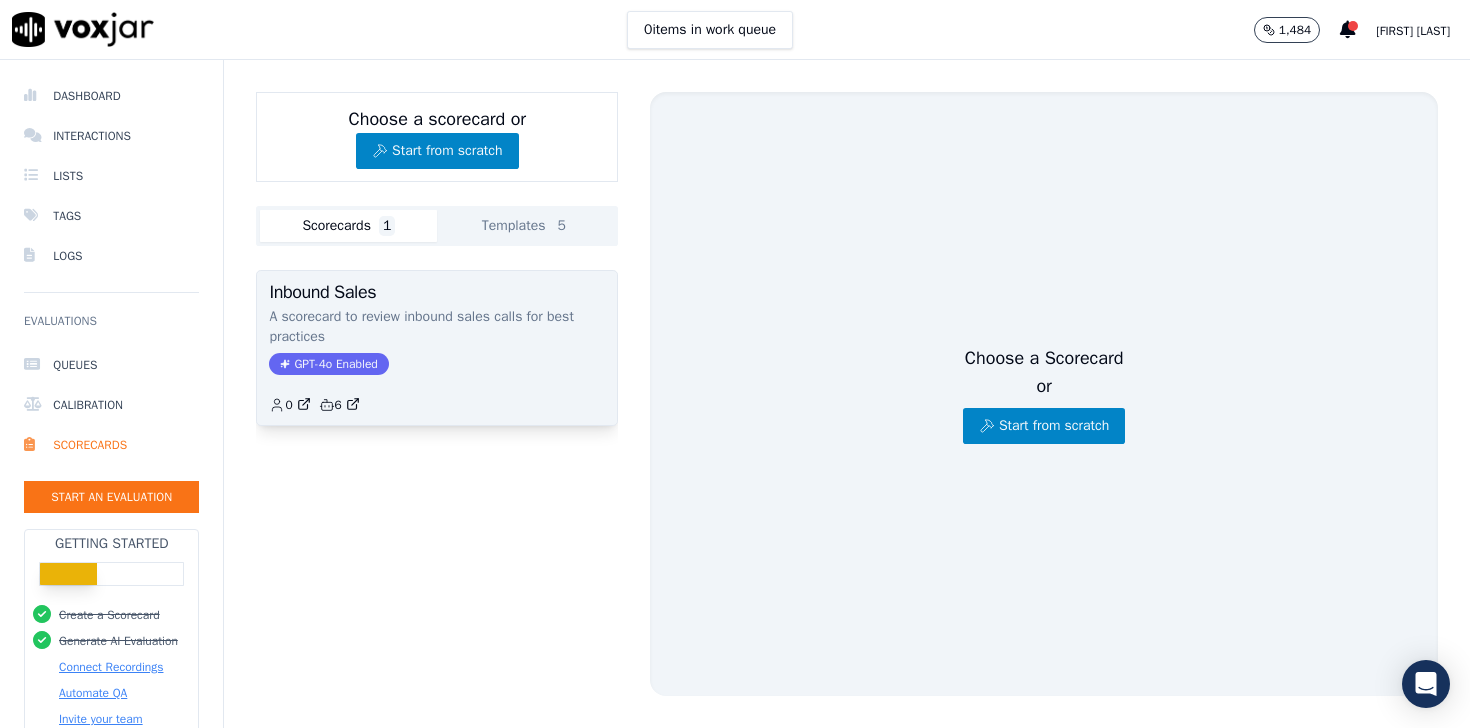 click on "A scorecard to review inbound sales calls for best practices" 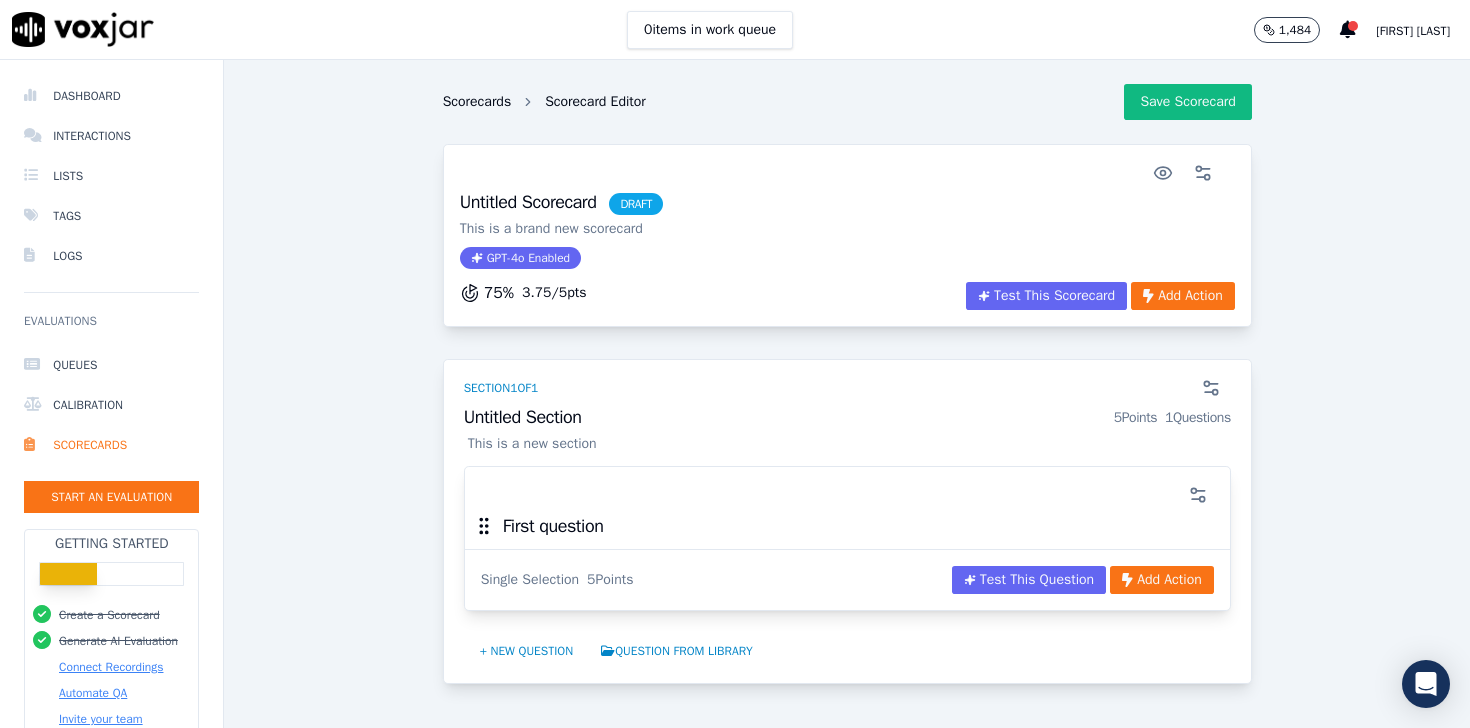 click on "Scorecards" at bounding box center [477, 102] 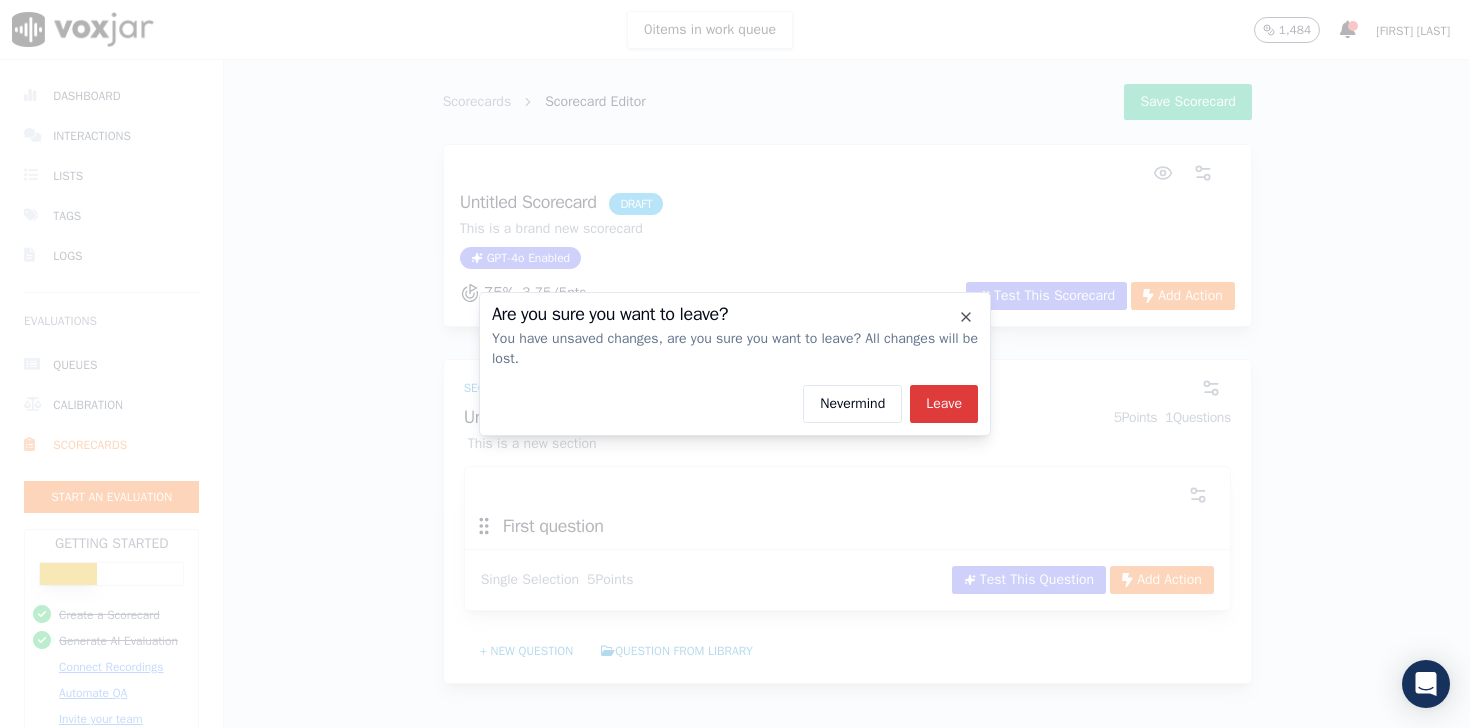 click on "Leave" 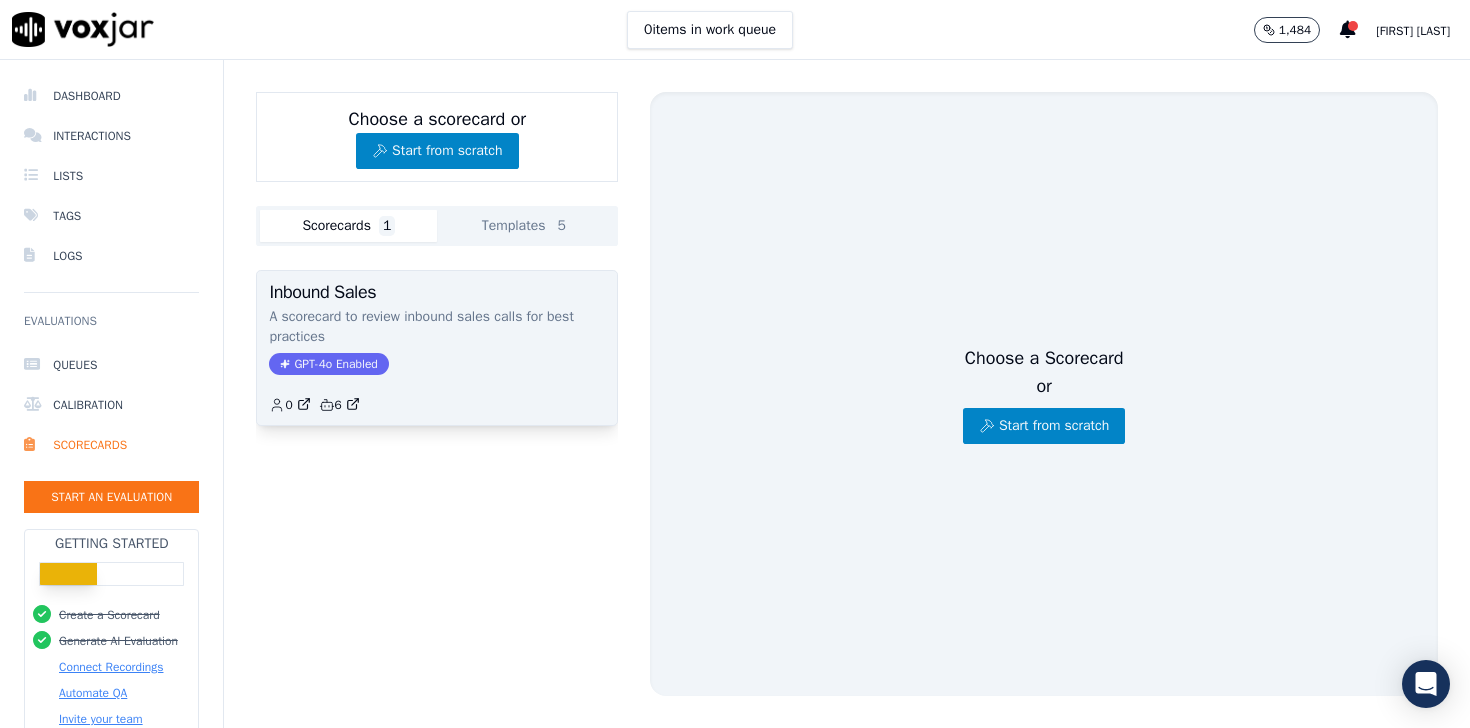 click on "0         6" 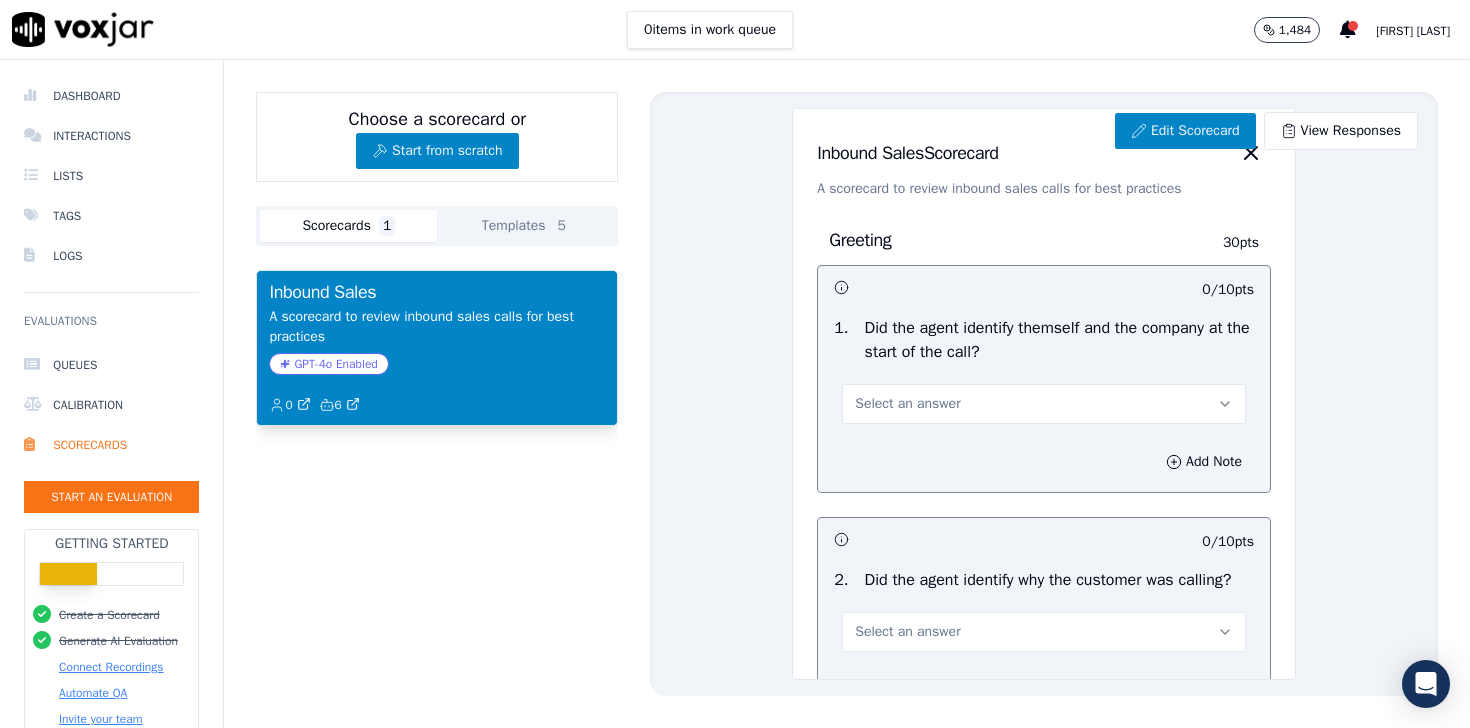 click on "Templates  5" 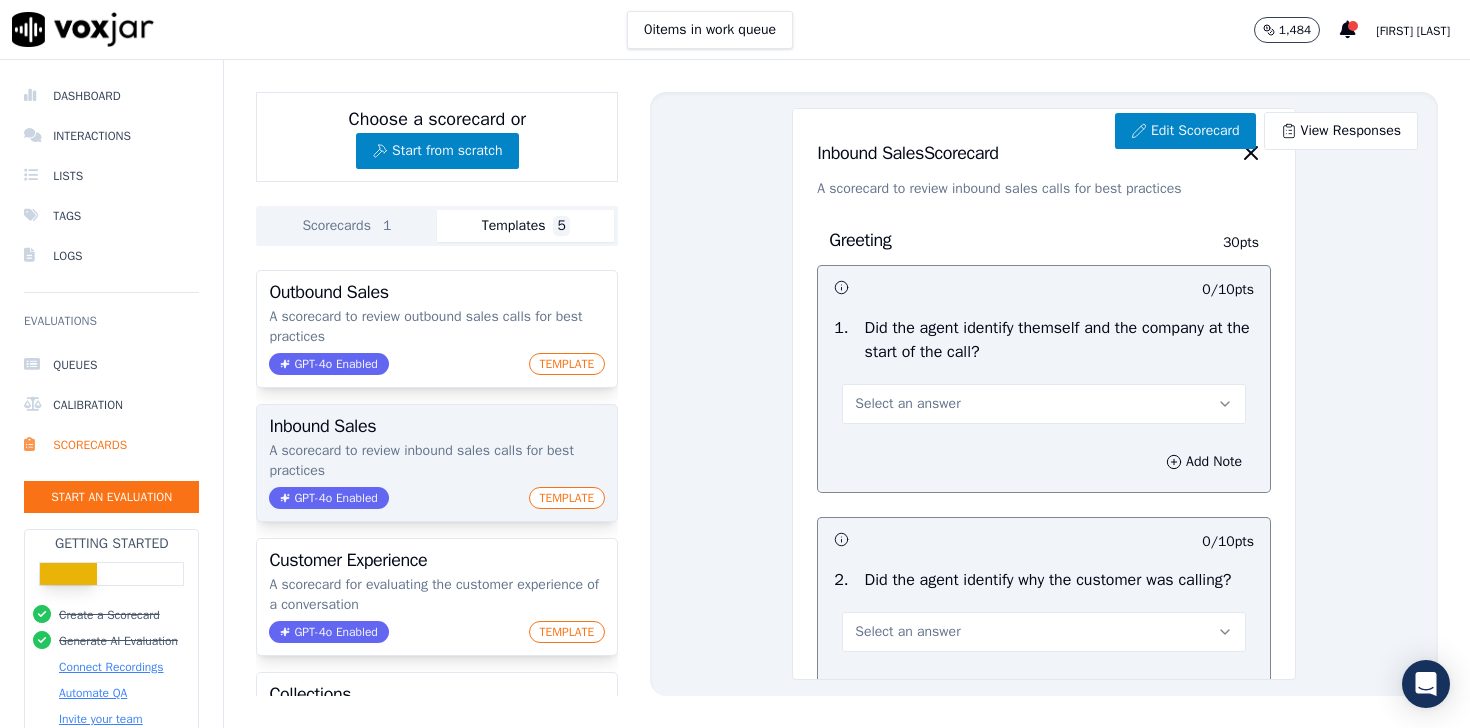 click on "A scorecard to review inbound sales calls for best practices" 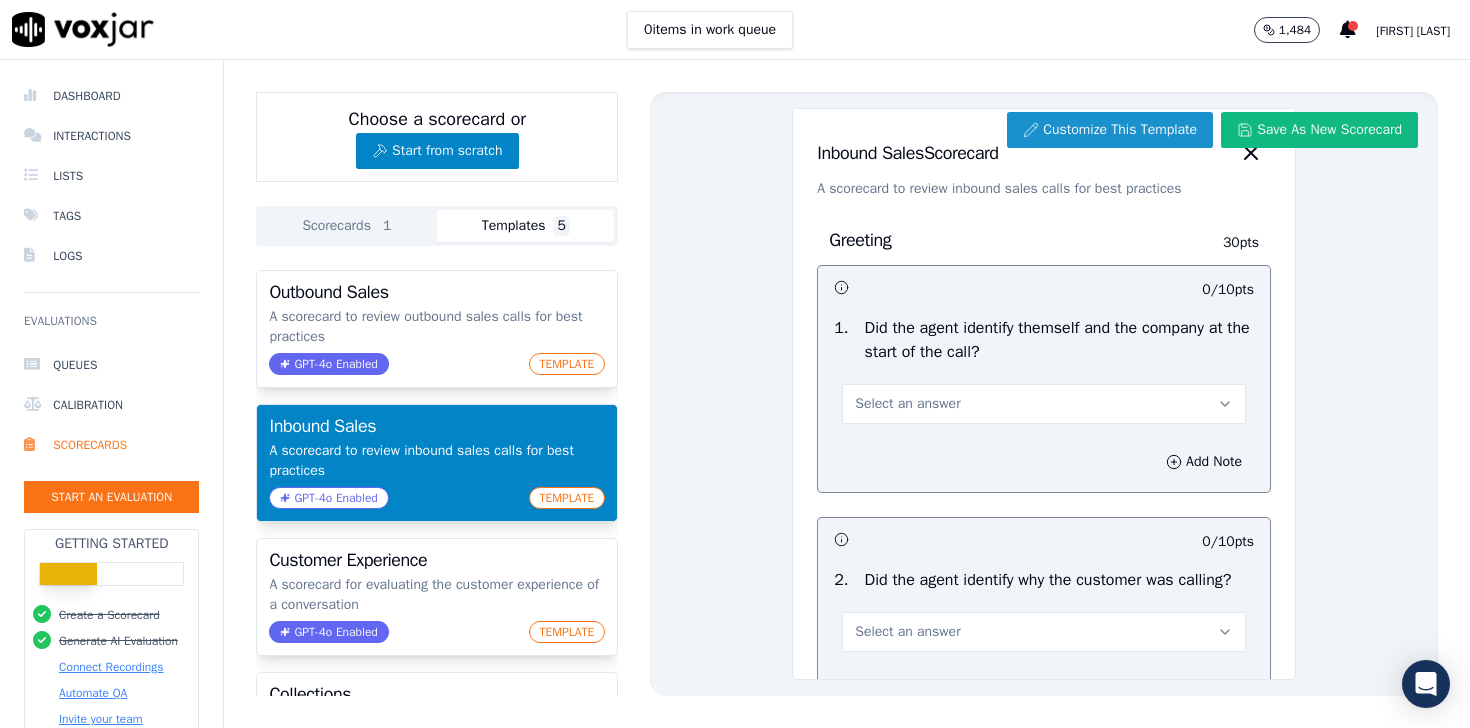 click on "Customize This Template" at bounding box center (1110, 130) 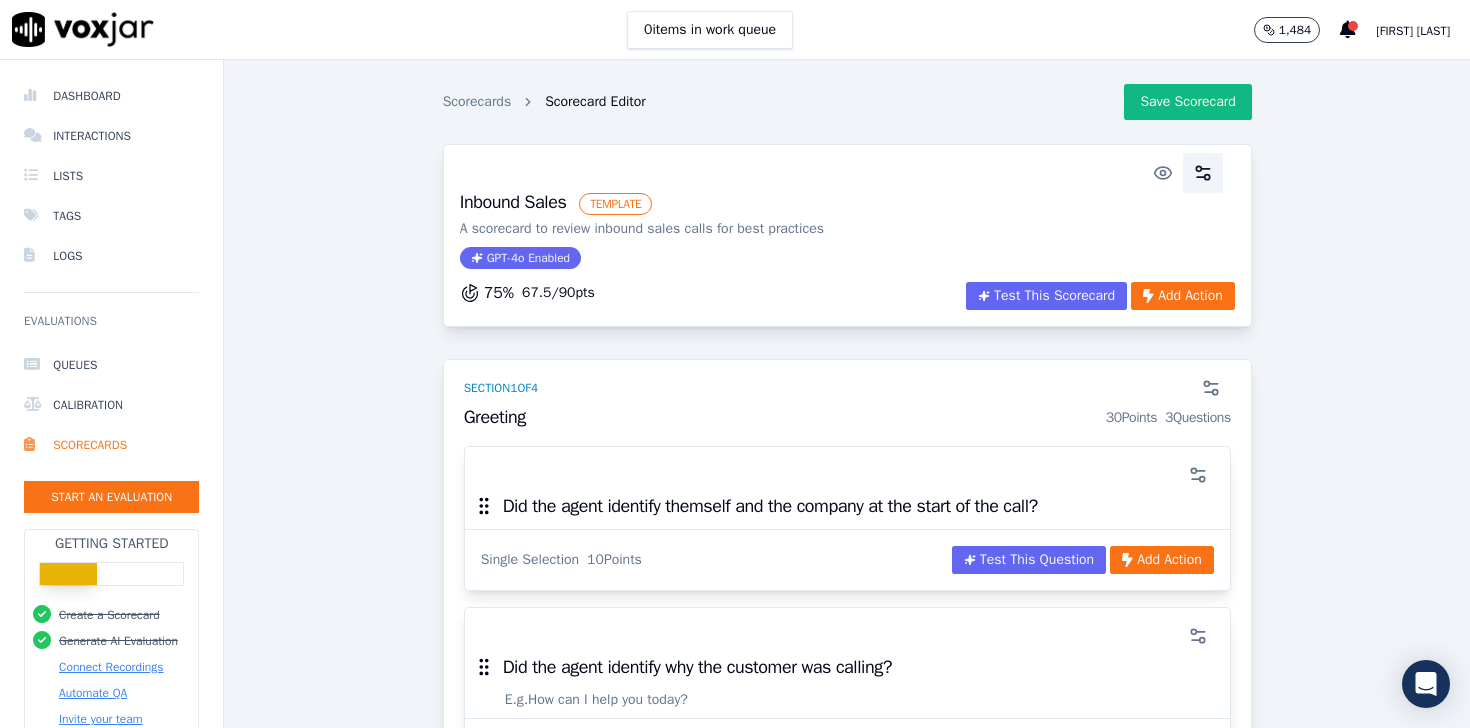 click 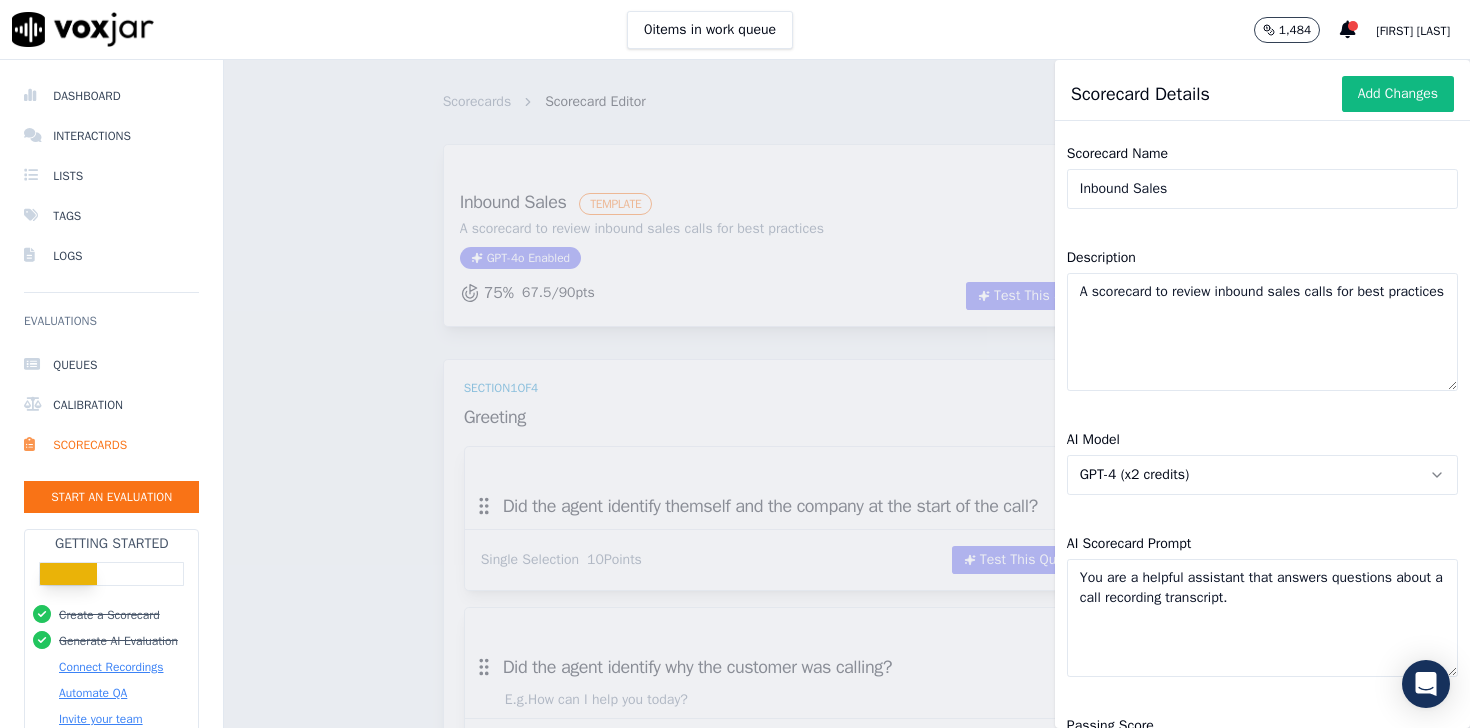 click on "Inbound Sales" 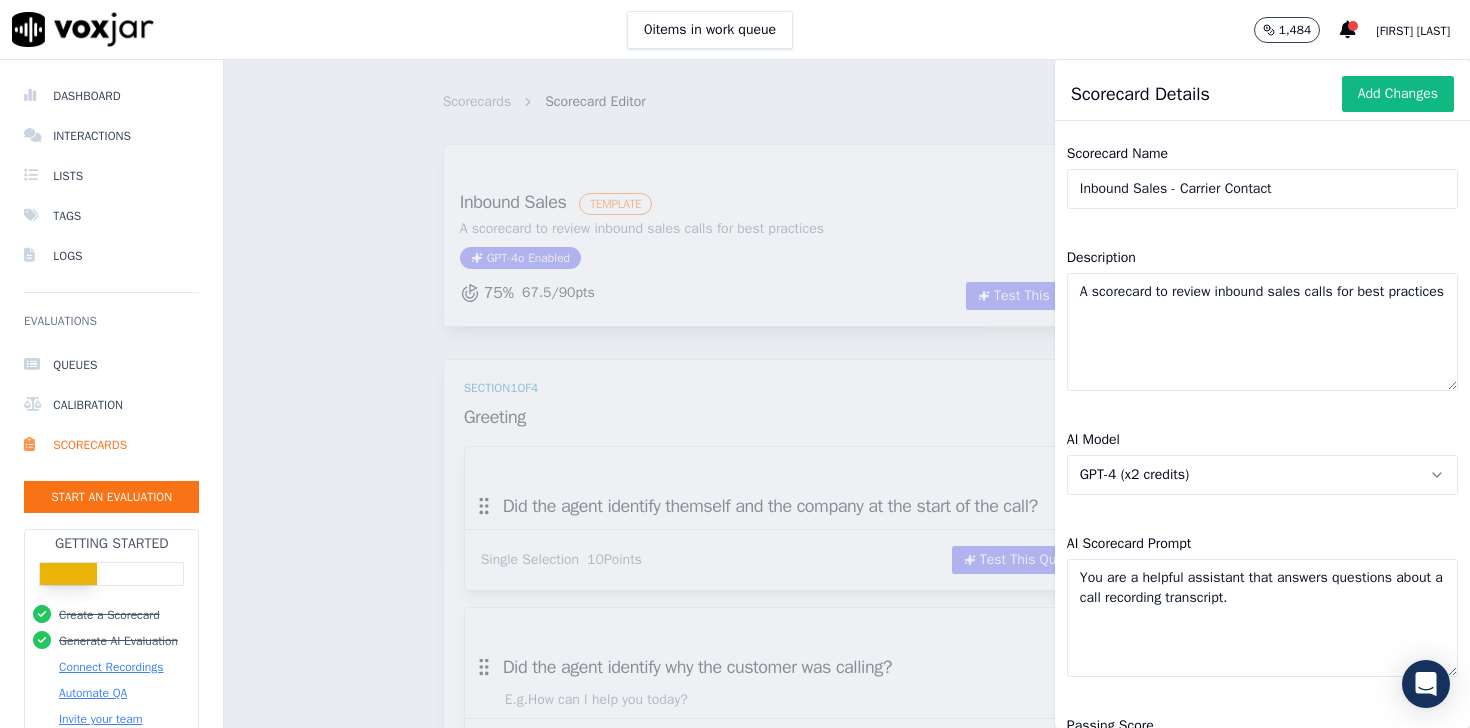type on "Inbound Sales - Carrier Contact" 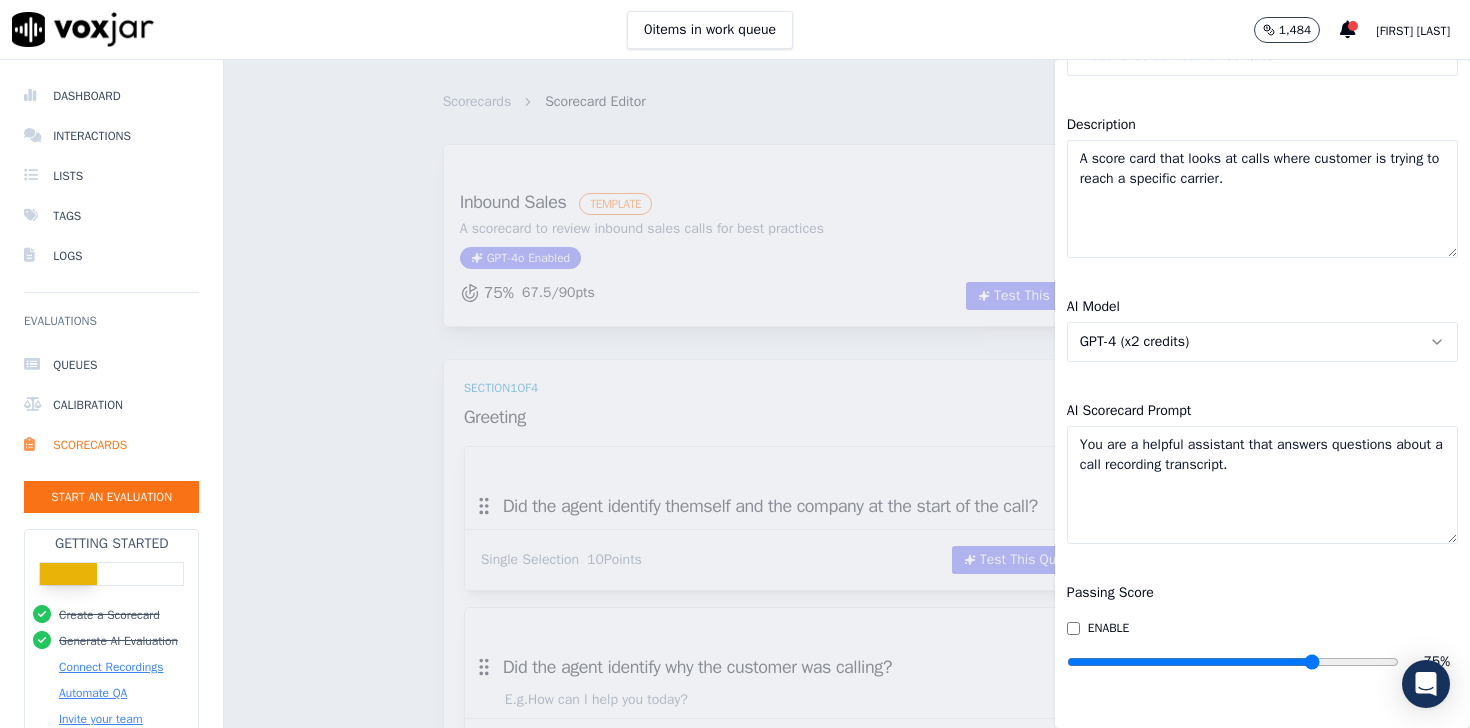 scroll, scrollTop: 0, scrollLeft: 0, axis: both 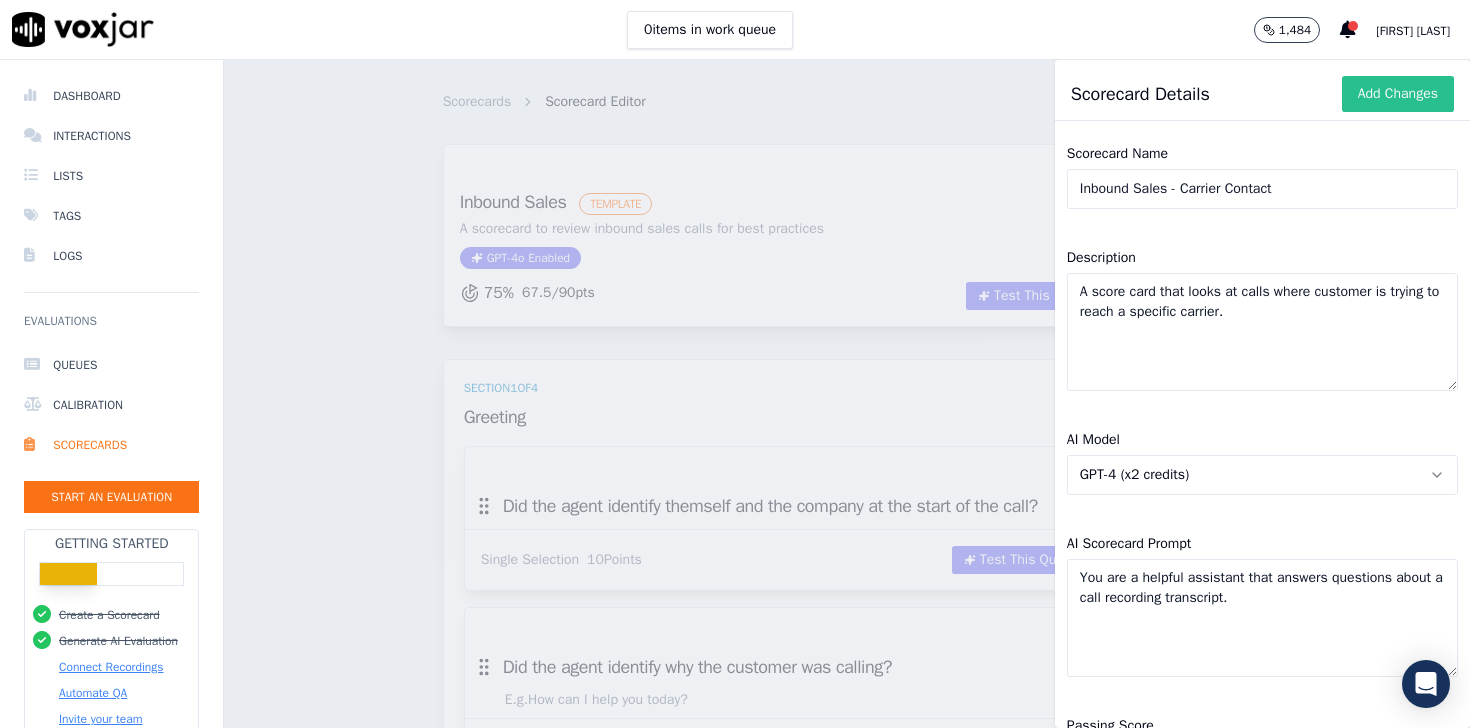 type on "A score card that looks at calls where customer is trying to reach a specific carrier." 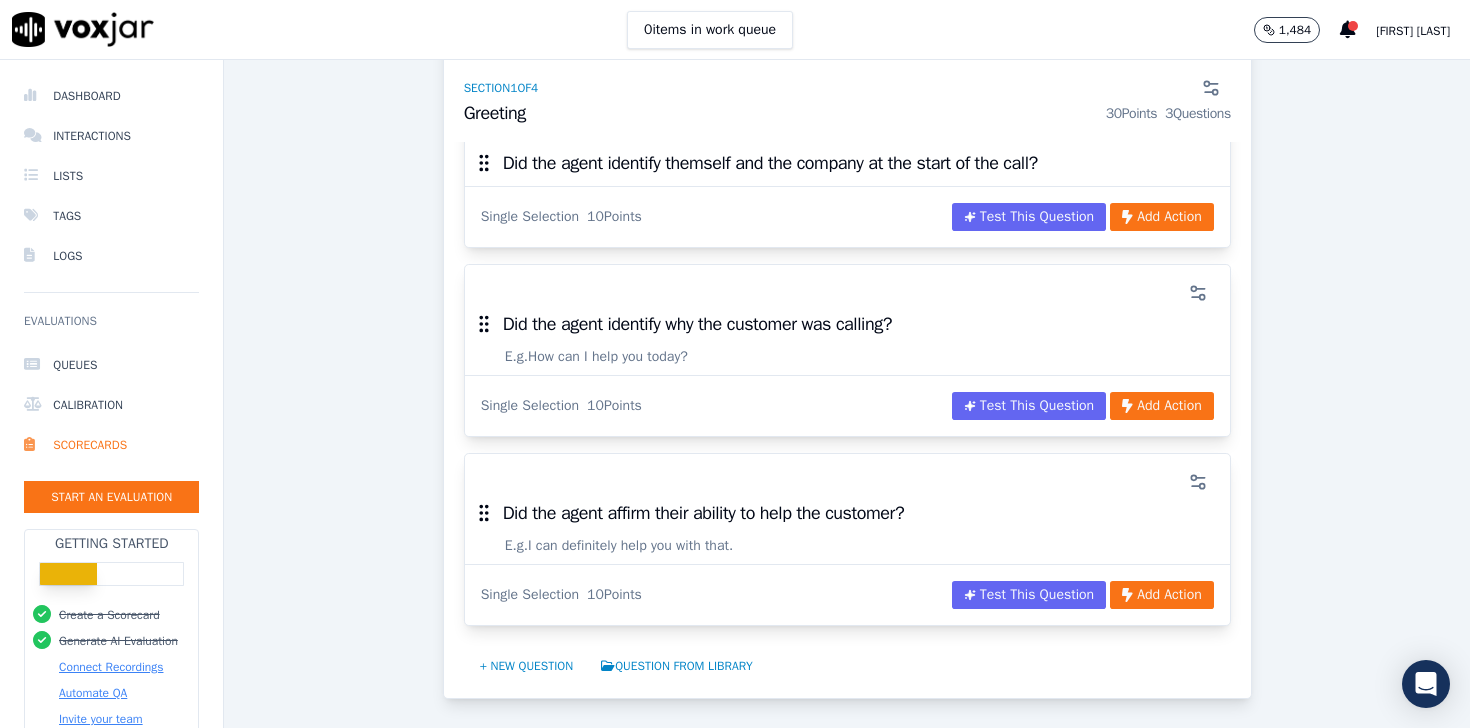 scroll, scrollTop: 328, scrollLeft: 0, axis: vertical 